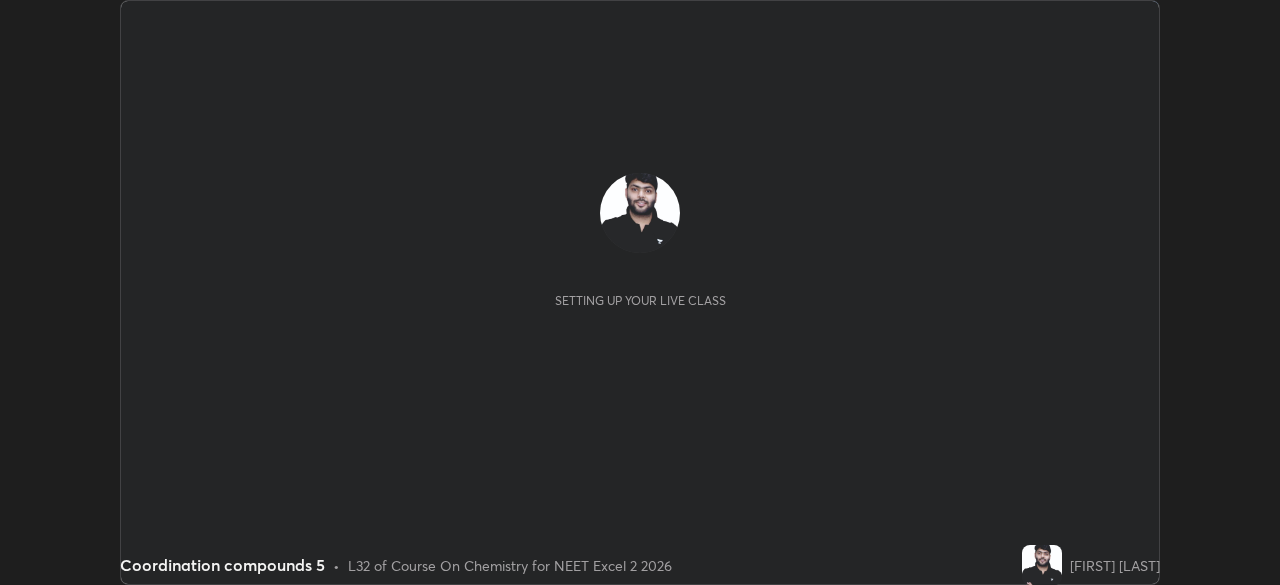 scroll, scrollTop: 0, scrollLeft: 0, axis: both 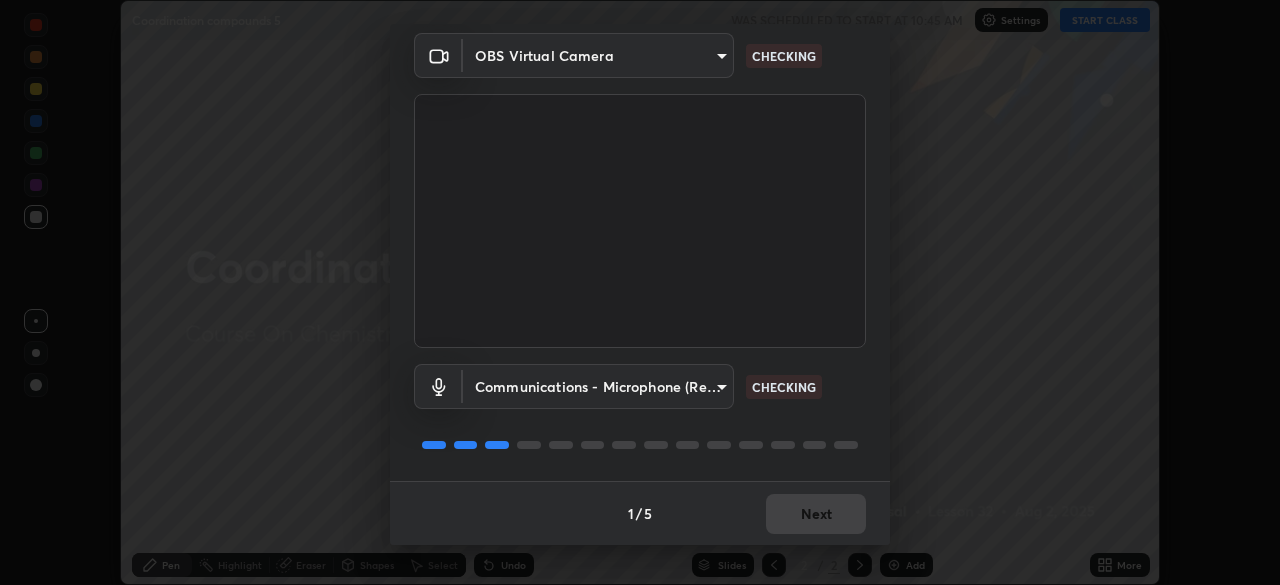 click on "Erase all Coordination compounds 5 WAS SCHEDULED TO START AT 10:45 AM Settings START CLASS Setting up your live class Coordination compounds 5 • L32 of Course On Chemistry for NEET Excel 2 2026 [FIRST] [LAST] Pen Highlight Eraser Shapes Select Undo Slides 2 / 2 Add More Enable hand raising Enable raise hand to speak to learners. Once enabled, chat will be turned off temporarily. Enable x No doubts shared Encourage your learners to ask a doubt for better clarity Report an issue Reason for reporting Buffering Chat not working Audio - Video sync issue Educator video quality low Attach an image Report Media settings OBS Virtual Camera [HASH] CHECKING Communications - Microphone (Realtek High Definition Audio) communications CHECKING 1 / 5 Next" at bounding box center [640, 292] 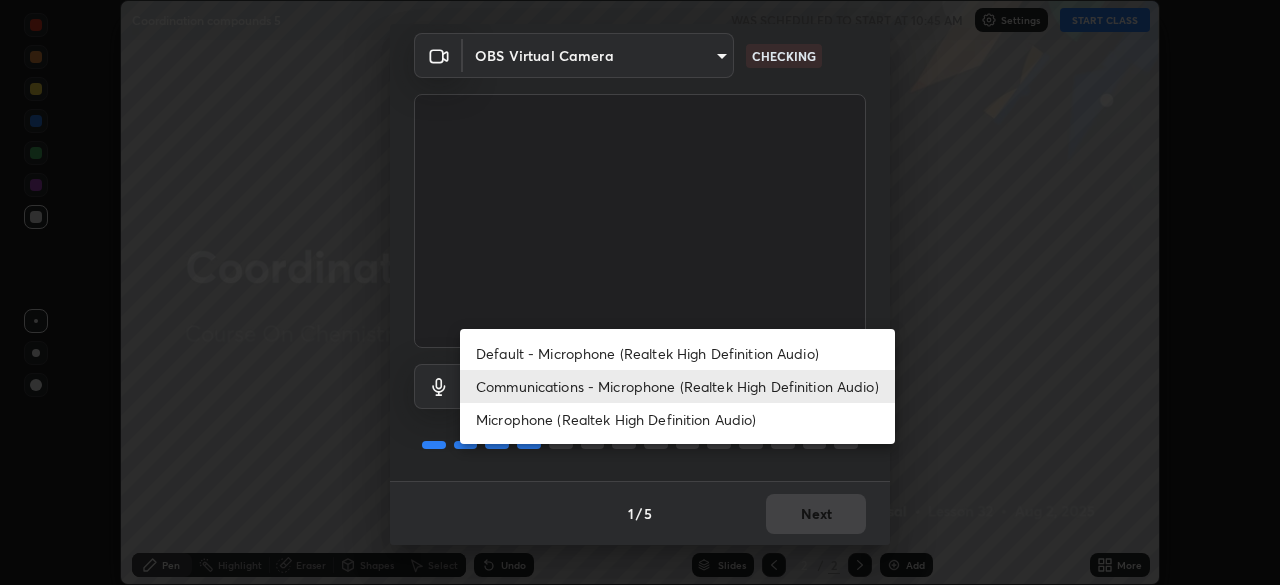 click on "Default - Microphone (Realtek High Definition Audio)" at bounding box center [677, 353] 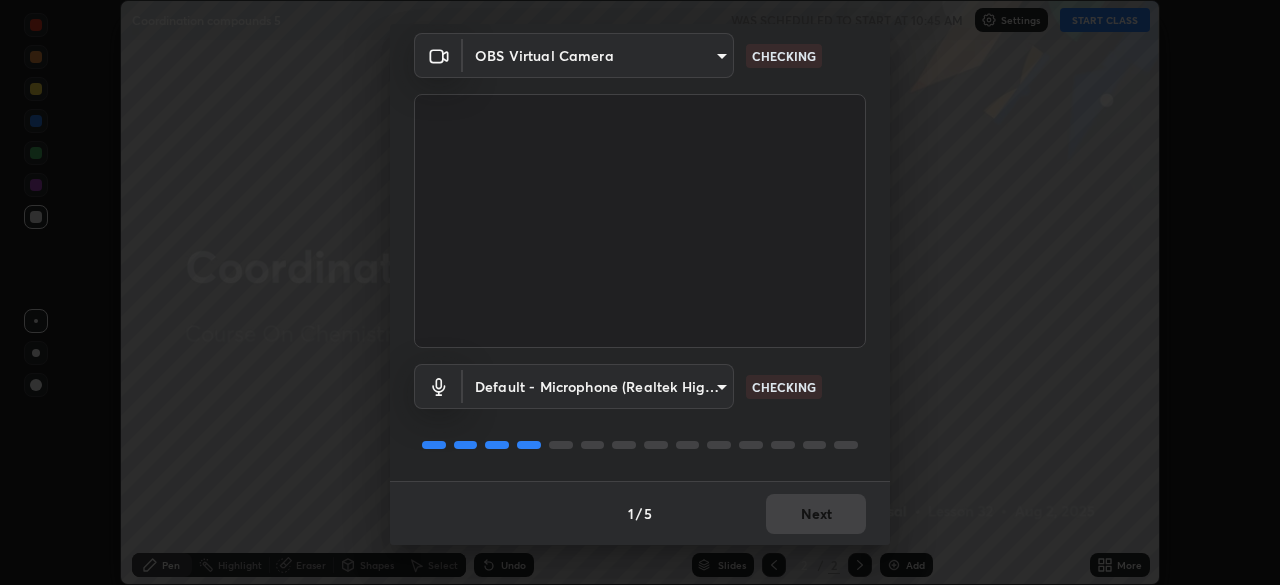 click on "Erase all Coordination compounds 5 WAS SCHEDULED TO START AT 10:45 AM Settings START CLASS Setting up your live class Coordination compounds 5 • L32 of Course On Chemistry for NEET Excel 2 2026 [FIRST] [LAST] Pen Highlight Eraser Shapes Select Undo Slides 2 / 2 Add More Enable hand raising Enable raise hand to speak to learners. Once enabled, chat will be turned off temporarily. Enable x No doubts shared Encourage your learners to ask a doubt for better clarity Report an issue Reason for reporting Buffering Chat not working Audio - Video sync issue Educator video quality low Attach an image Report Media settings OBS Virtual Camera [HASH] CHECKING Default - Microphone (Realtek High Definition Audio) default CHECKING 1 / 5 Next" at bounding box center [640, 292] 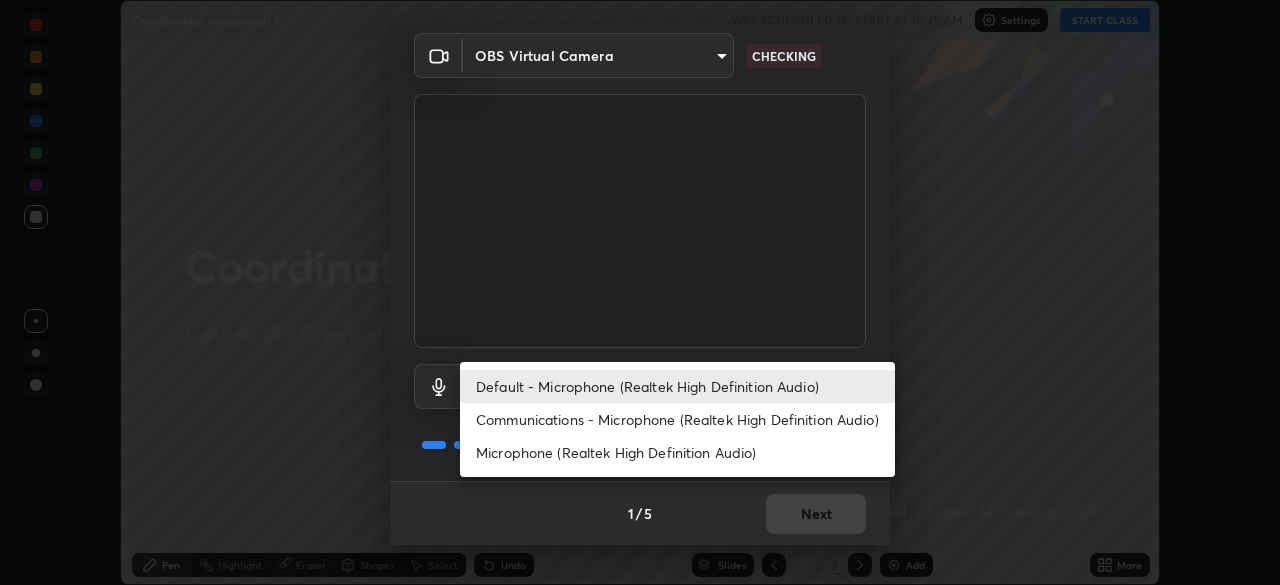 click on "Communications - Microphone (Realtek High Definition Audio)" at bounding box center [677, 419] 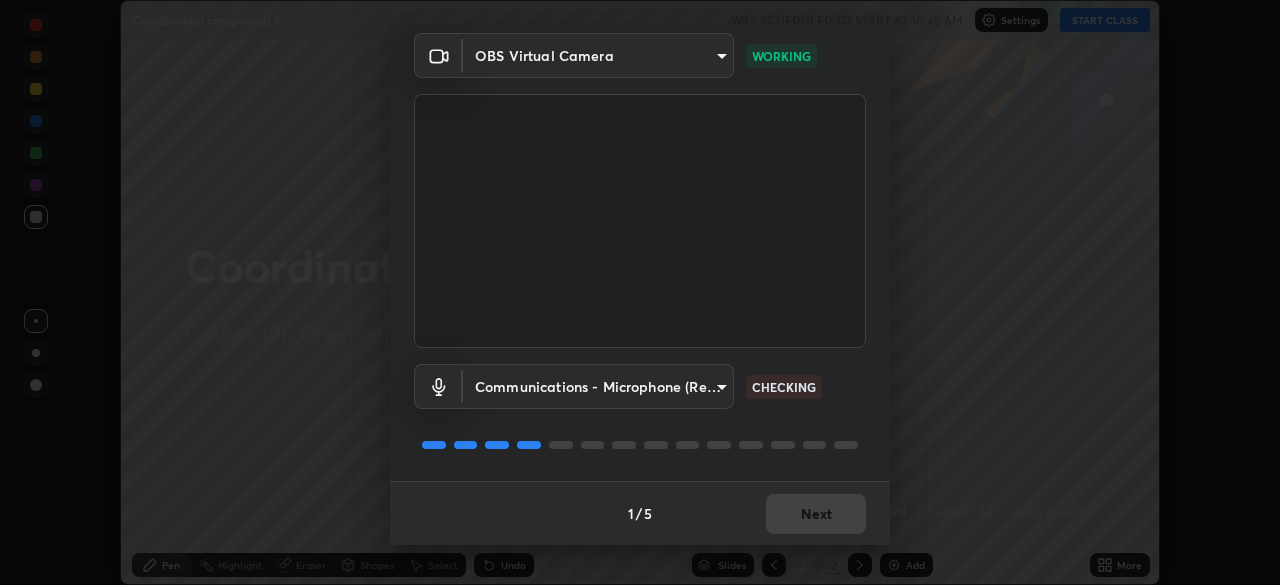 click on "1 / 5 Next" at bounding box center [640, 513] 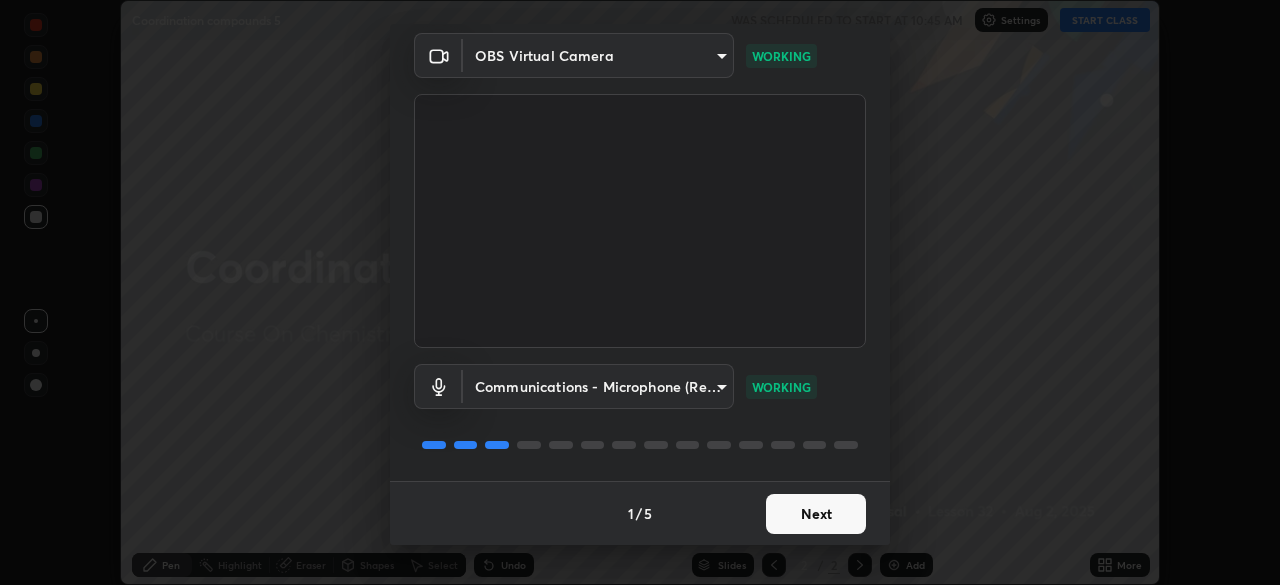 click on "Next" at bounding box center [816, 514] 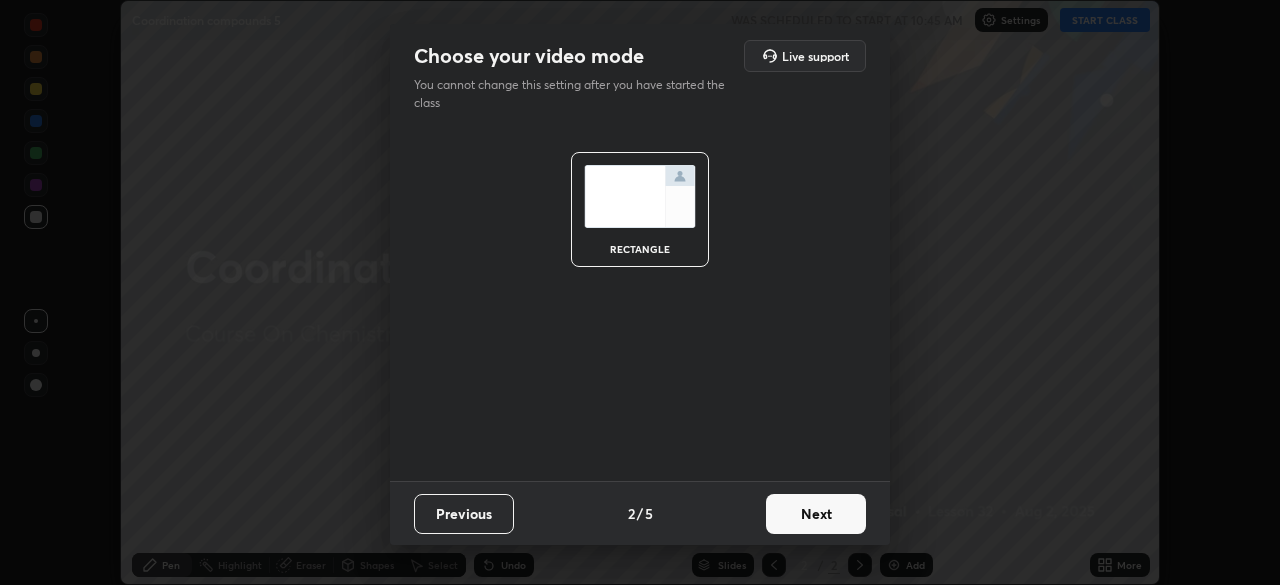 scroll, scrollTop: 0, scrollLeft: 0, axis: both 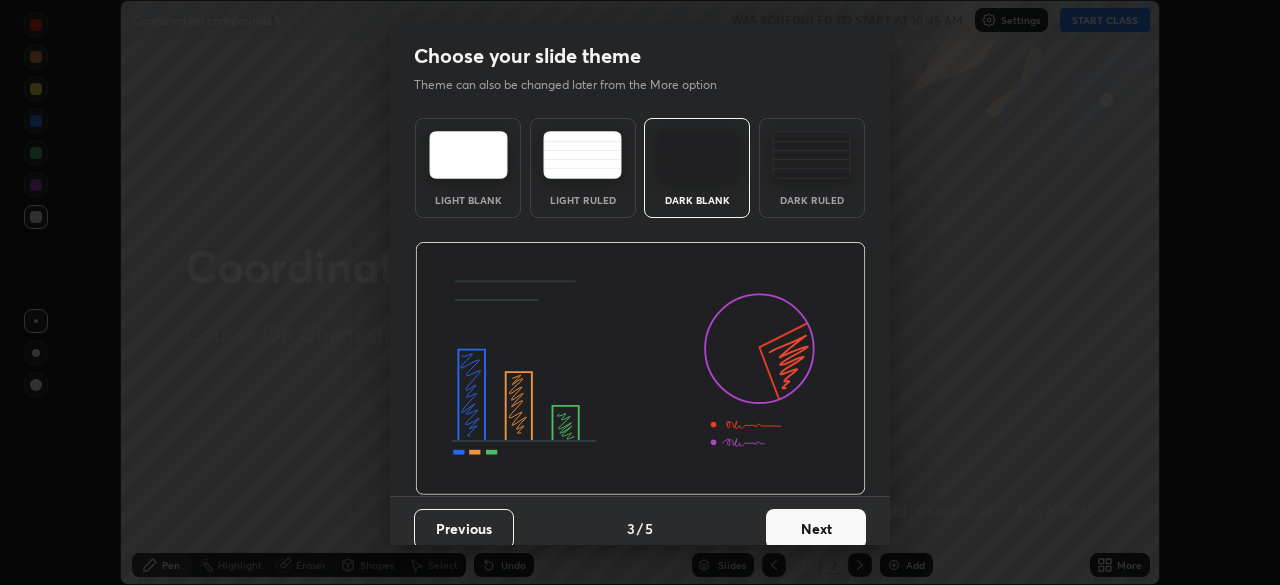 click on "Next" at bounding box center (816, 529) 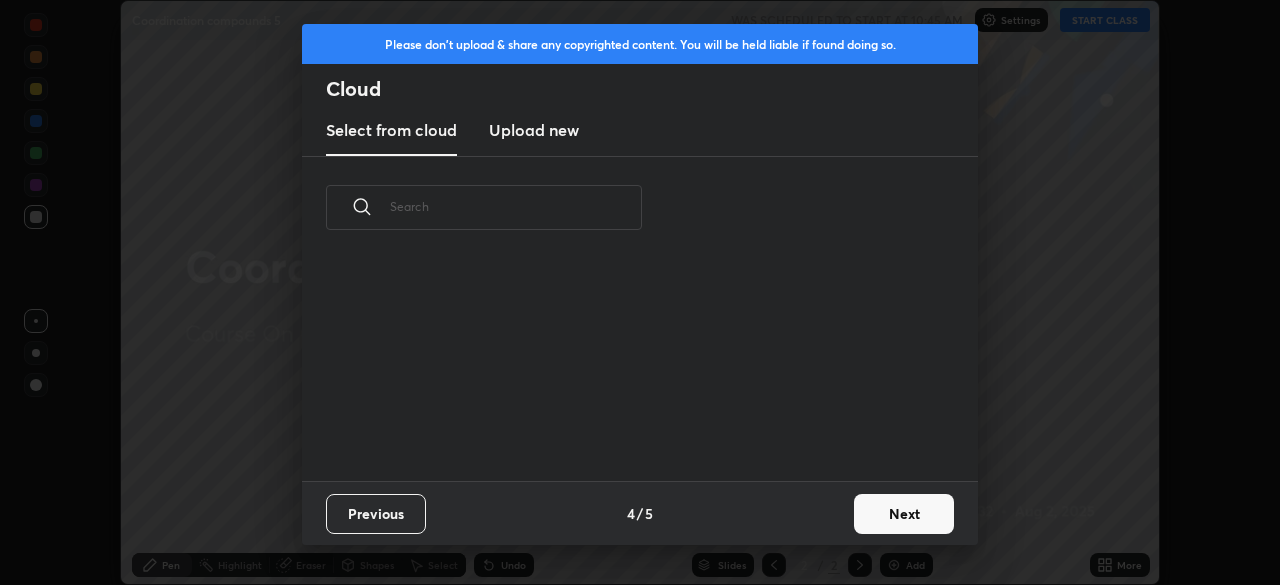 click on "Previous 4 / 5 Next" at bounding box center (640, 513) 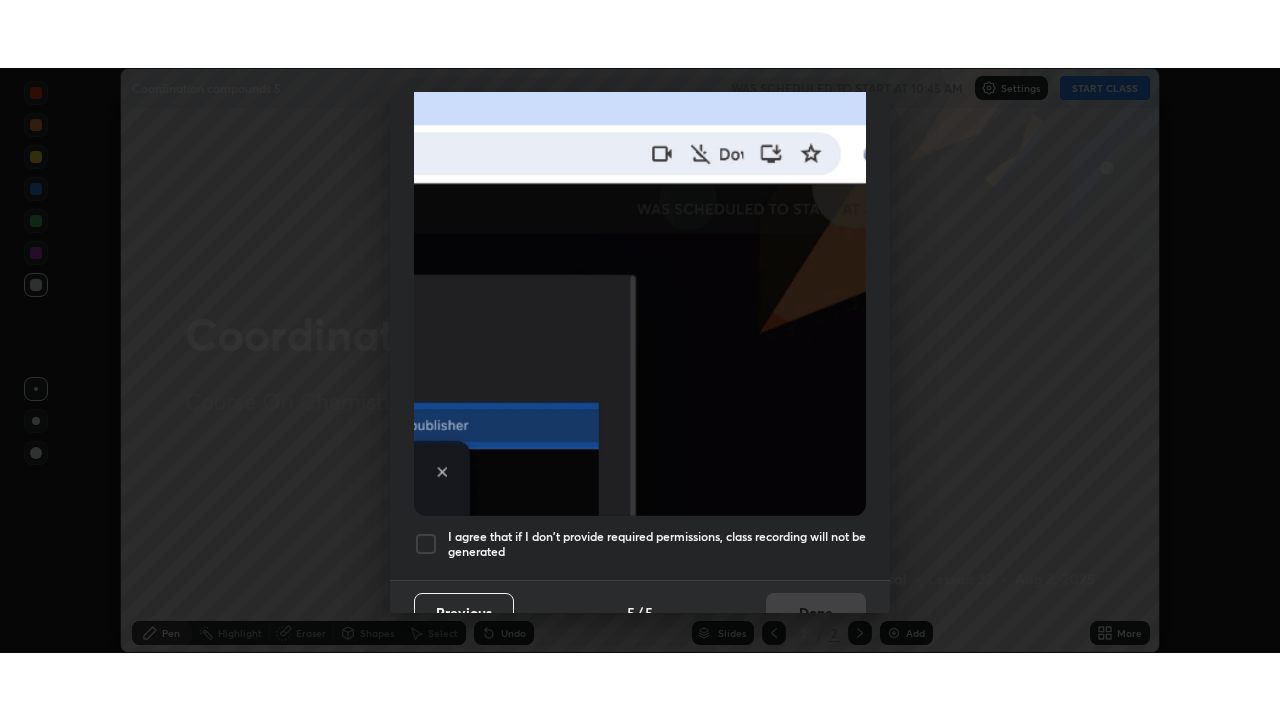 scroll, scrollTop: 479, scrollLeft: 0, axis: vertical 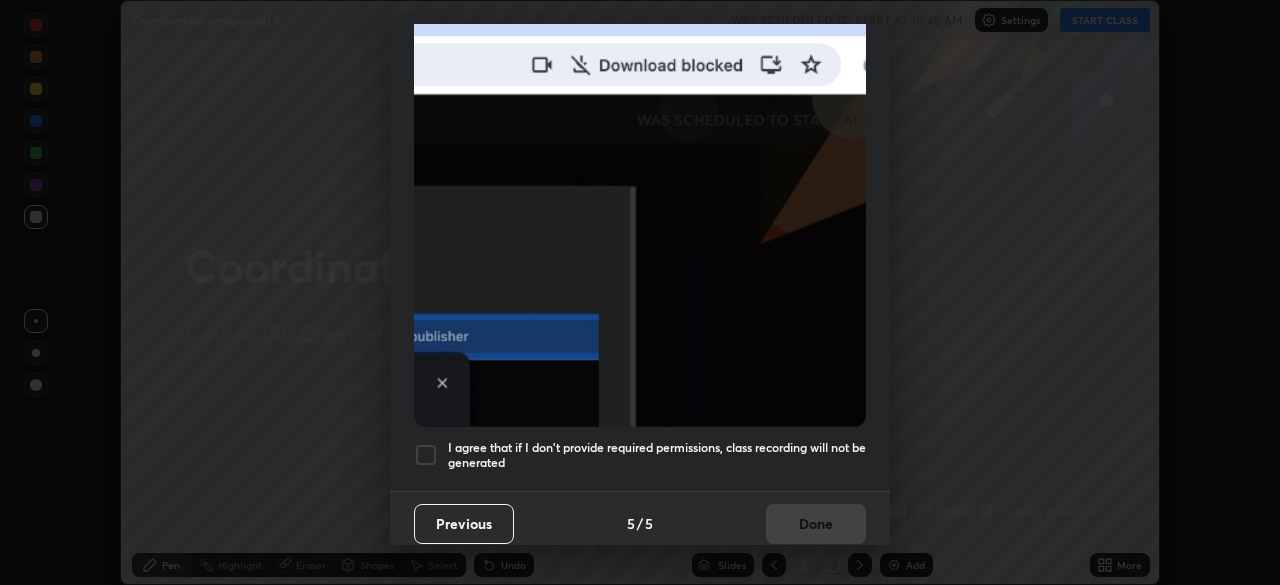 click on "I agree that if I don't provide required permissions, class recording will not be generated" at bounding box center [657, 455] 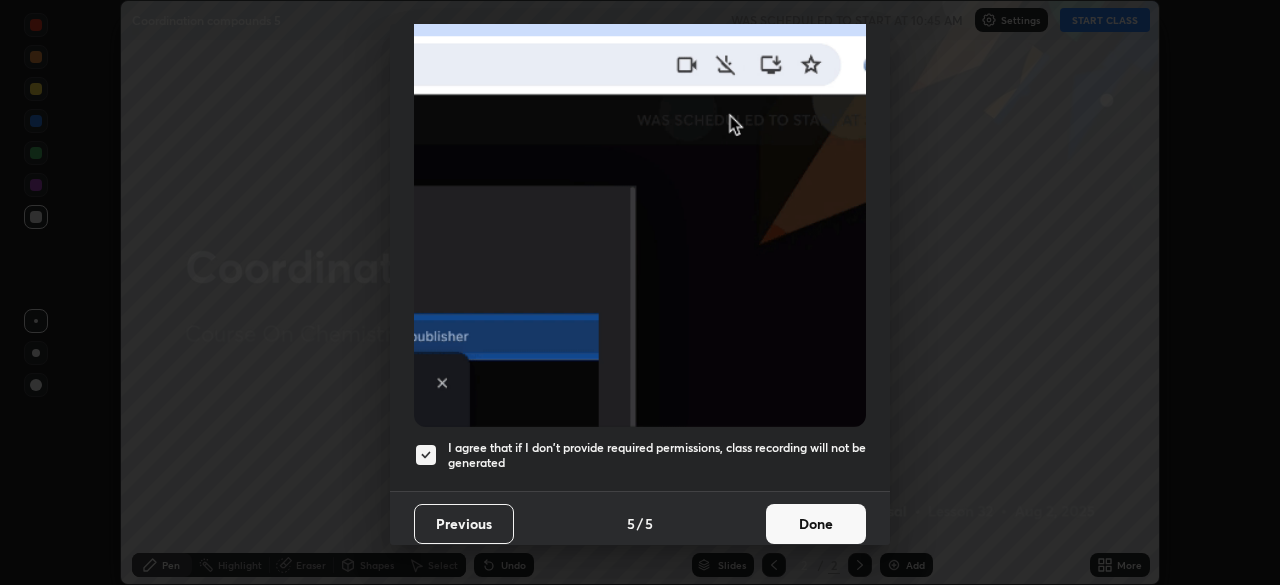 click on "Done" at bounding box center [816, 524] 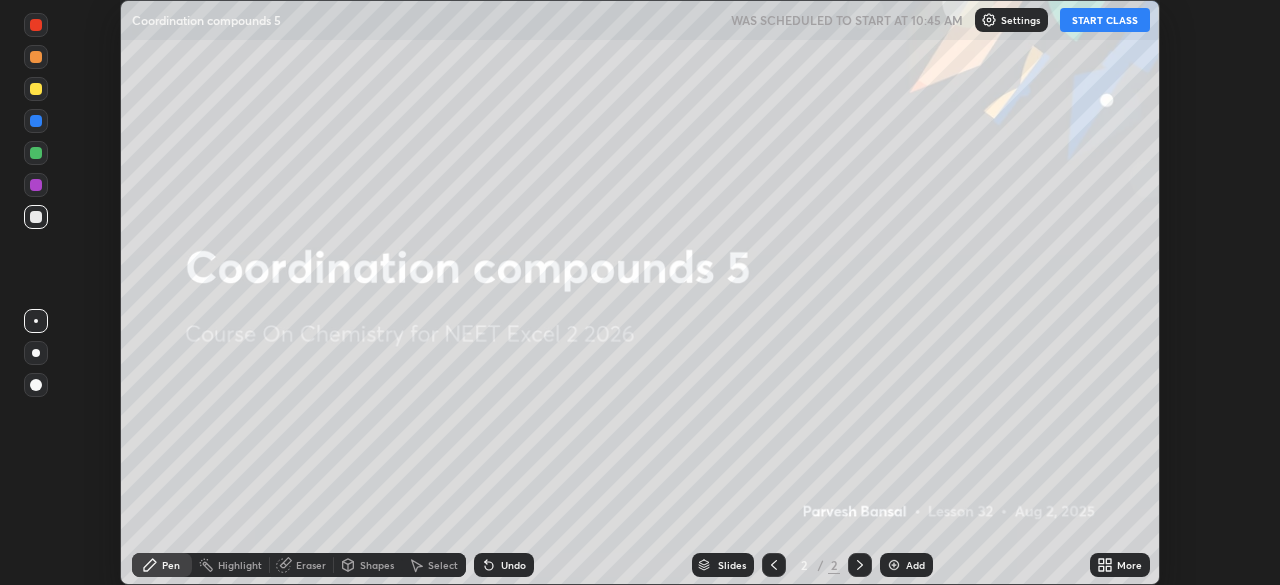 click 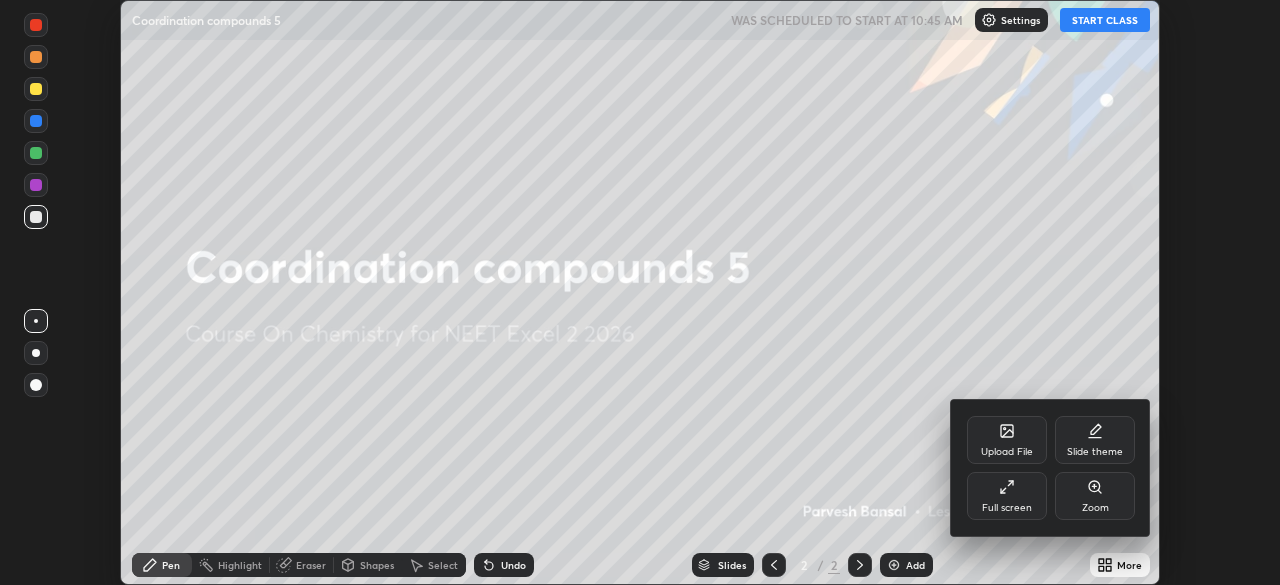 click on "Full screen" at bounding box center [1007, 496] 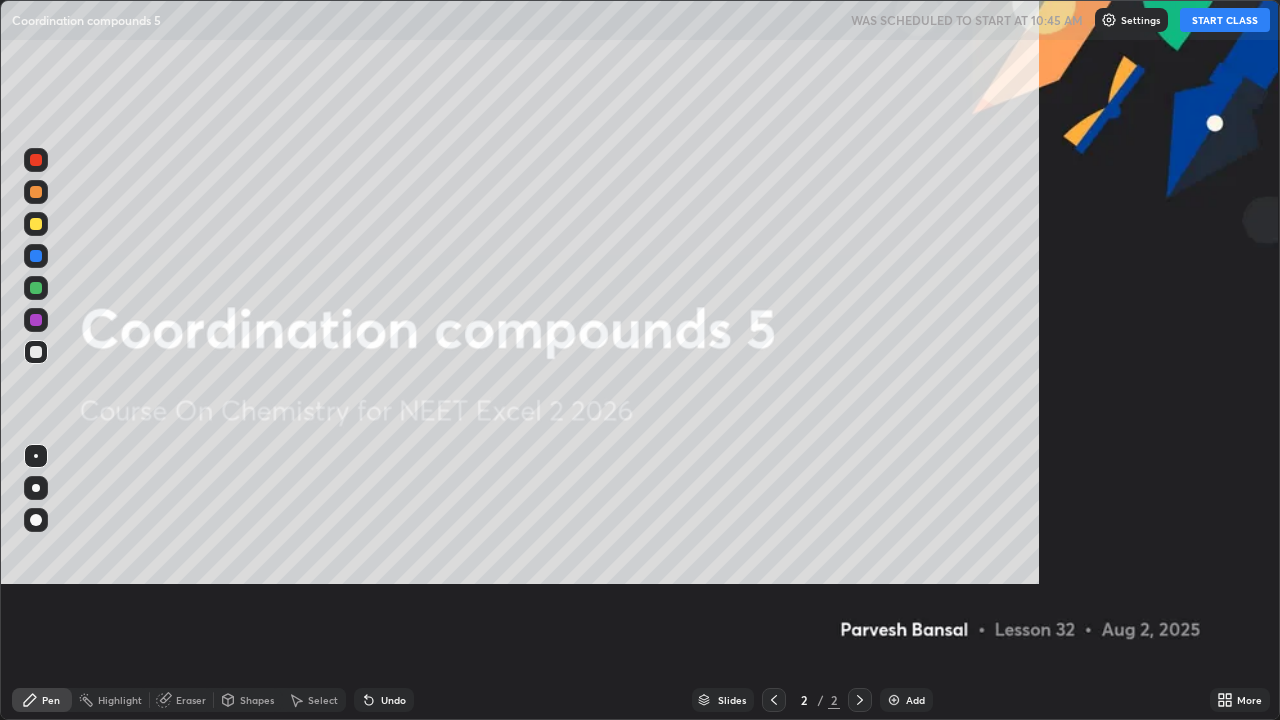 scroll, scrollTop: 99280, scrollLeft: 98720, axis: both 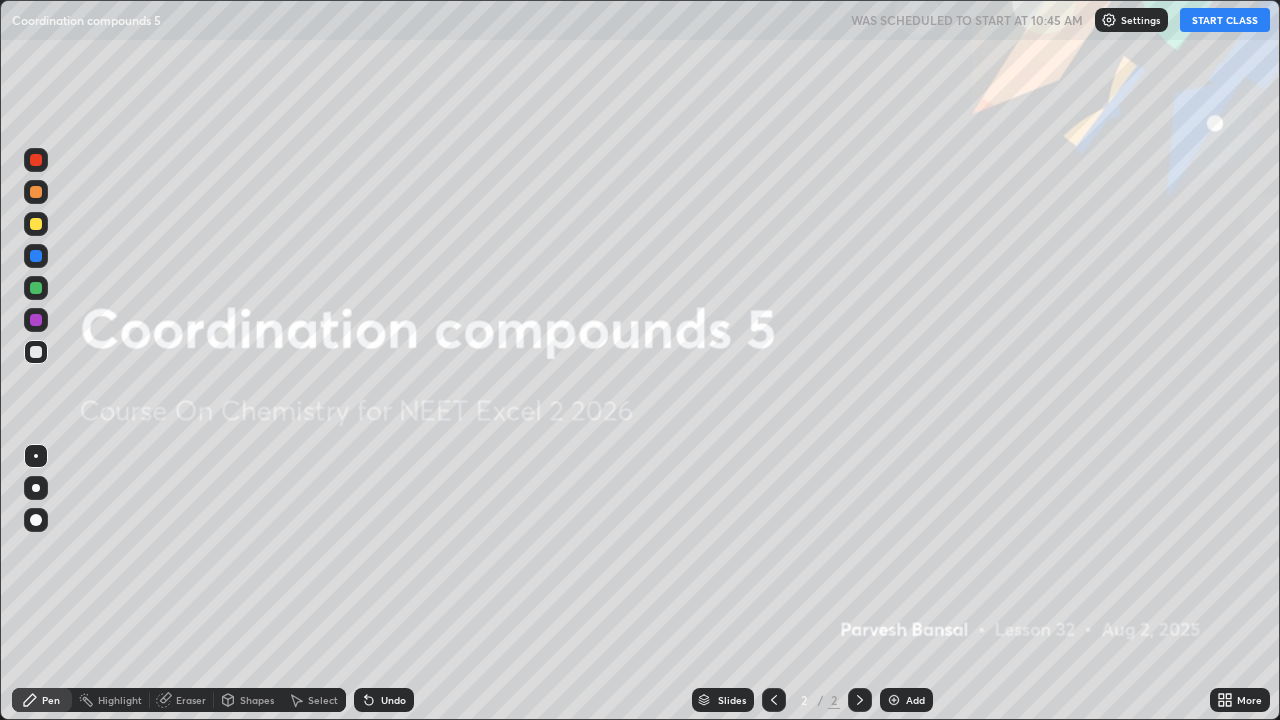 click on "START CLASS" at bounding box center [1225, 20] 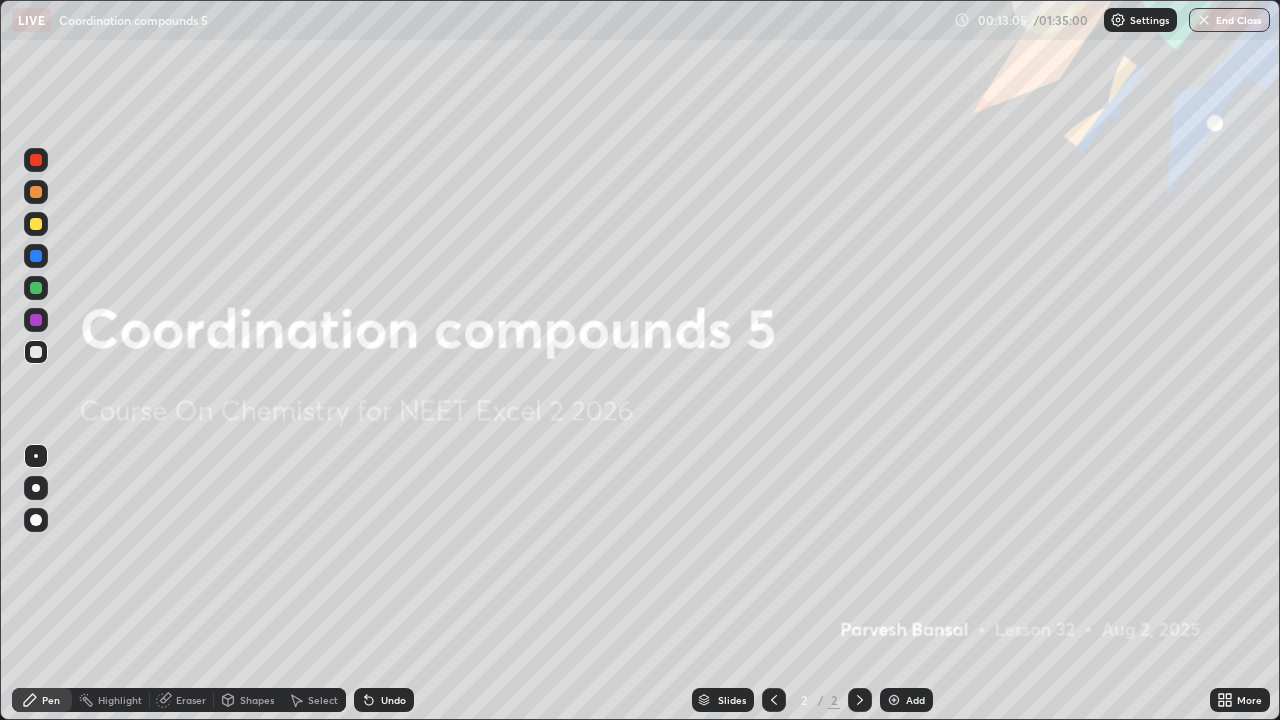 click on "Add" at bounding box center (906, 700) 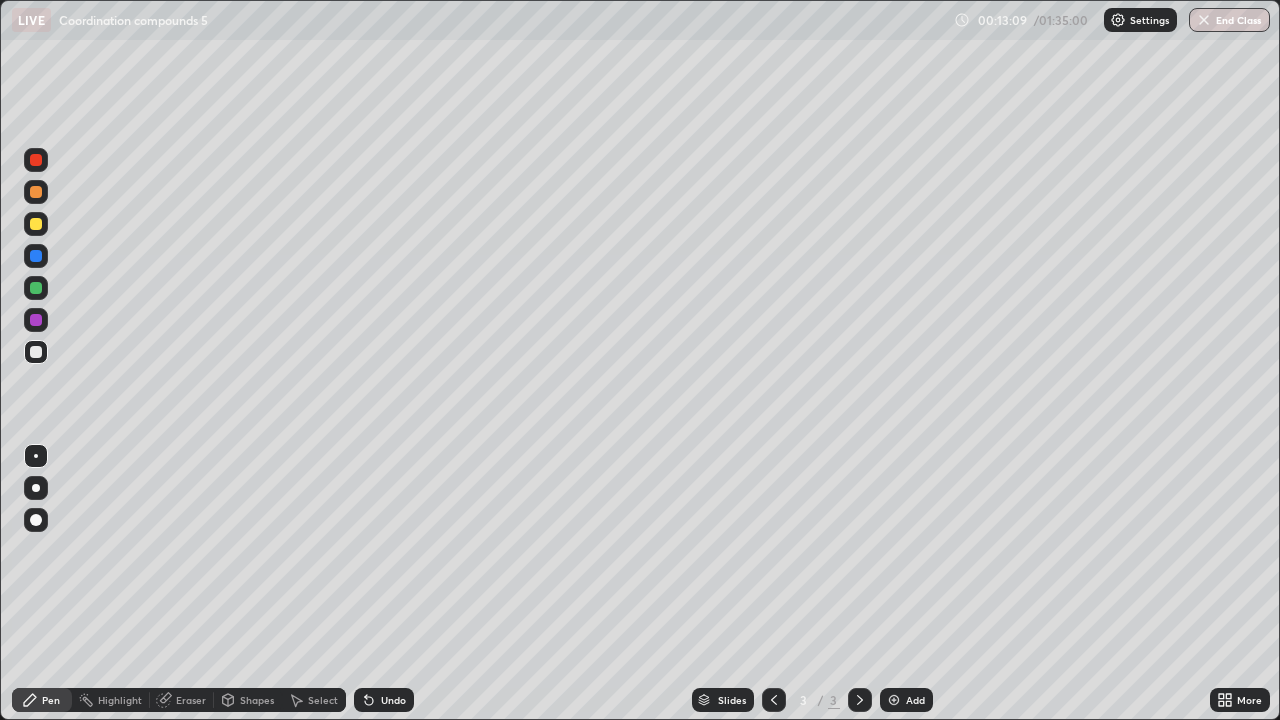 click 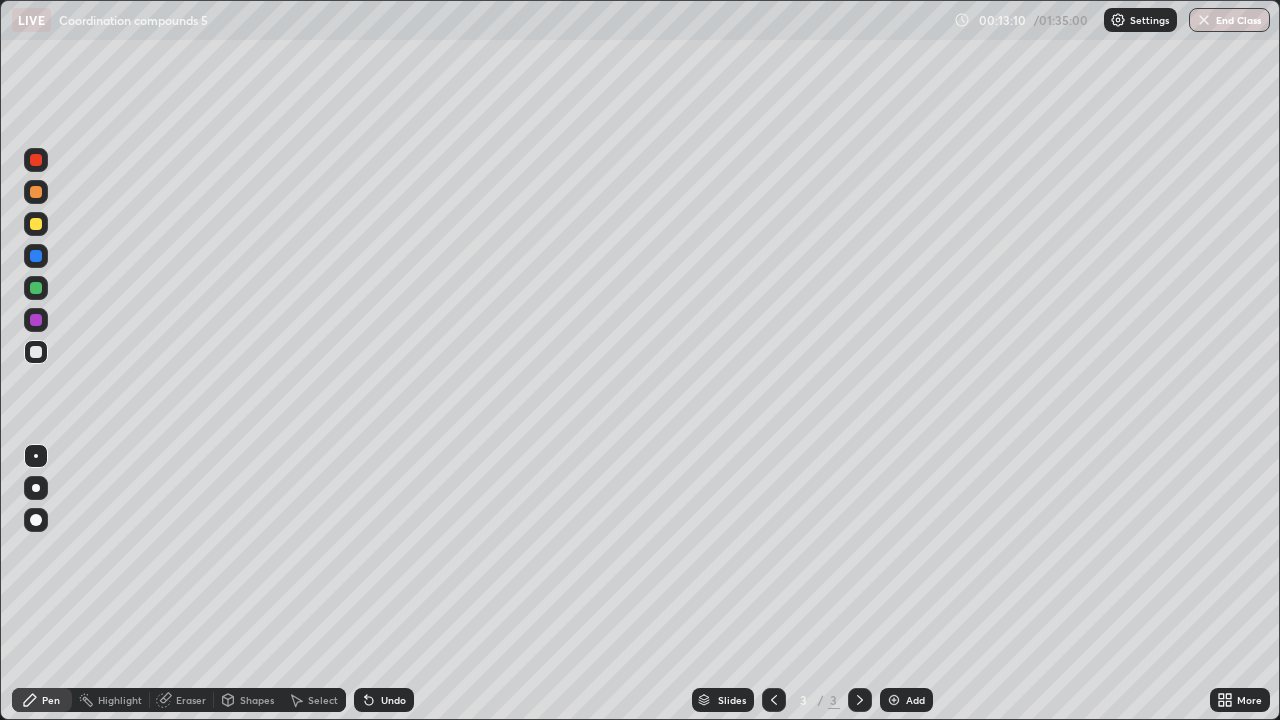 click at bounding box center [36, 192] 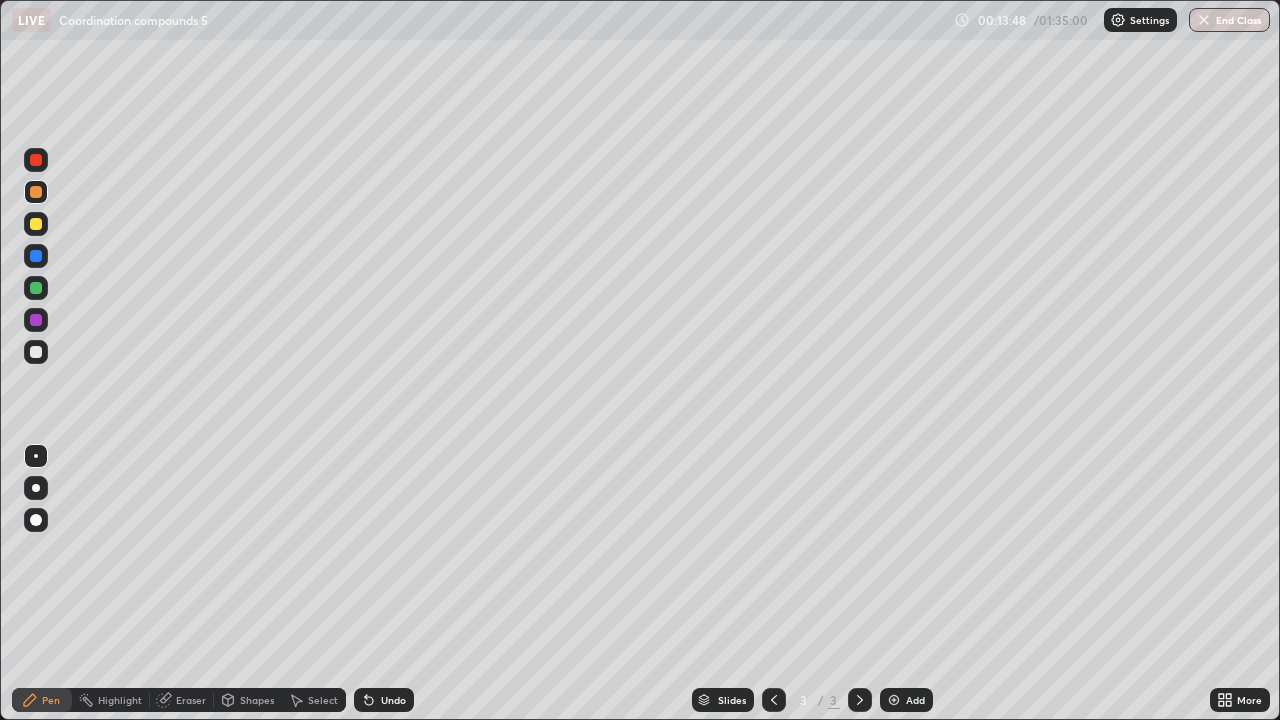 click at bounding box center [36, 288] 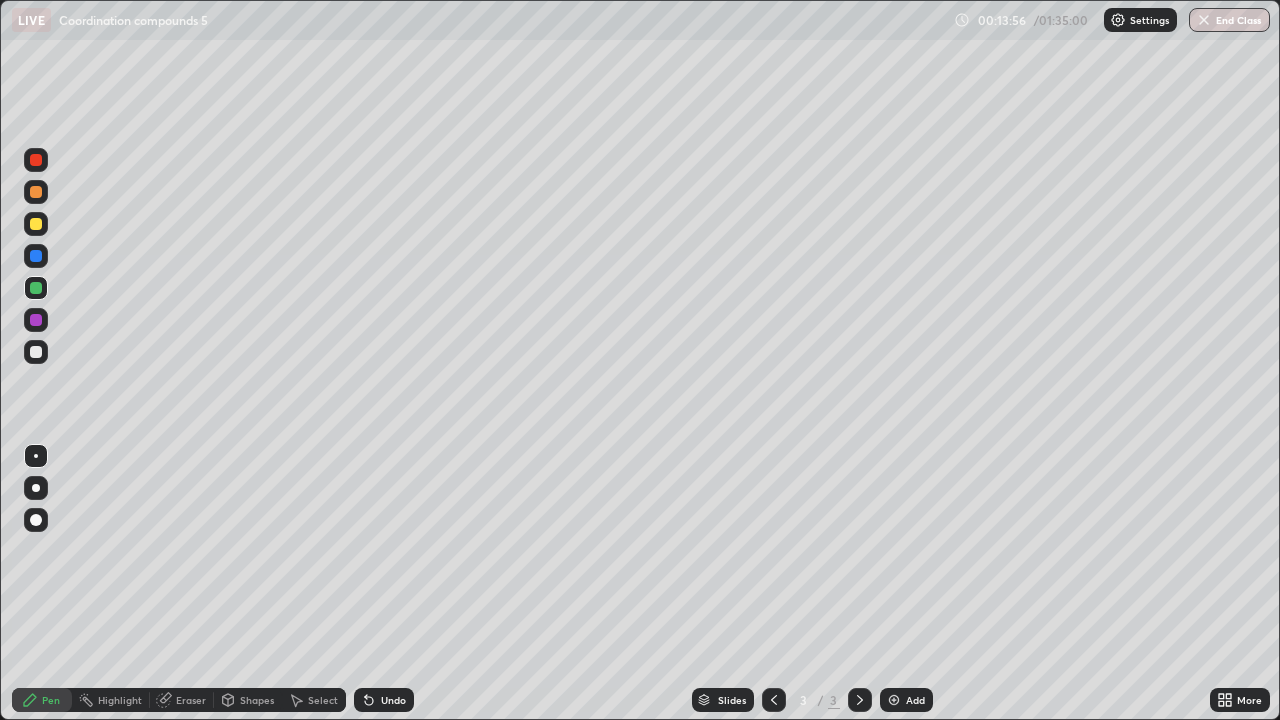 click at bounding box center (36, 224) 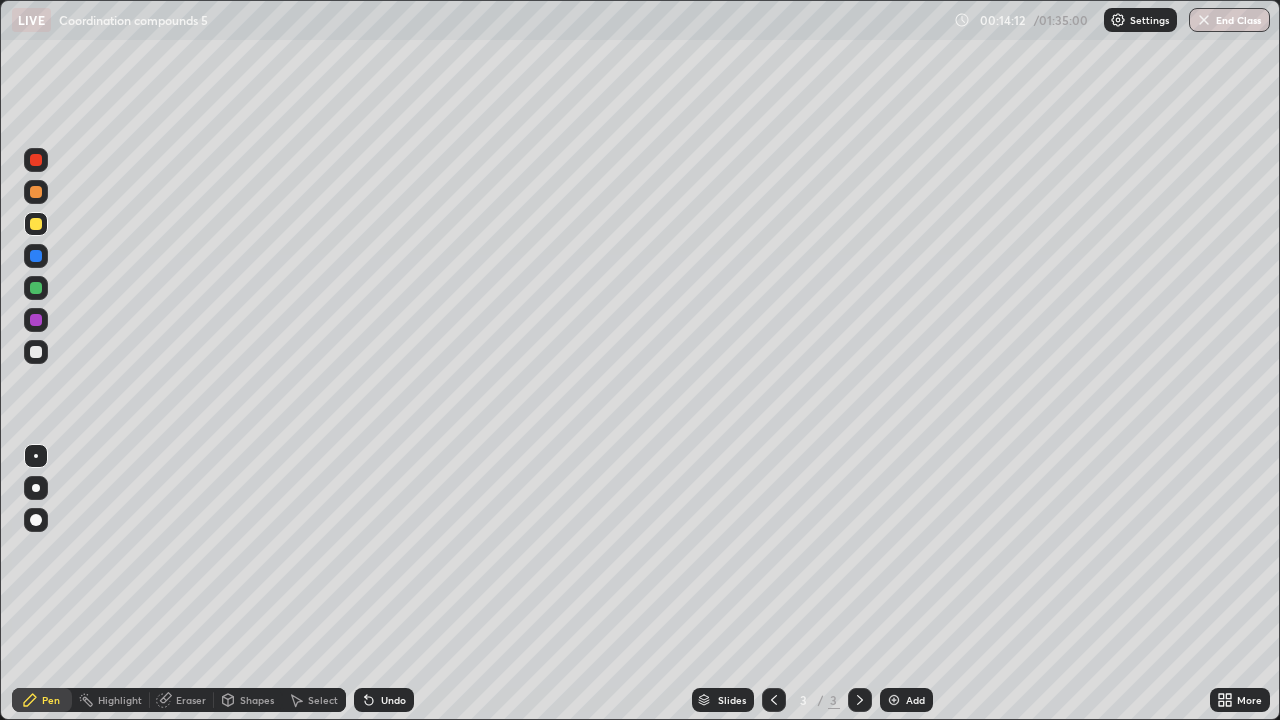 click on "Undo" at bounding box center (393, 700) 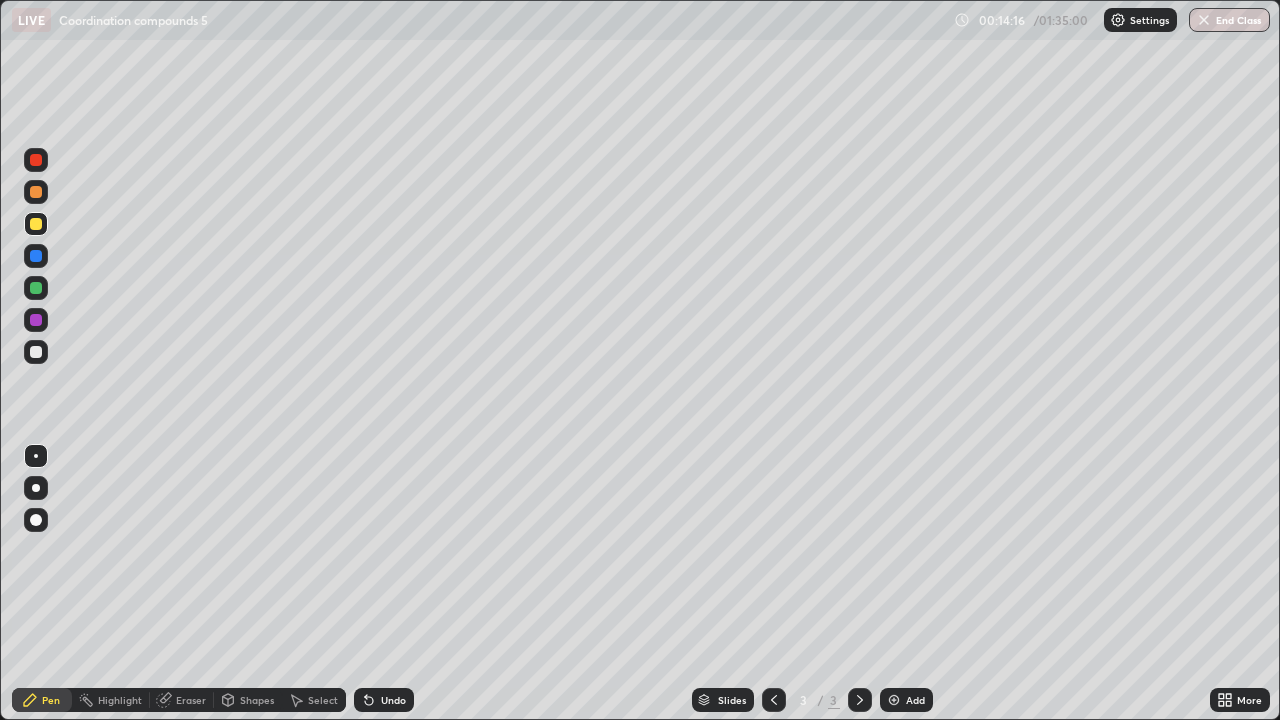 click at bounding box center (36, 288) 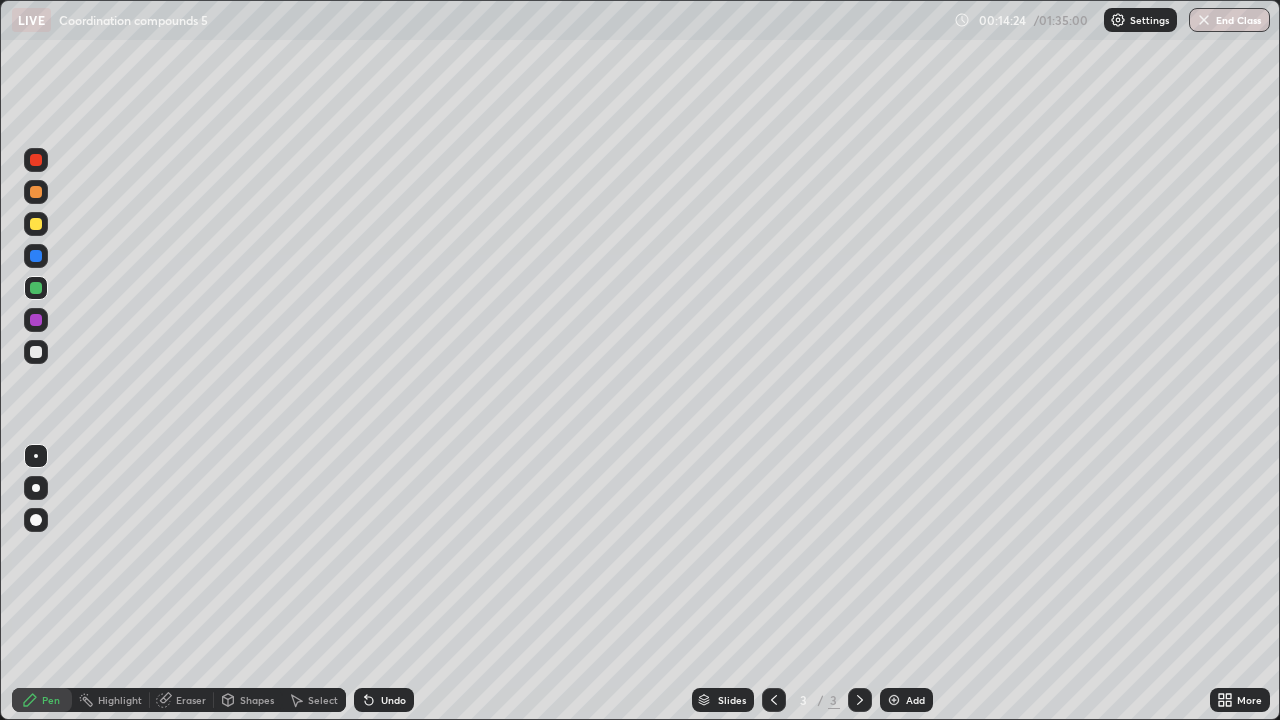 click at bounding box center (36, 192) 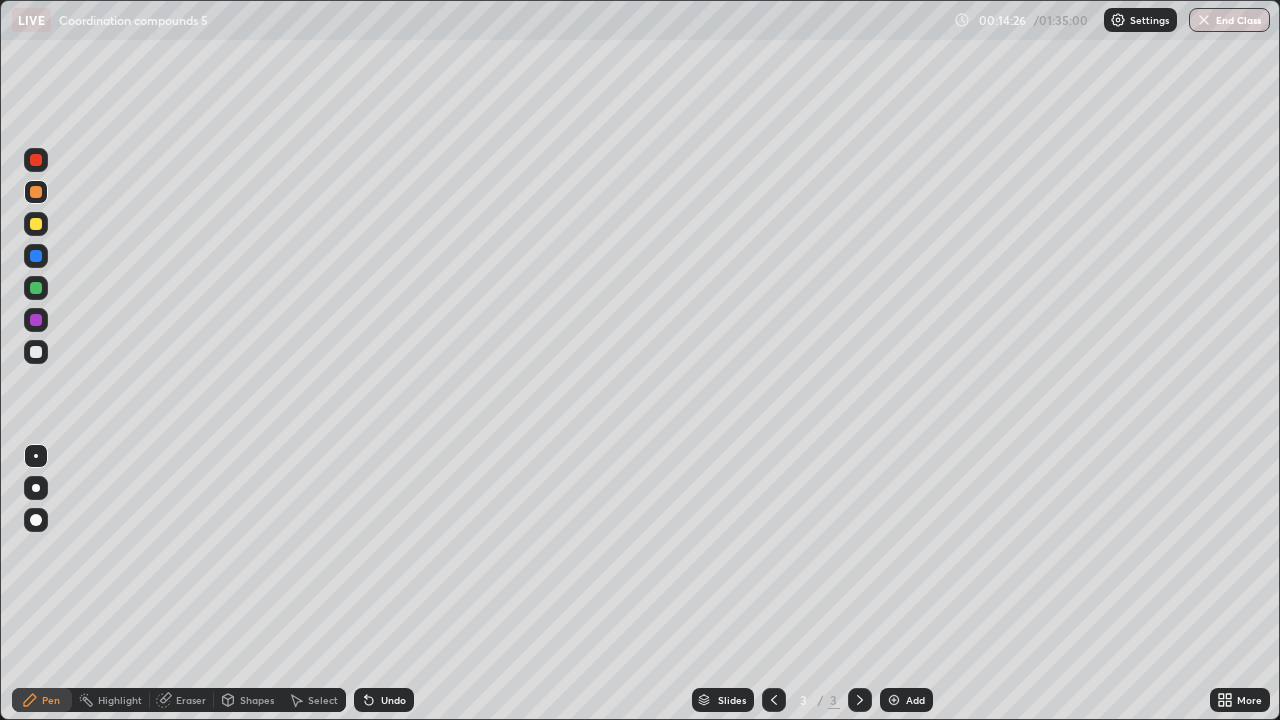 click at bounding box center [36, 288] 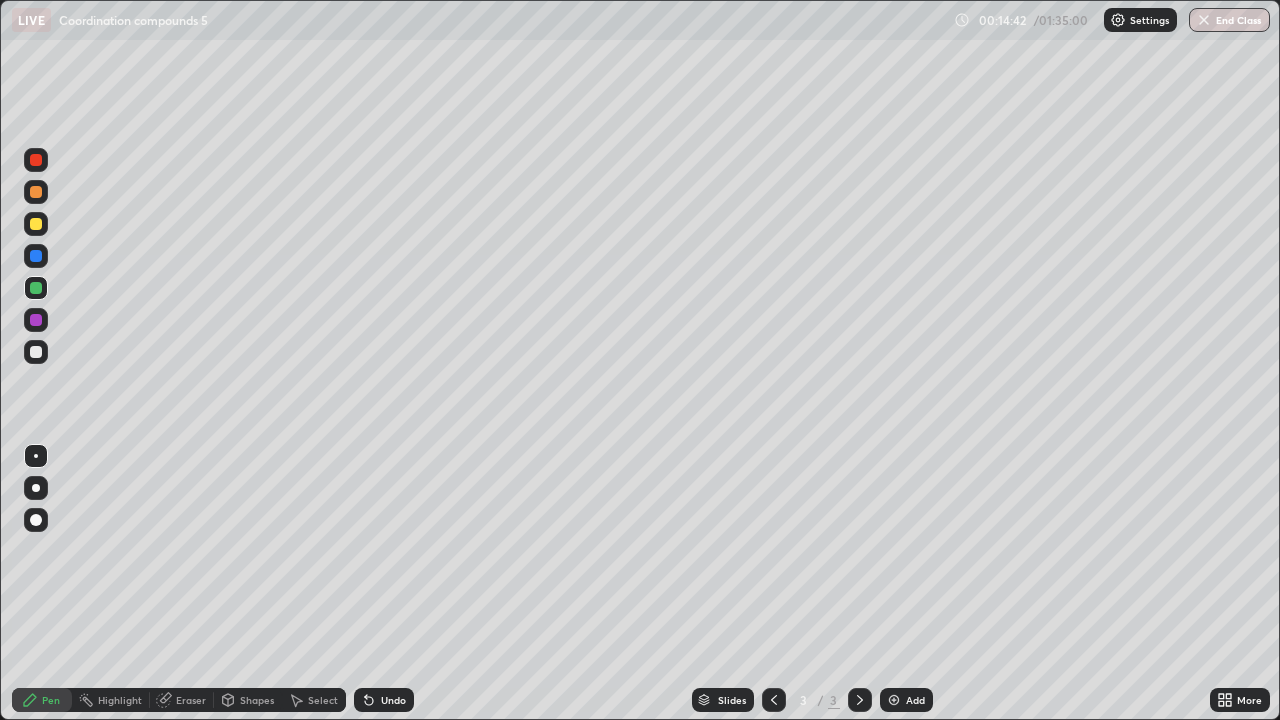 click on "Undo" at bounding box center [384, 700] 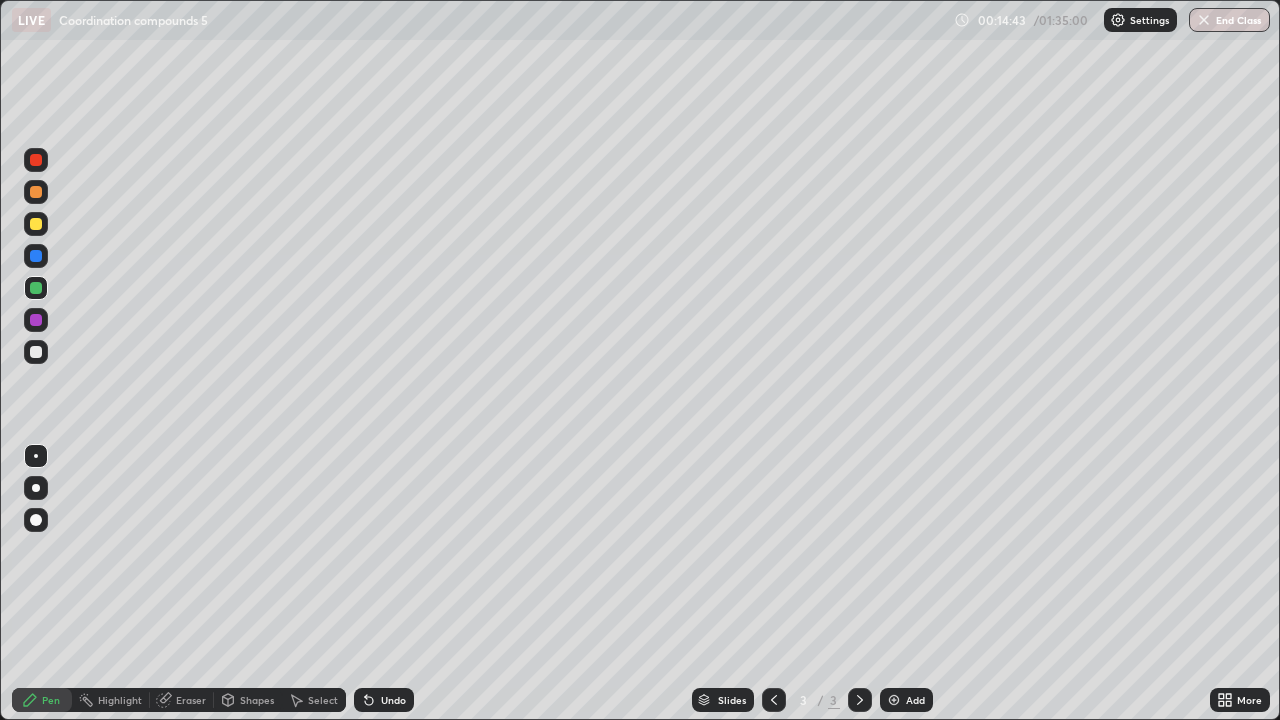 click at bounding box center [36, 352] 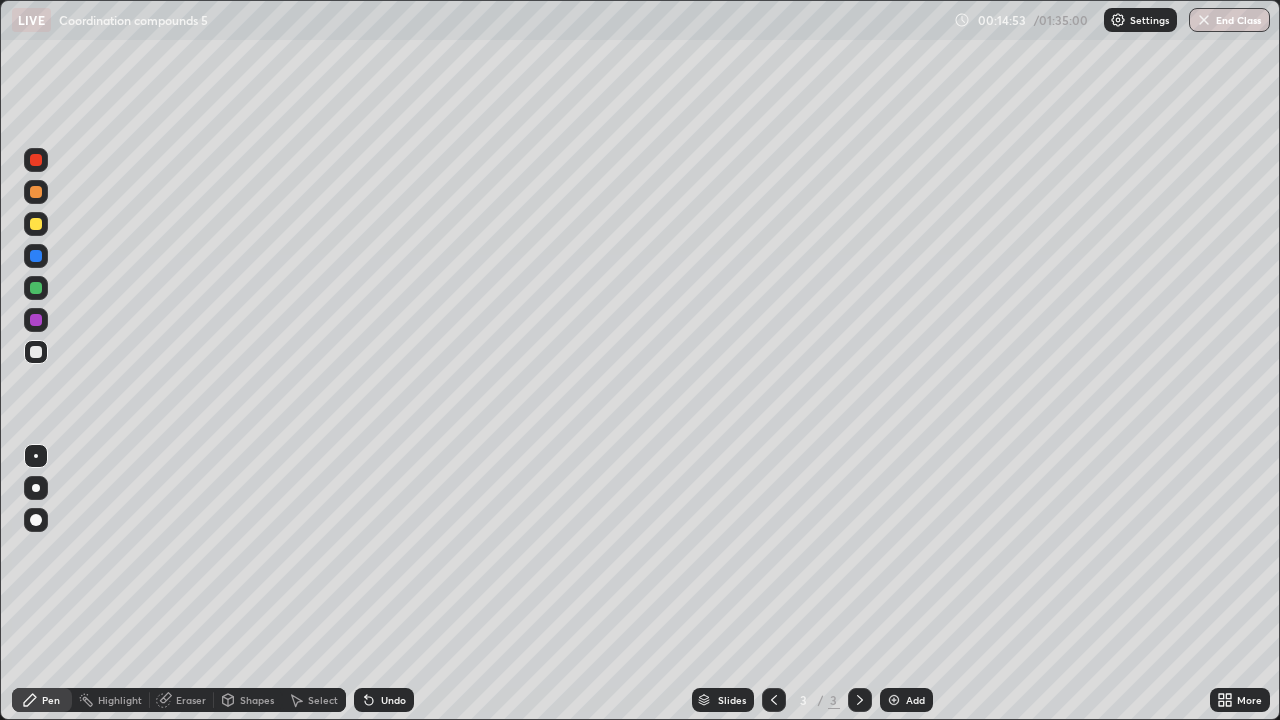 click on "Undo" at bounding box center [384, 700] 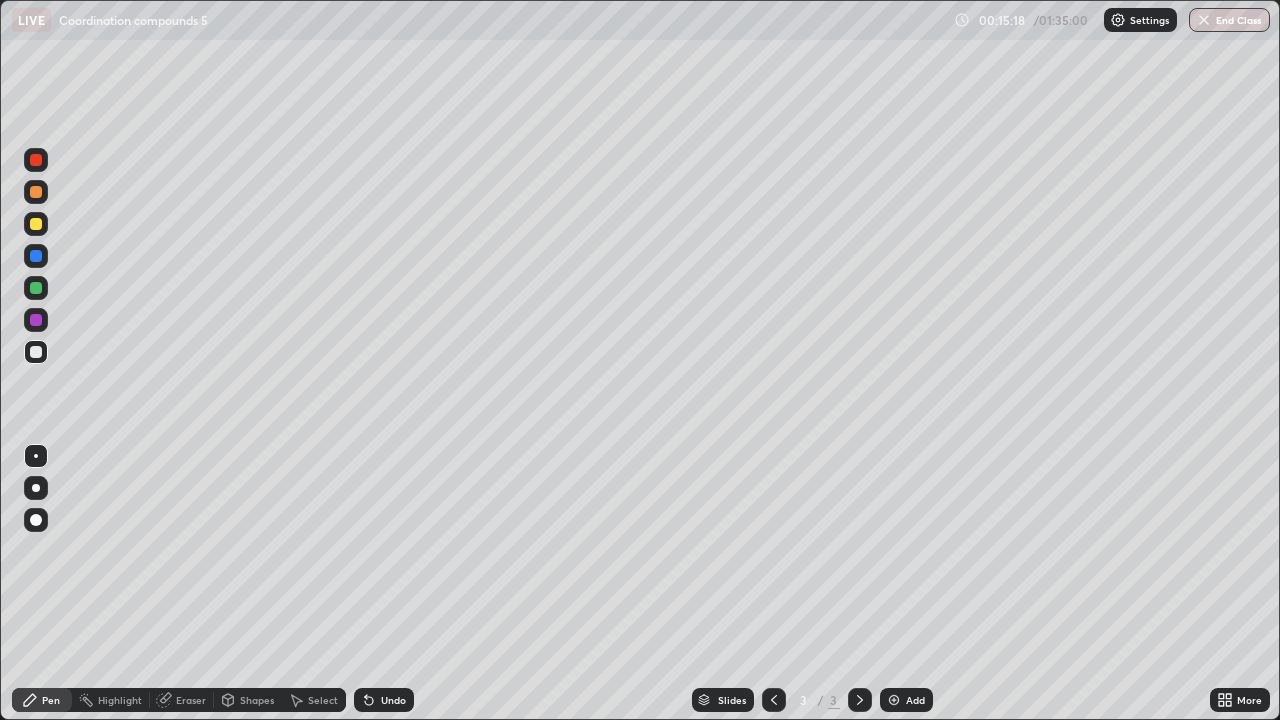 click at bounding box center (36, 256) 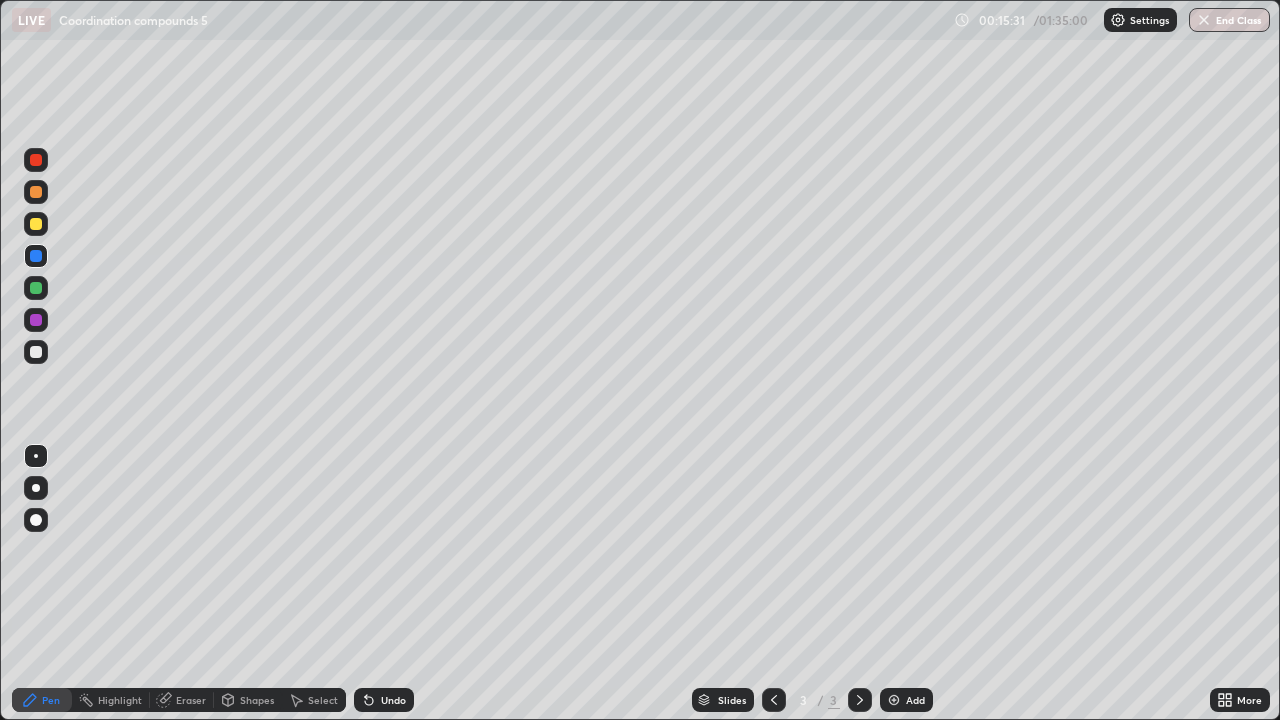 click at bounding box center [36, 288] 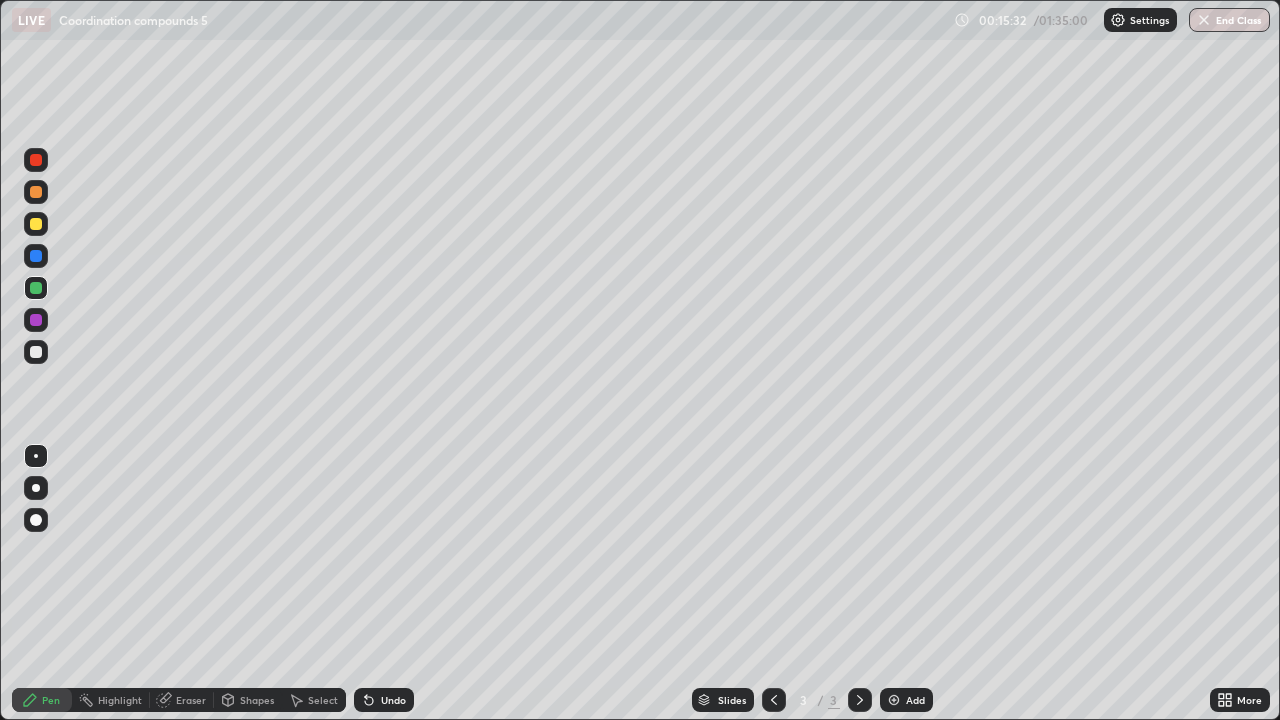 click at bounding box center (36, 520) 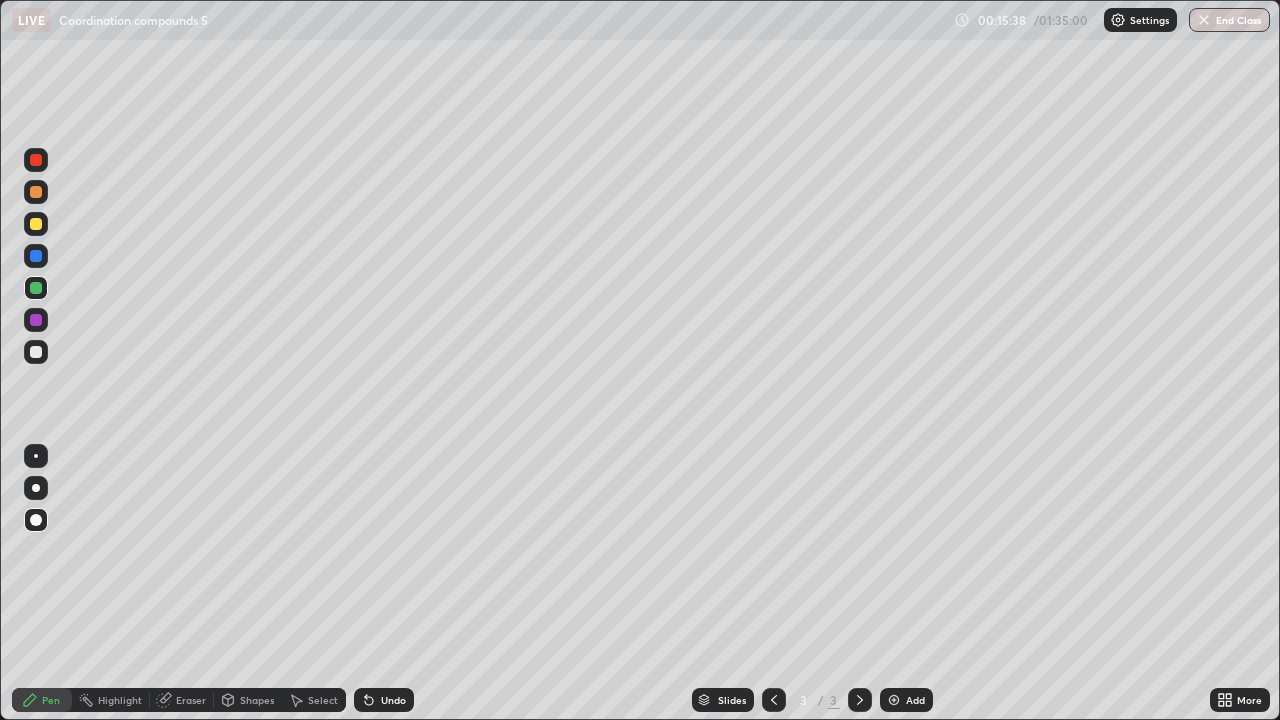 click on "Eraser" at bounding box center (191, 700) 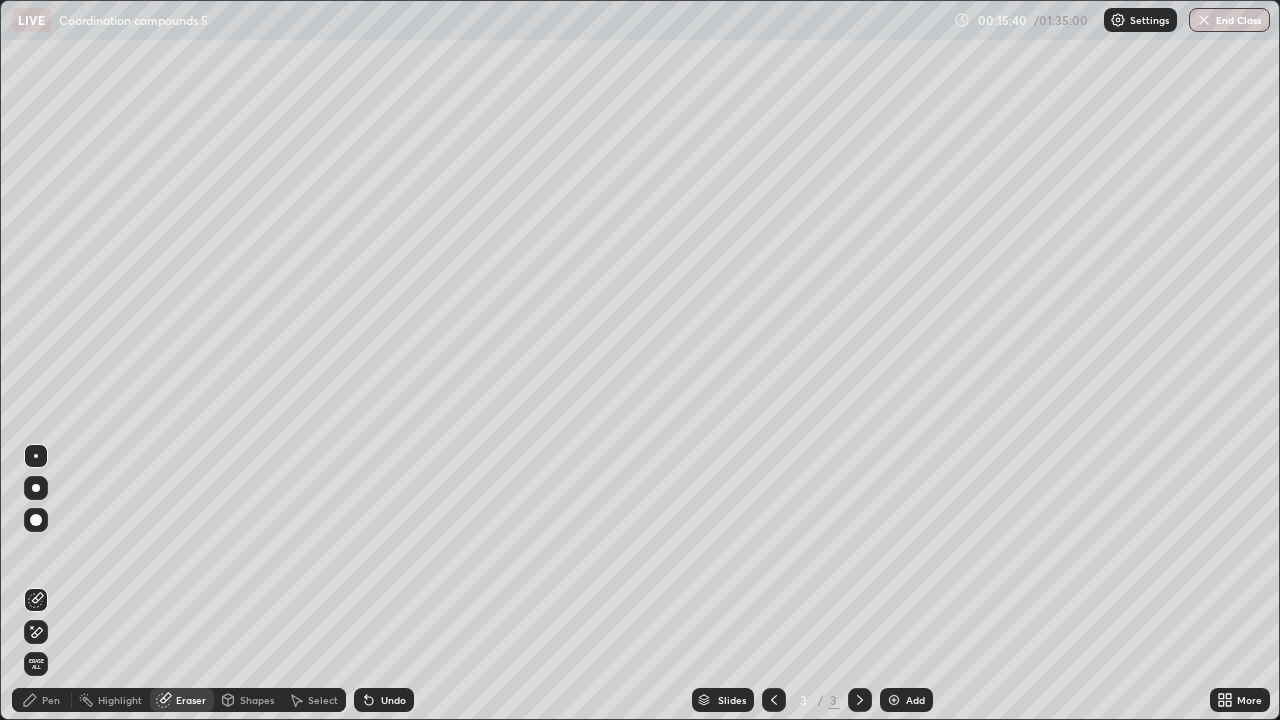 click on "Pen" at bounding box center [51, 700] 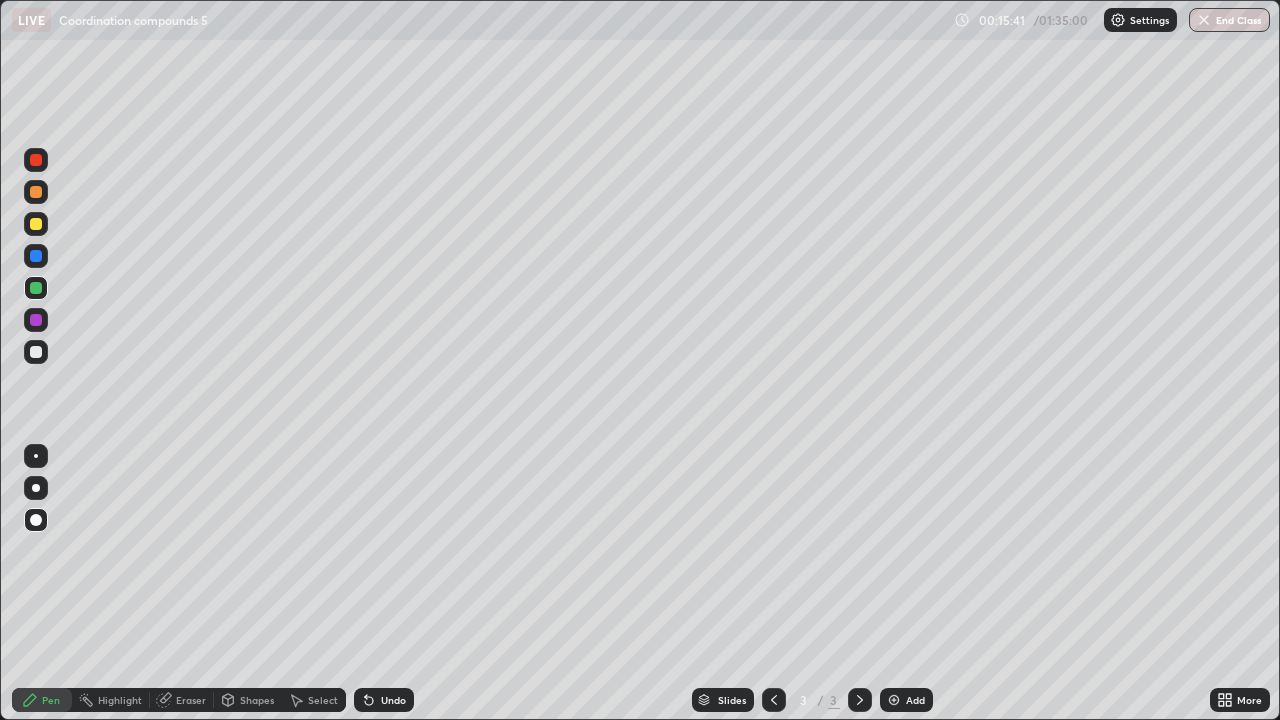 click at bounding box center [36, 224] 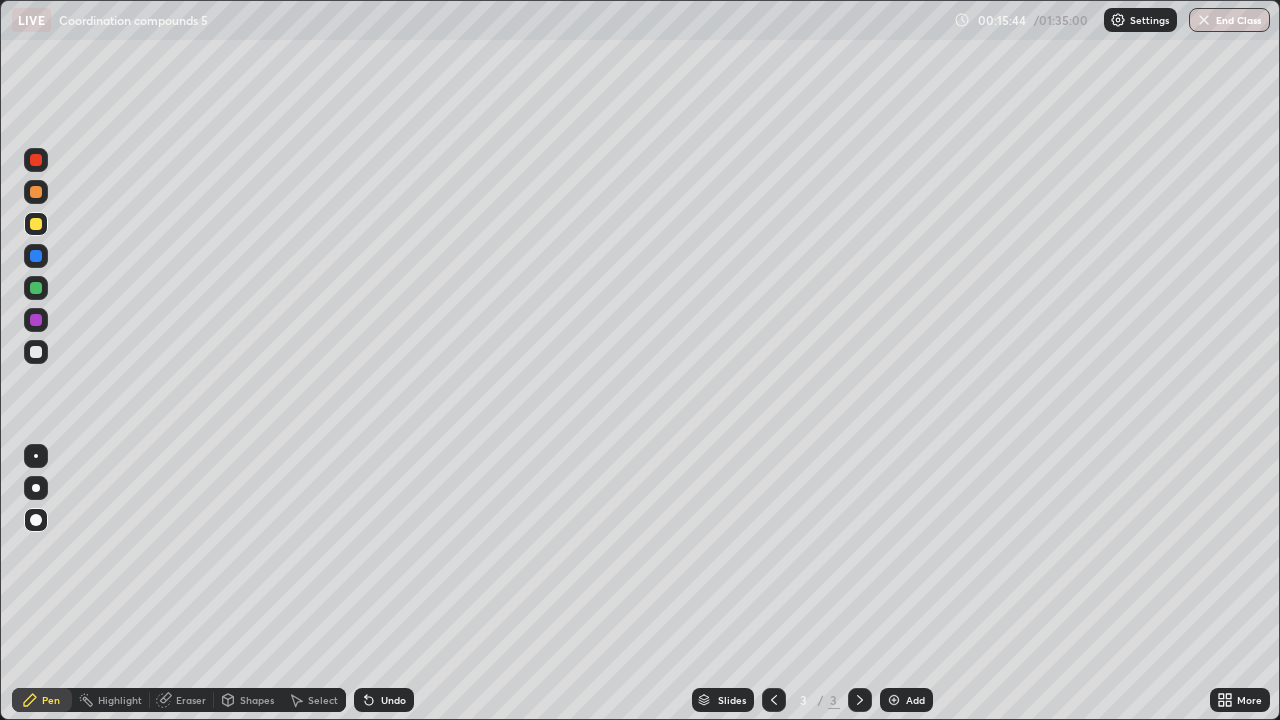 click on "Eraser" at bounding box center [191, 700] 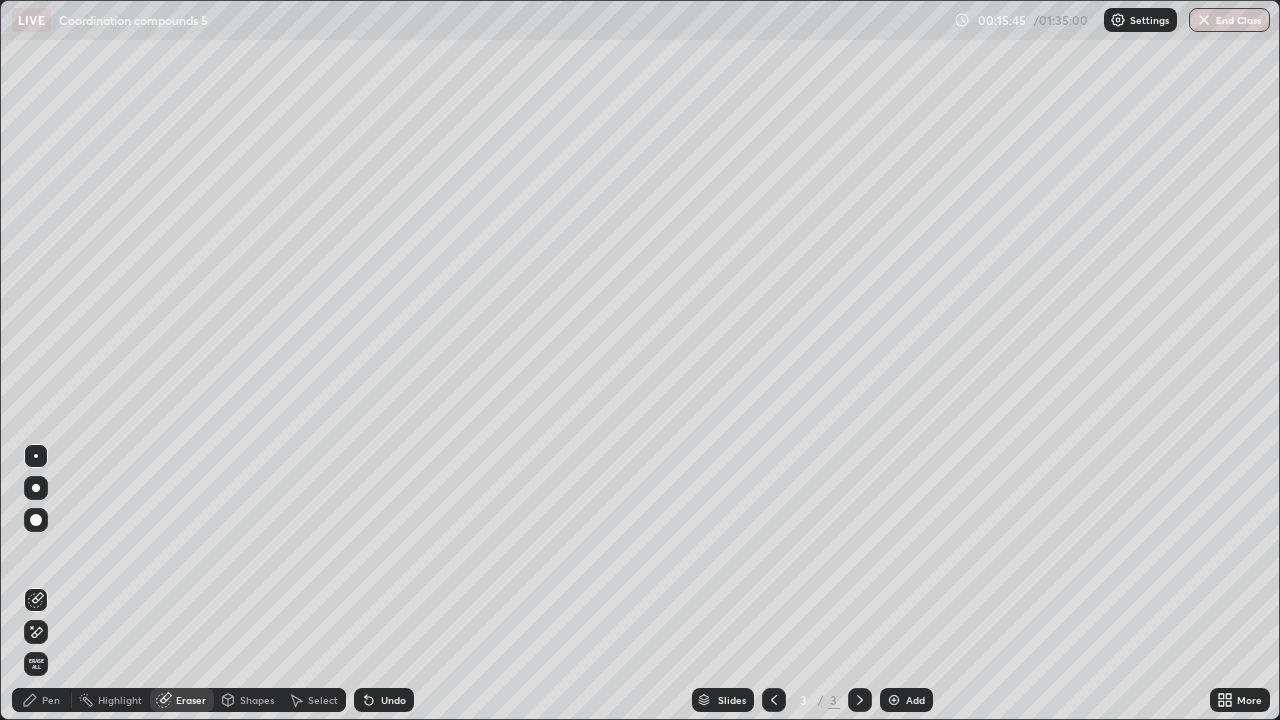 click 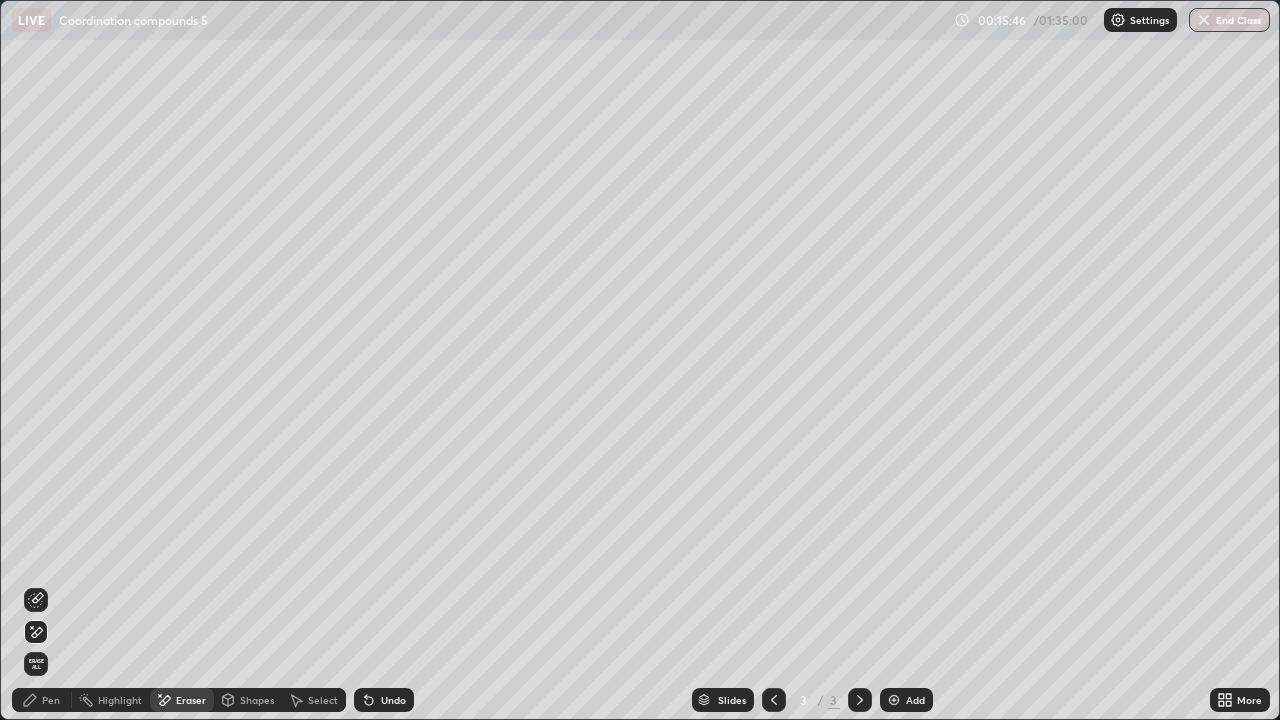 click on "Pen" at bounding box center [42, 700] 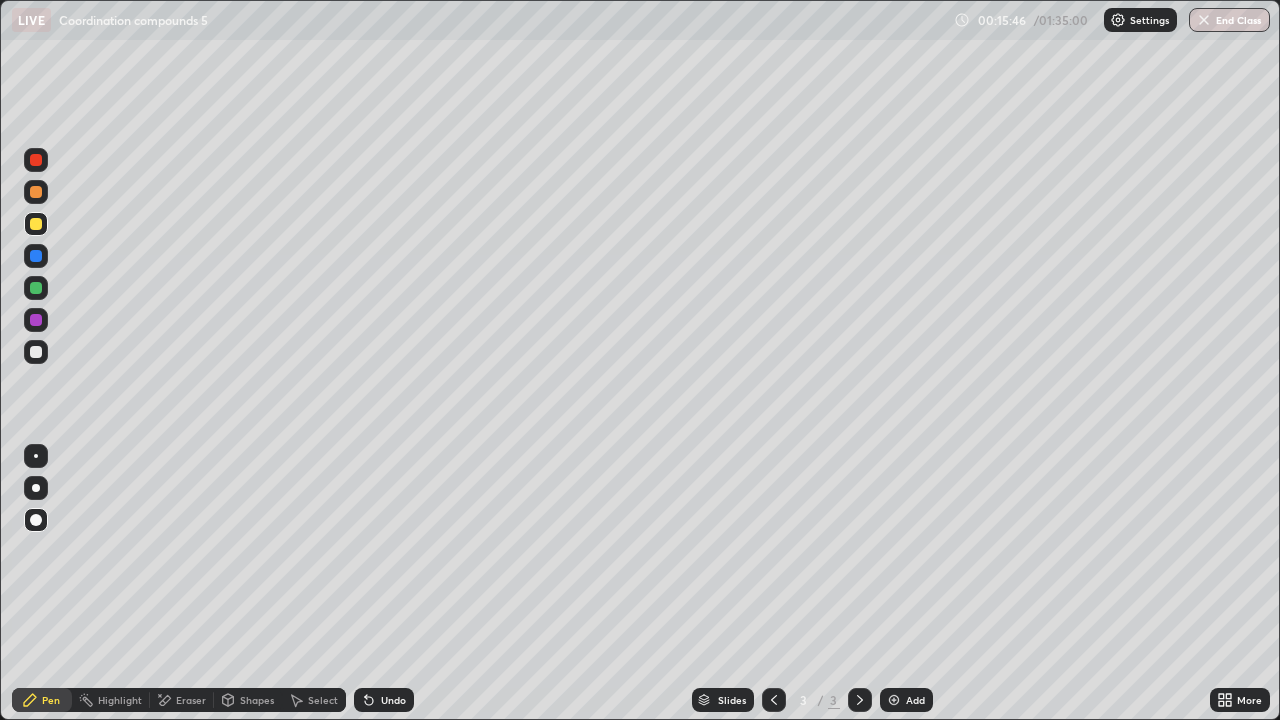 click at bounding box center [36, 352] 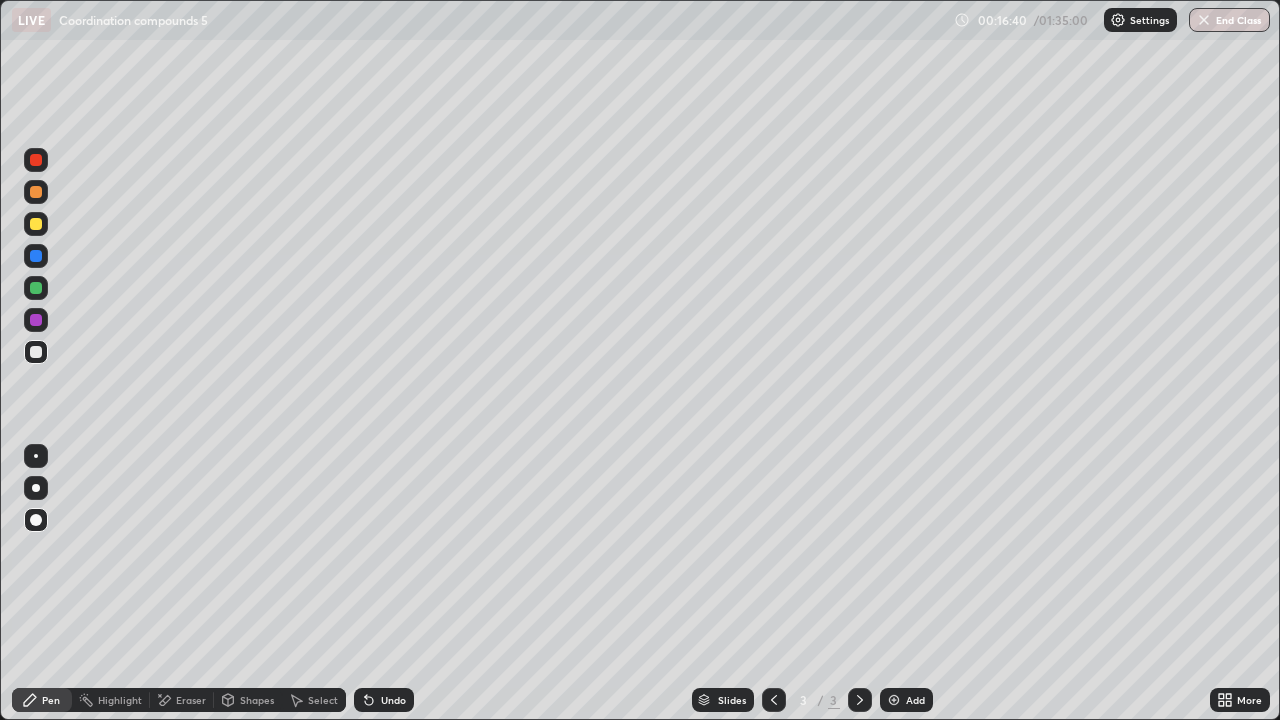 click at bounding box center (36, 224) 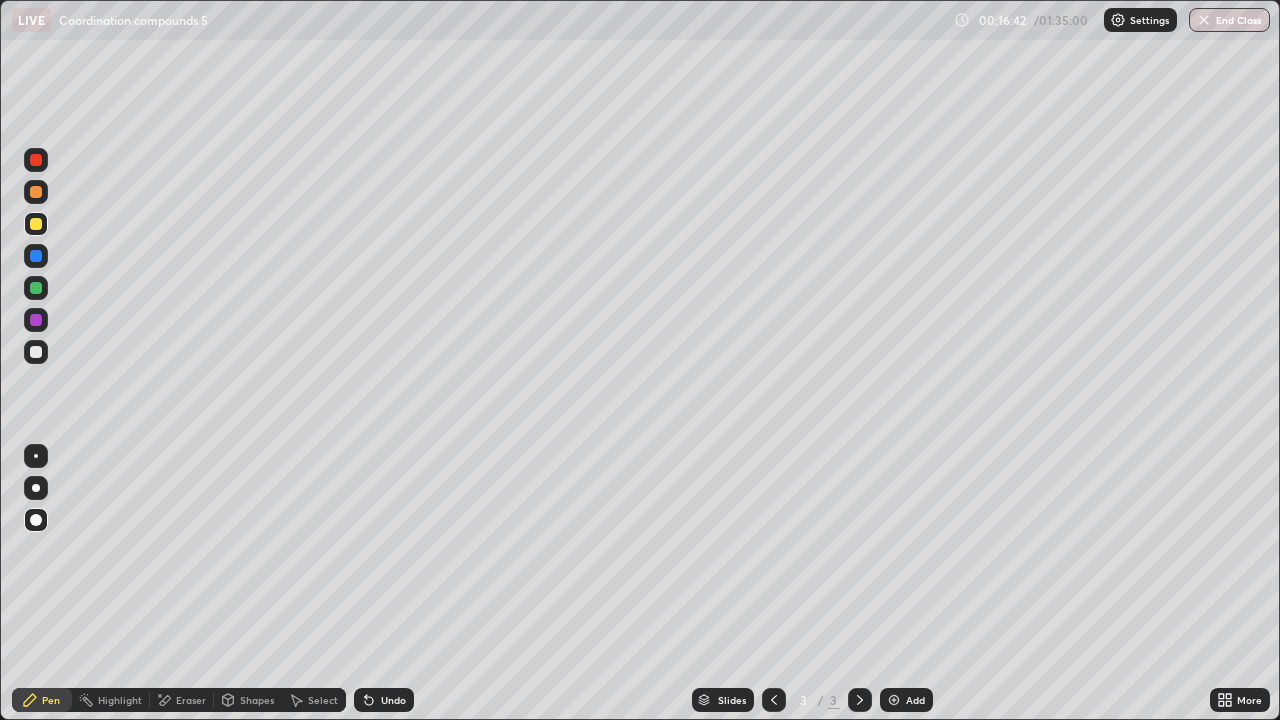 click at bounding box center (894, 700) 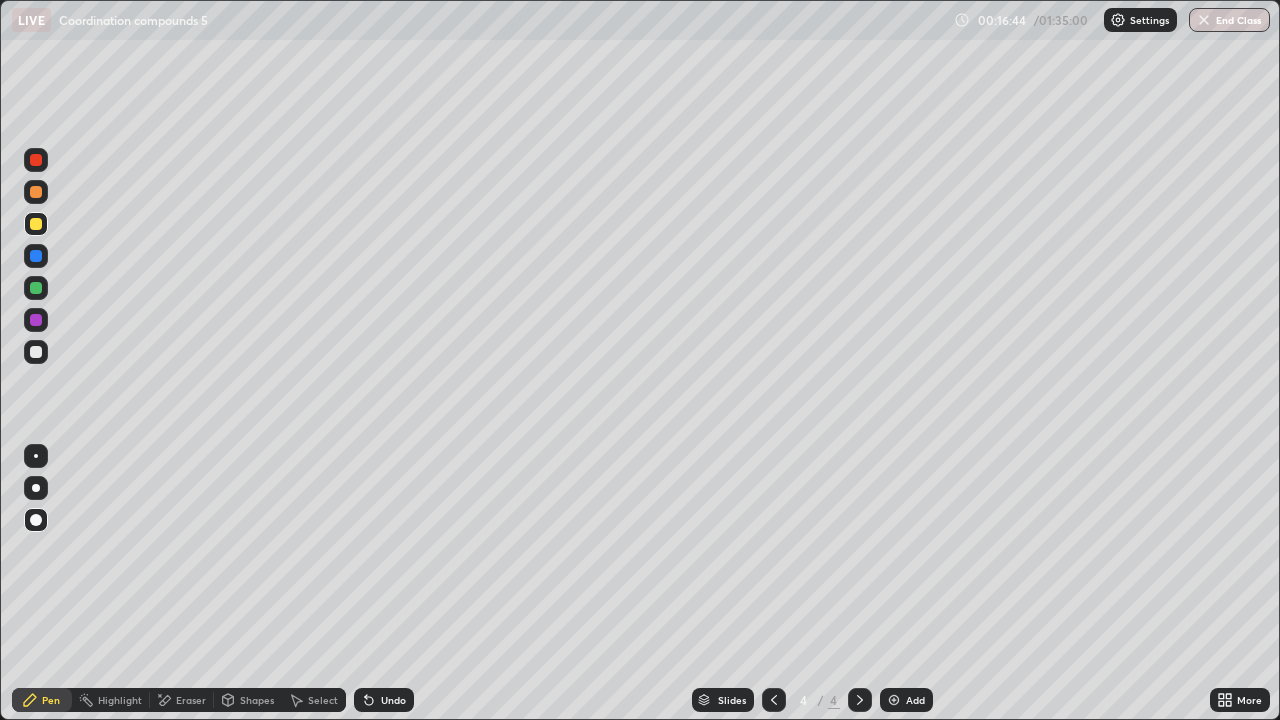 click at bounding box center [36, 288] 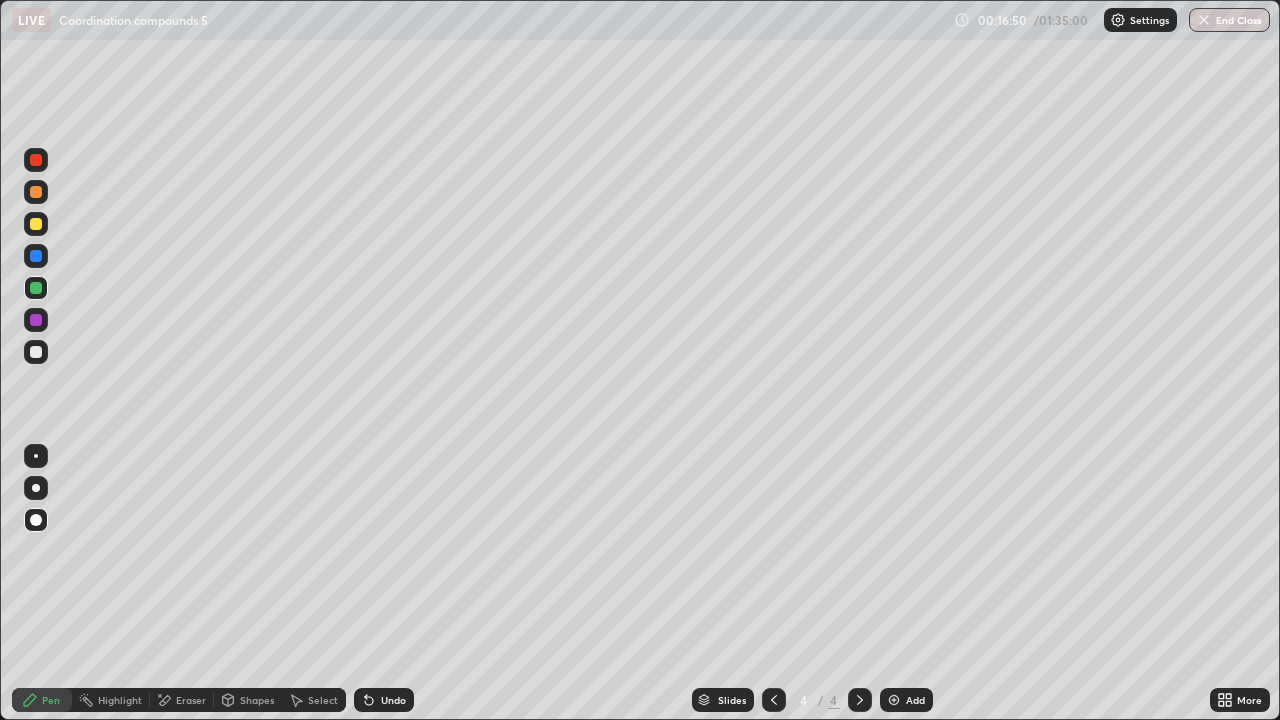 click at bounding box center (36, 352) 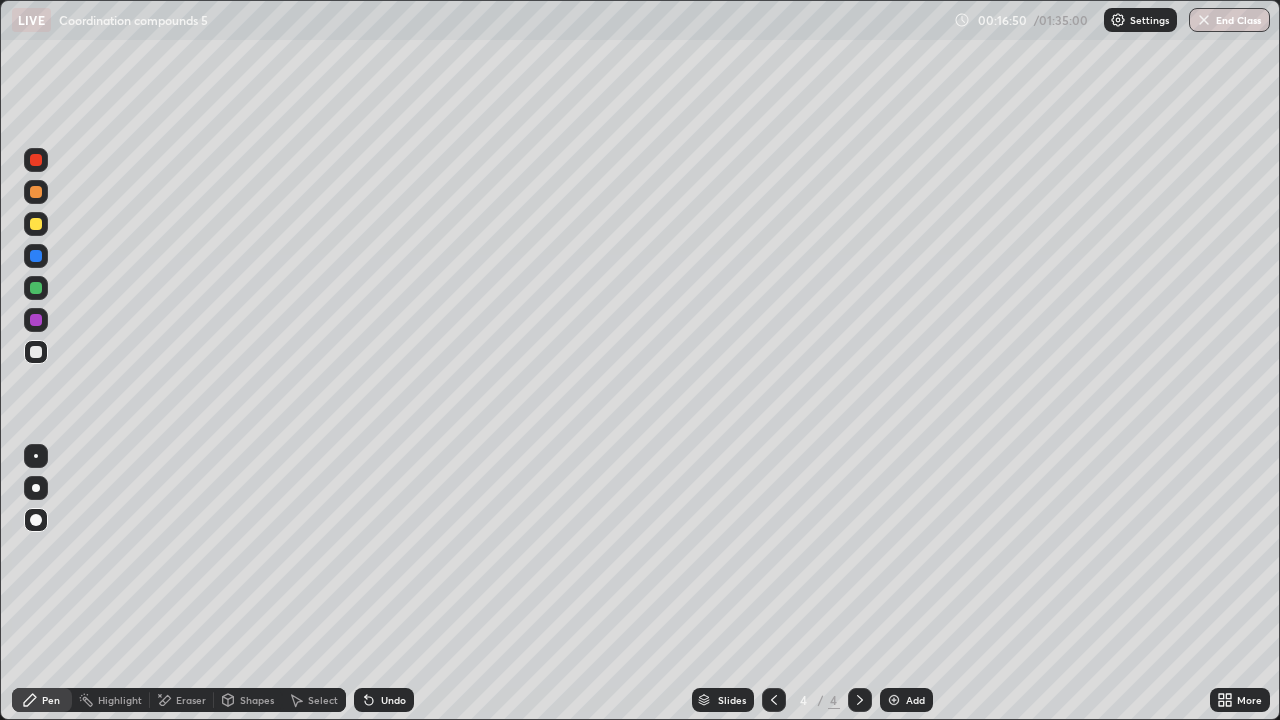 click at bounding box center (36, 456) 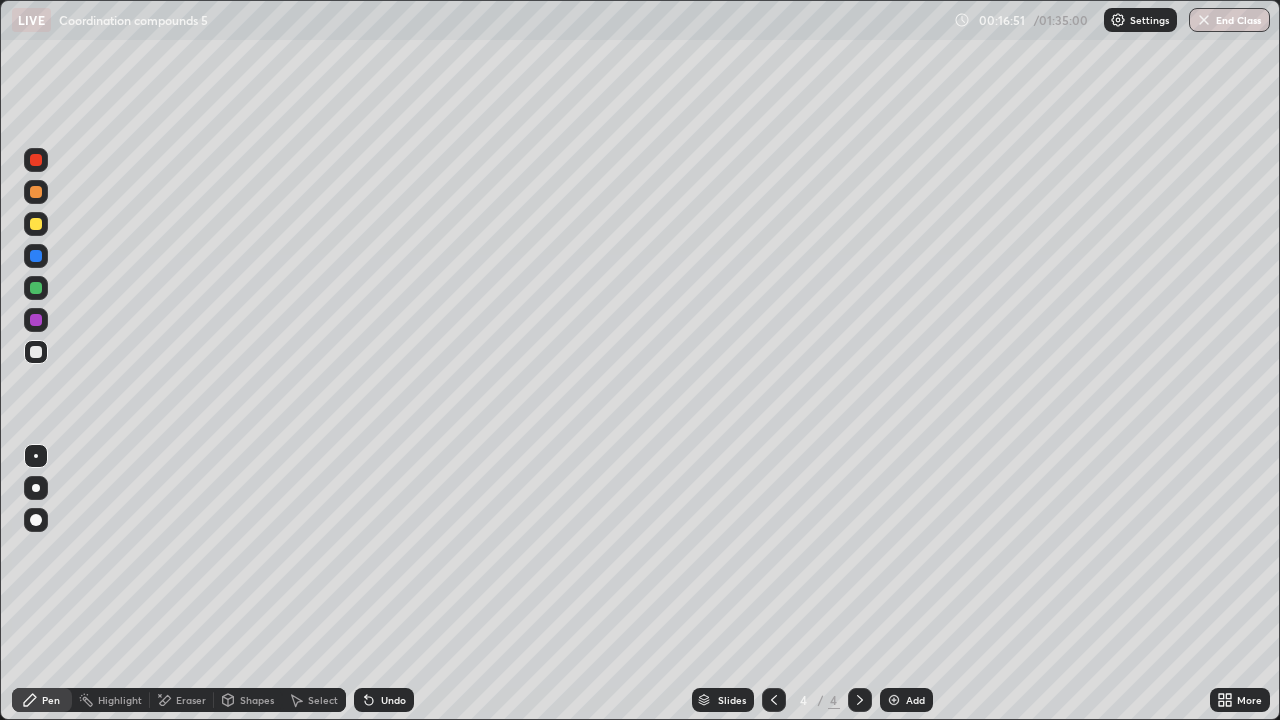click at bounding box center (36, 224) 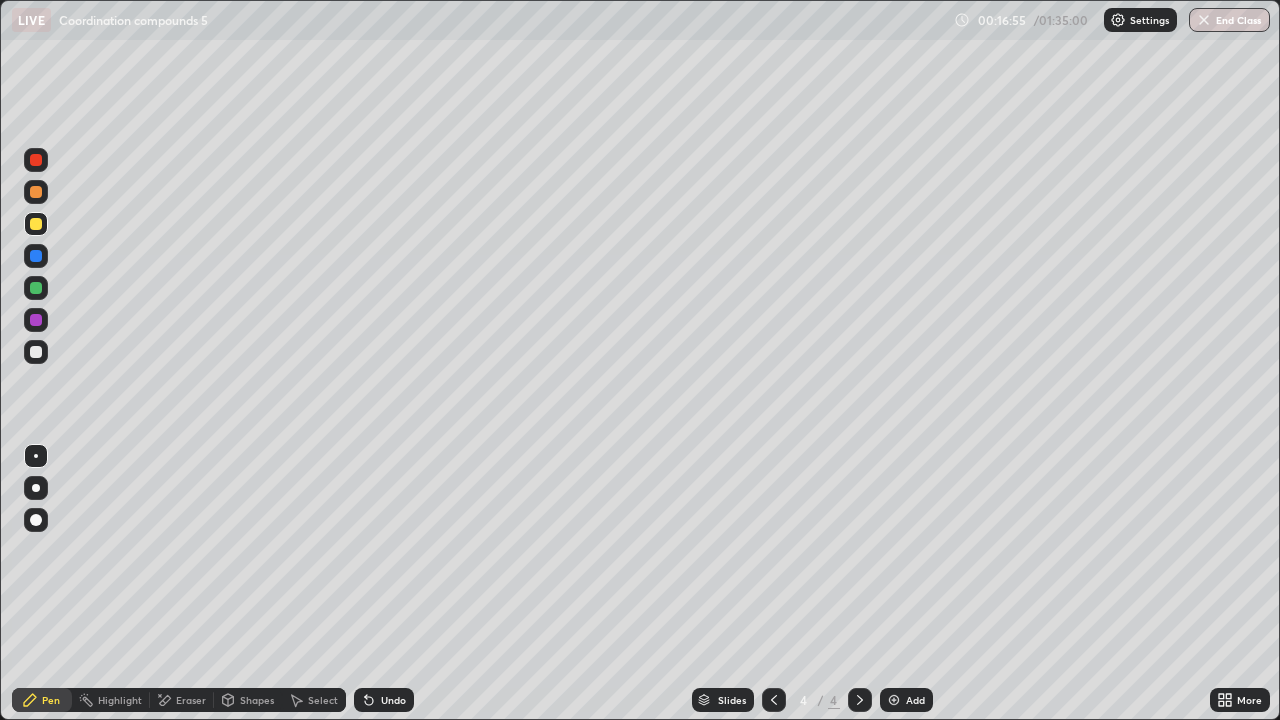 click 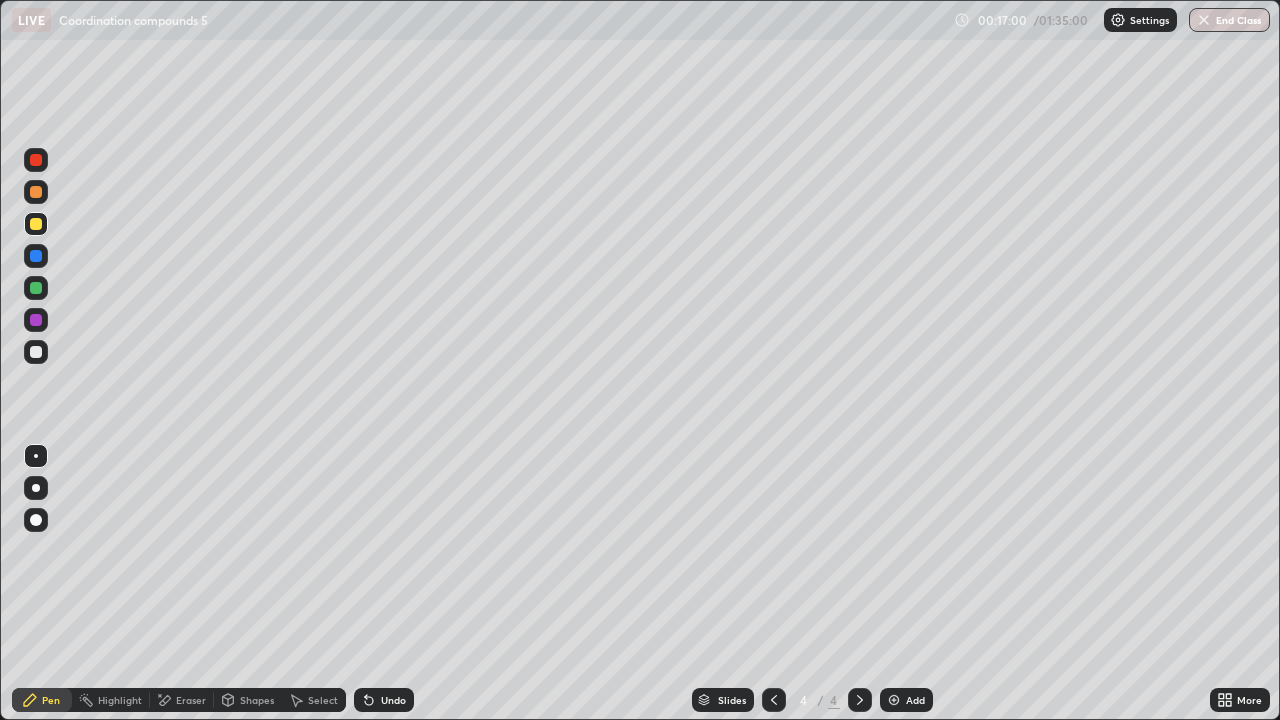 click 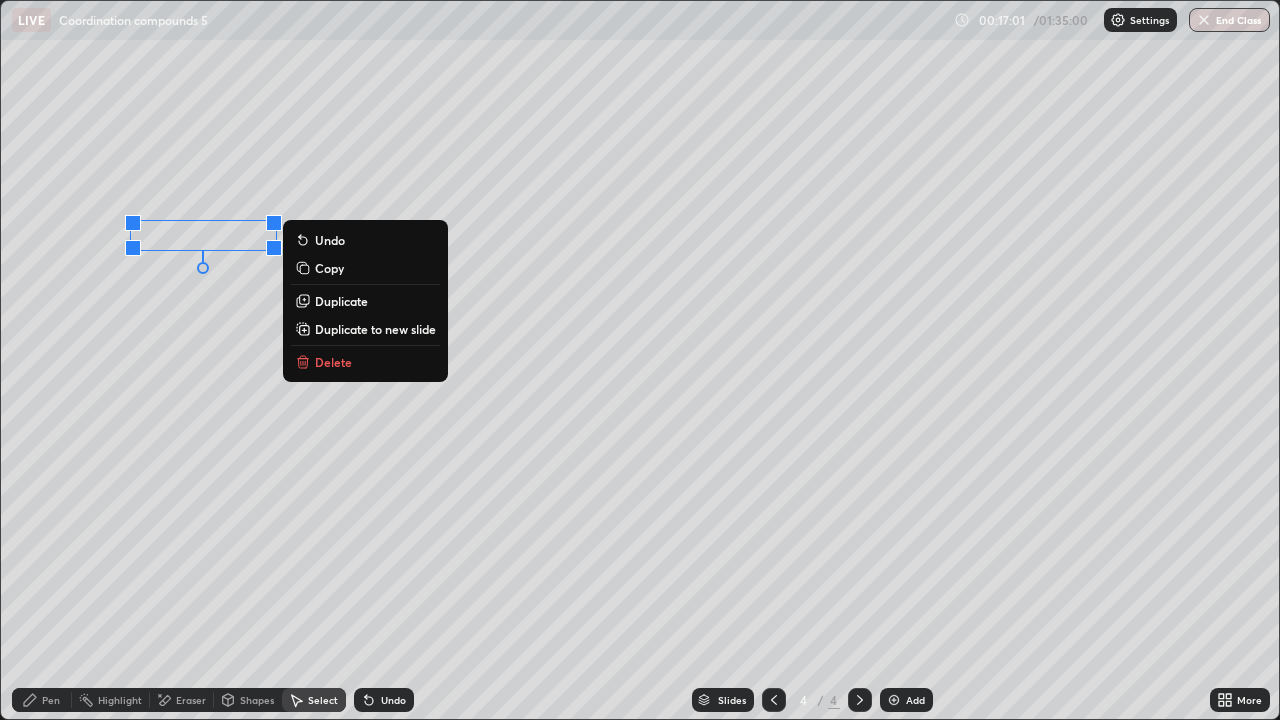 click on "Duplicate" at bounding box center [341, 301] 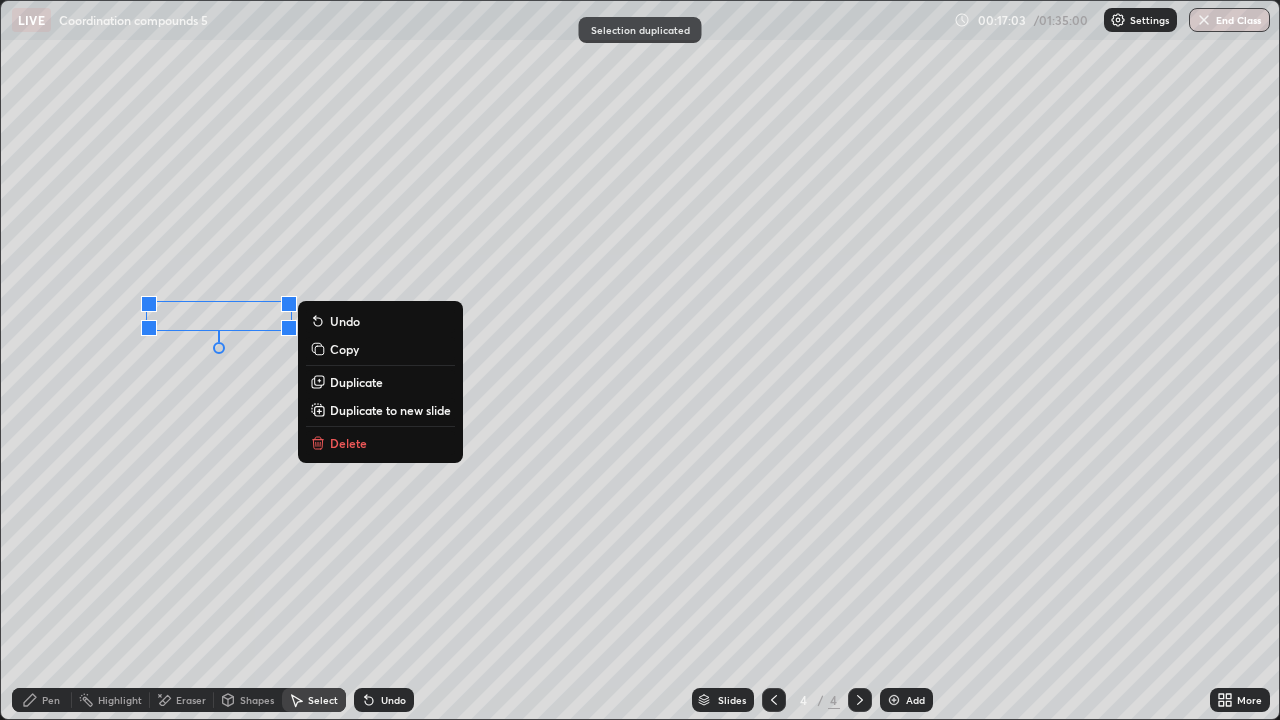 click 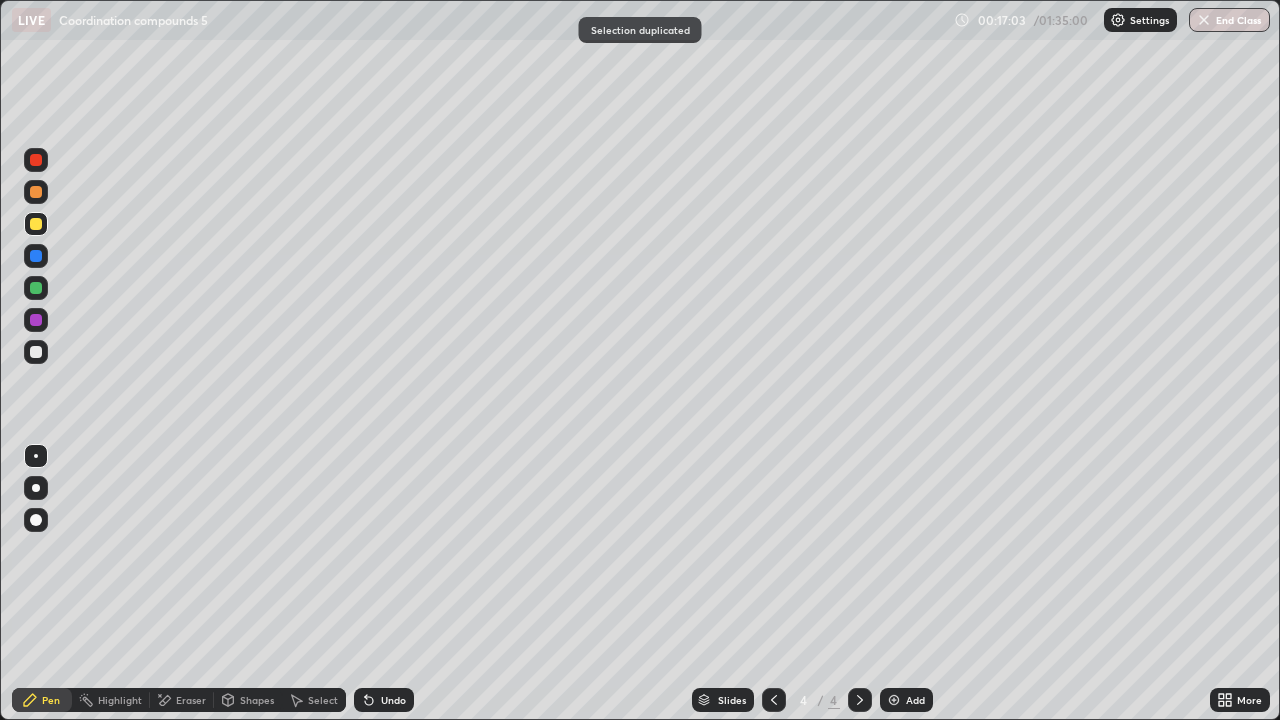 click at bounding box center [36, 352] 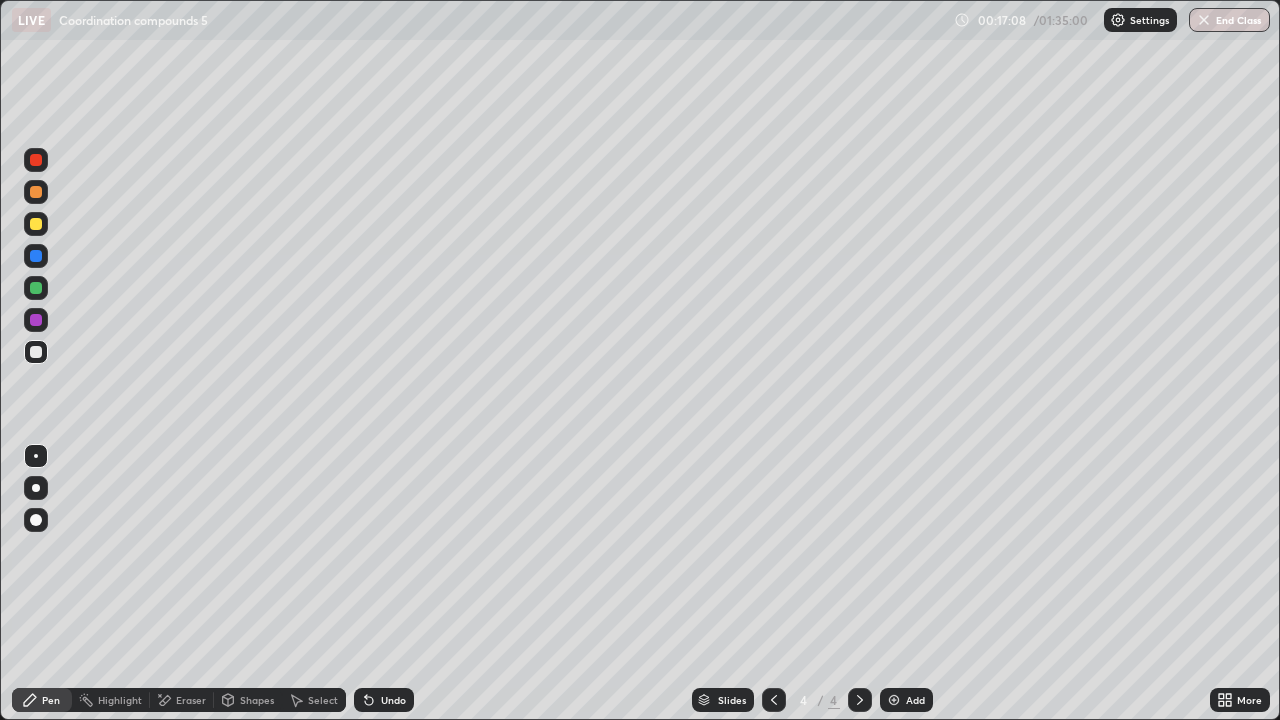 click at bounding box center [36, 224] 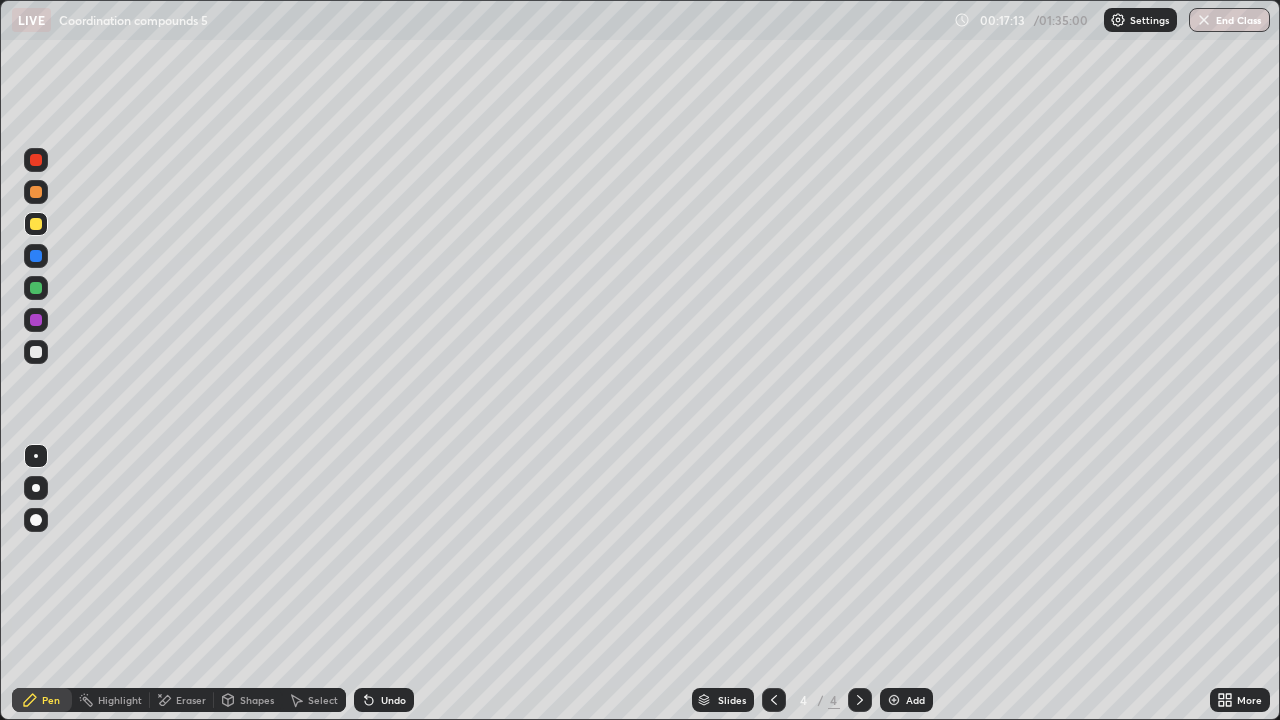 click at bounding box center [36, 288] 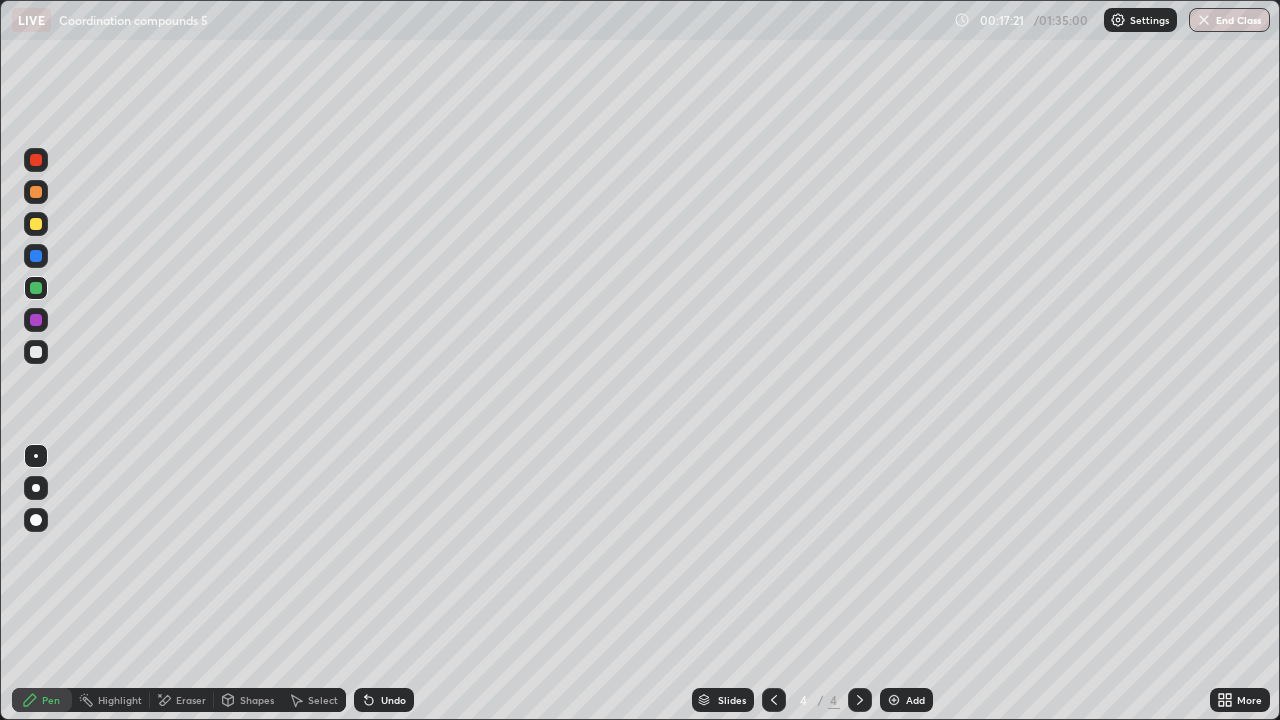 click on "Select" at bounding box center [314, 700] 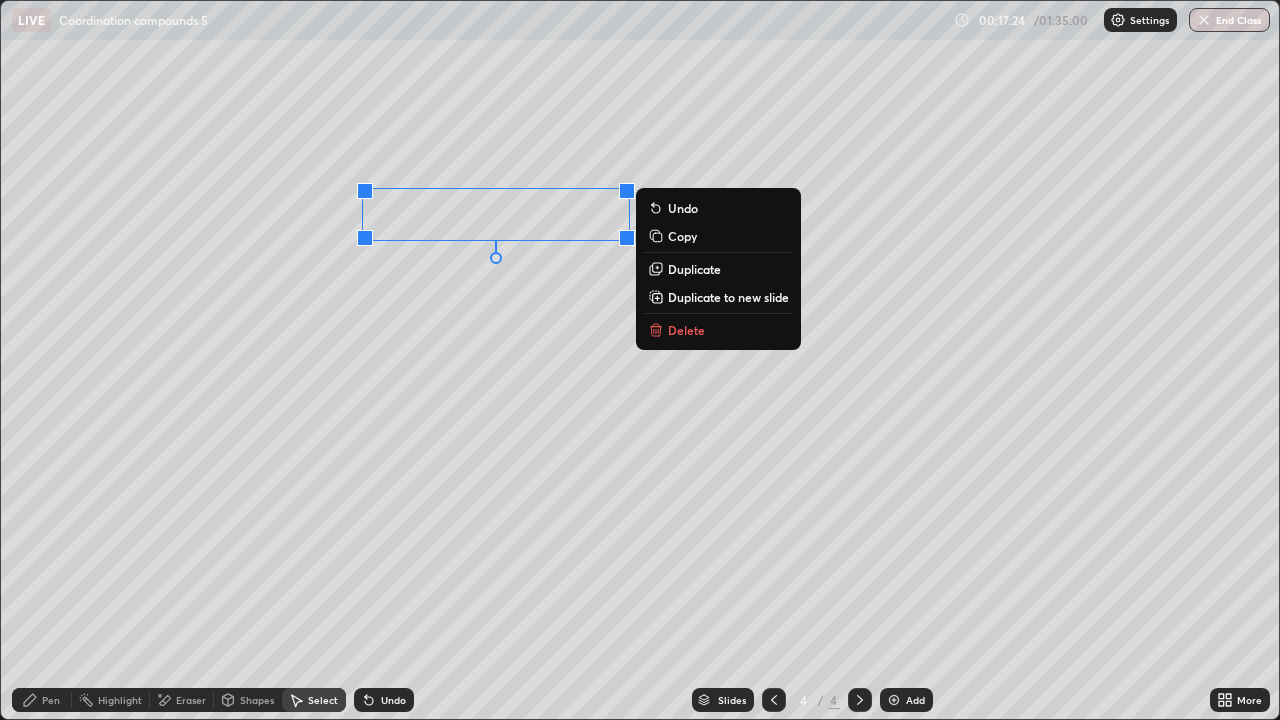 click on "Duplicate" at bounding box center [718, 269] 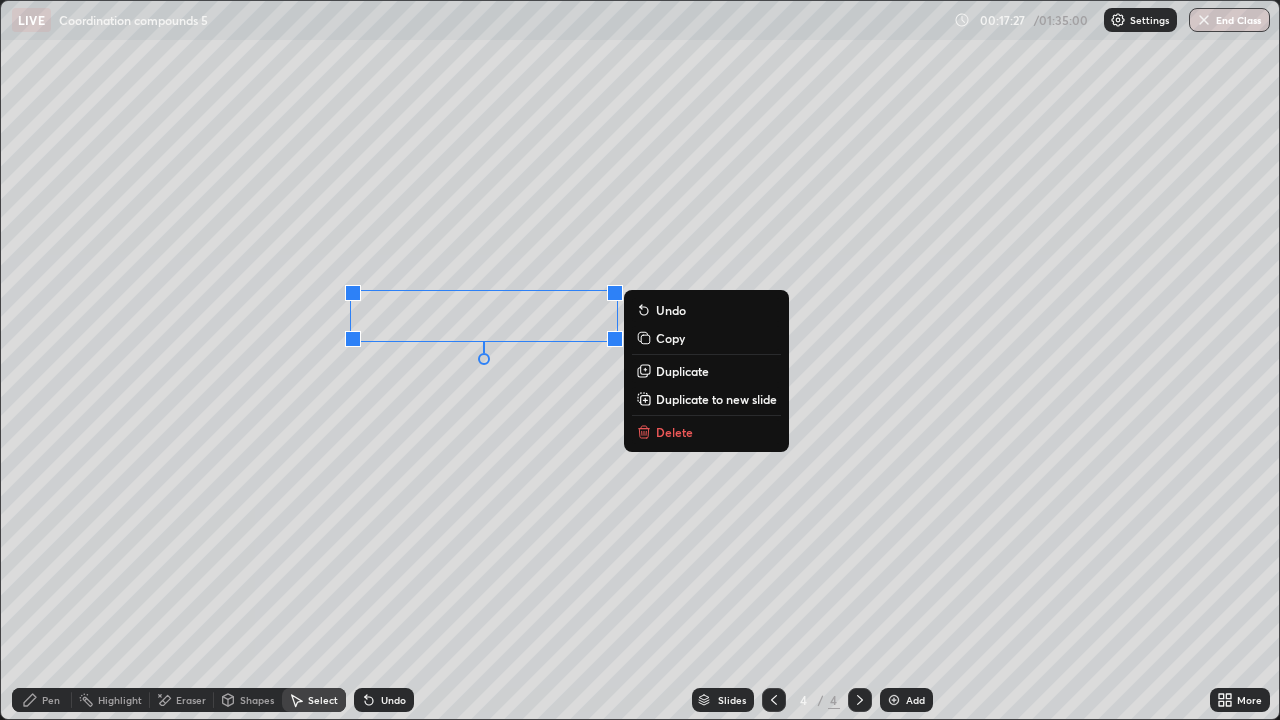 click on "Eraser" at bounding box center [182, 700] 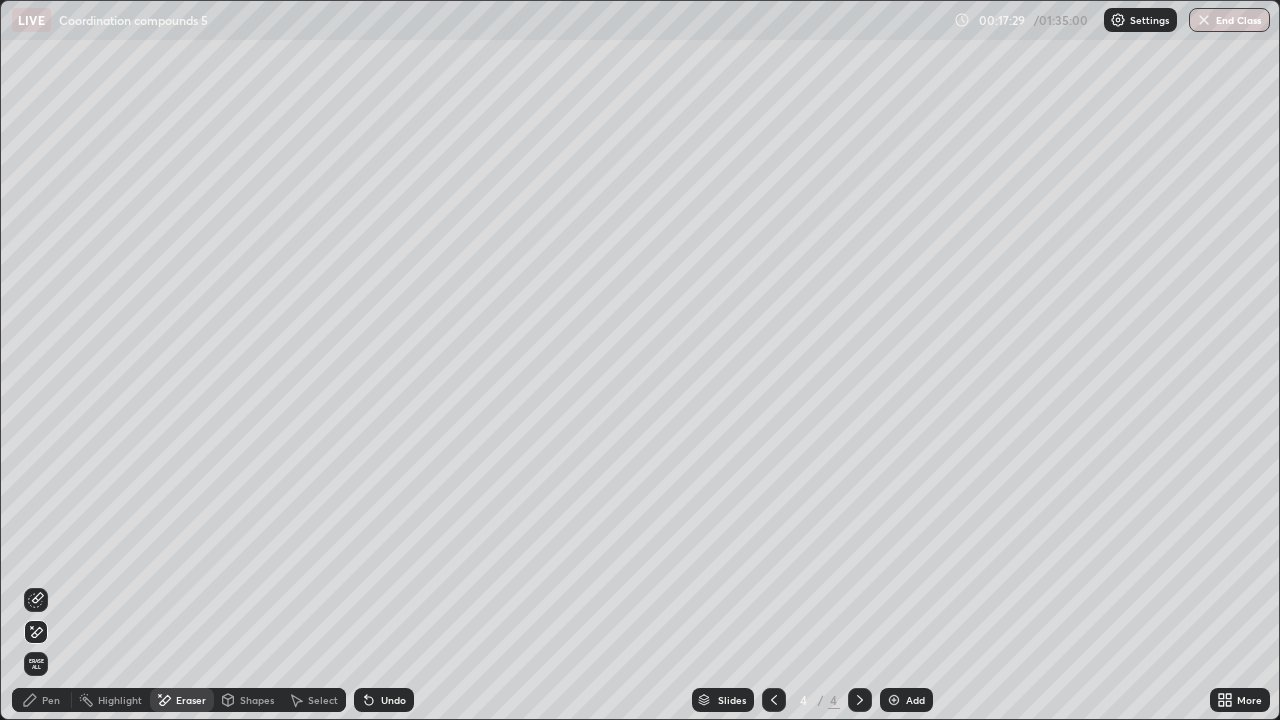 click on "Pen" at bounding box center [42, 700] 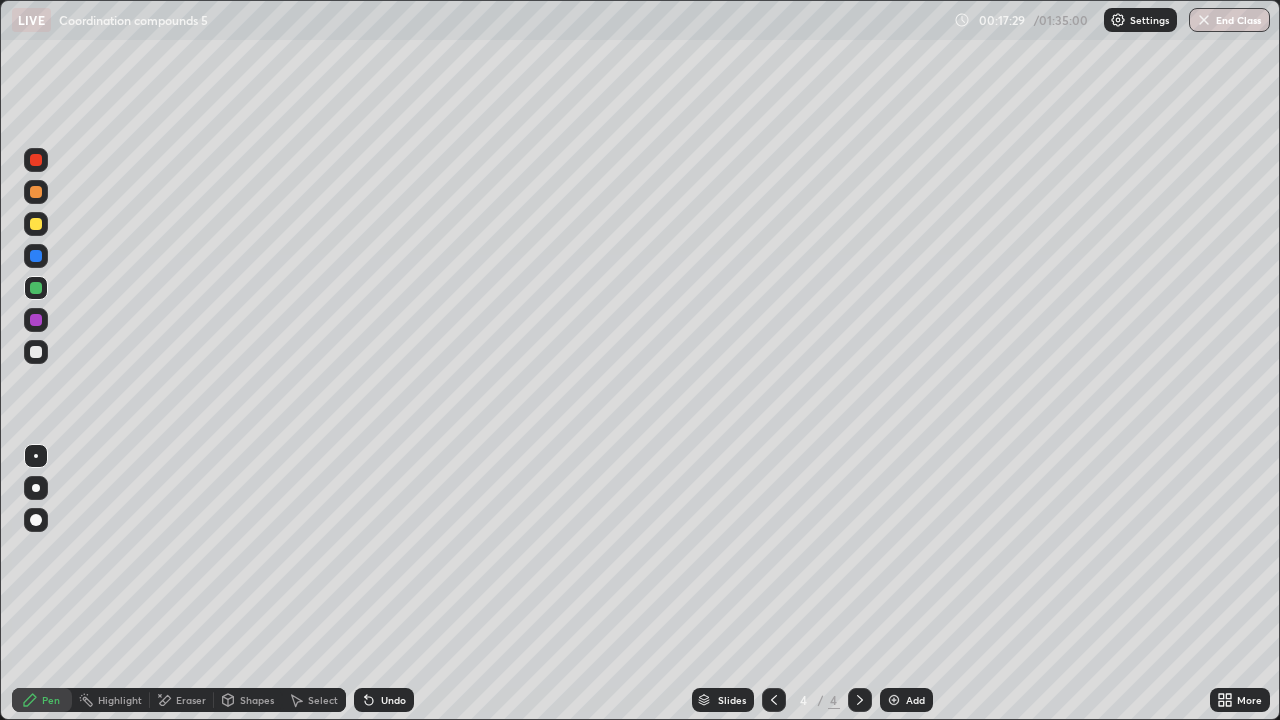 click at bounding box center [36, 352] 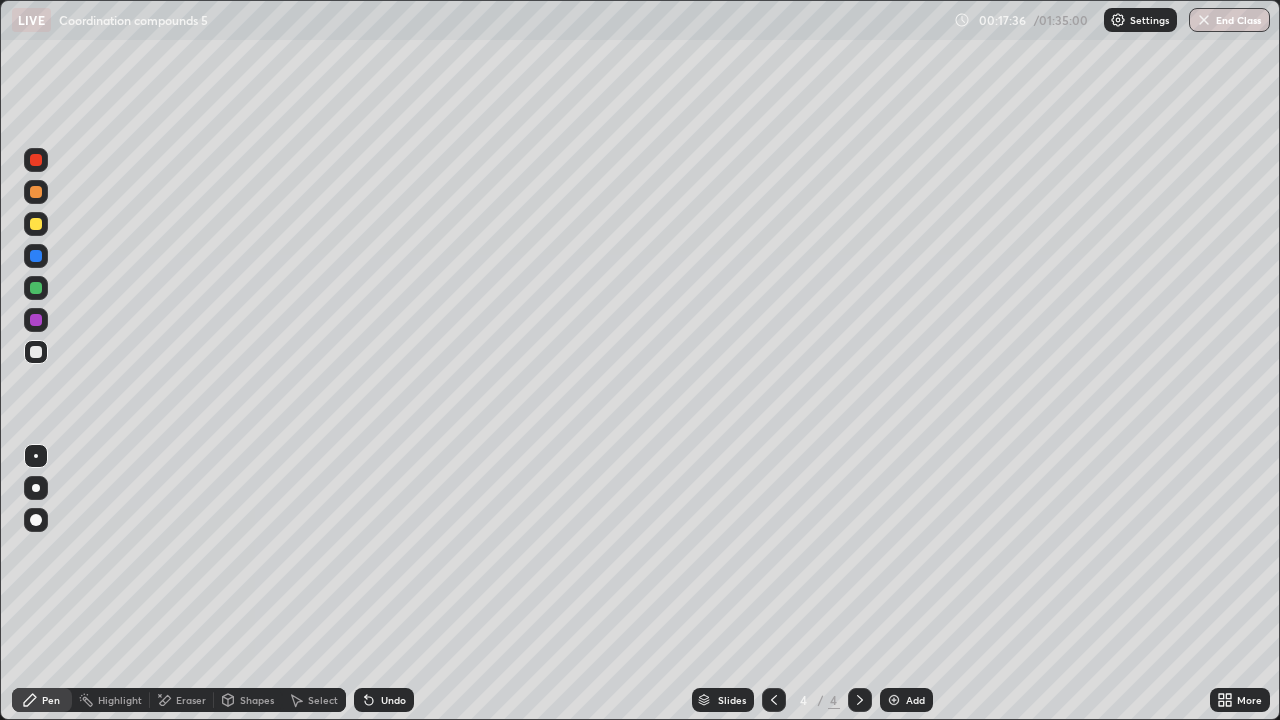 click at bounding box center (36, 288) 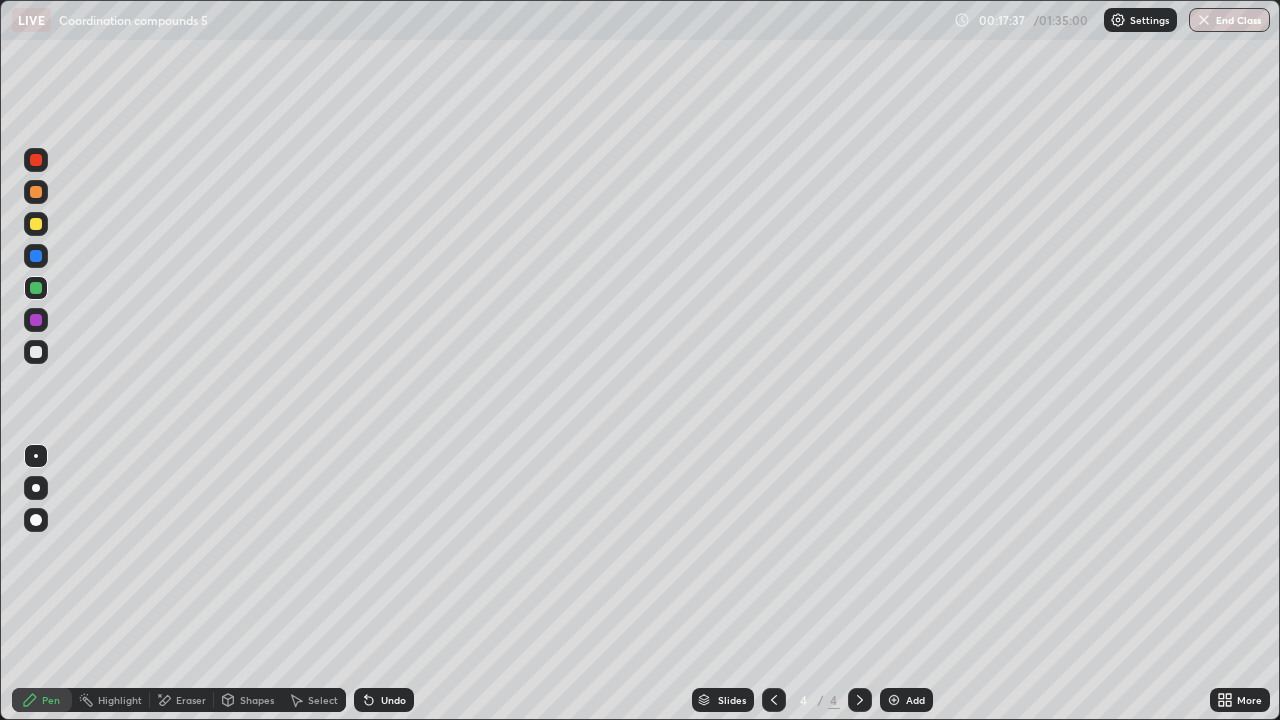 click 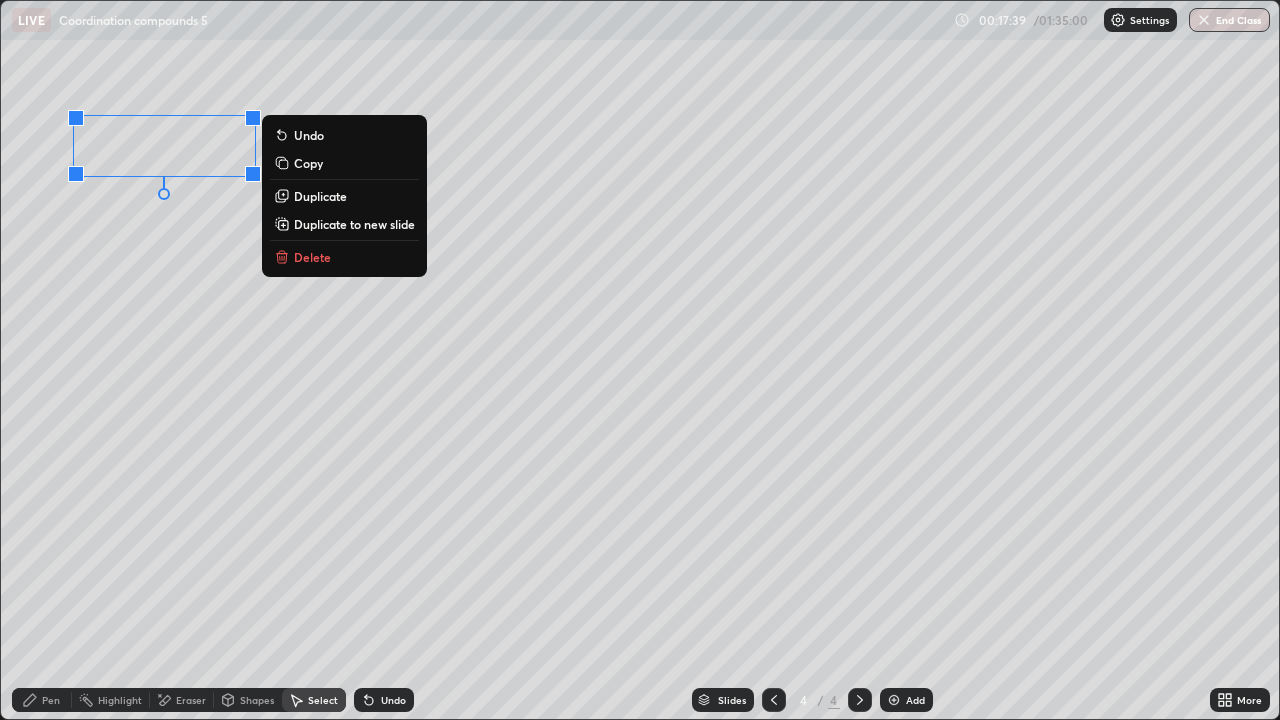 click on "Duplicate" at bounding box center [344, 196] 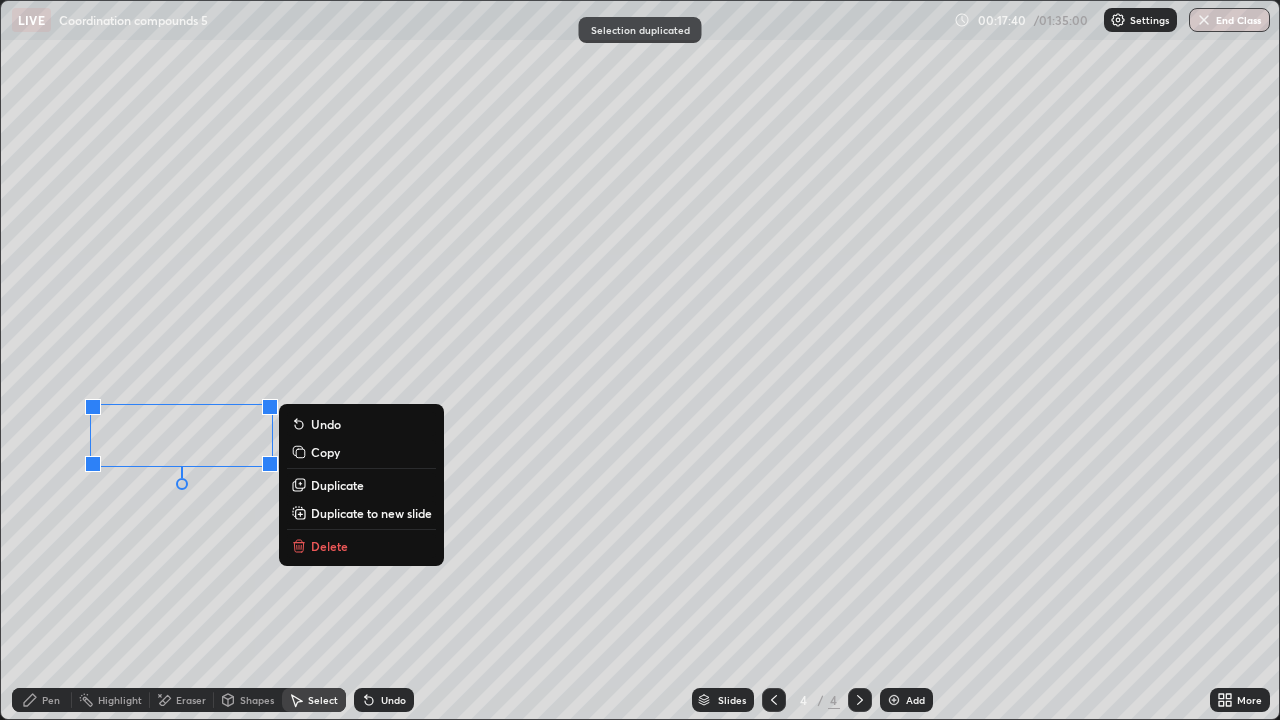 click 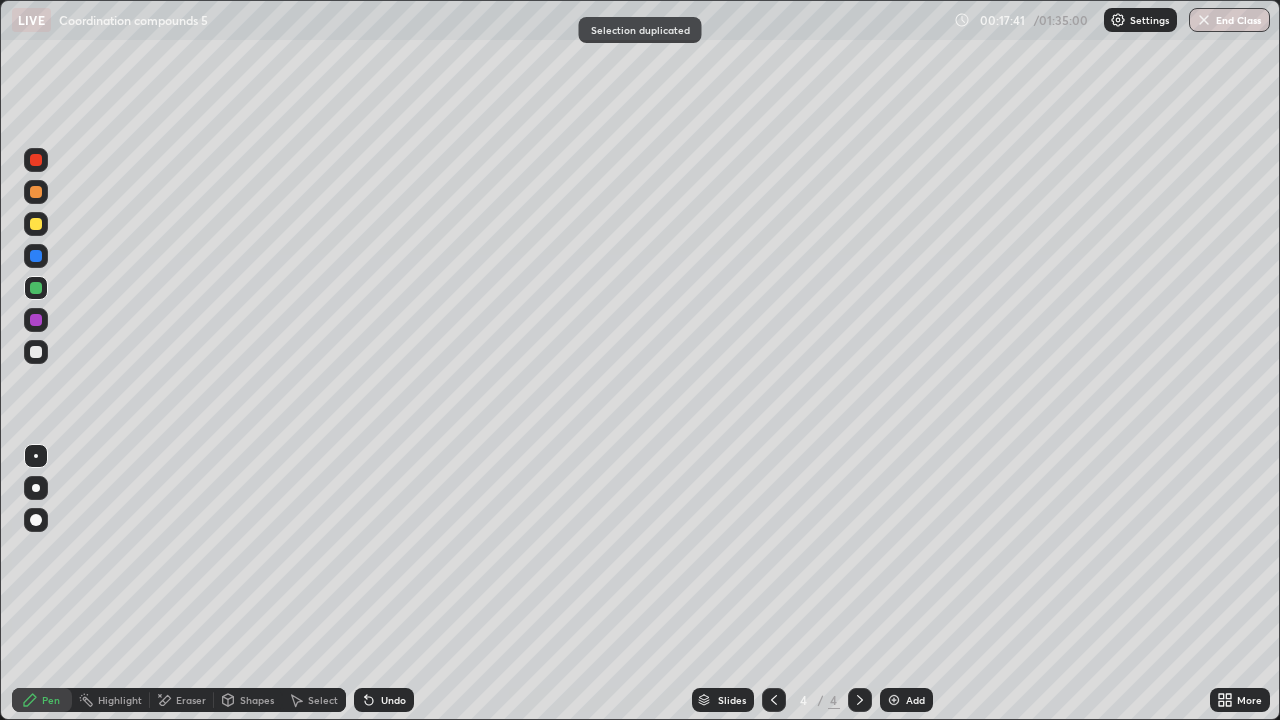 click on "Eraser" at bounding box center (191, 700) 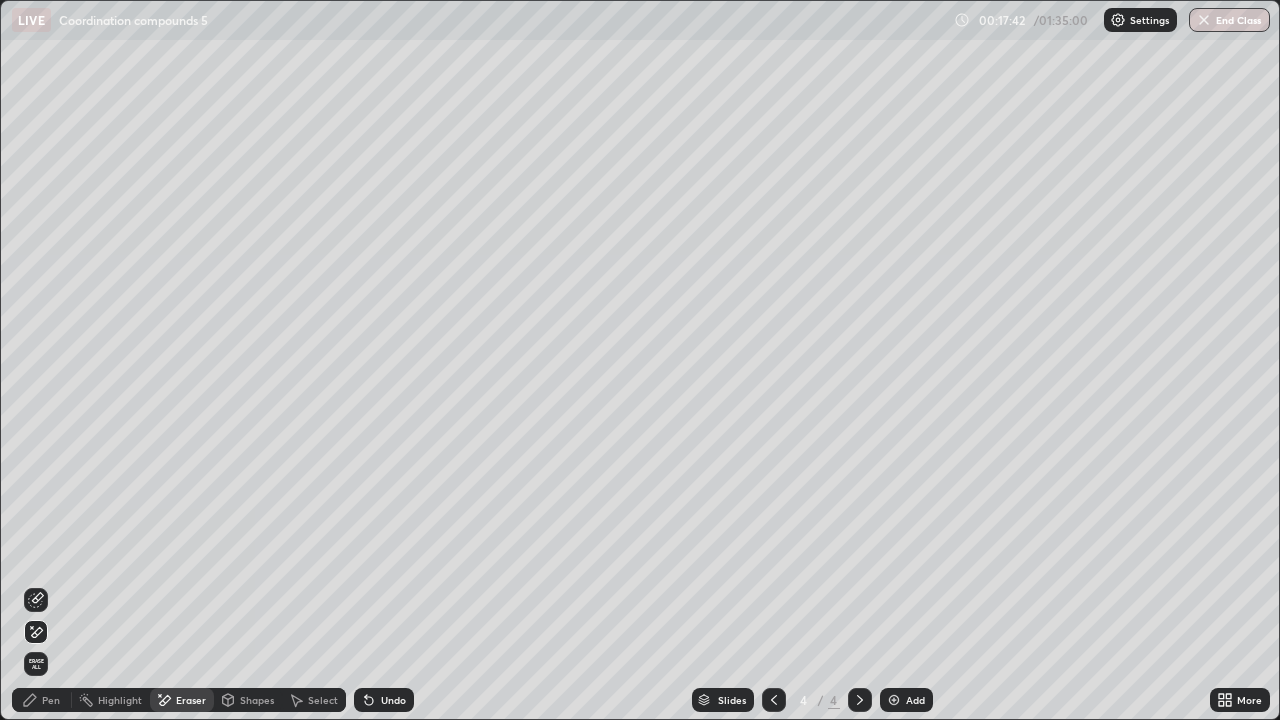 click 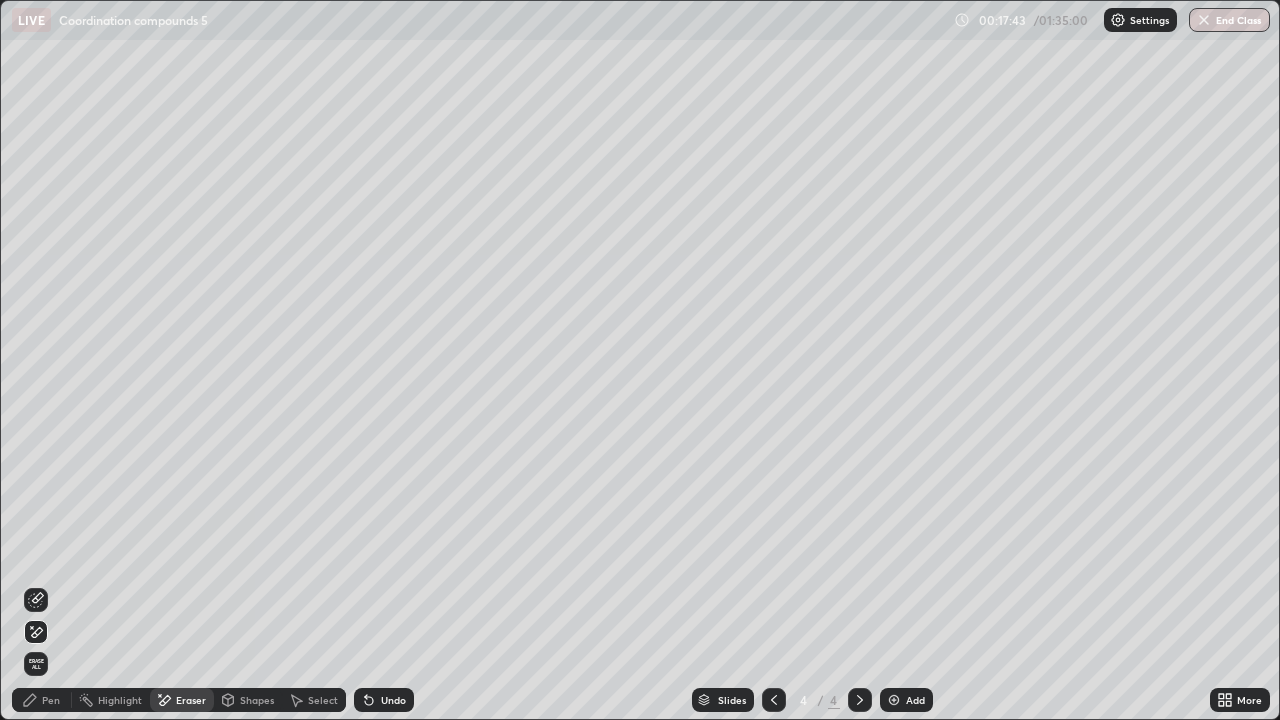click 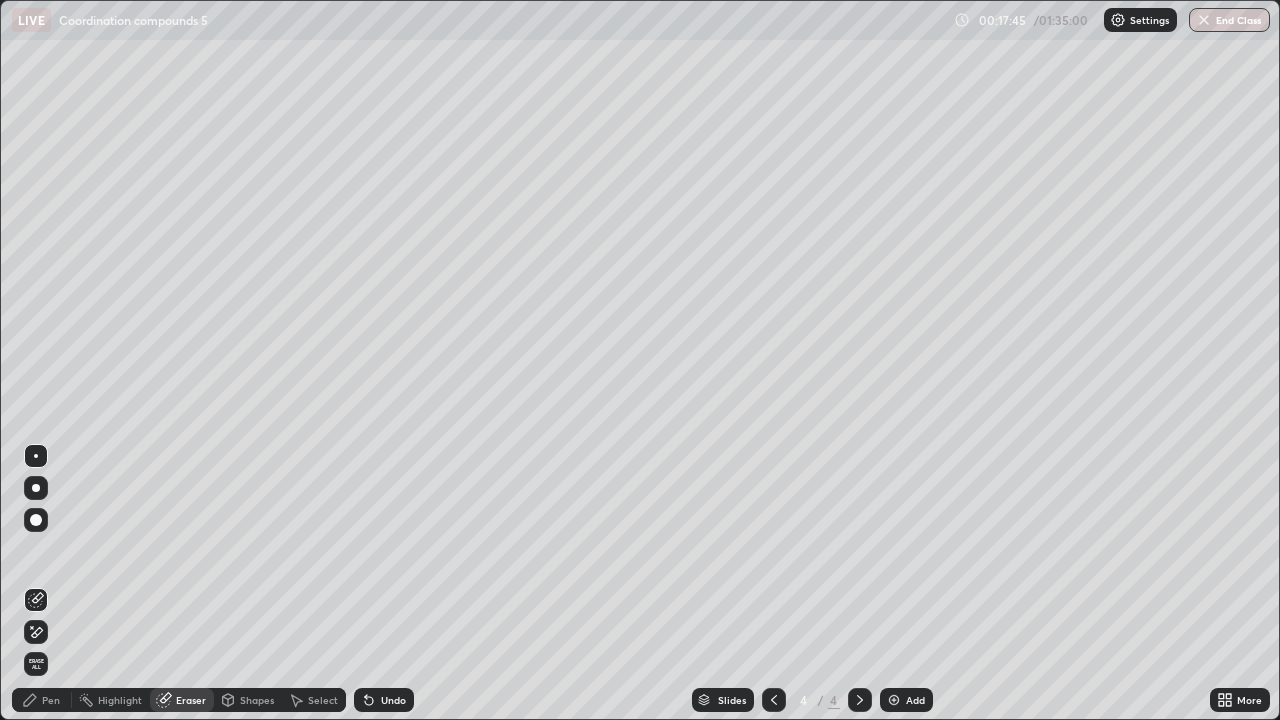 click 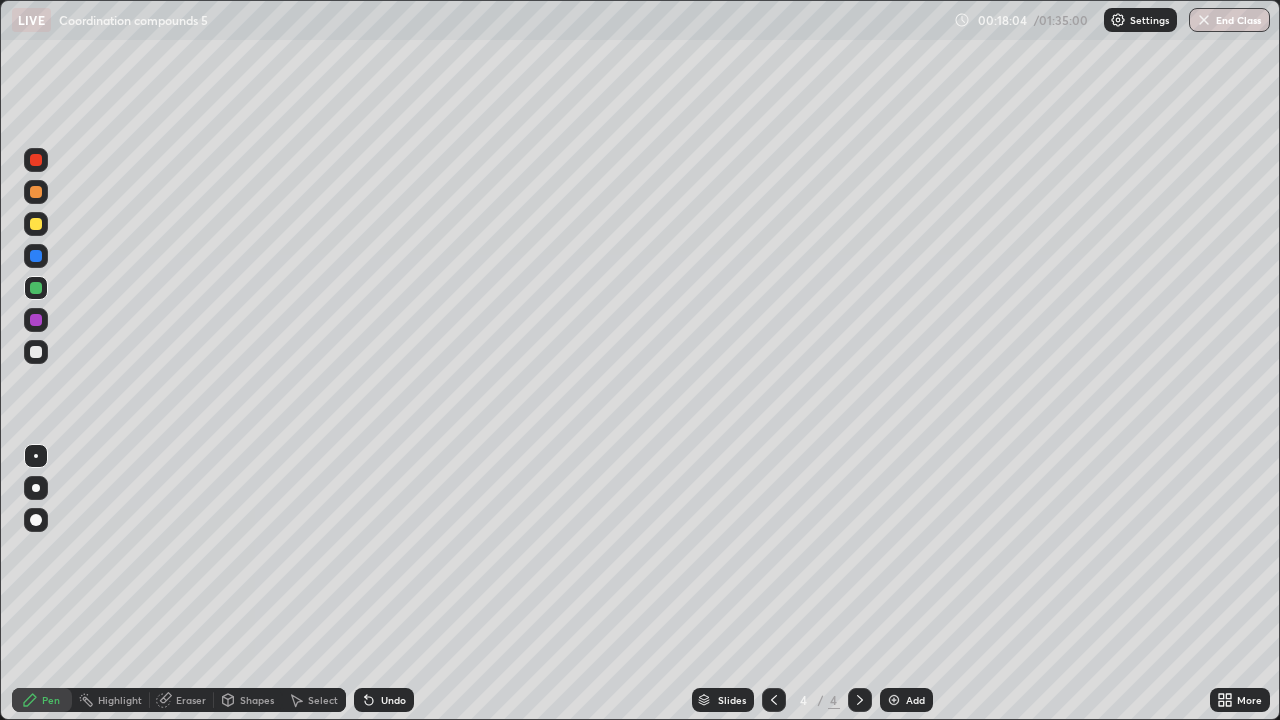 click at bounding box center [36, 352] 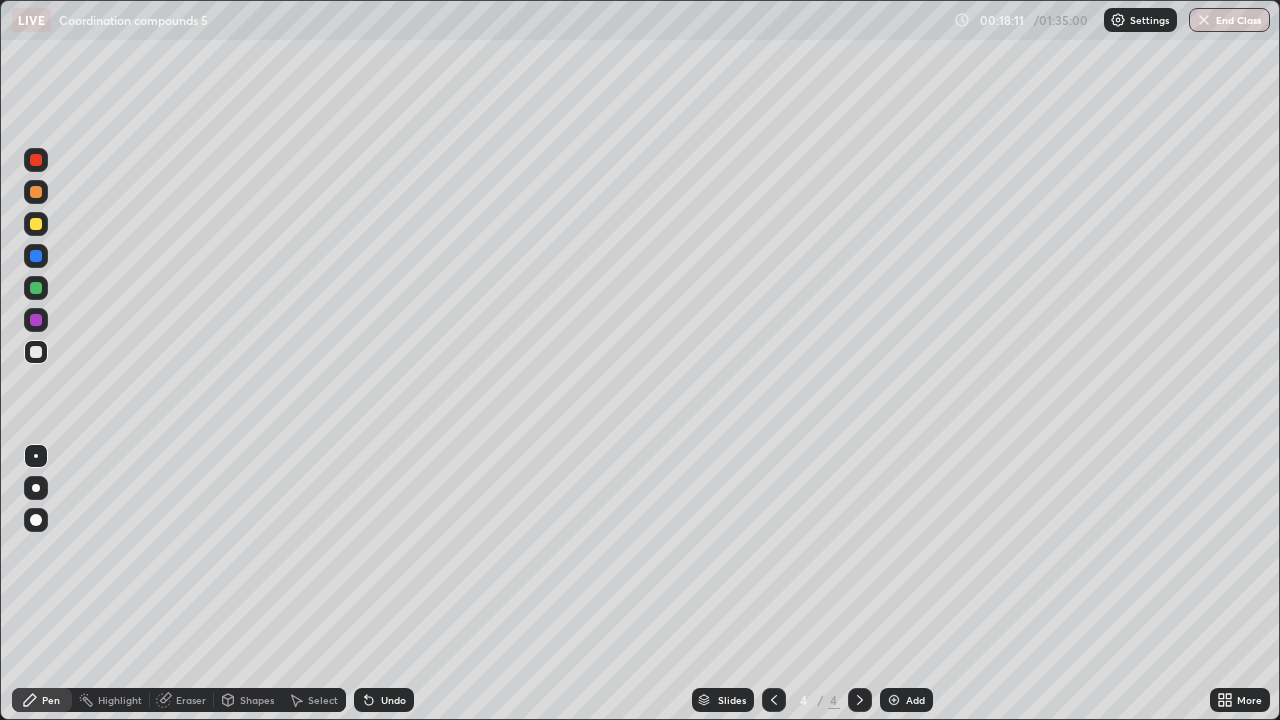 click on "Add" at bounding box center (906, 700) 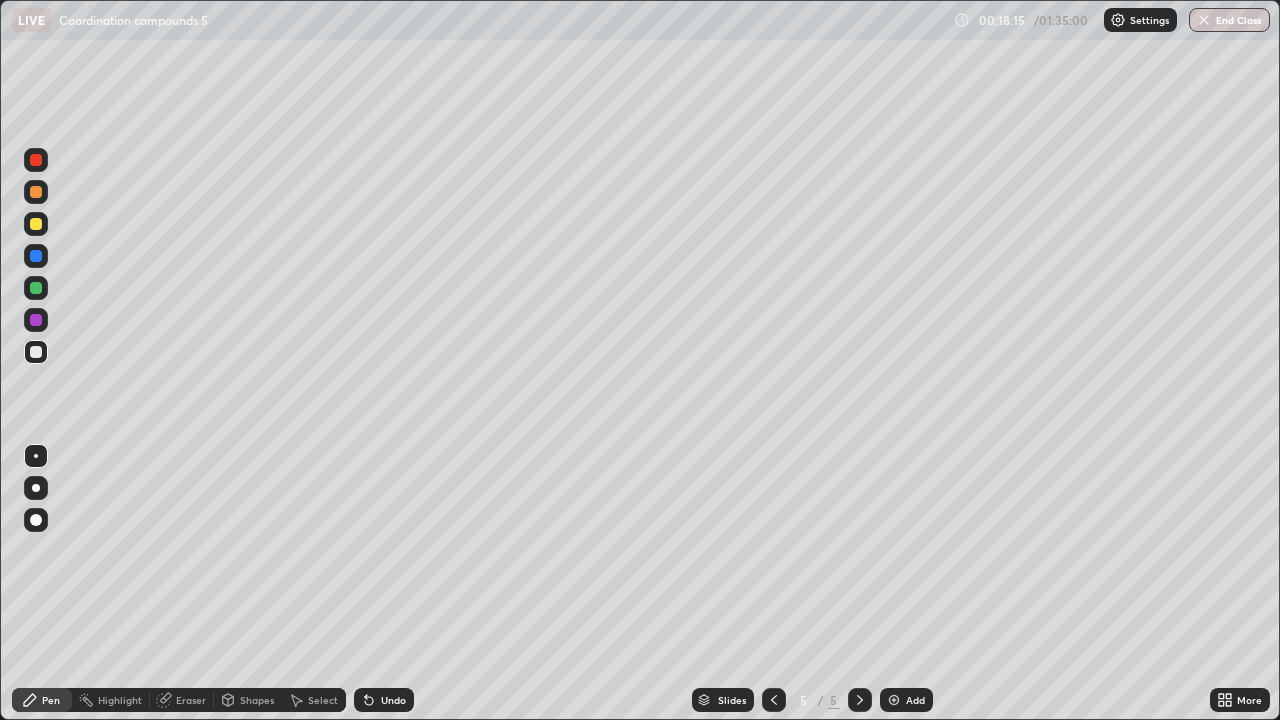 click at bounding box center (36, 224) 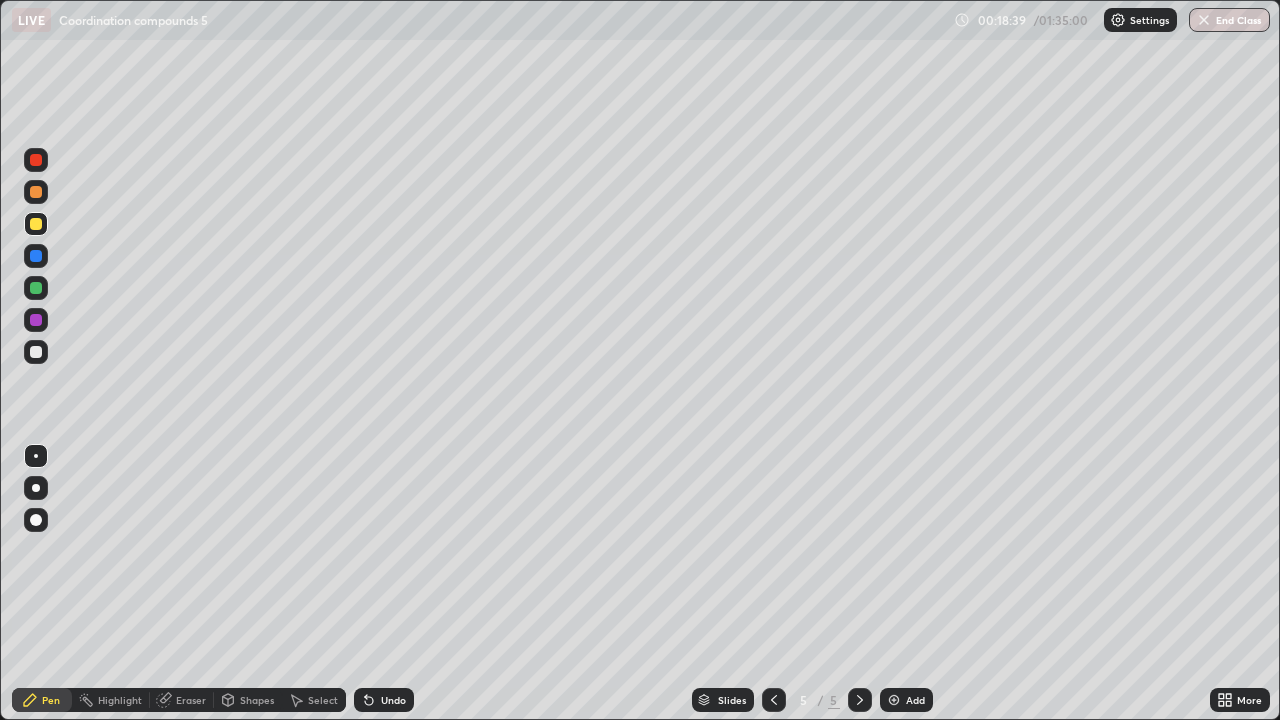 click on "Slides 5 / 5 Add" at bounding box center [812, 700] 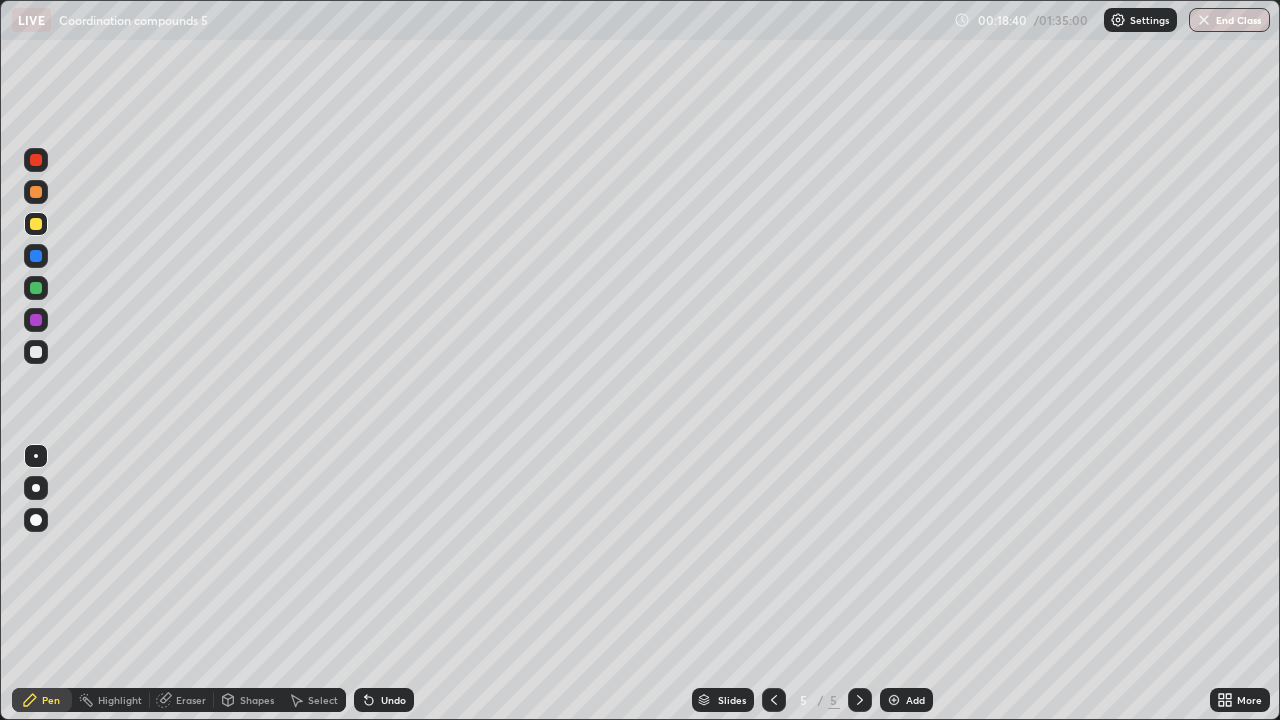 click on "Undo" at bounding box center [384, 700] 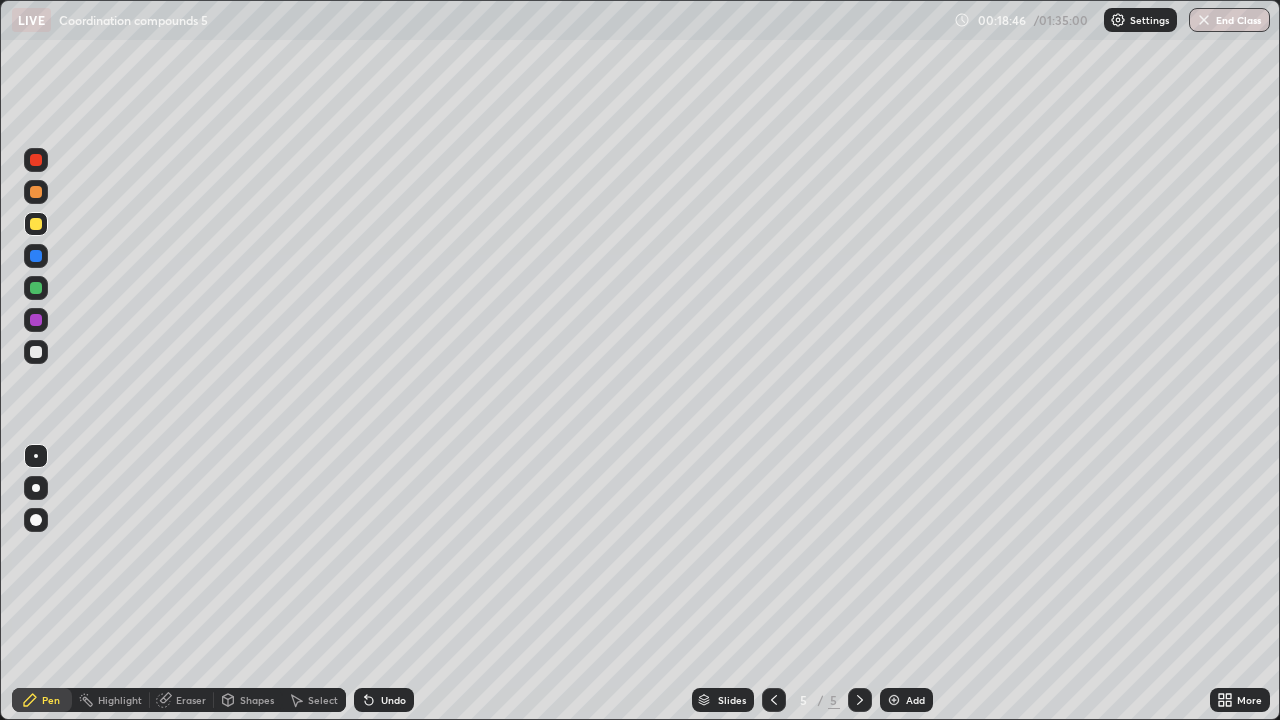 click at bounding box center (36, 352) 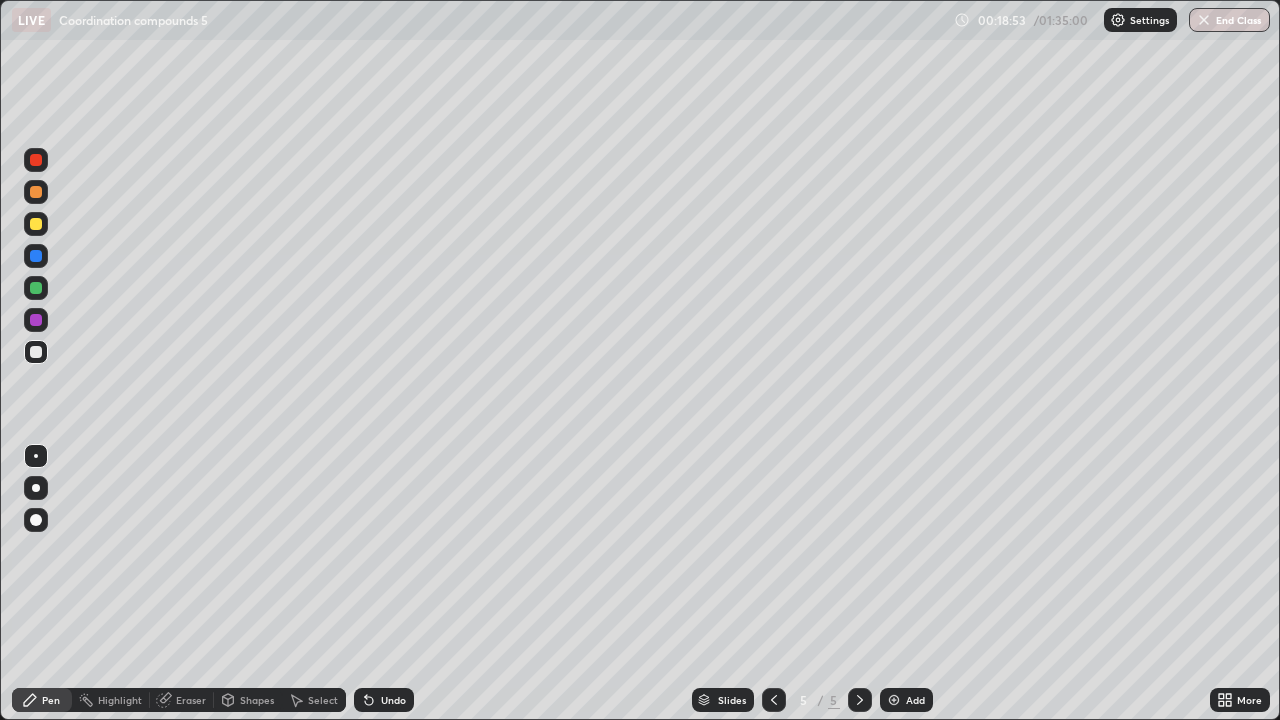 click at bounding box center [36, 288] 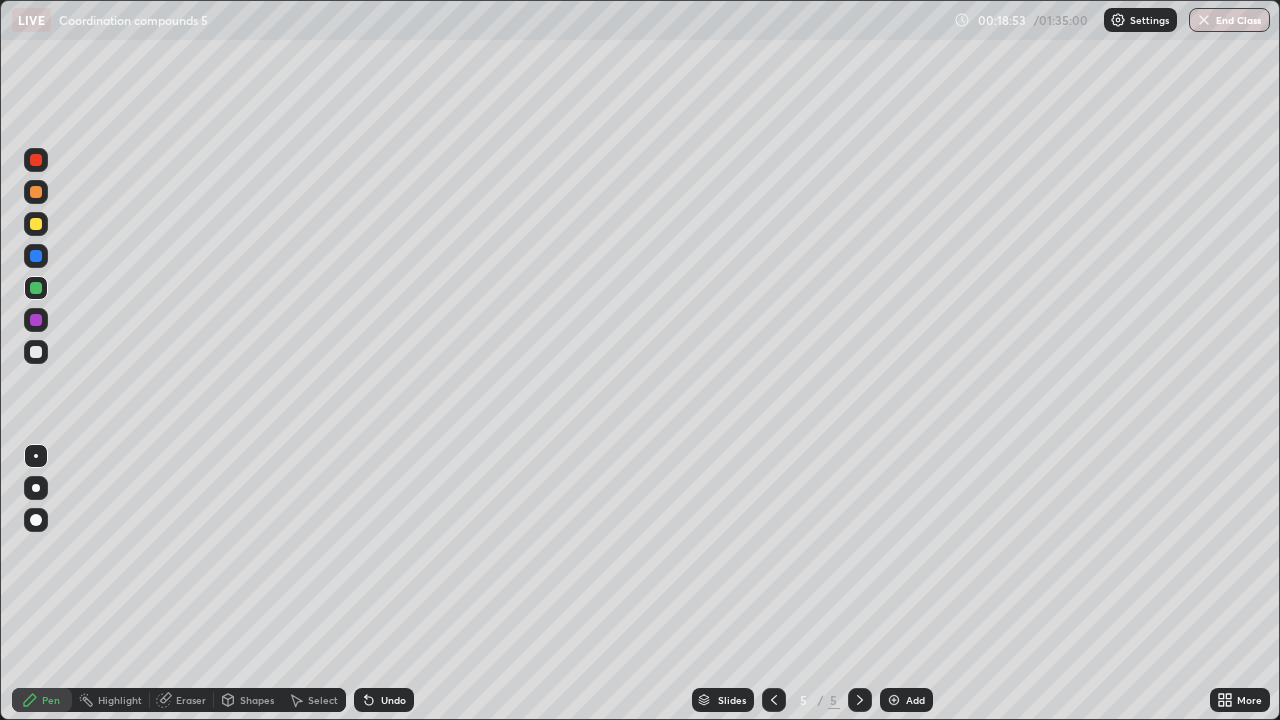 click at bounding box center [36, 192] 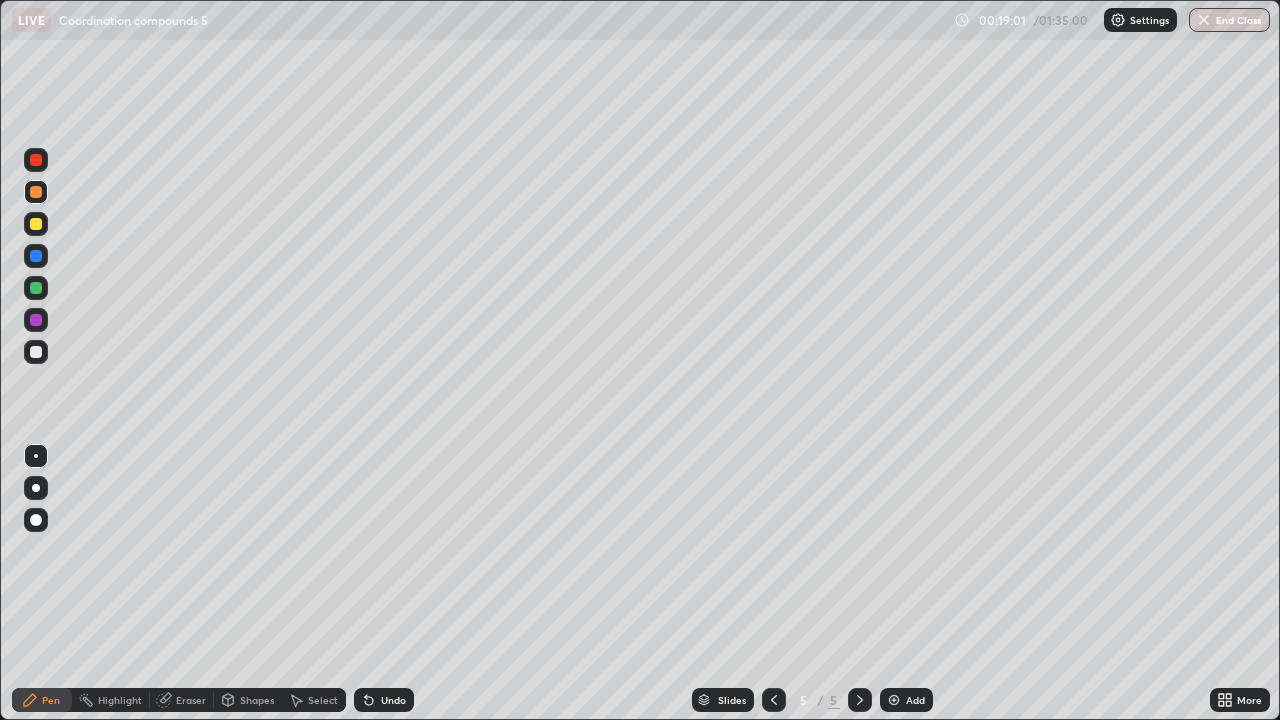 click at bounding box center [36, 288] 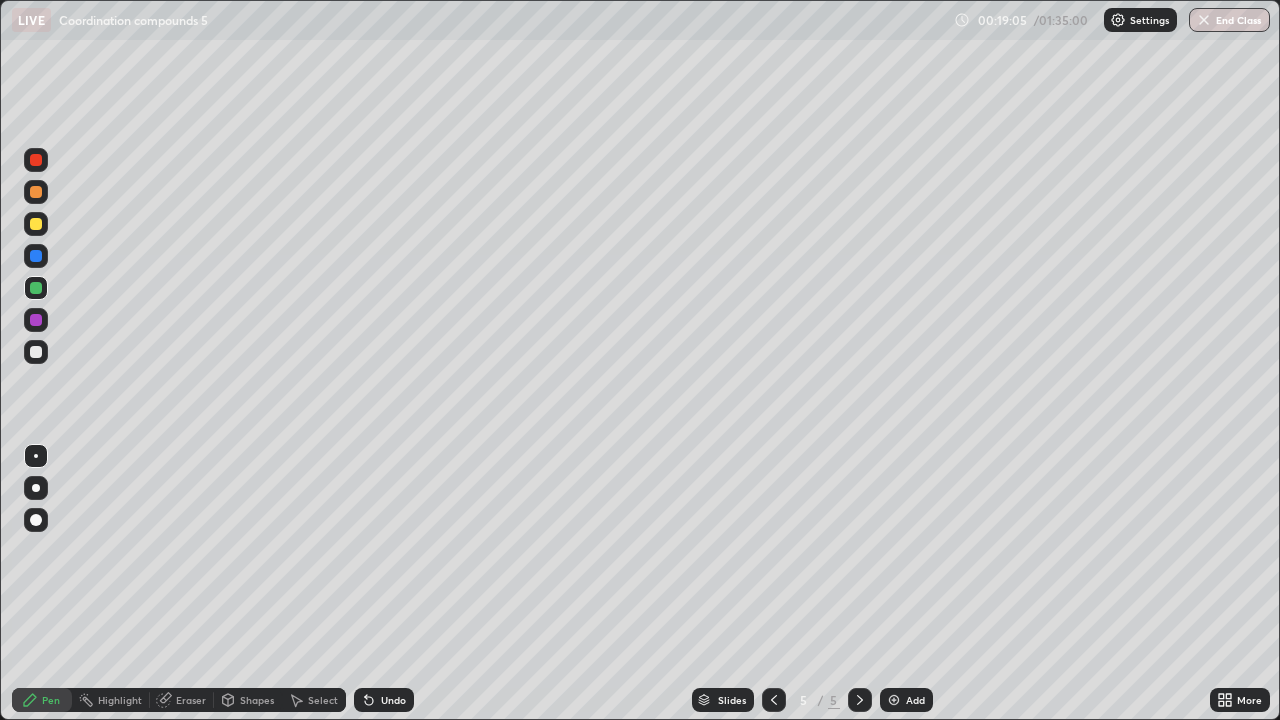 click at bounding box center [36, 352] 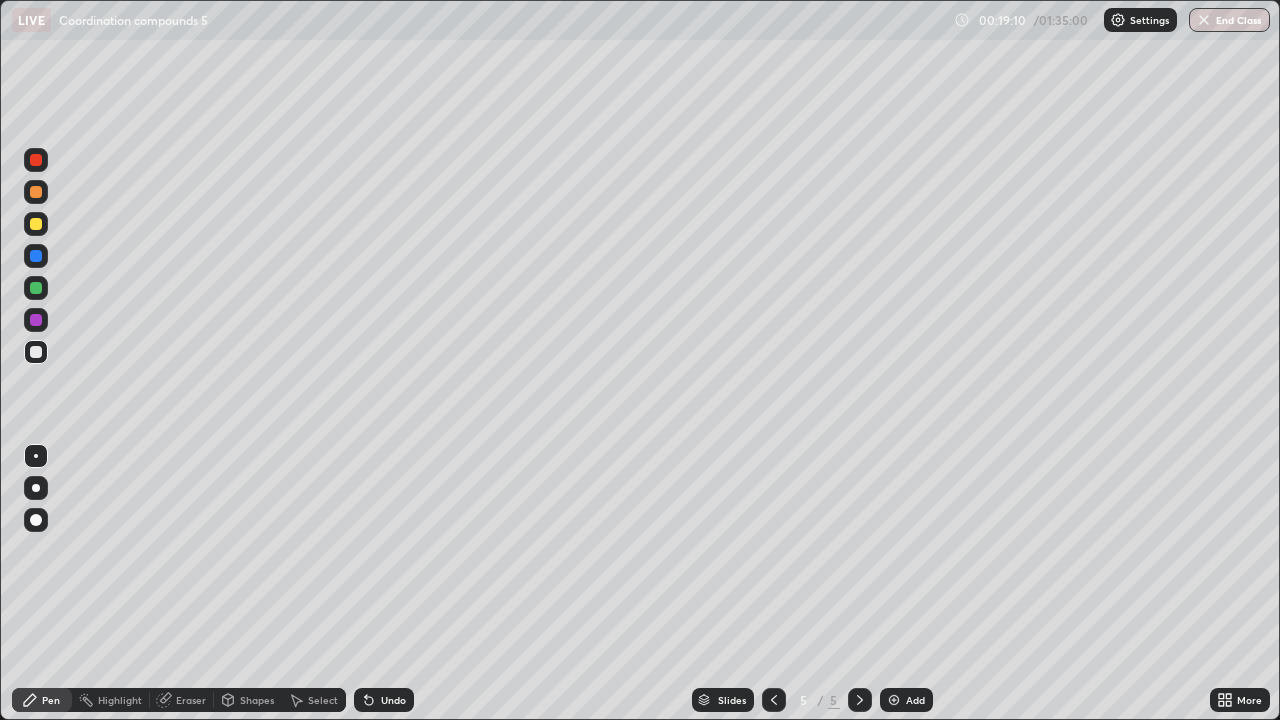 click on "Undo" at bounding box center (384, 700) 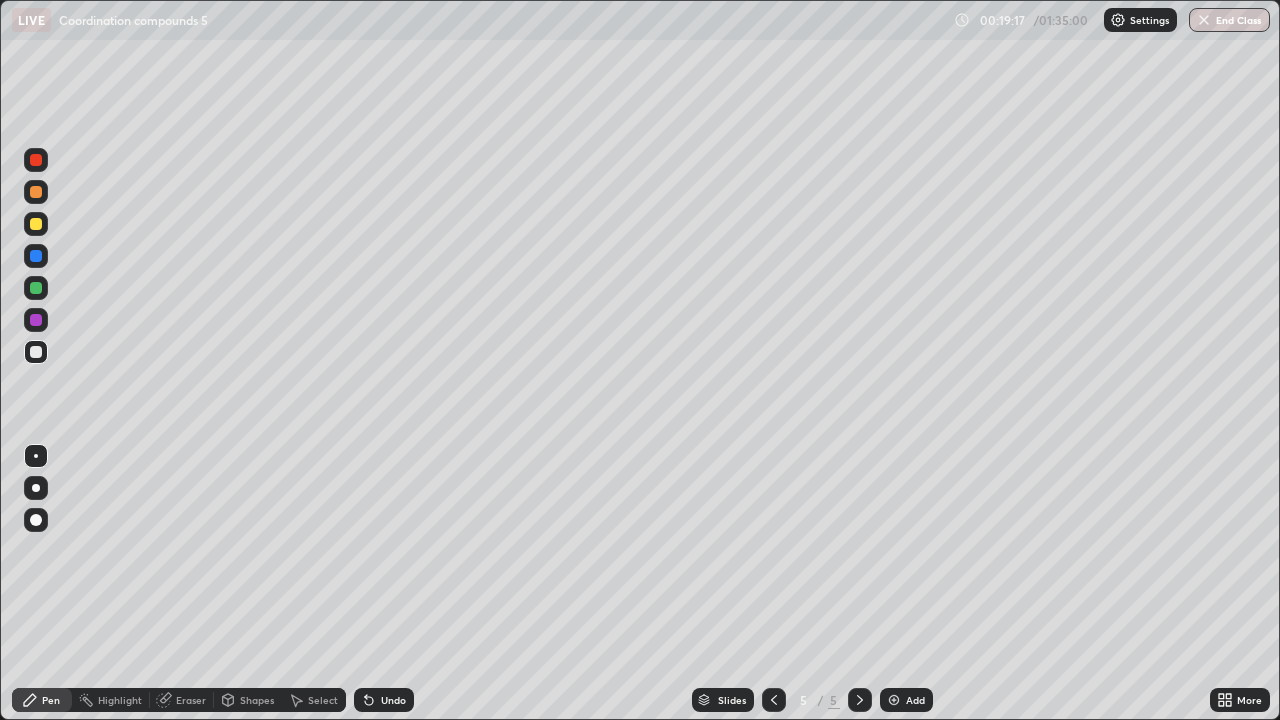 click on "Eraser" at bounding box center [191, 700] 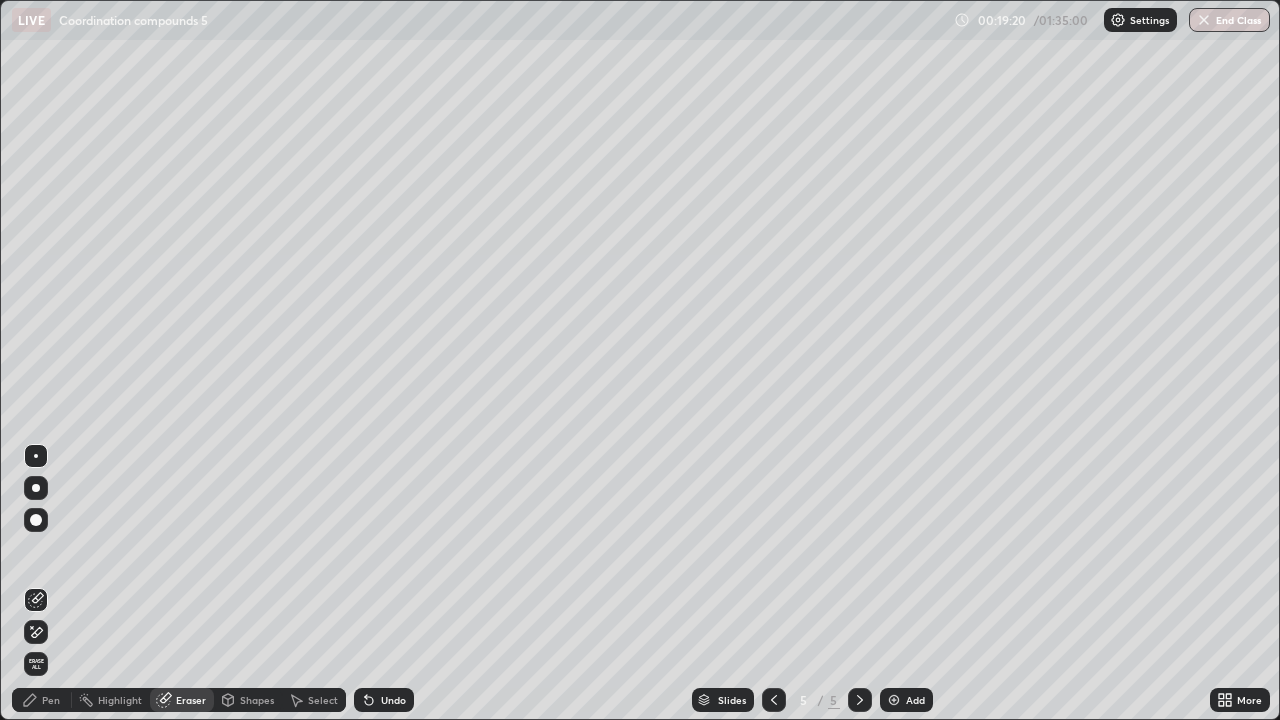 click on "Pen" at bounding box center [51, 700] 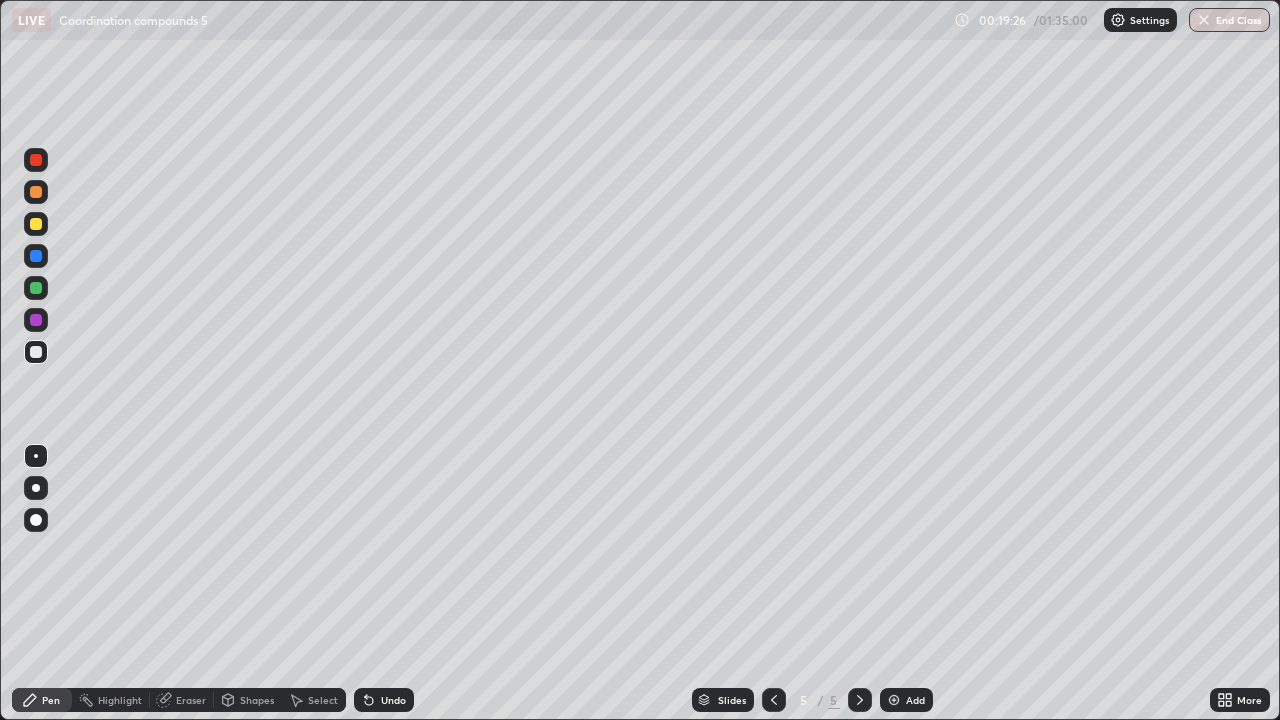 click on "Eraser" at bounding box center [191, 700] 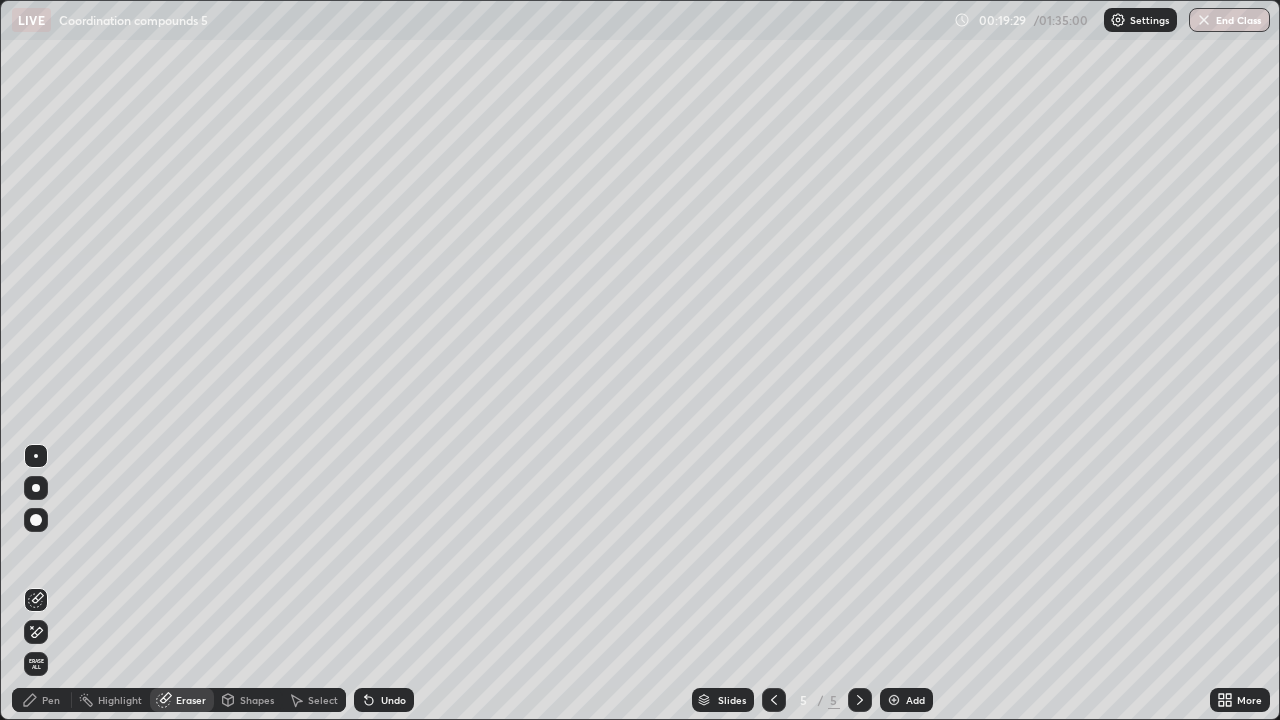 click on "Pen" at bounding box center (51, 700) 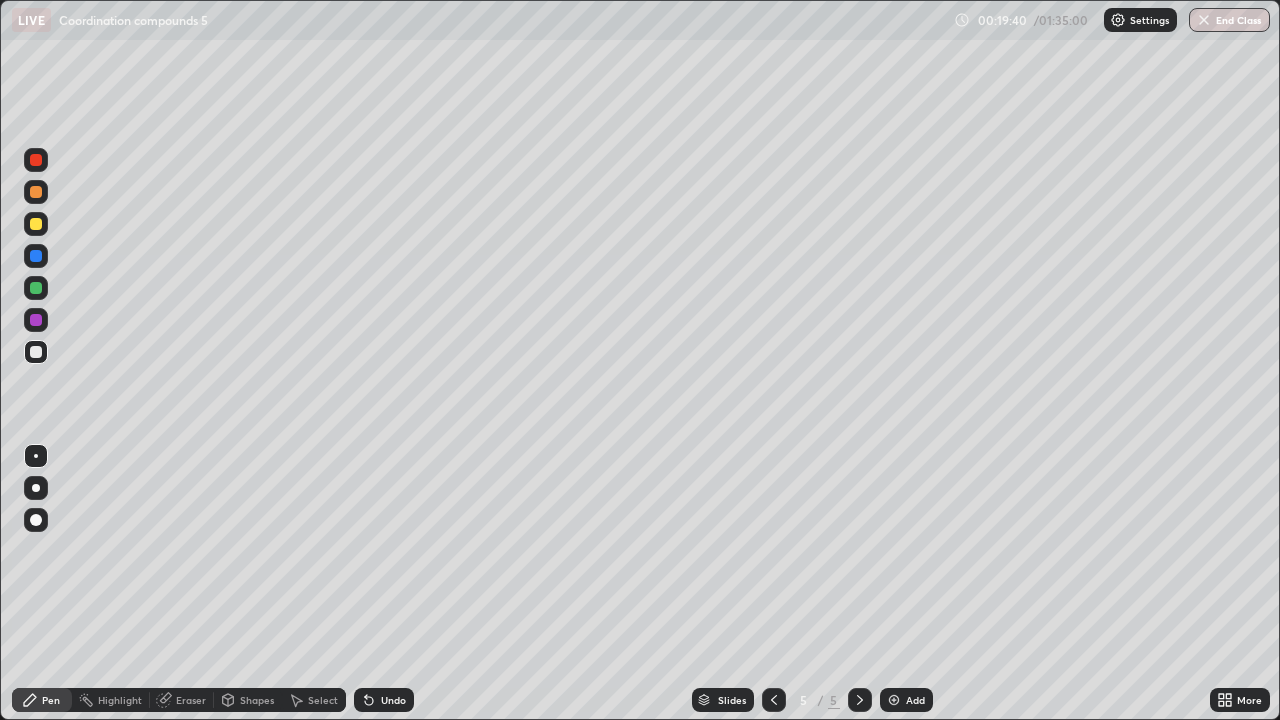 click at bounding box center [36, 224] 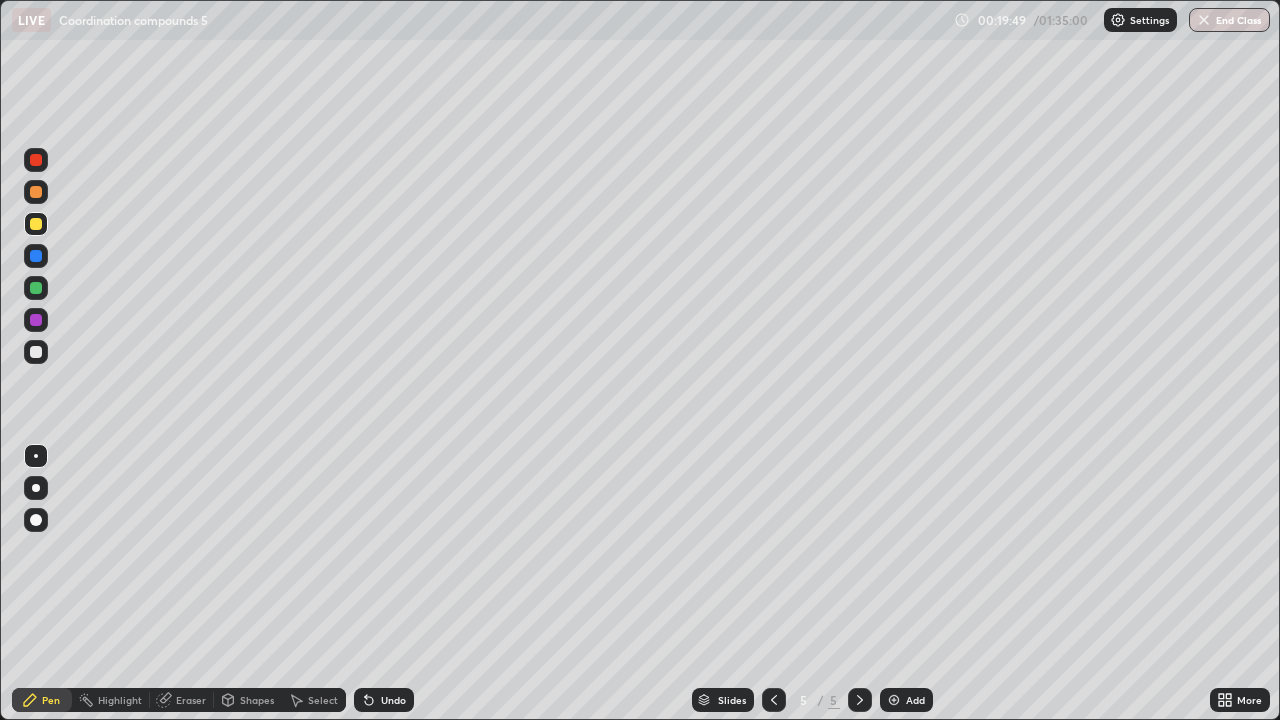 click on "Highlight" at bounding box center [120, 700] 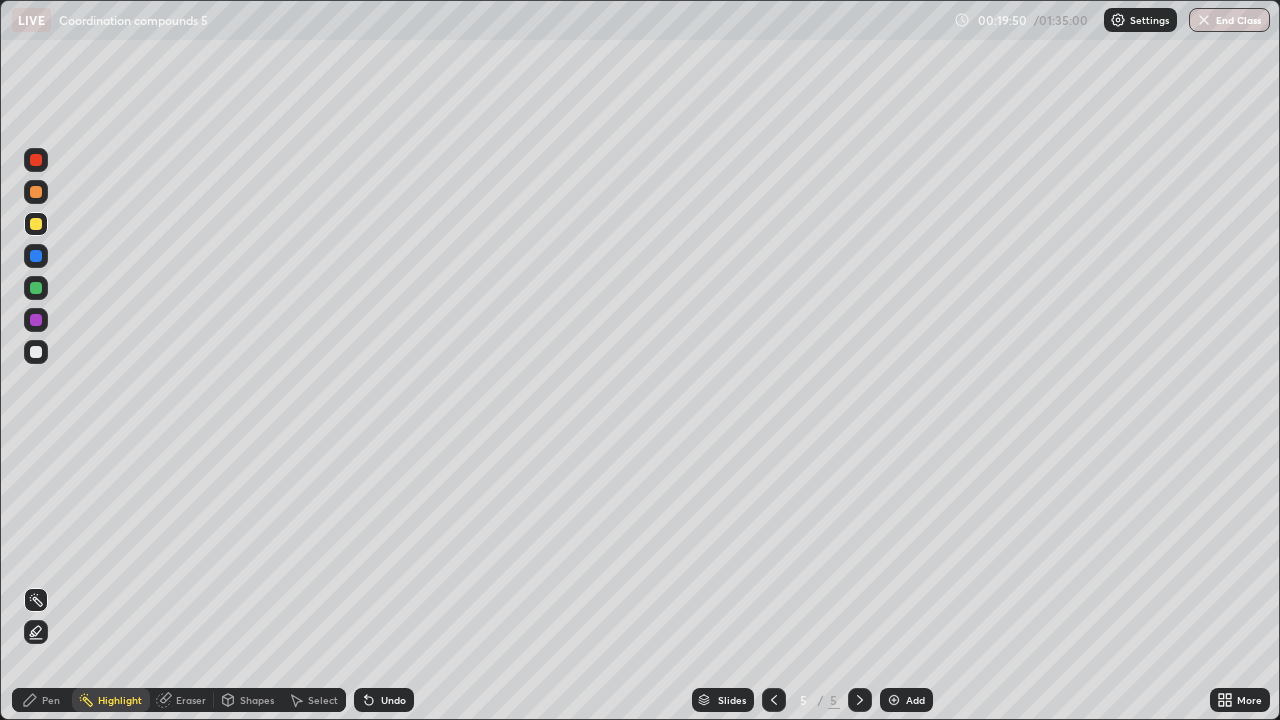 click 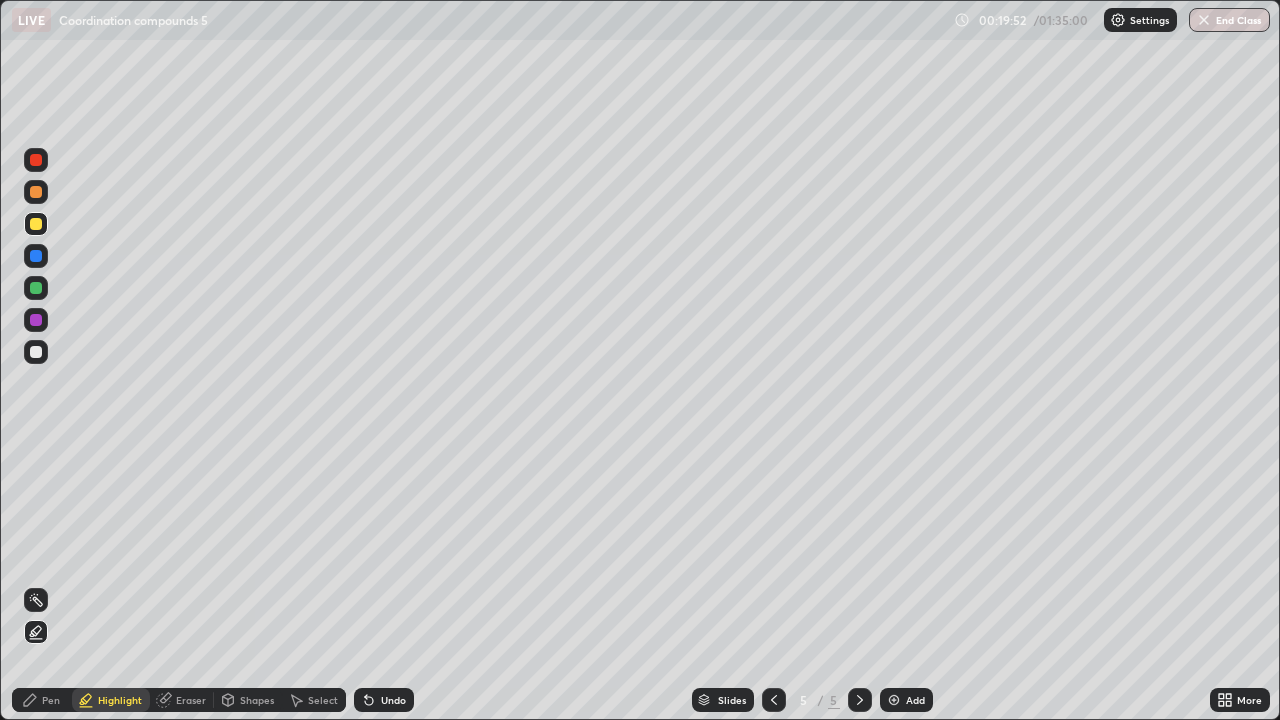 click on "Pen" at bounding box center (42, 700) 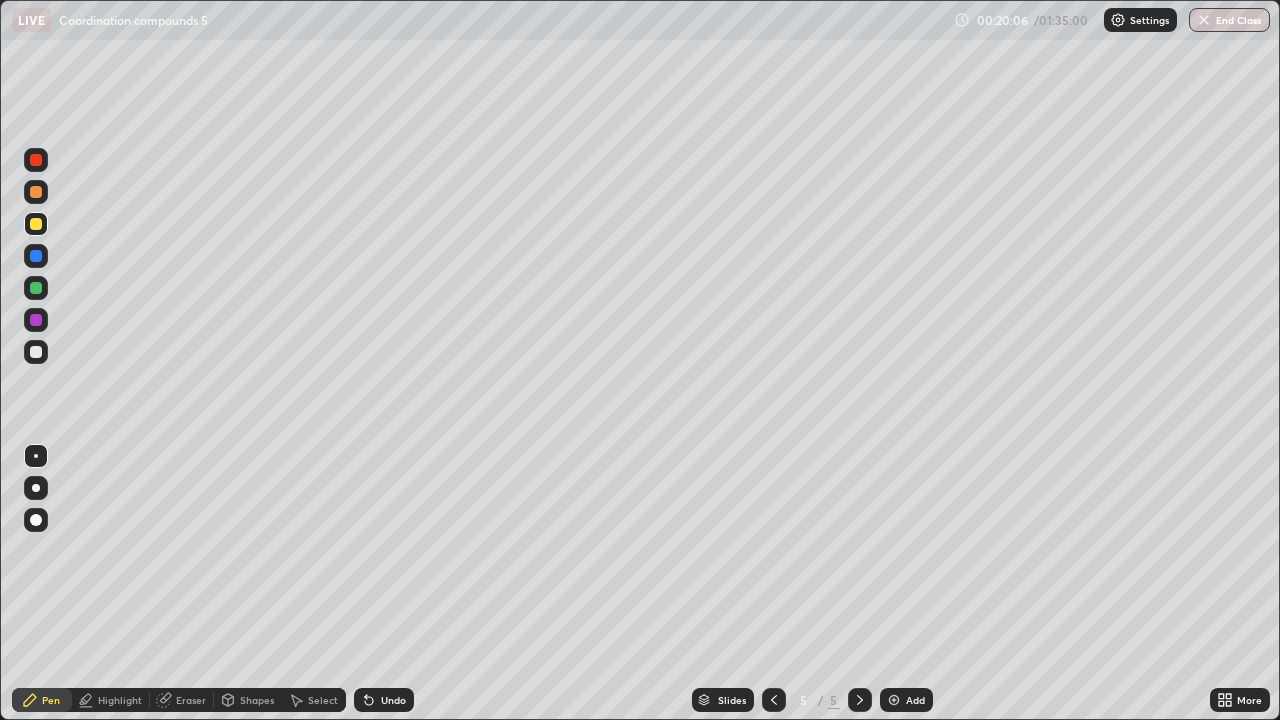 click at bounding box center [36, 288] 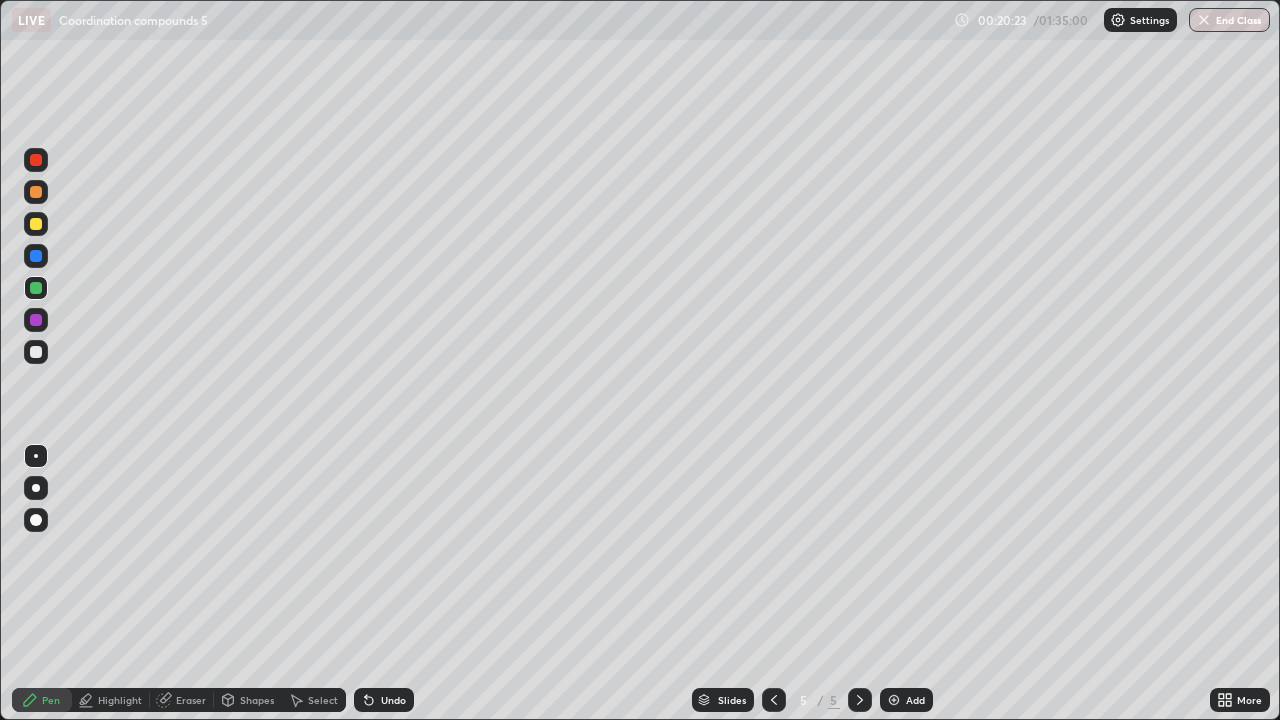 click at bounding box center (36, 352) 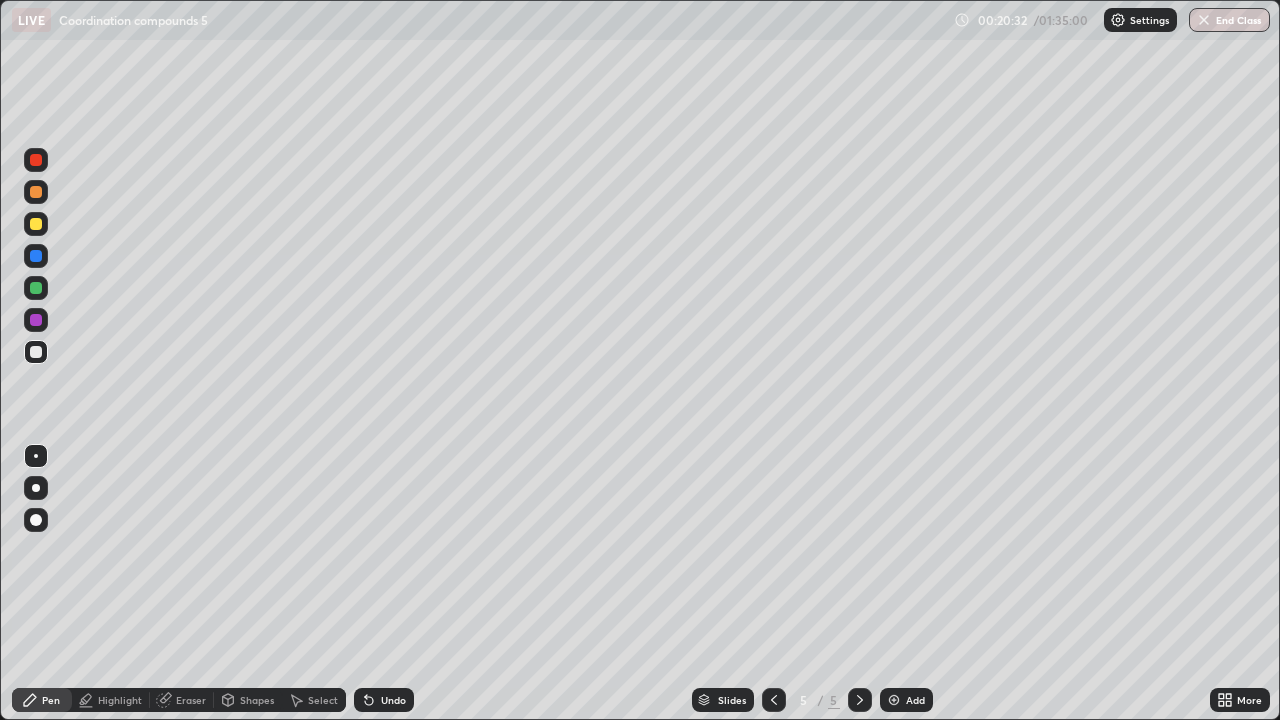 click 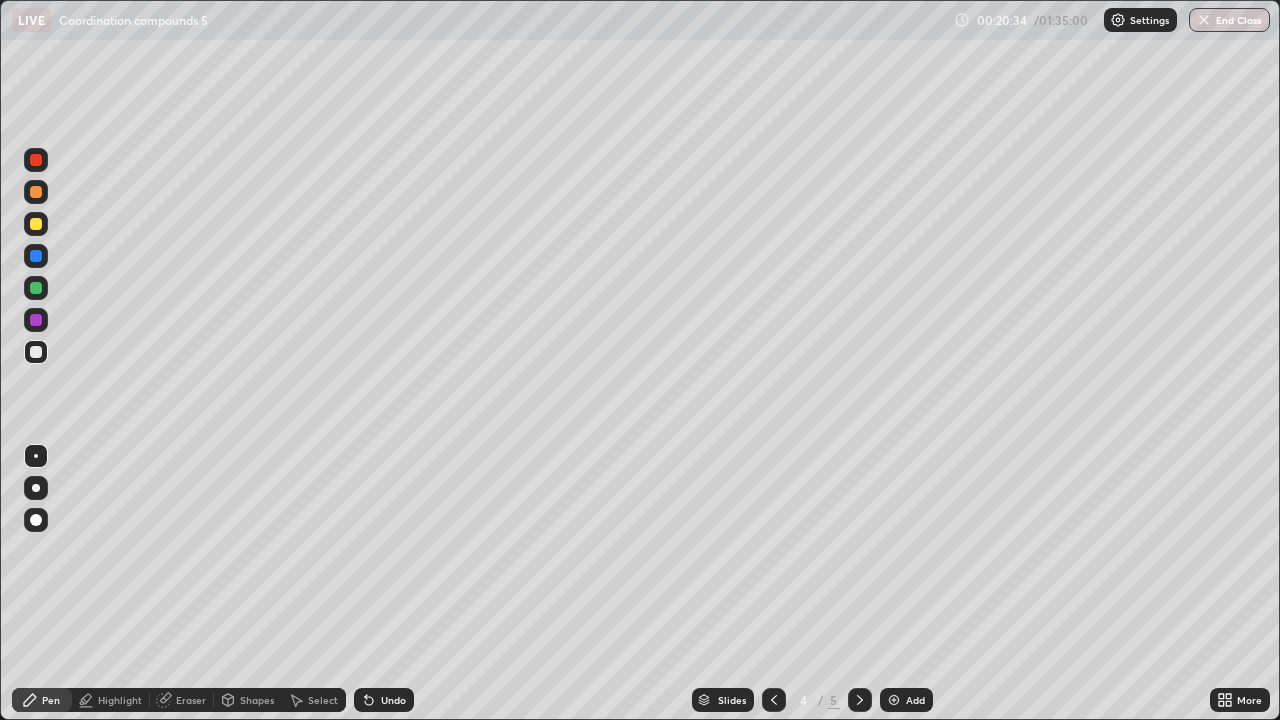 click at bounding box center [860, 700] 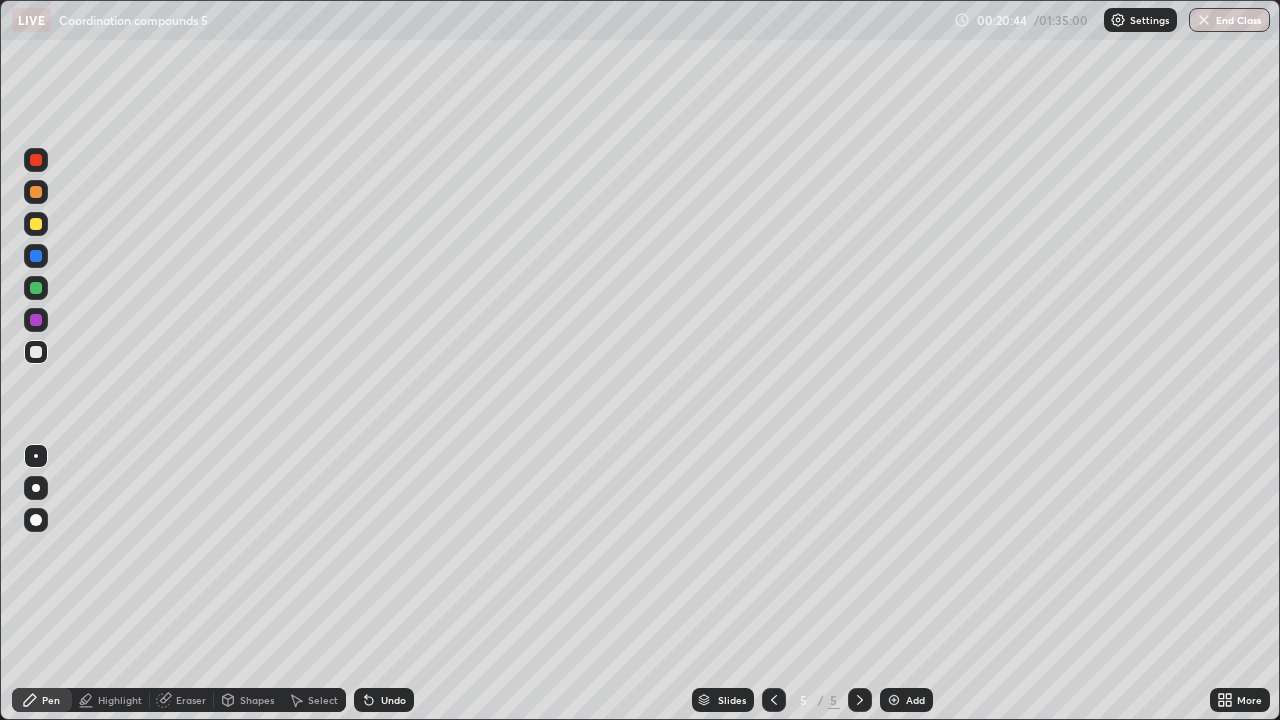 click on "Eraser" at bounding box center (191, 700) 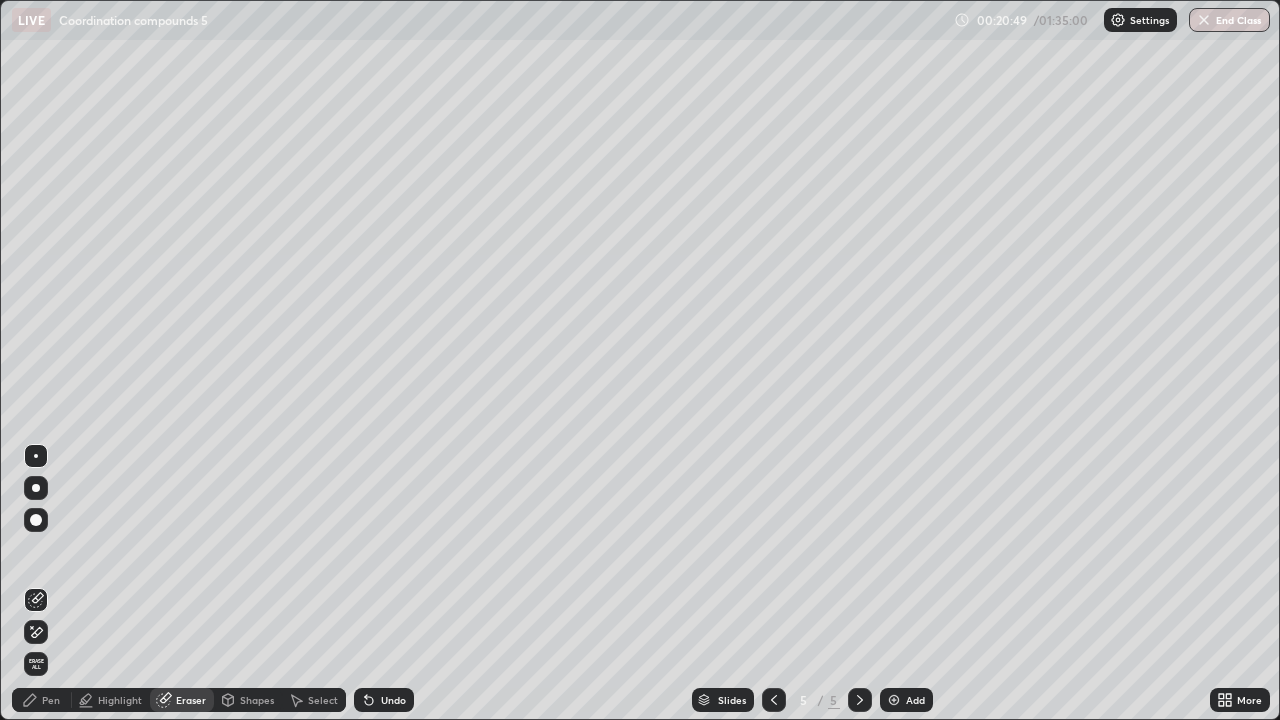 click on "Pen" at bounding box center [51, 700] 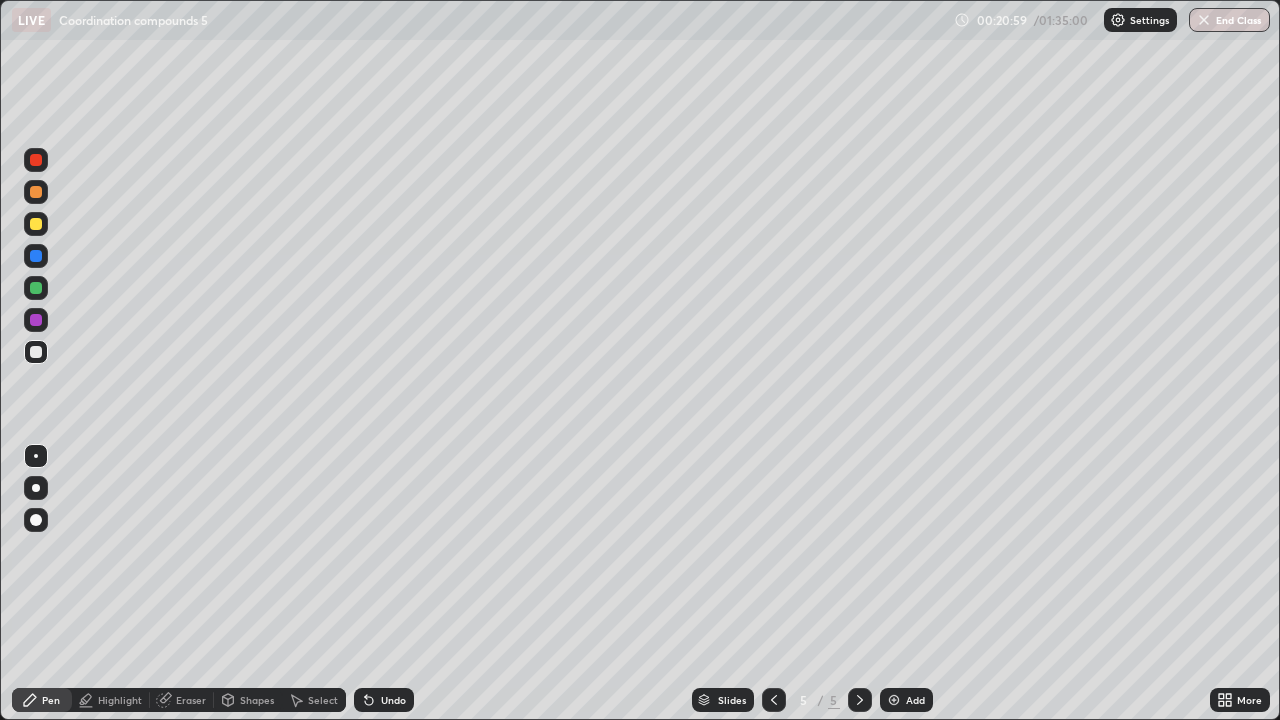 click 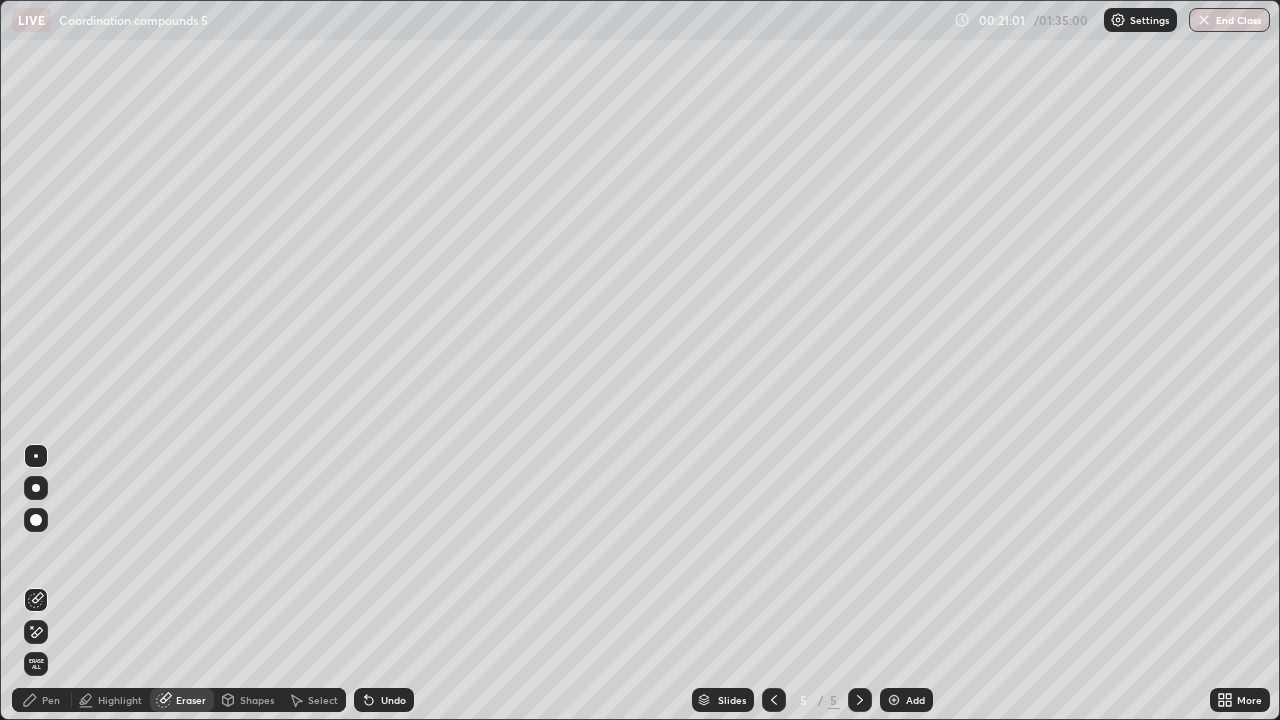 click on "Pen" at bounding box center [42, 700] 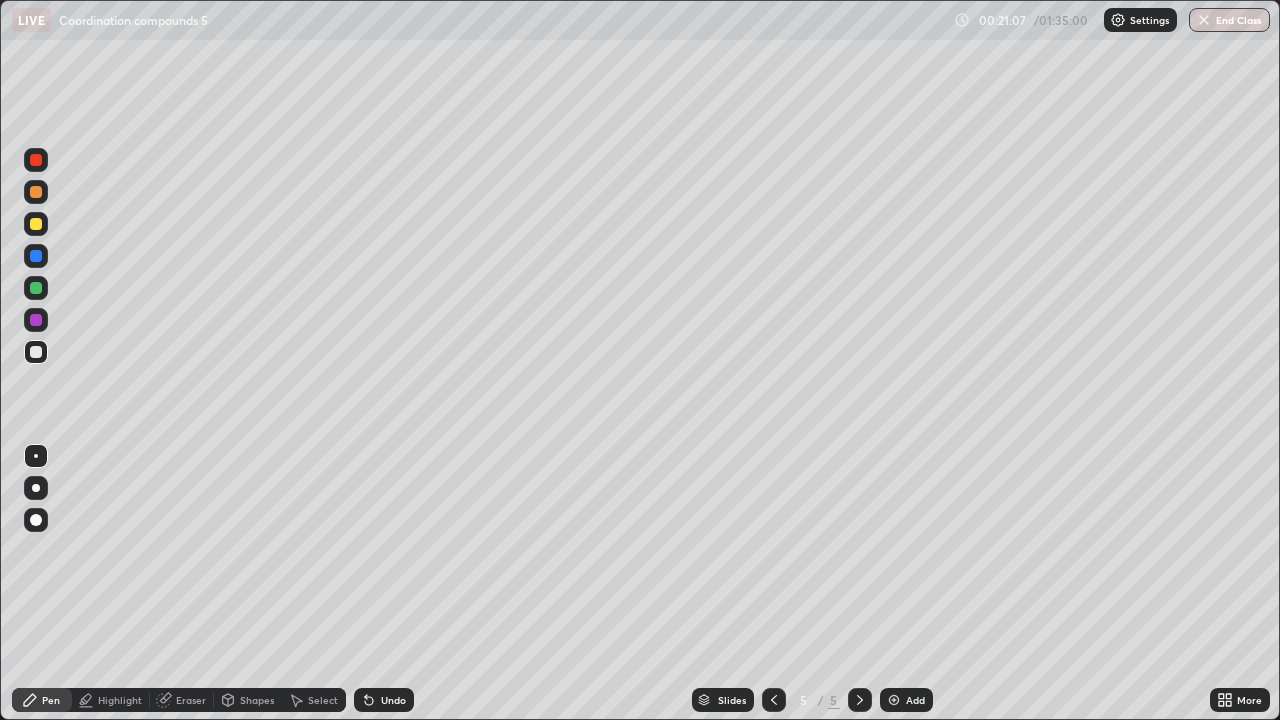 click on "Highlight" at bounding box center (120, 700) 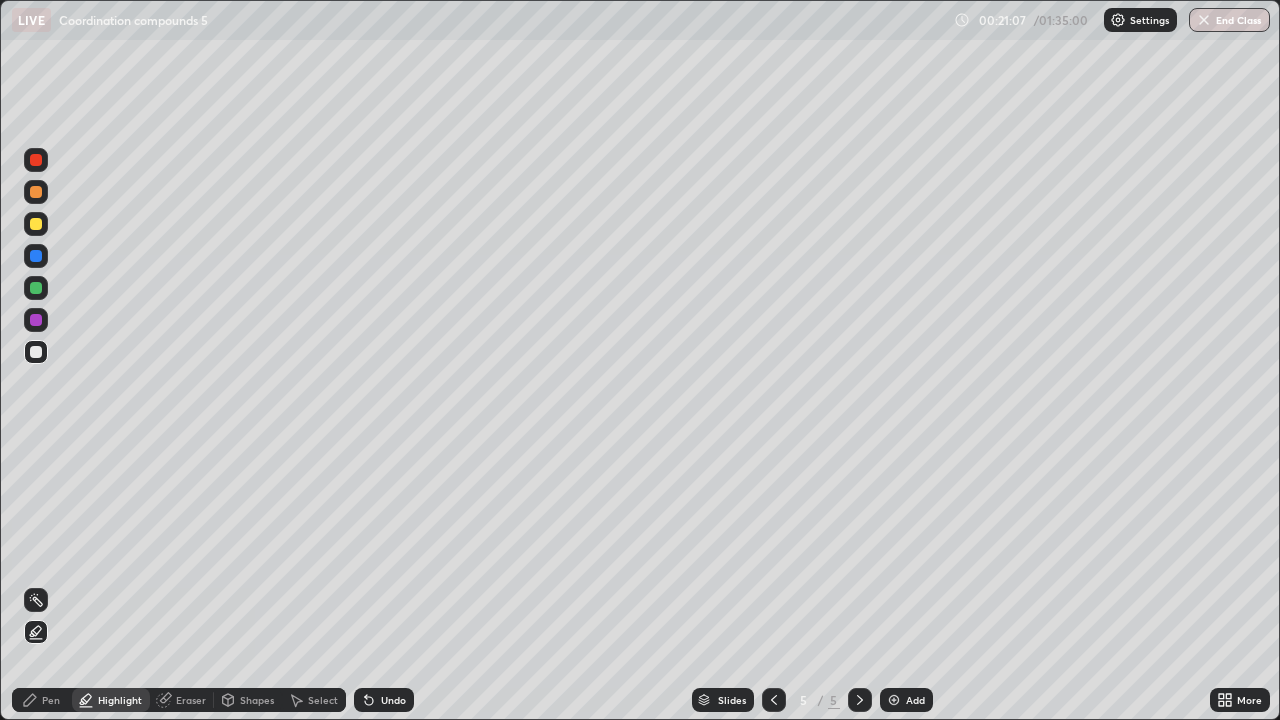 click on "Eraser" at bounding box center (191, 700) 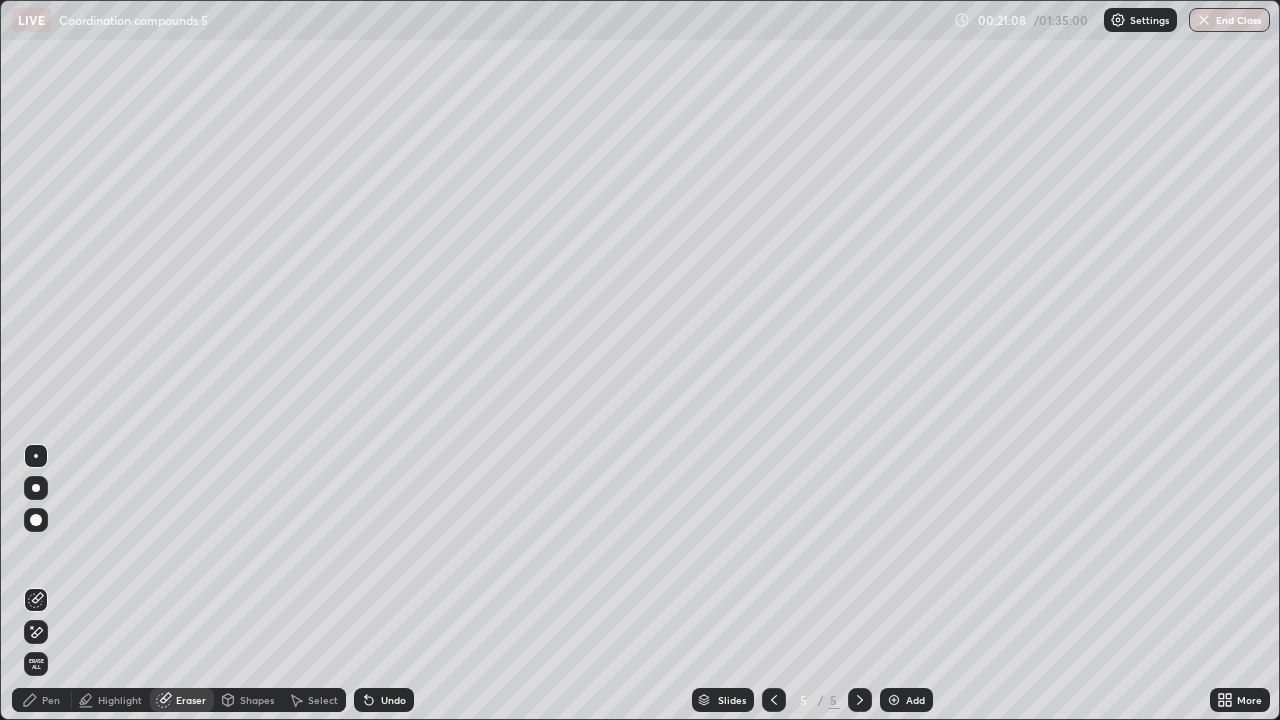 click 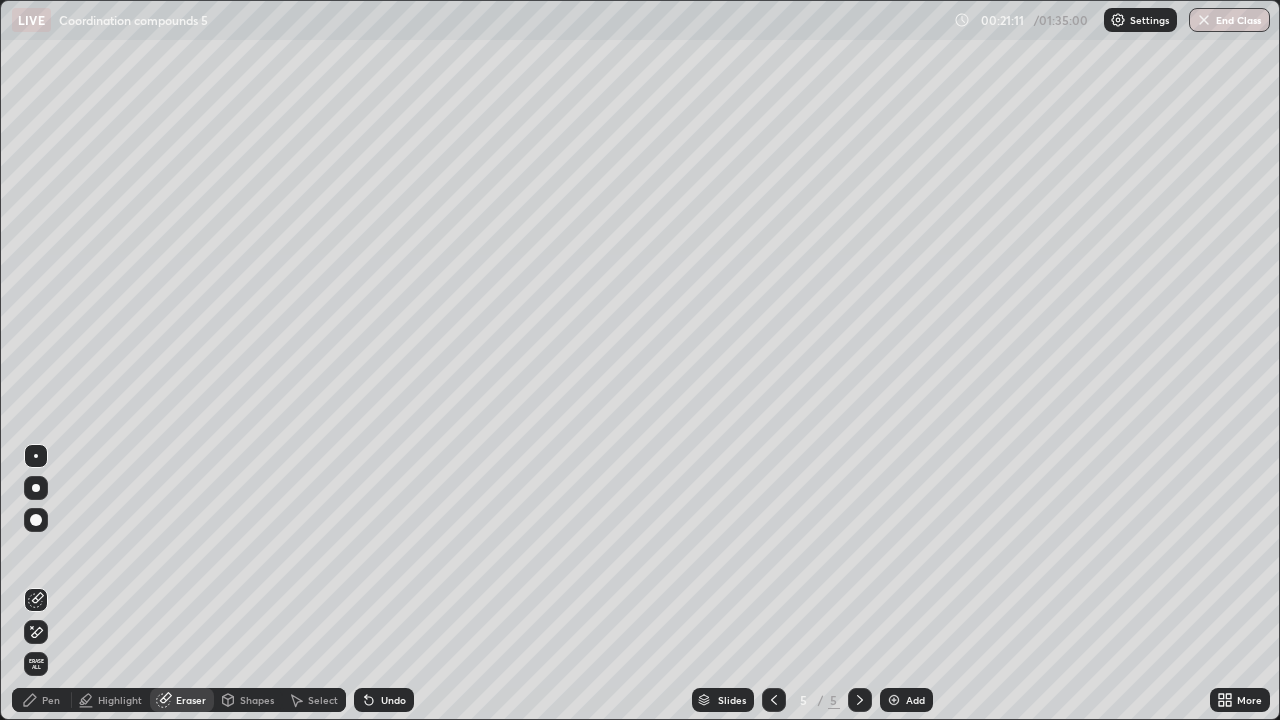 click on "Pen" at bounding box center [51, 700] 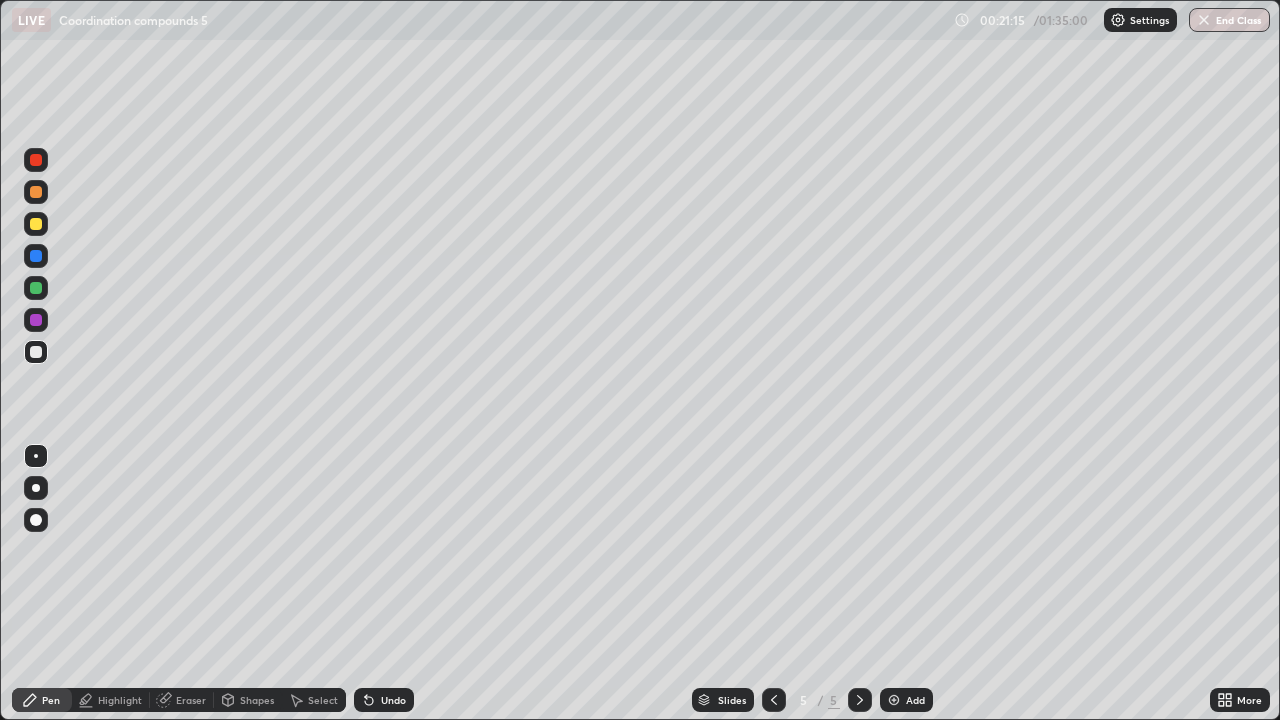click at bounding box center (36, 288) 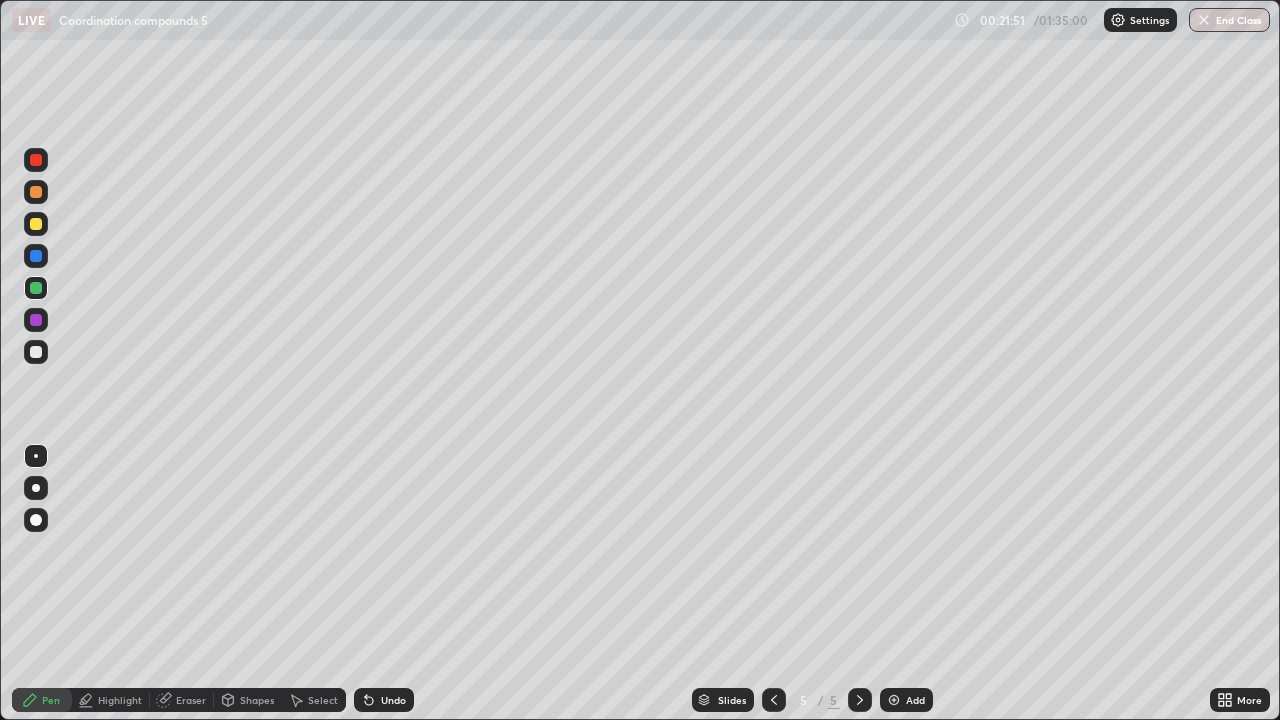 click at bounding box center (36, 320) 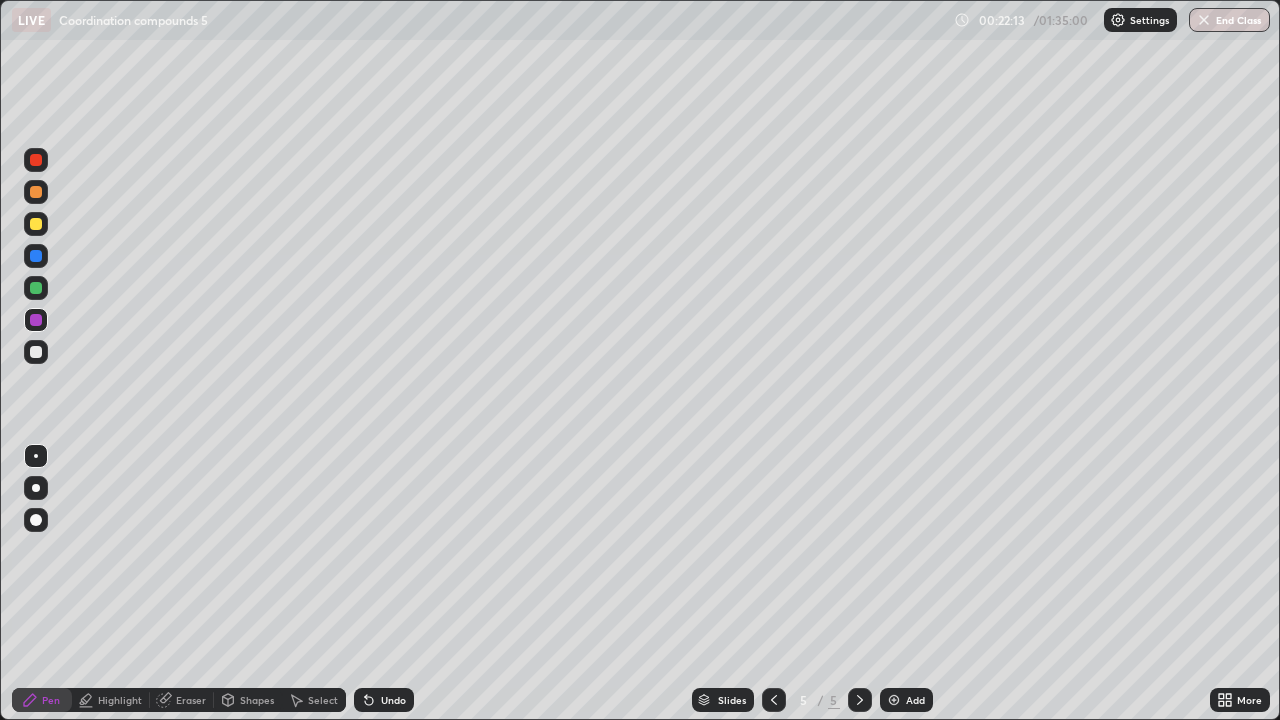 click at bounding box center [36, 352] 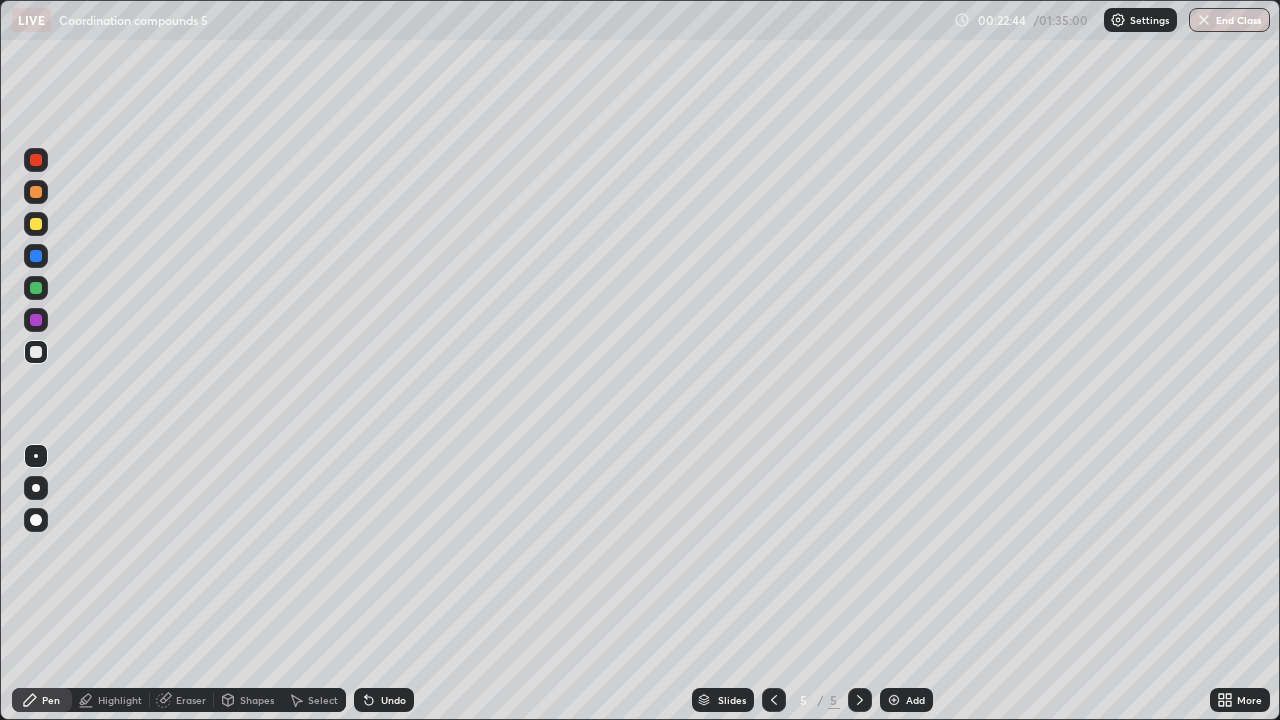 click at bounding box center [36, 256] 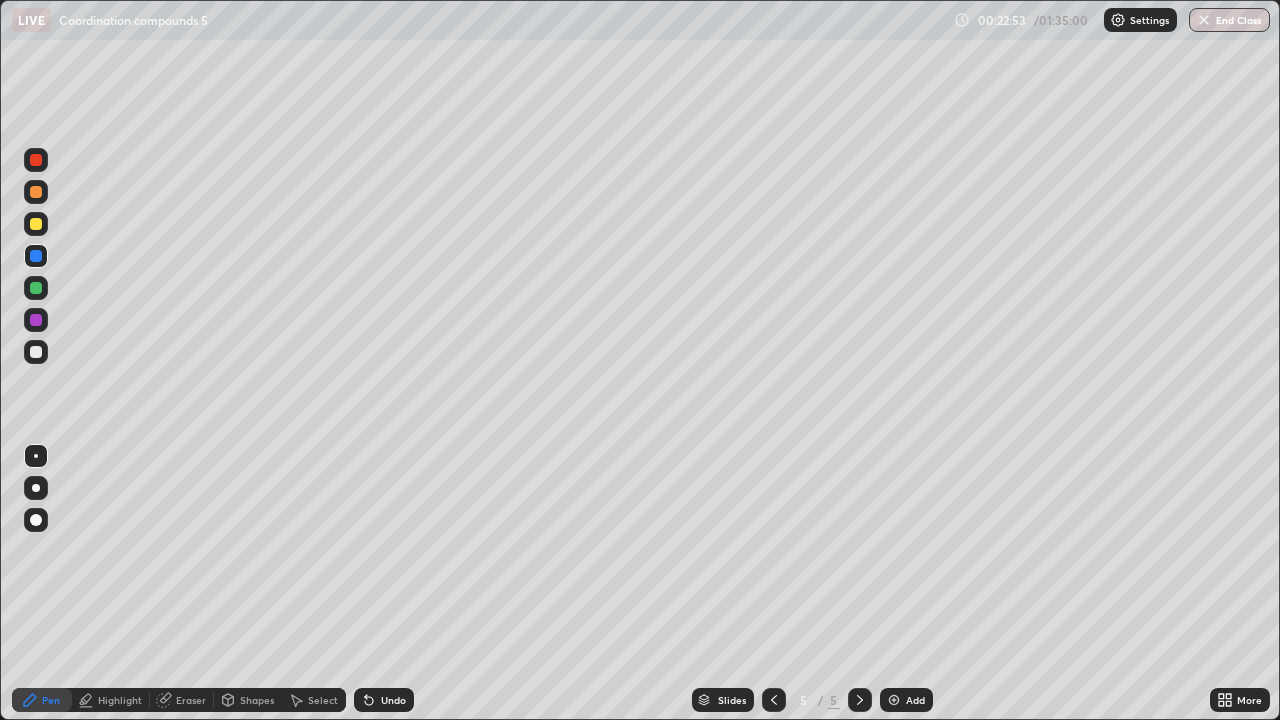 click at bounding box center (36, 224) 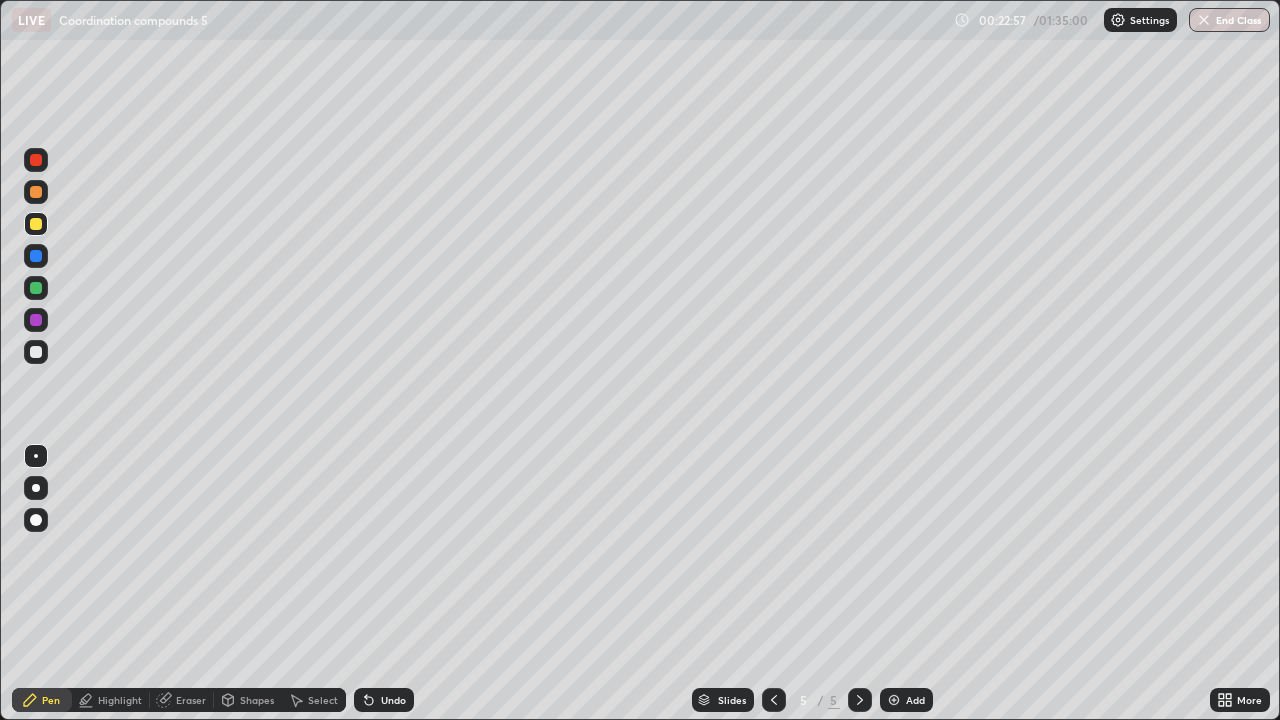 click at bounding box center [860, 700] 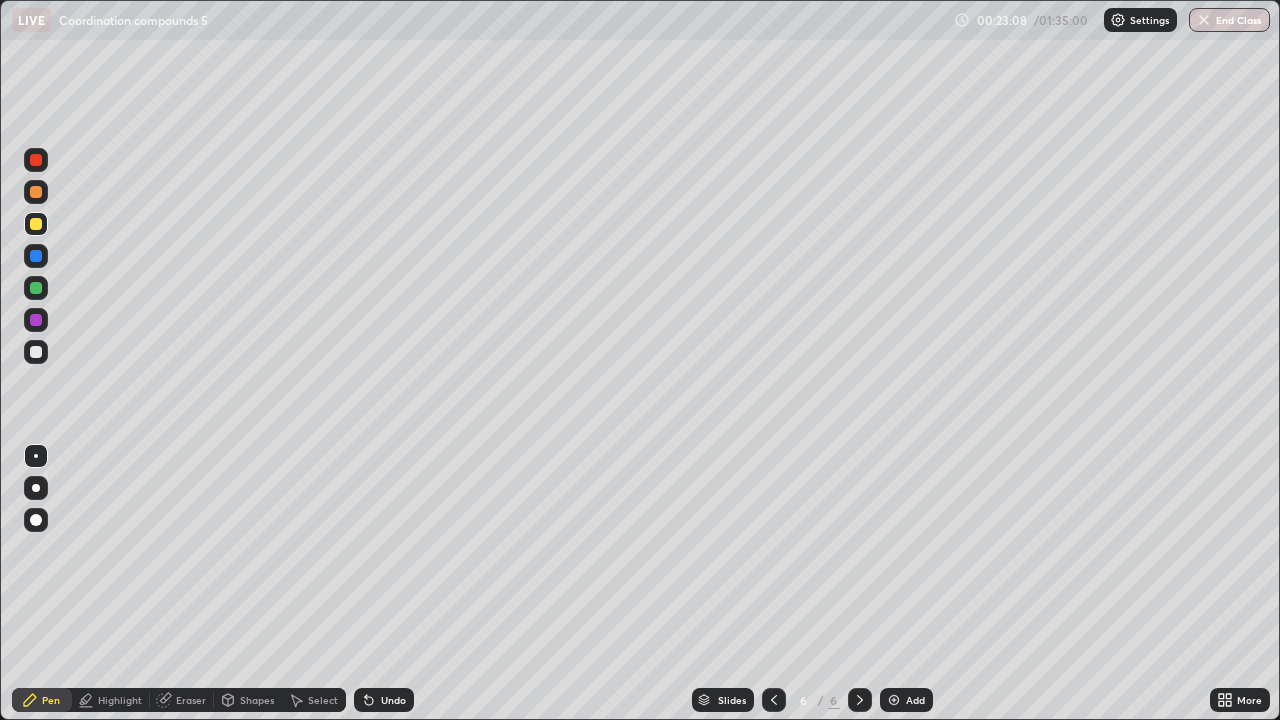 click at bounding box center (36, 288) 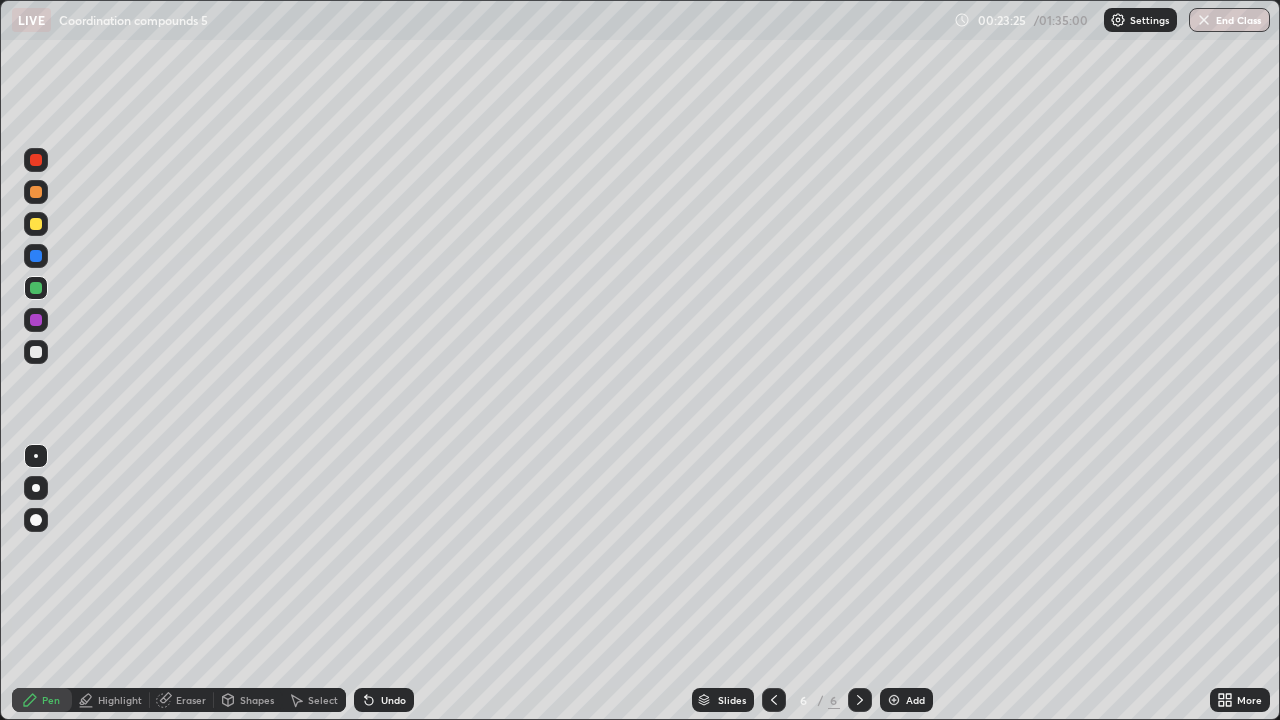 click 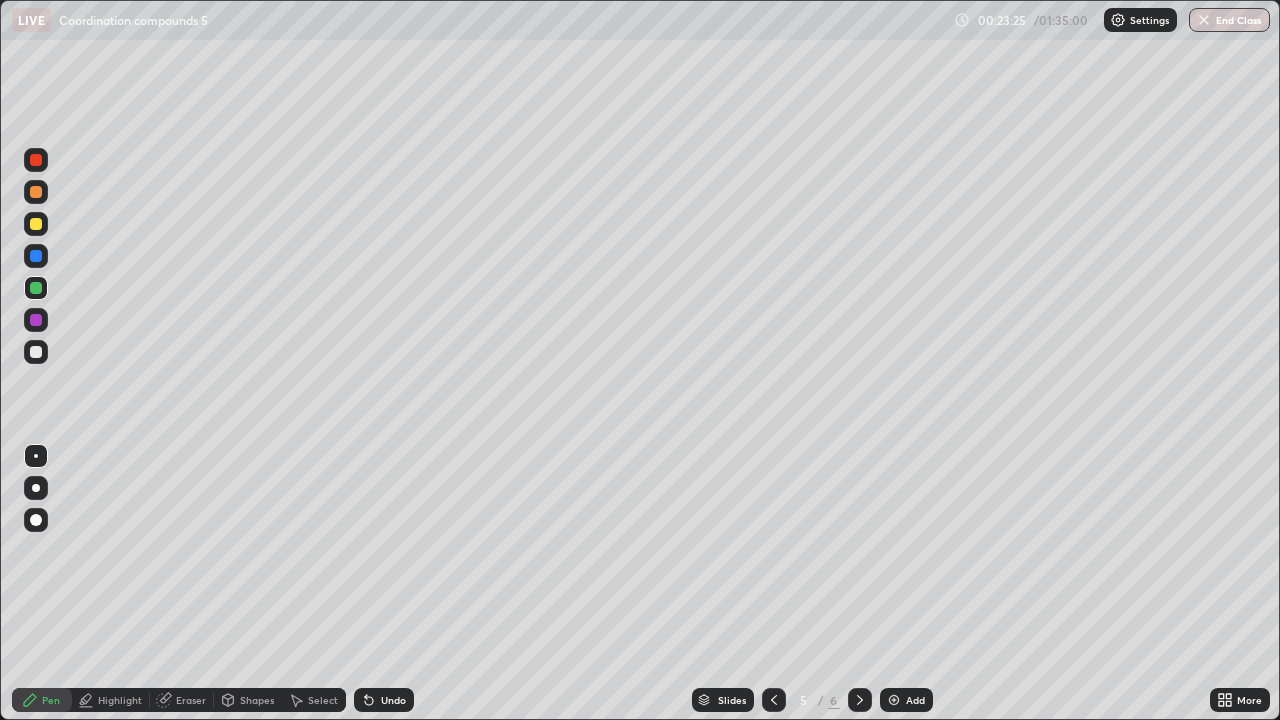 click 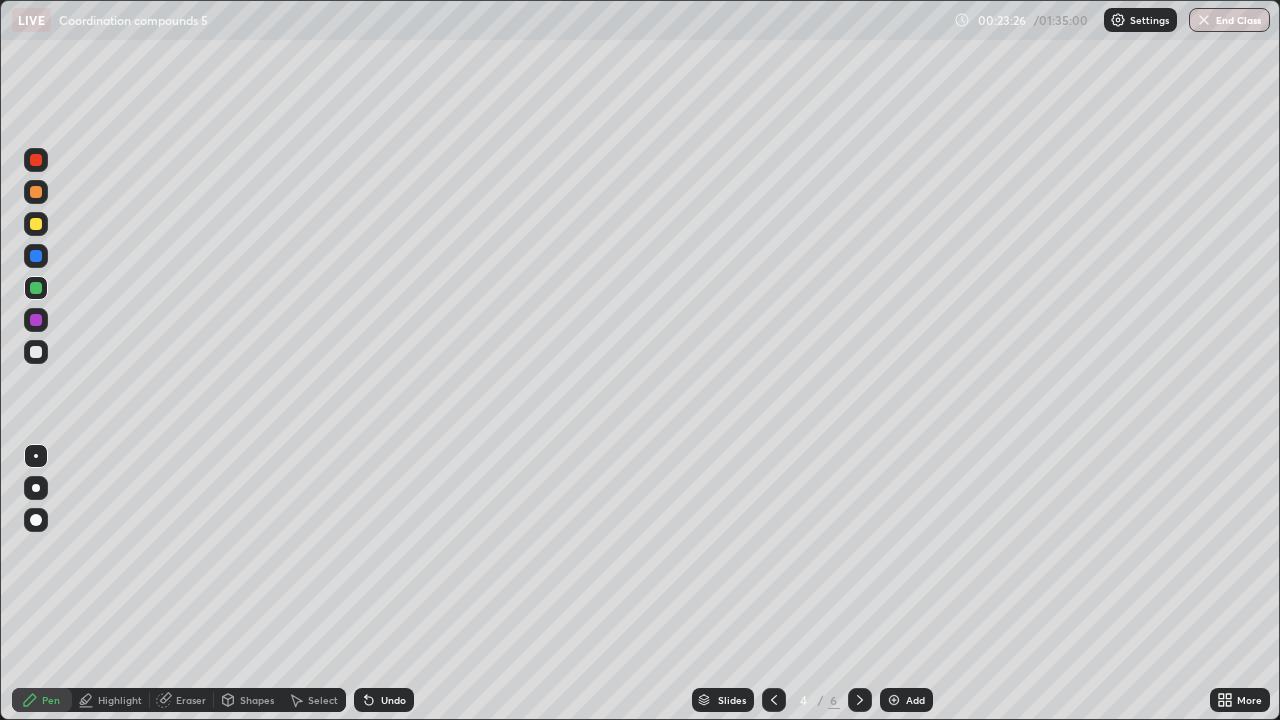 click on "4" at bounding box center [804, 700] 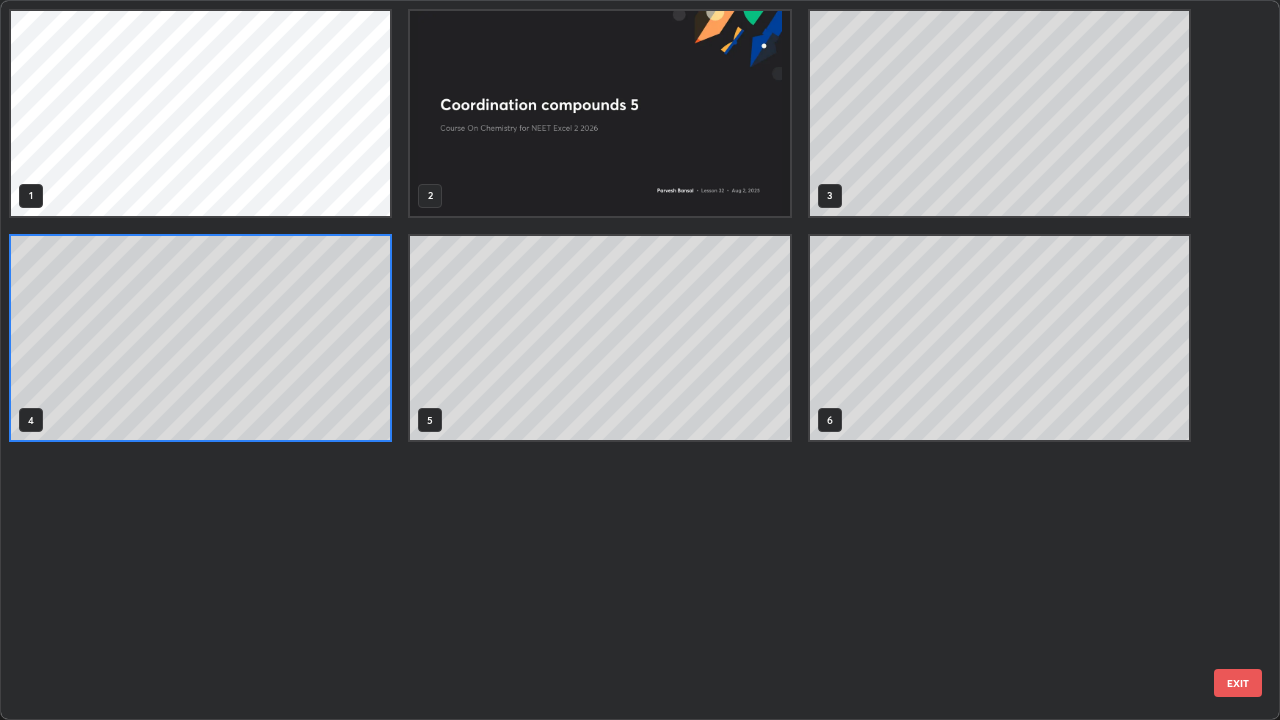 scroll, scrollTop: 7, scrollLeft: 11, axis: both 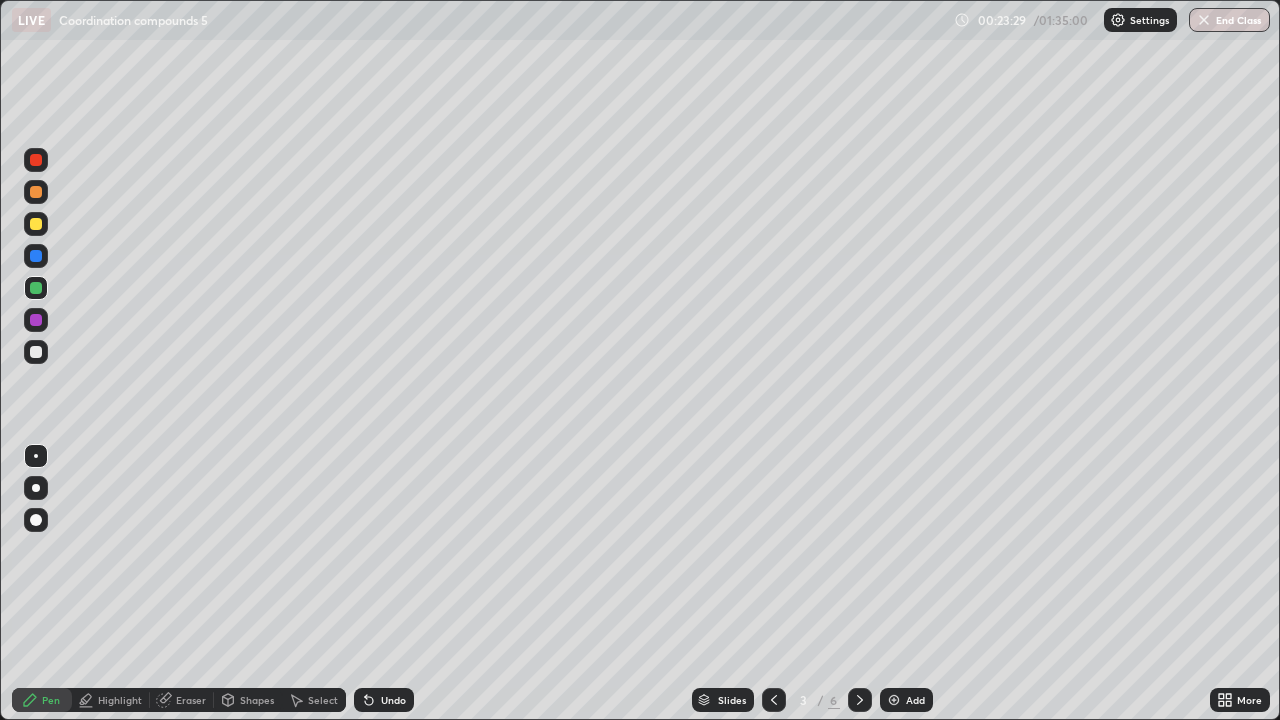 click 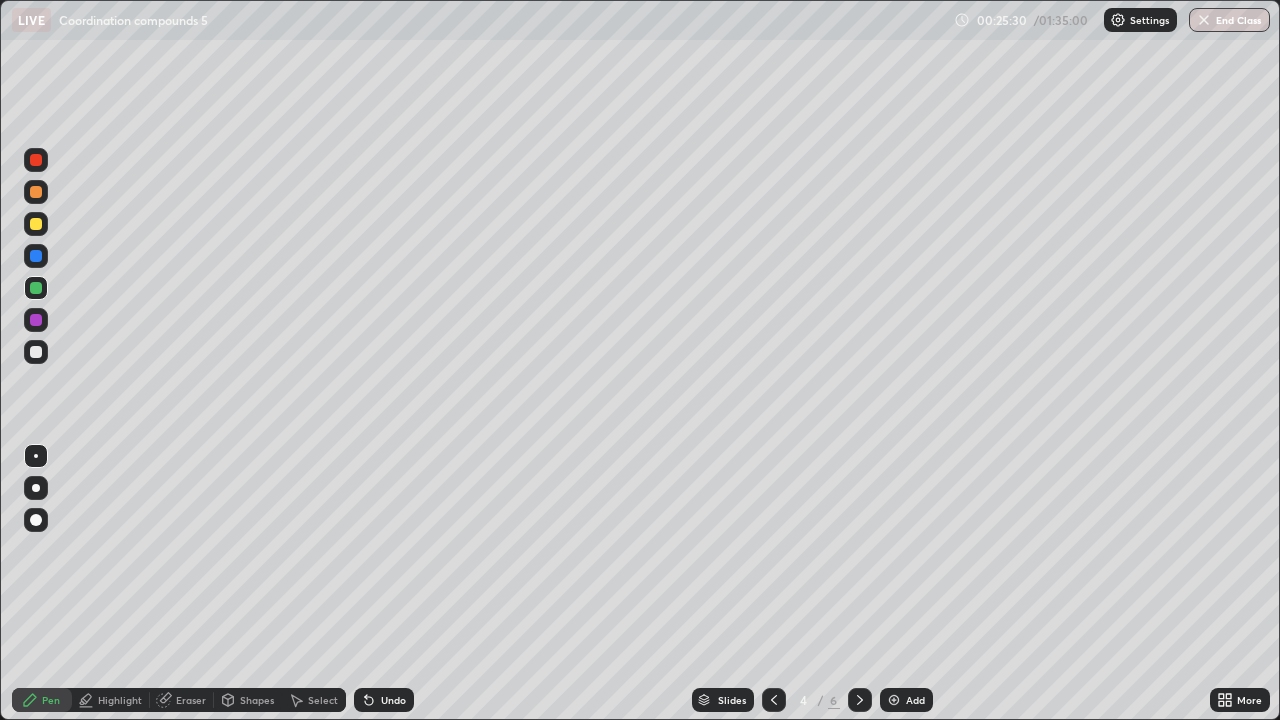 click 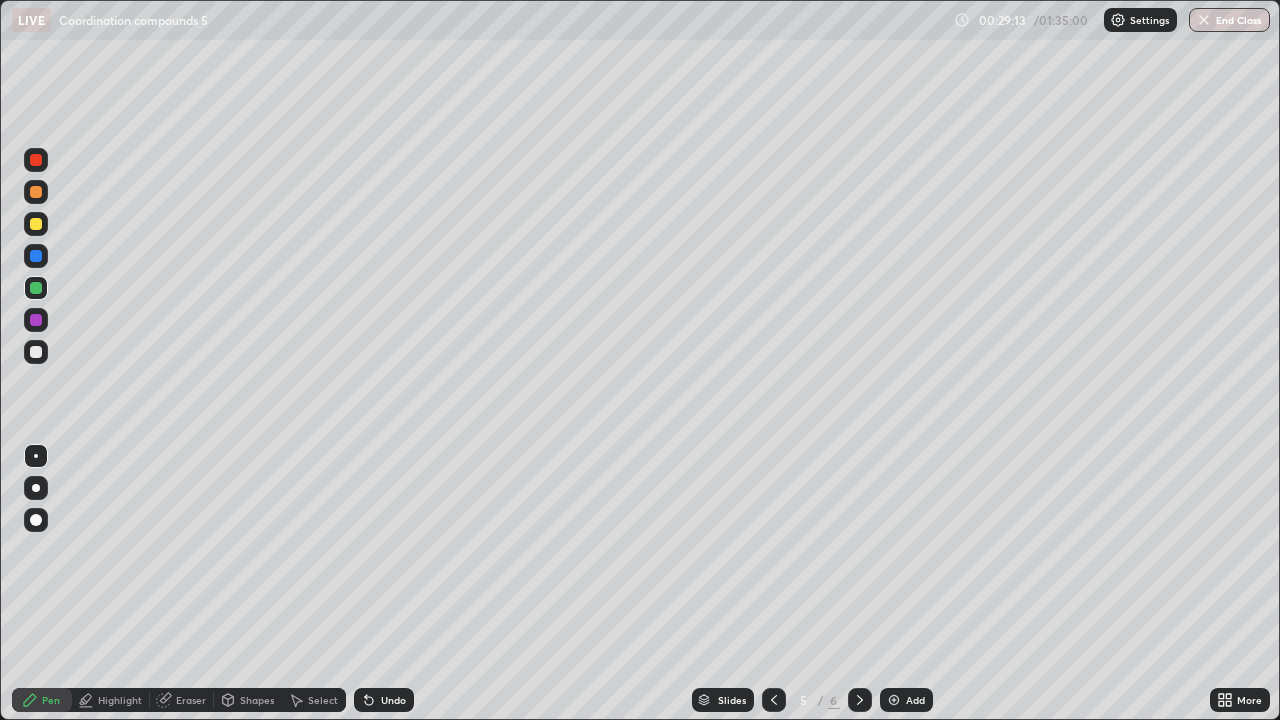click 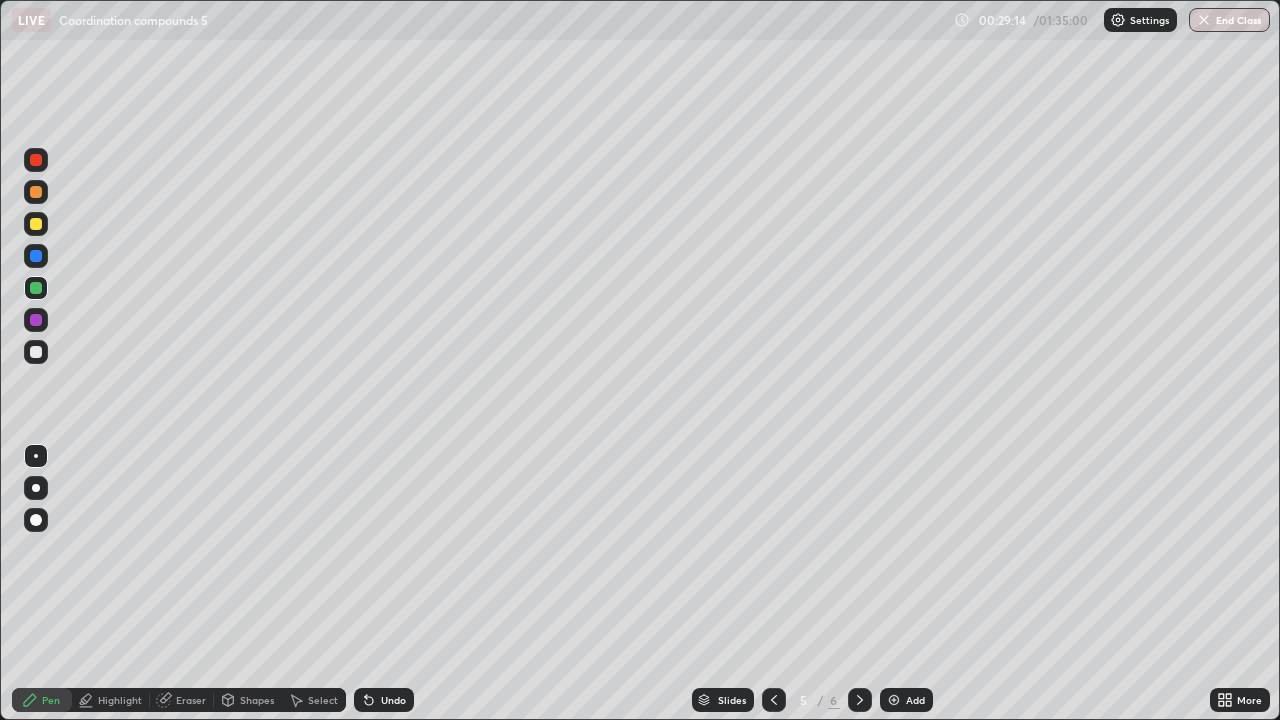 click on "Undo" at bounding box center [384, 700] 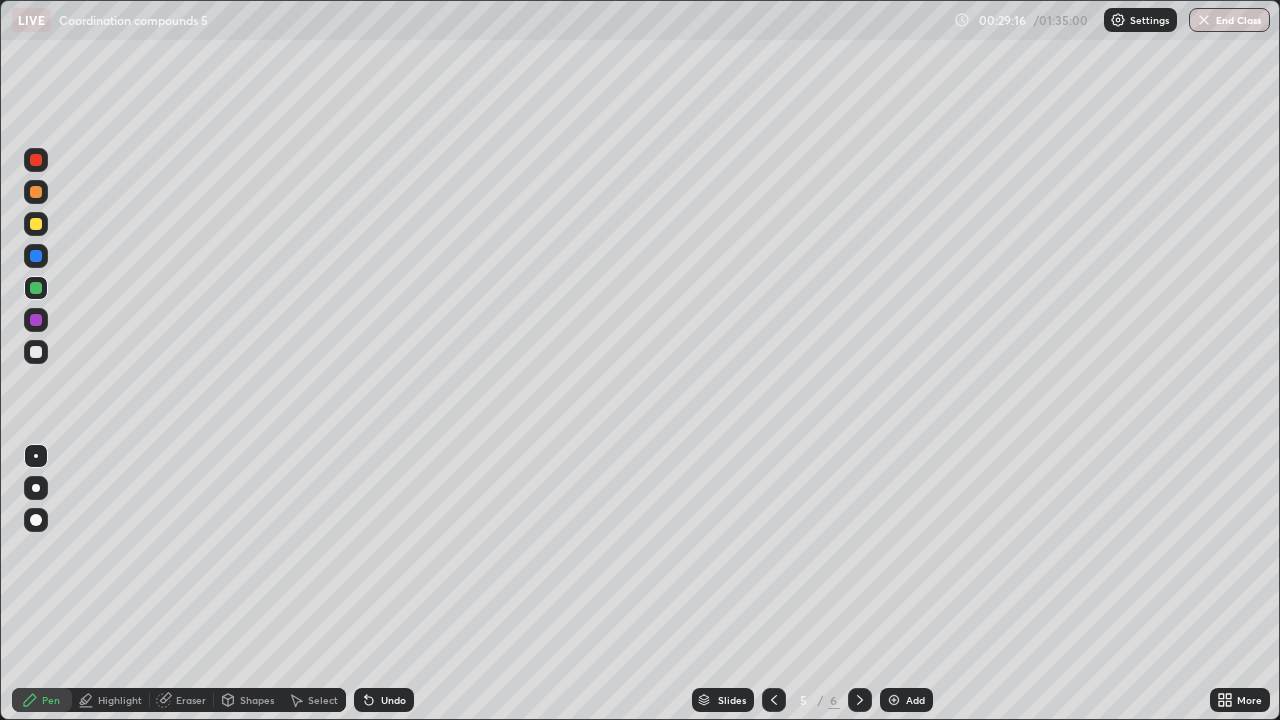 click 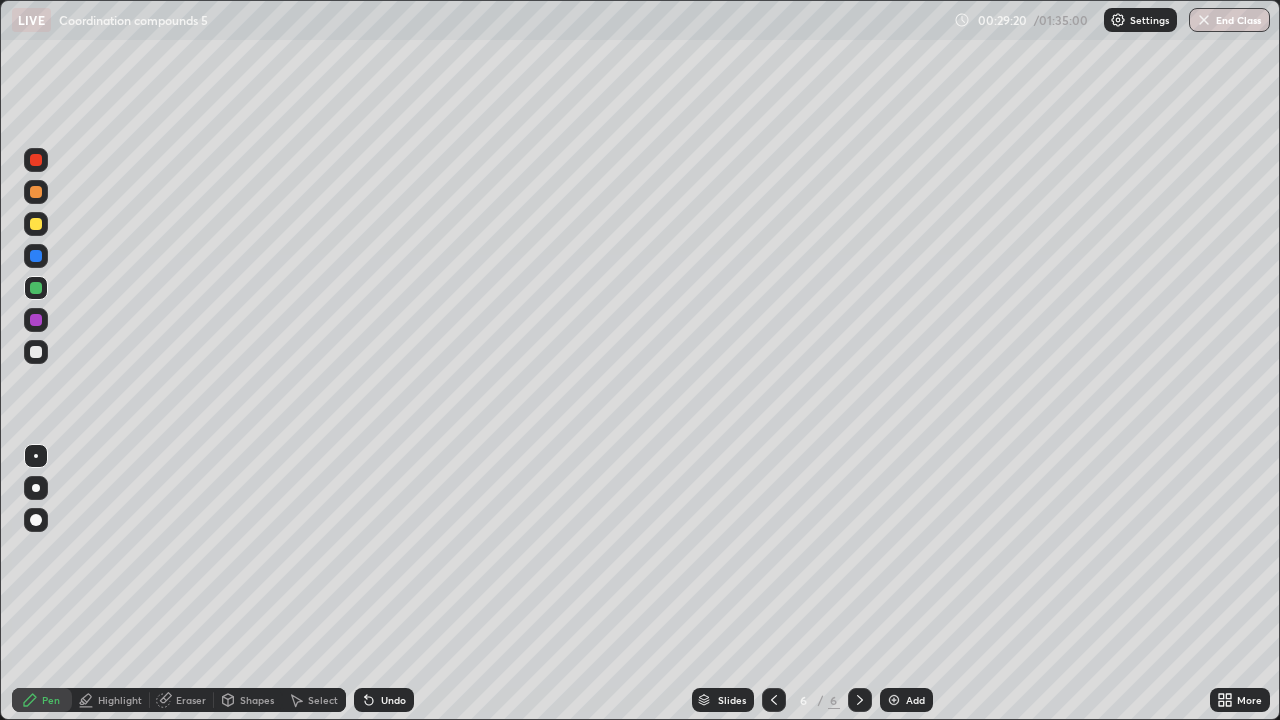 click on "Eraser" at bounding box center (191, 700) 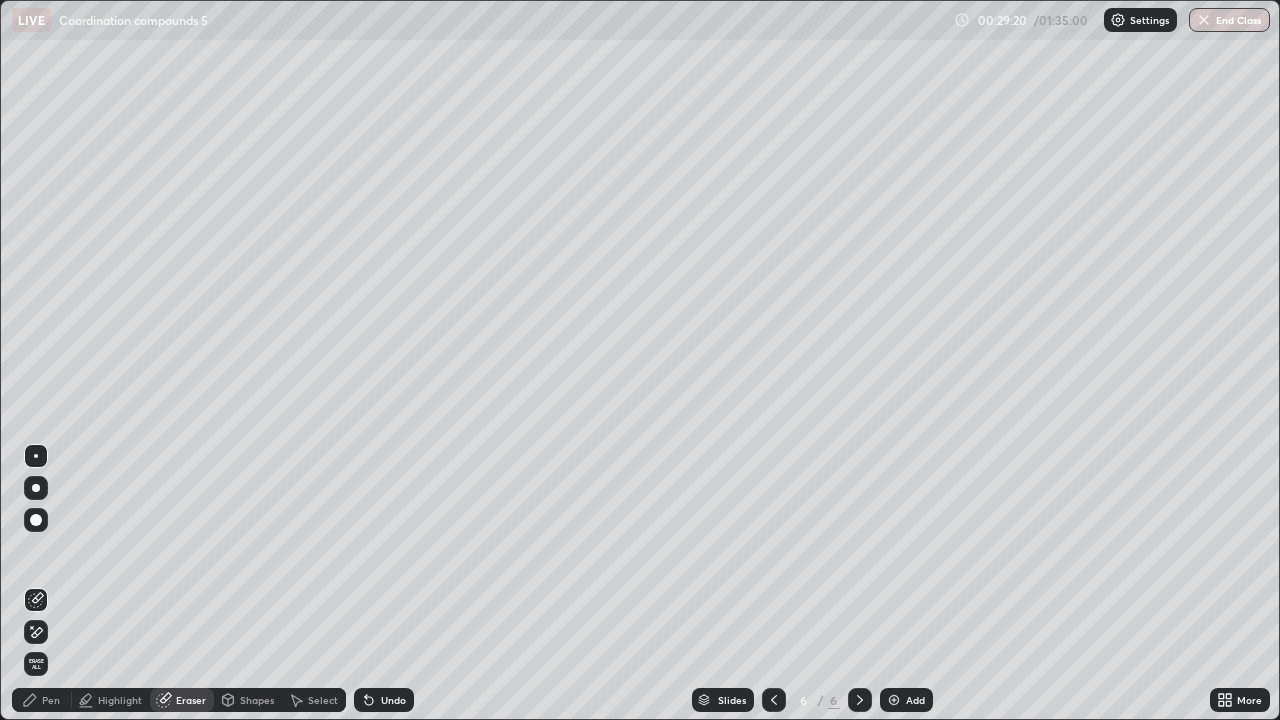 click 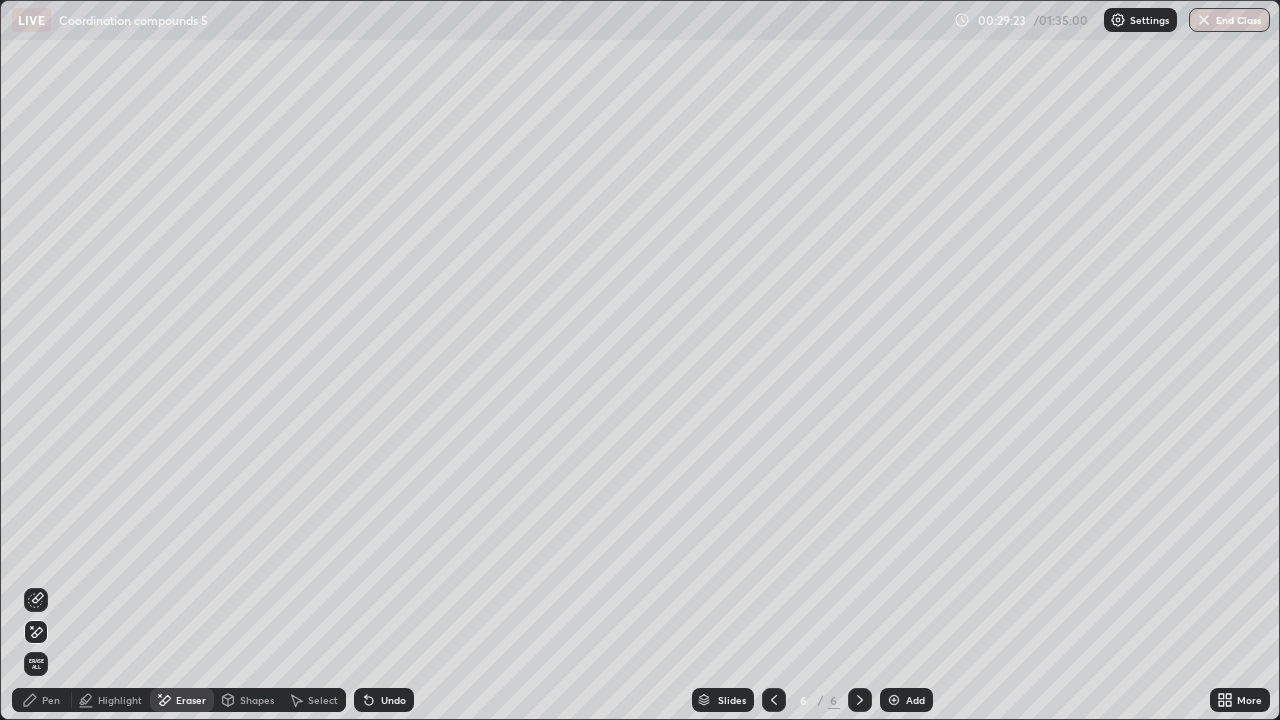 click on "Pen" at bounding box center (42, 700) 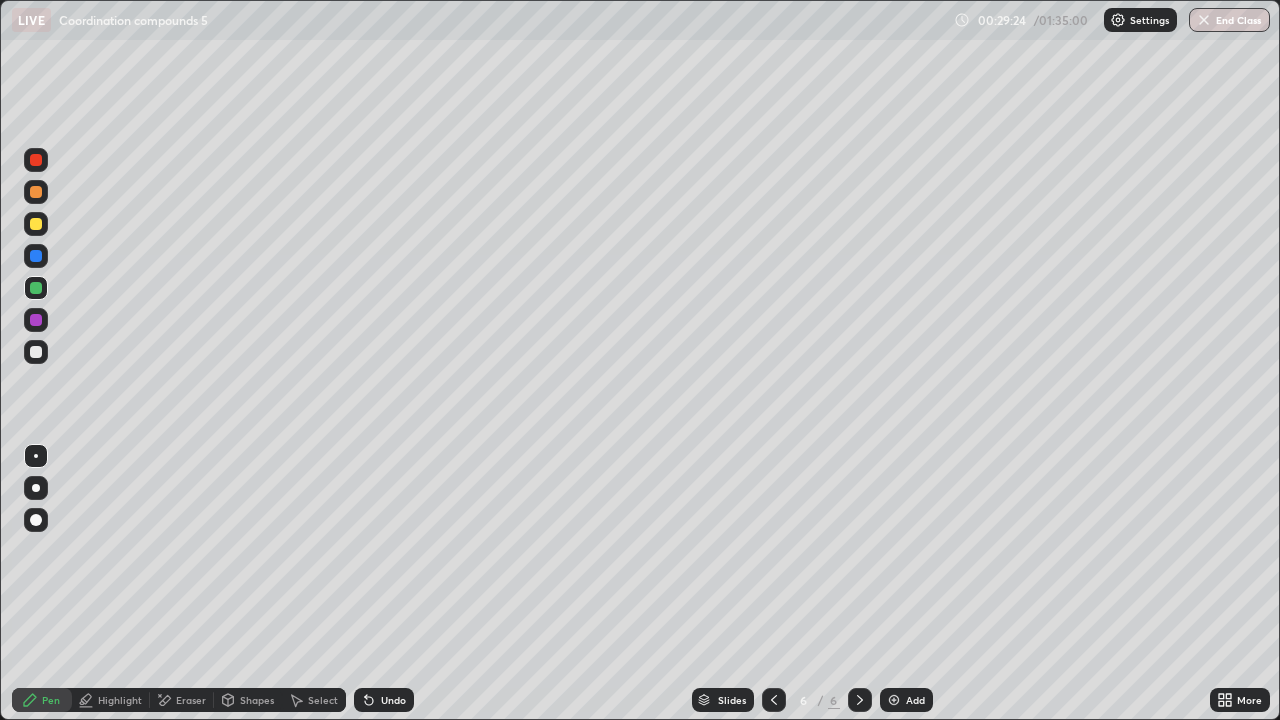 click on "Pen" at bounding box center [42, 700] 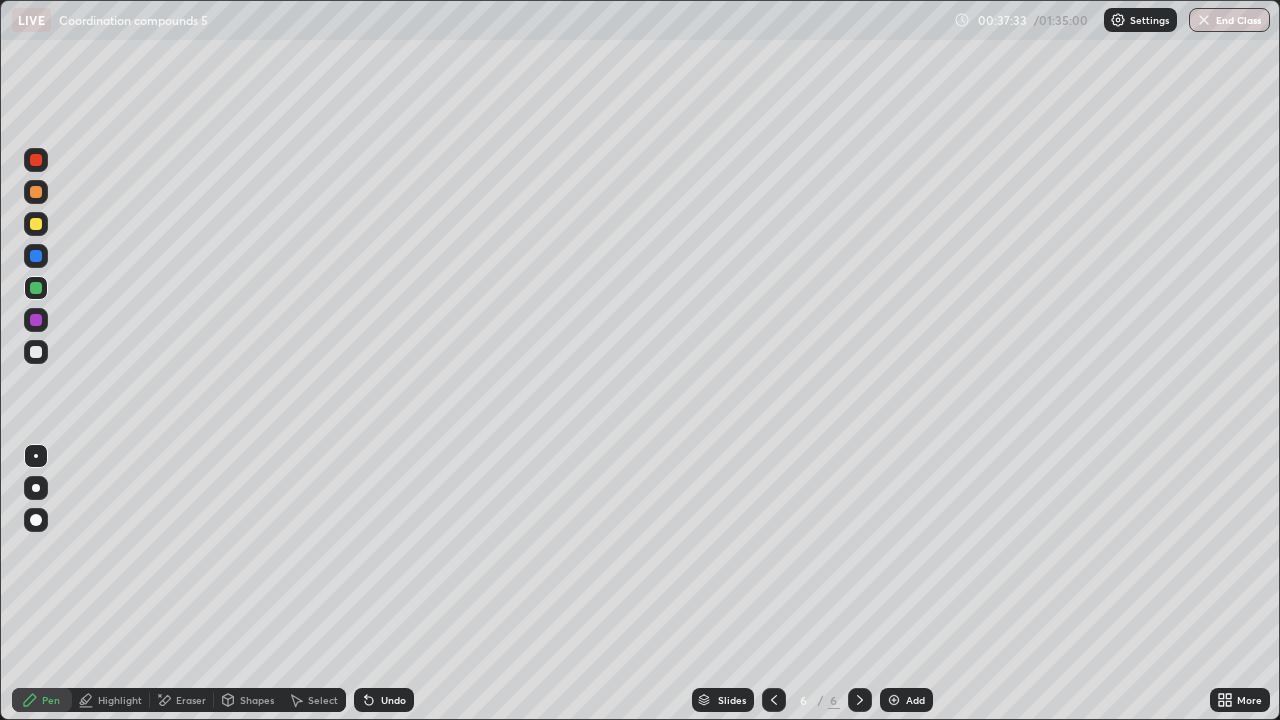 click 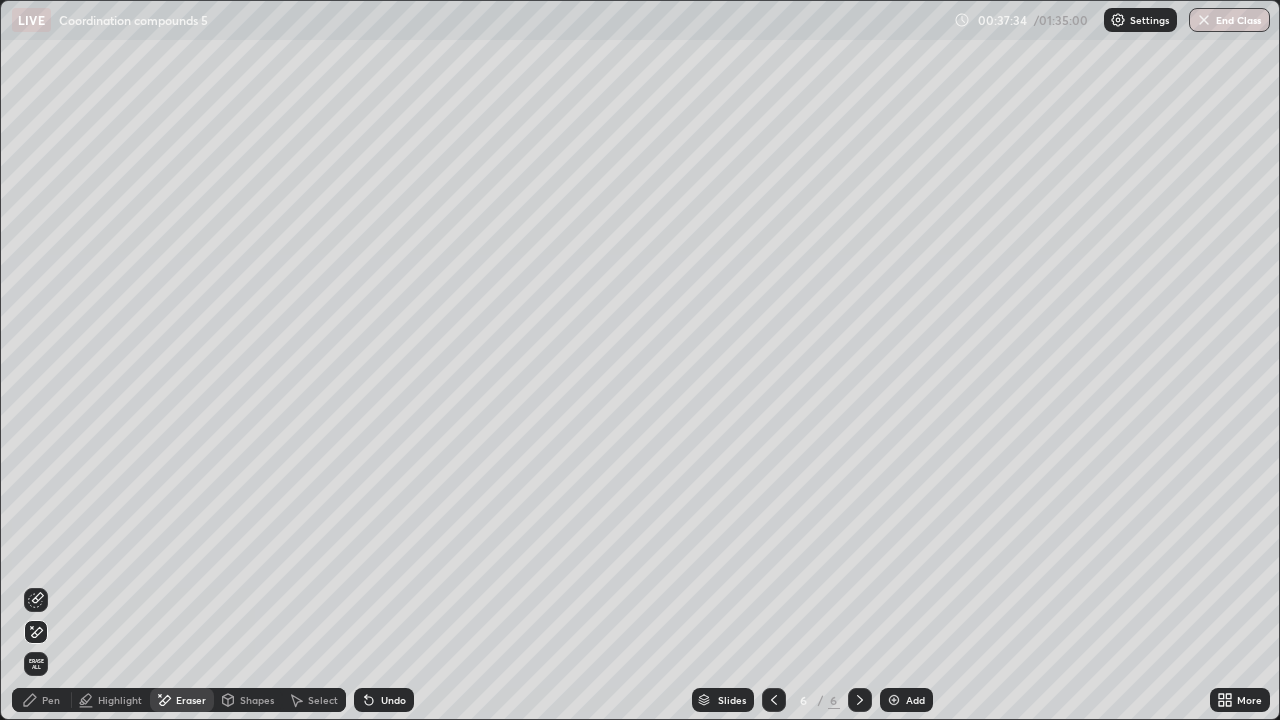 click on "Erase all" at bounding box center [36, 664] 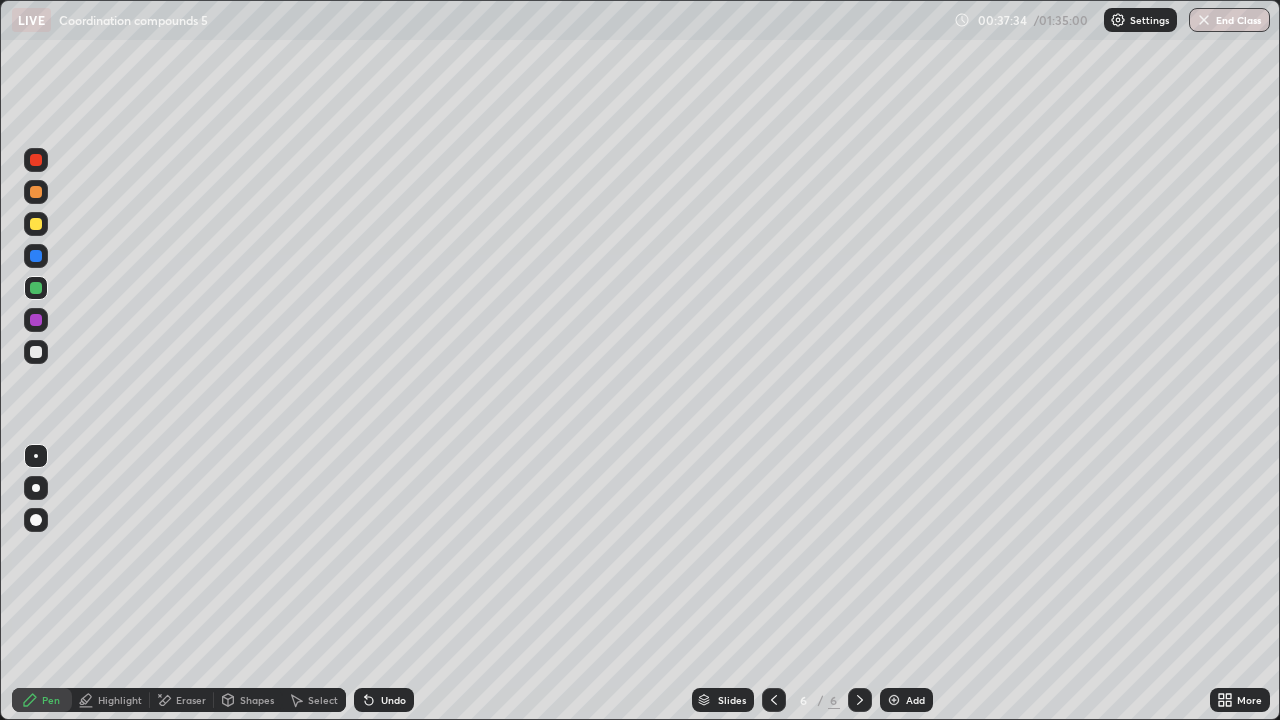 click 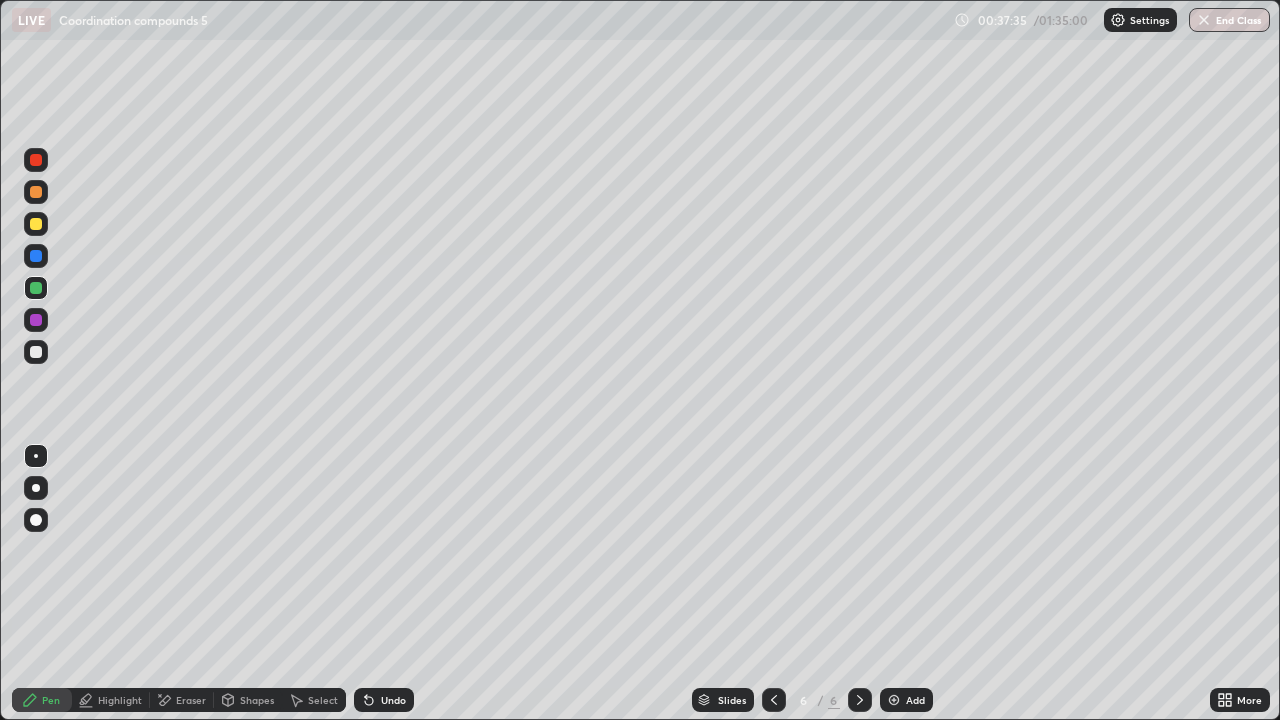 click at bounding box center [36, 224] 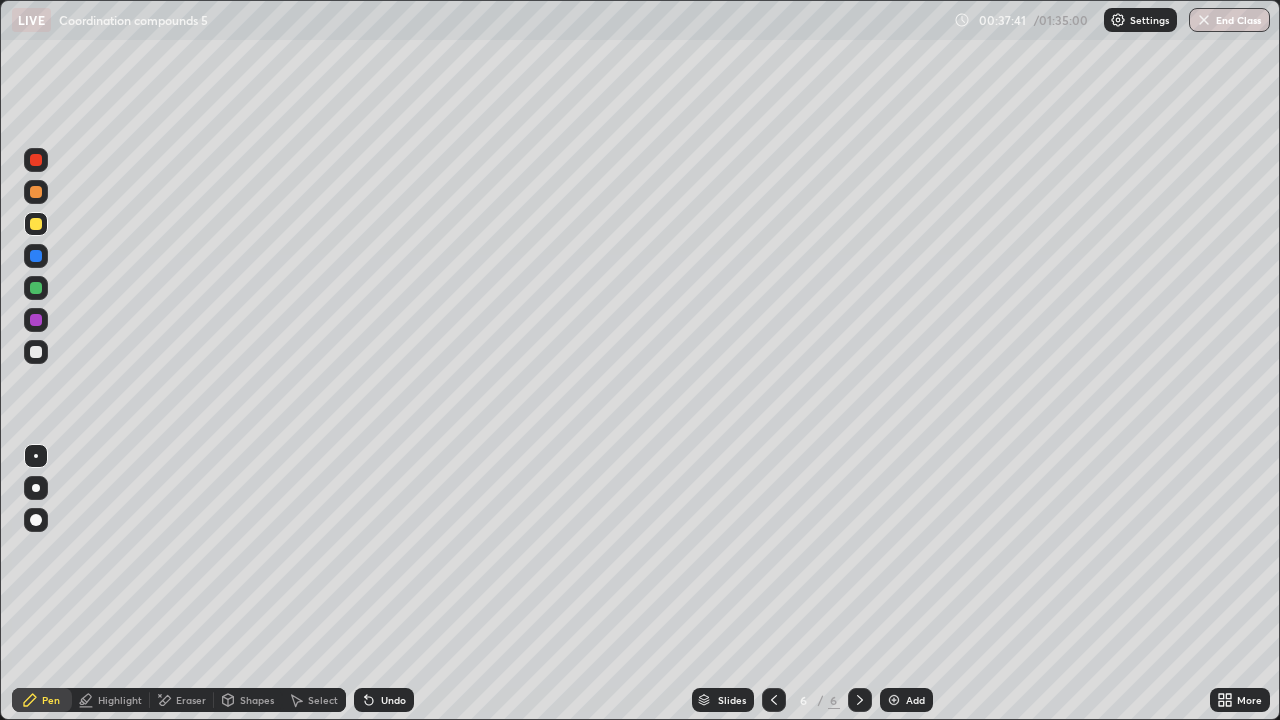 click on "Eraser" at bounding box center (191, 700) 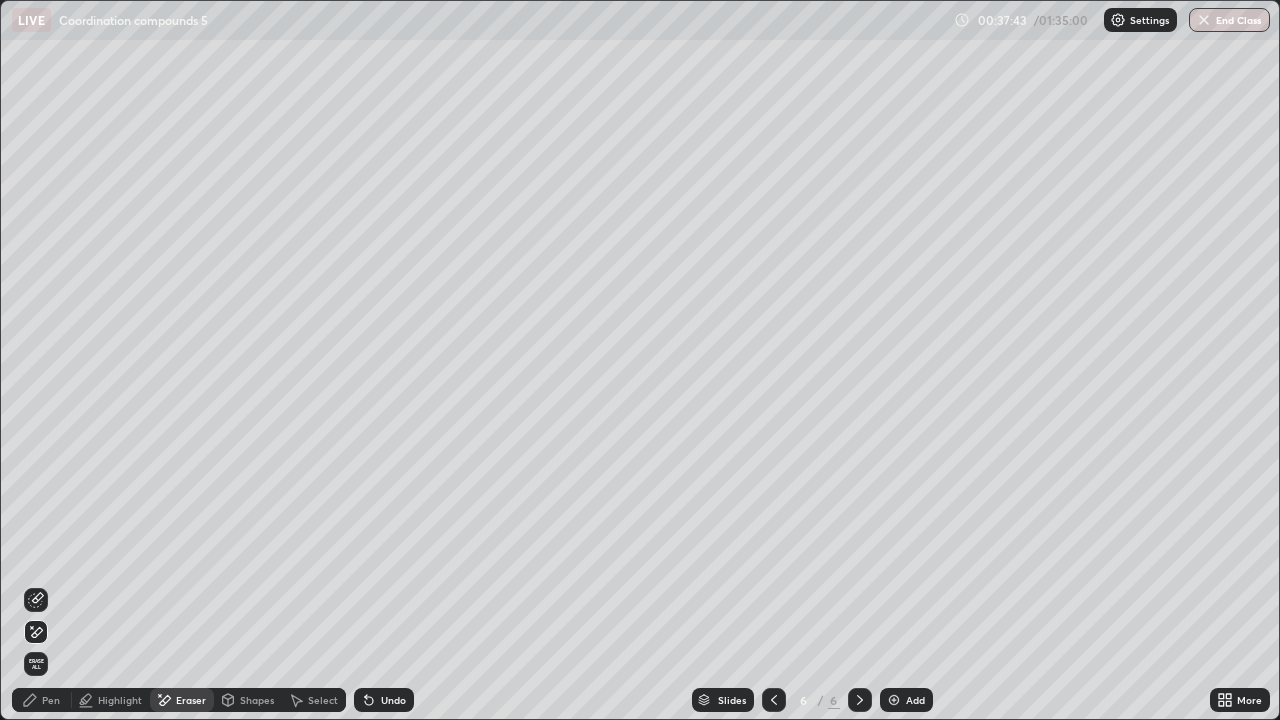 click on "Pen" at bounding box center (42, 700) 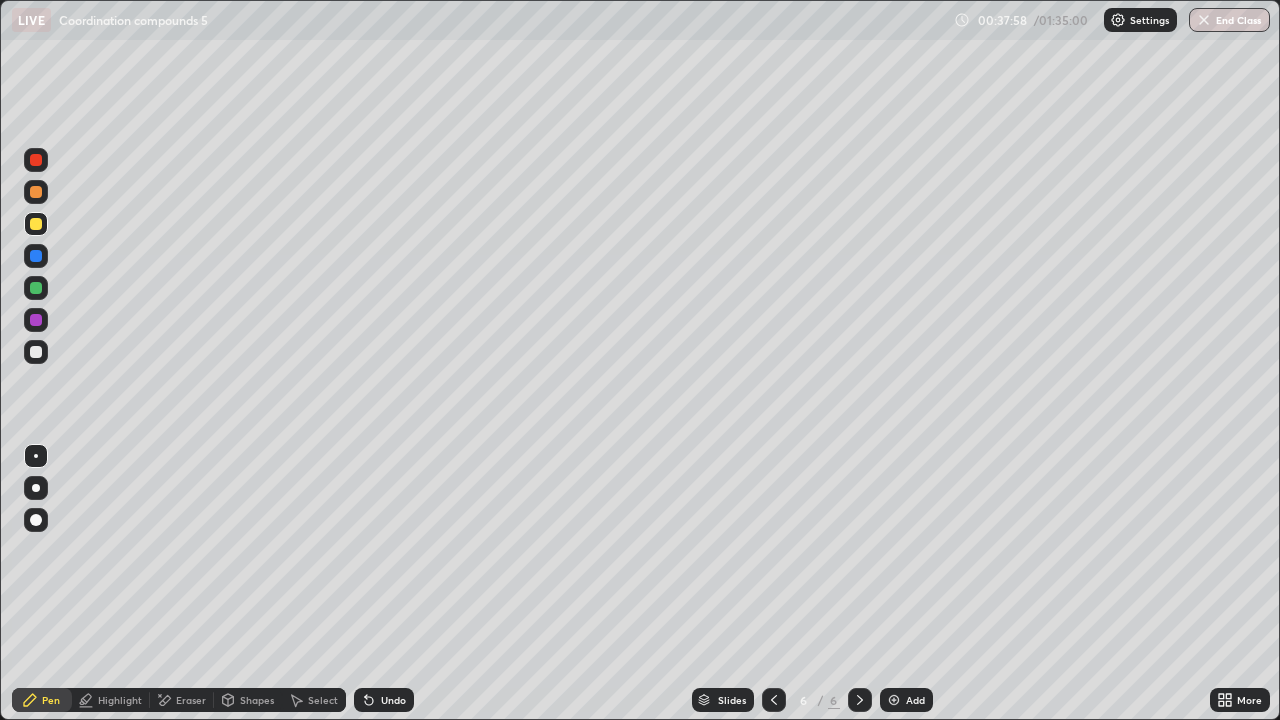 click on "Eraser" at bounding box center [182, 700] 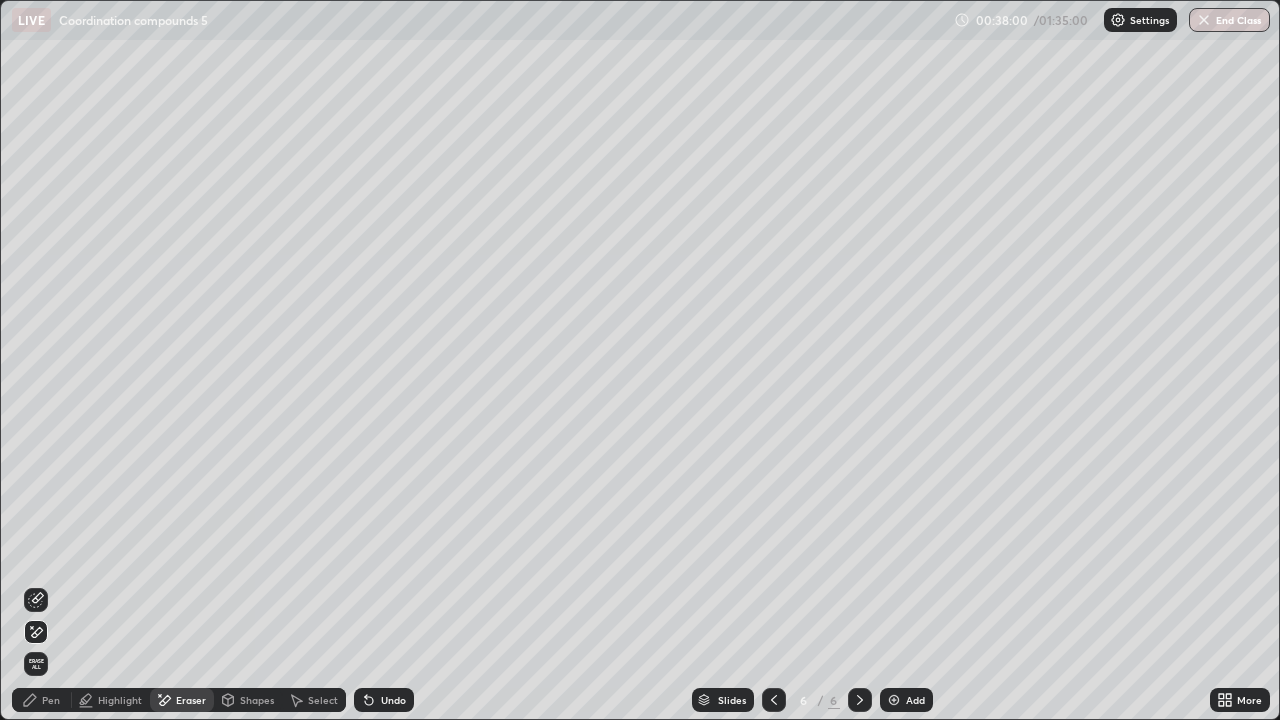 click on "Pen" at bounding box center [51, 700] 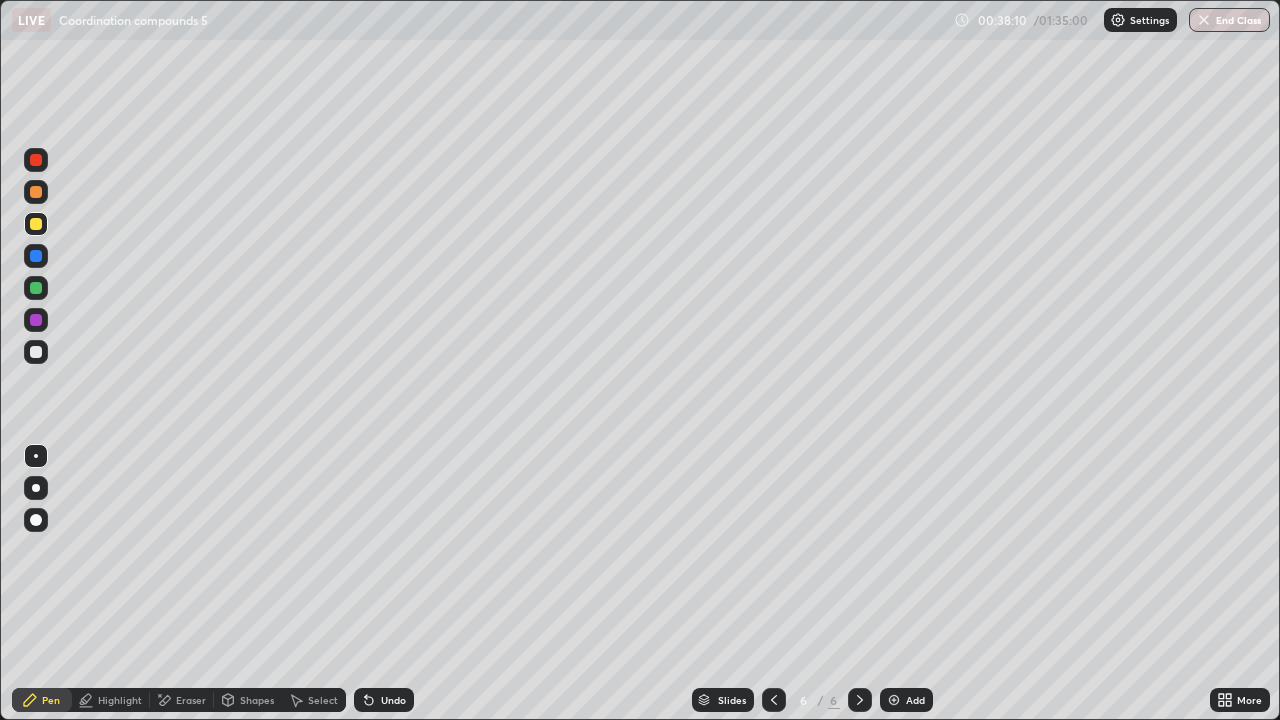 click on "Eraser" at bounding box center (191, 700) 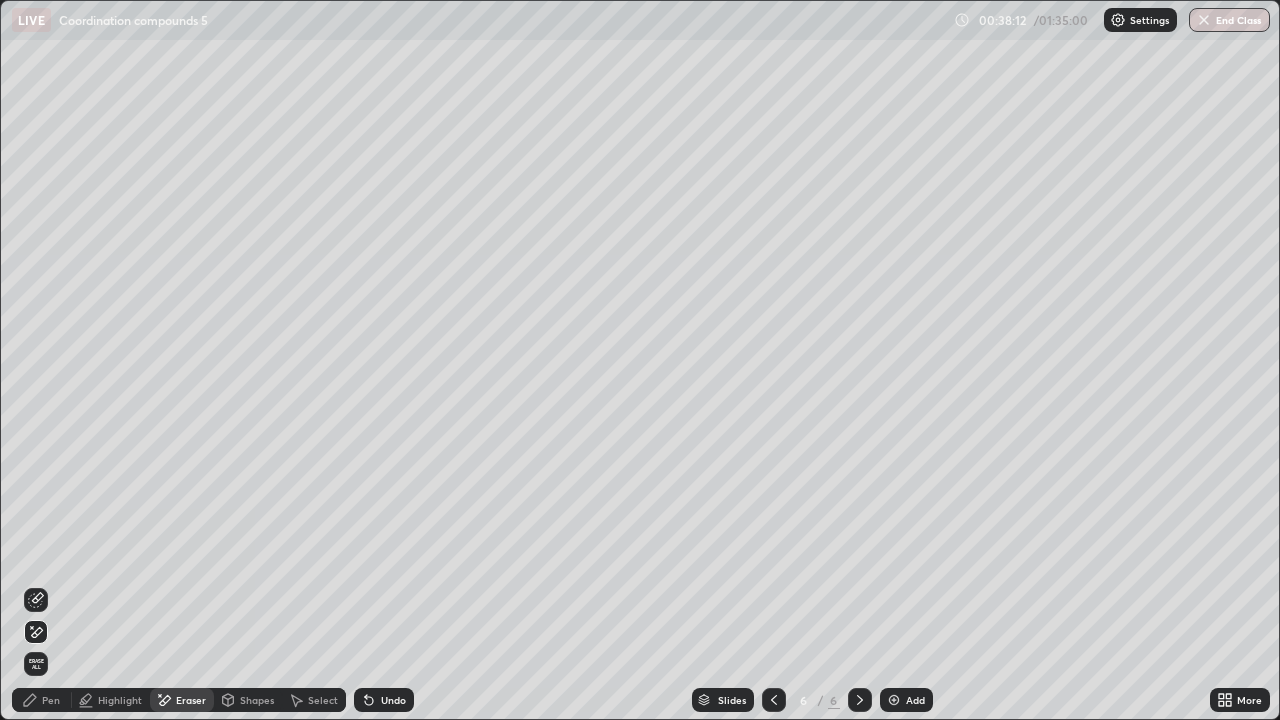 click on "Pen" at bounding box center [42, 700] 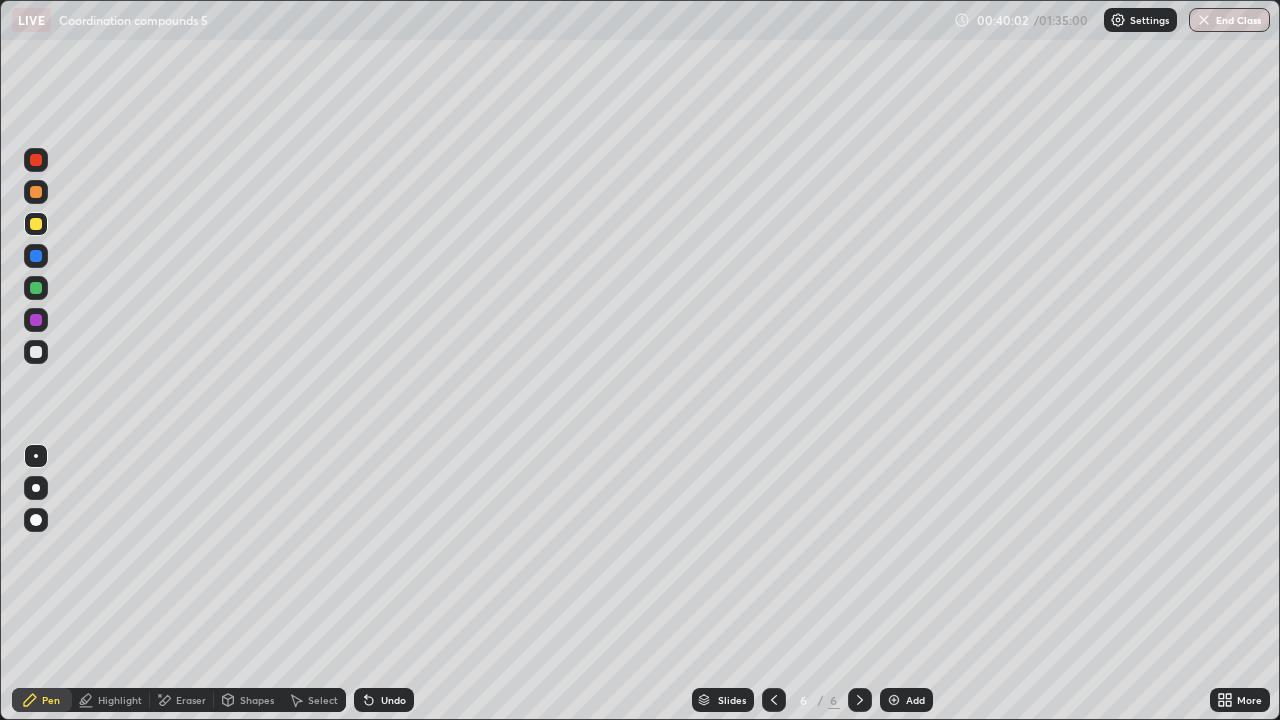 click on "Select" at bounding box center (314, 700) 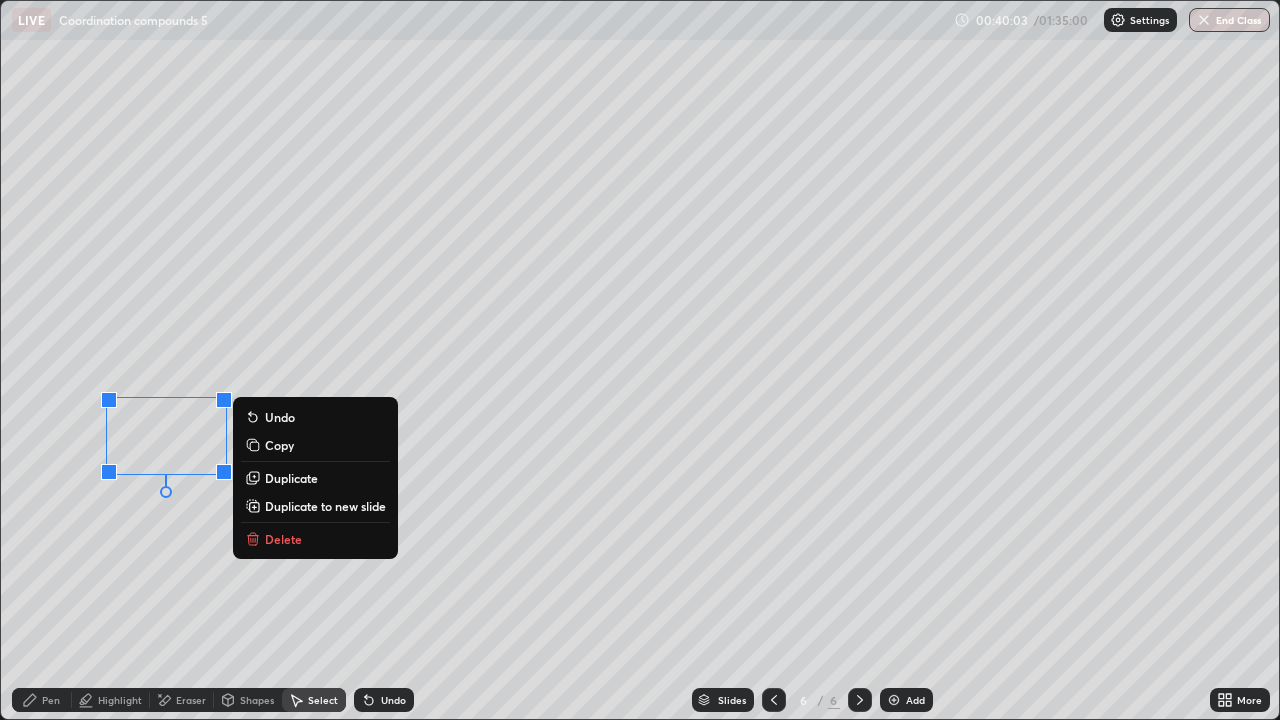 click on "Duplicate to new slide" at bounding box center [325, 506] 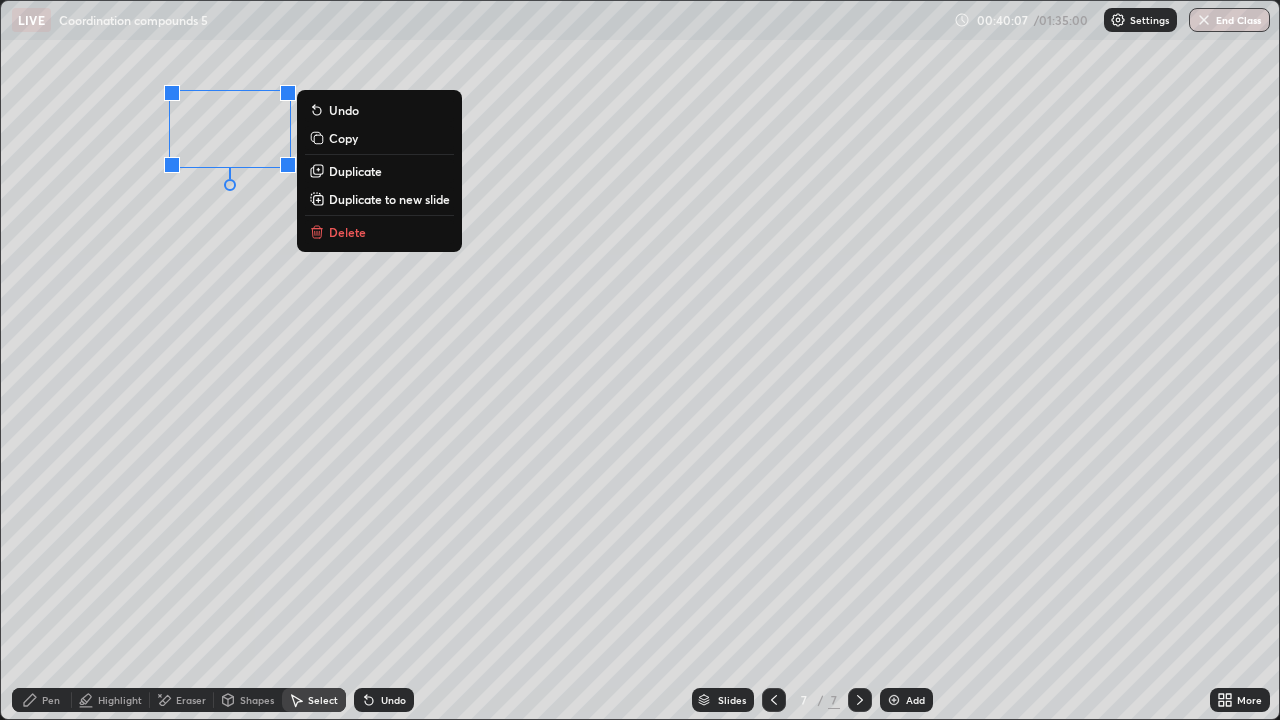 click on "Pen" at bounding box center (51, 700) 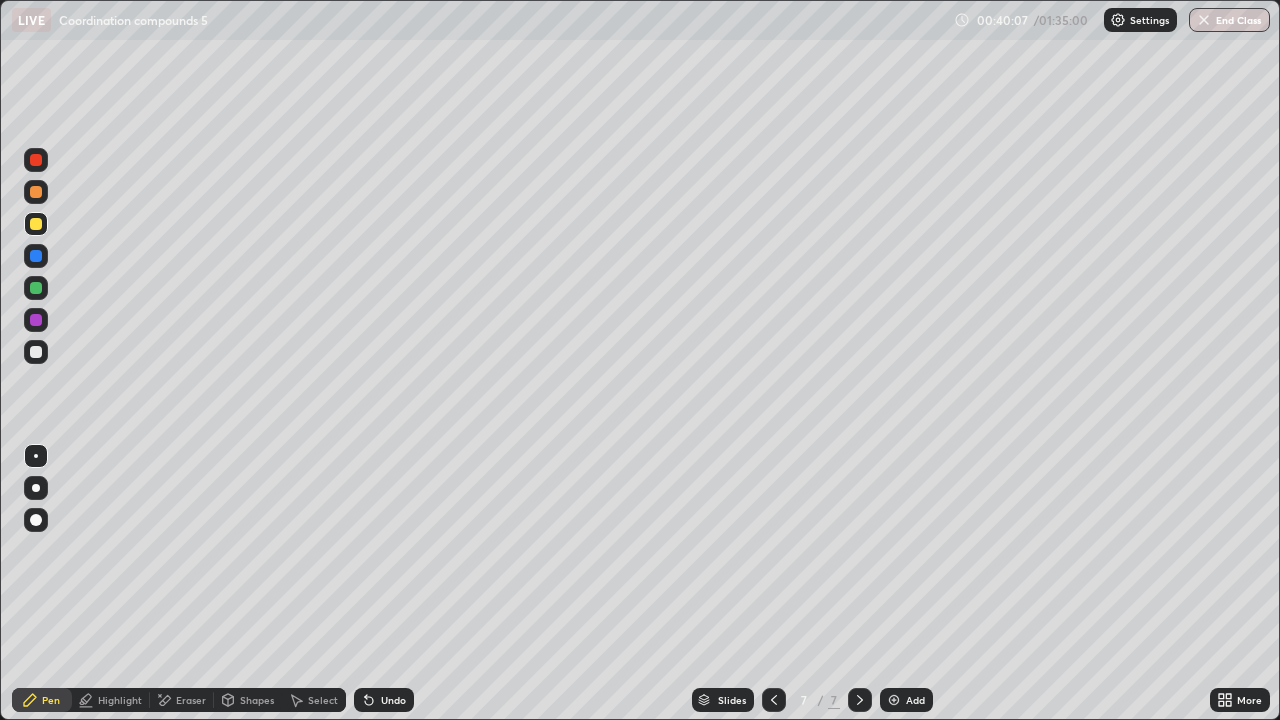 click at bounding box center (36, 288) 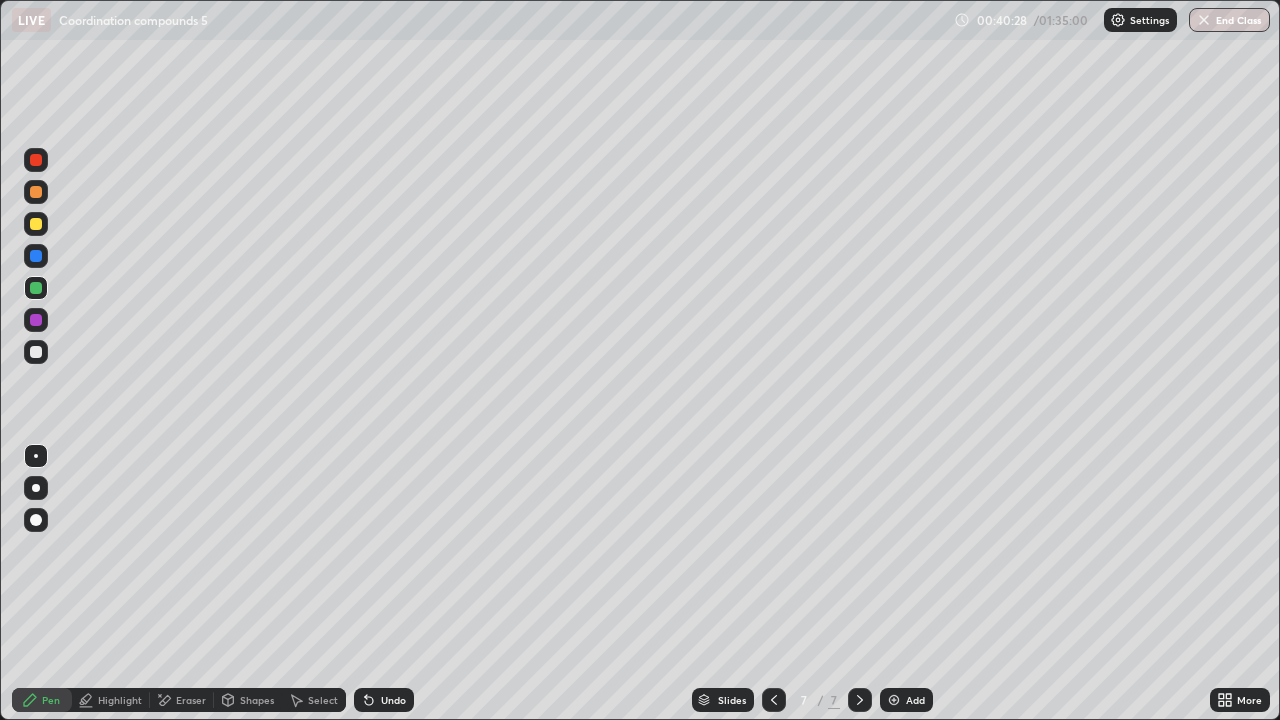 click at bounding box center (36, 352) 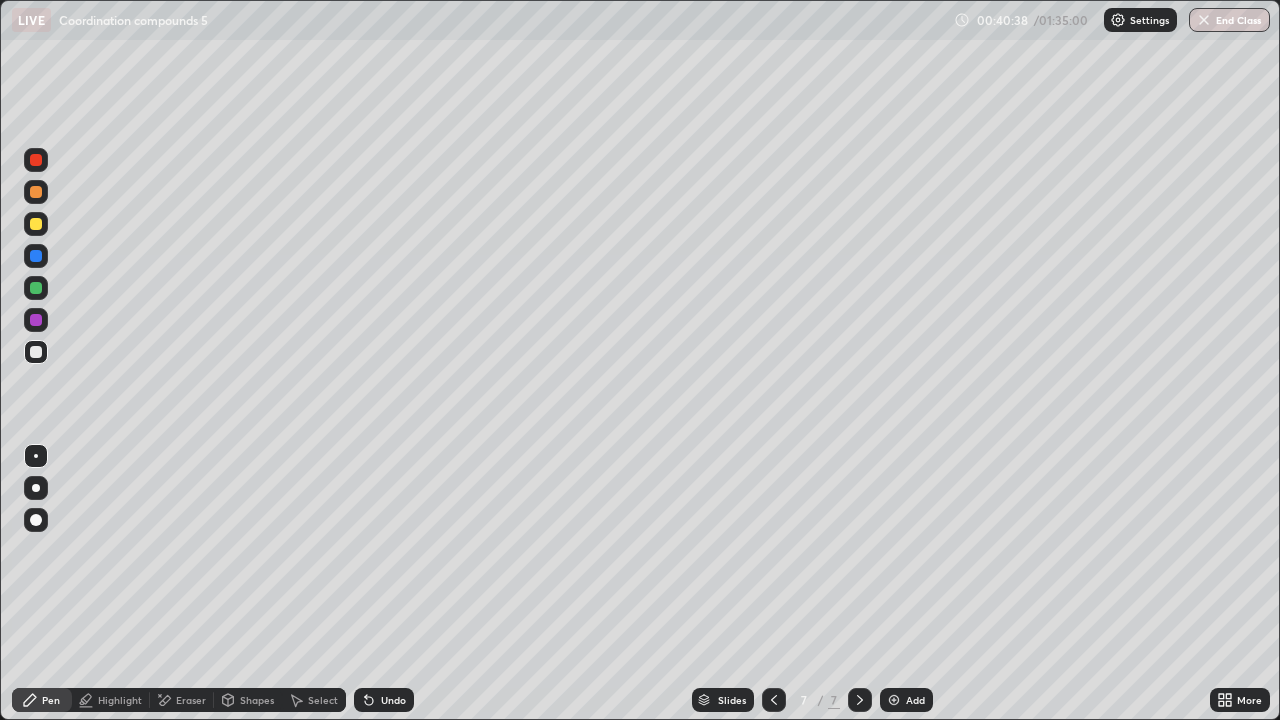 click on "Undo" at bounding box center [393, 700] 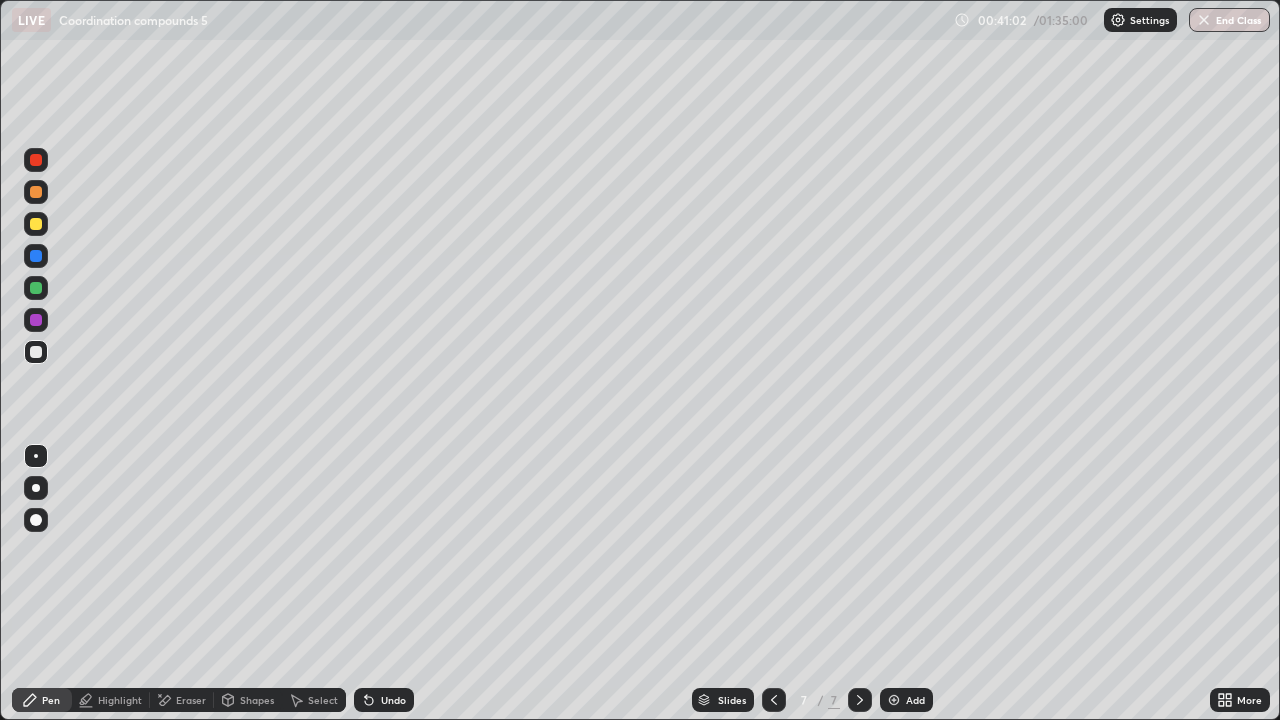 click on "Undo" at bounding box center (384, 700) 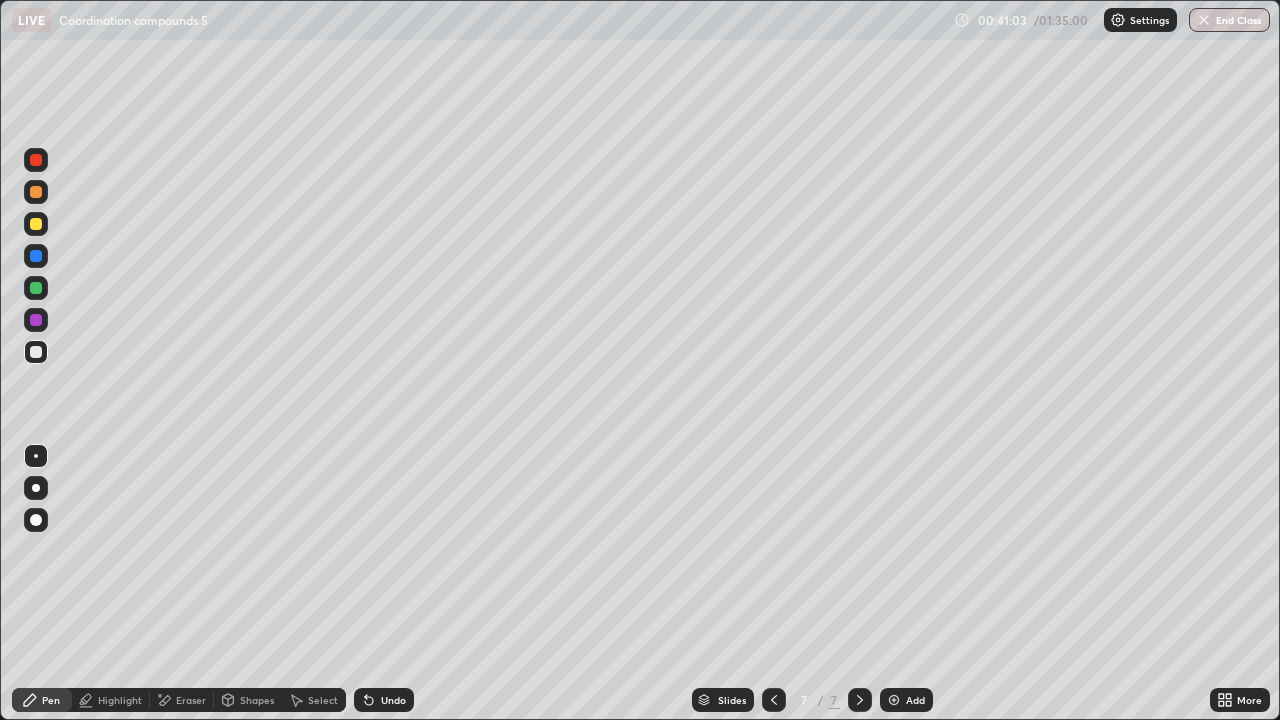 click on "Undo" at bounding box center [384, 700] 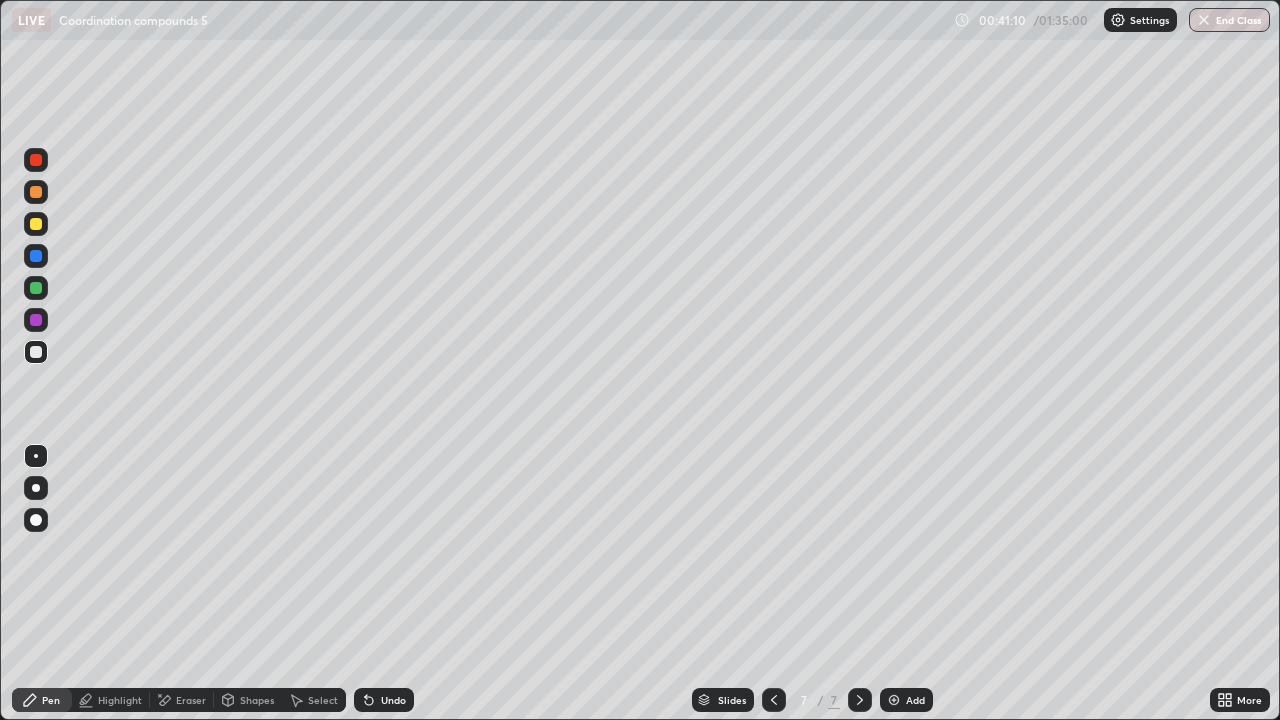 click at bounding box center [36, 224] 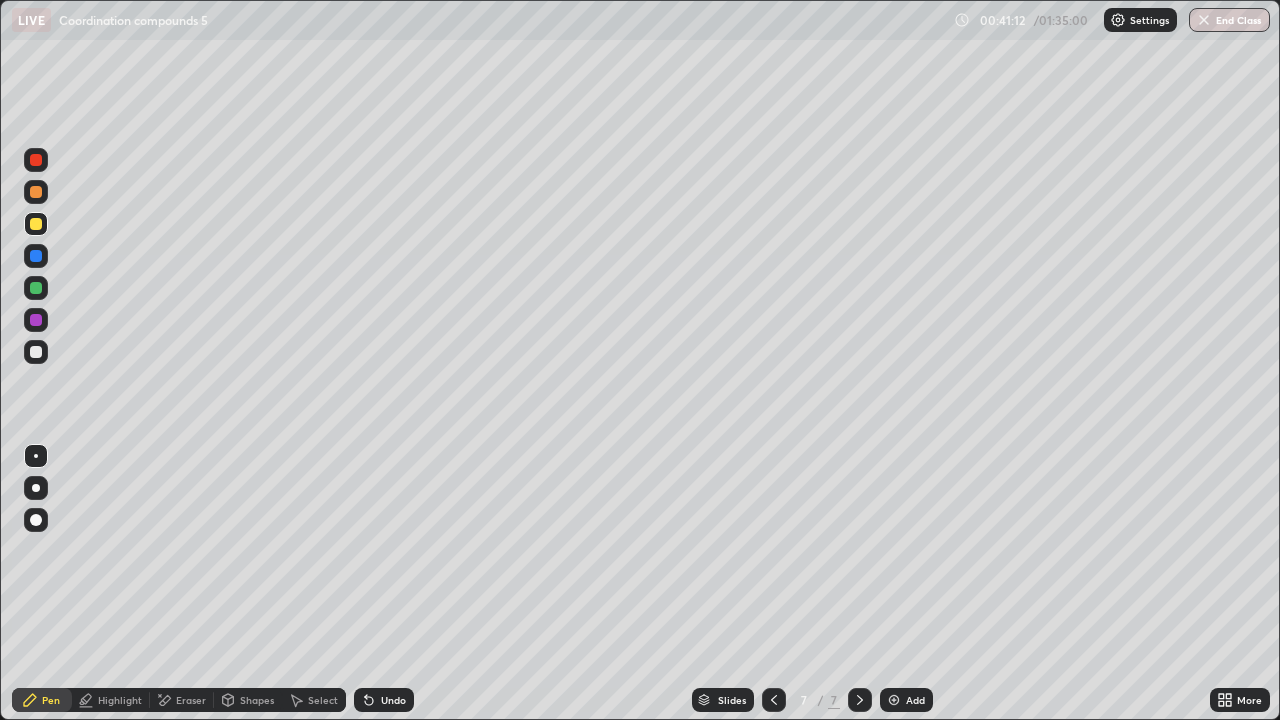 click at bounding box center [36, 288] 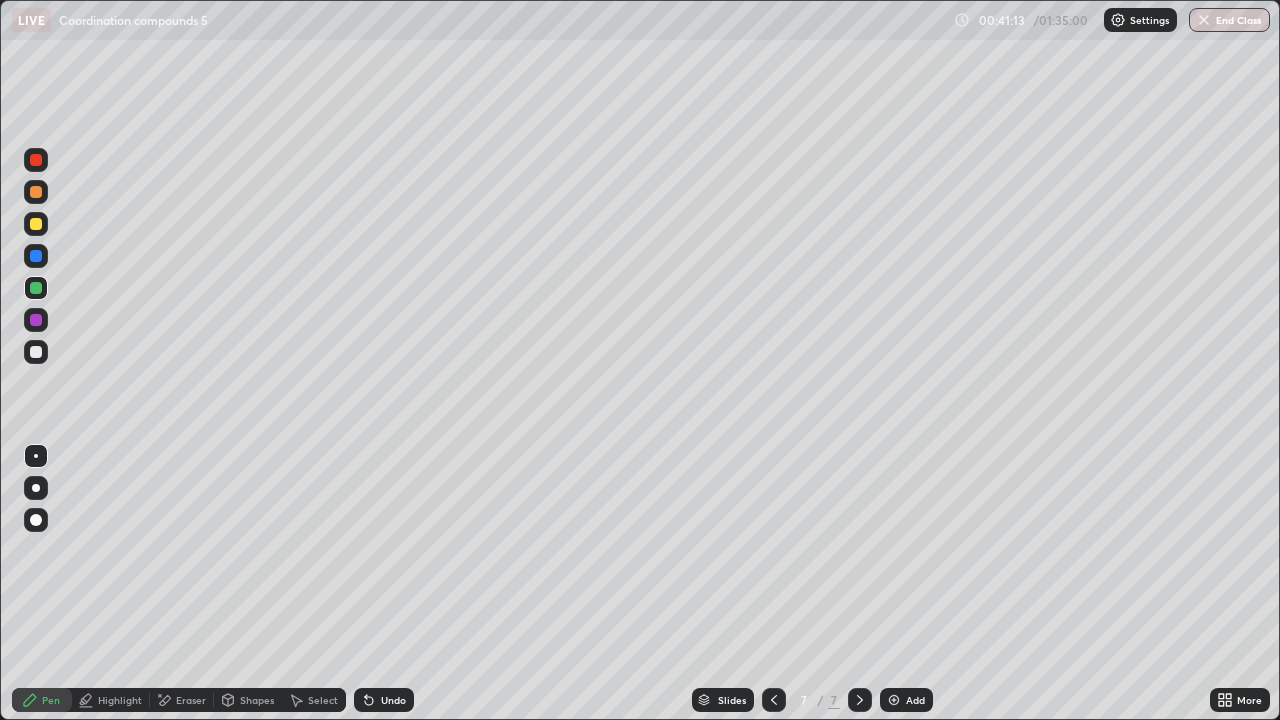 click at bounding box center [36, 320] 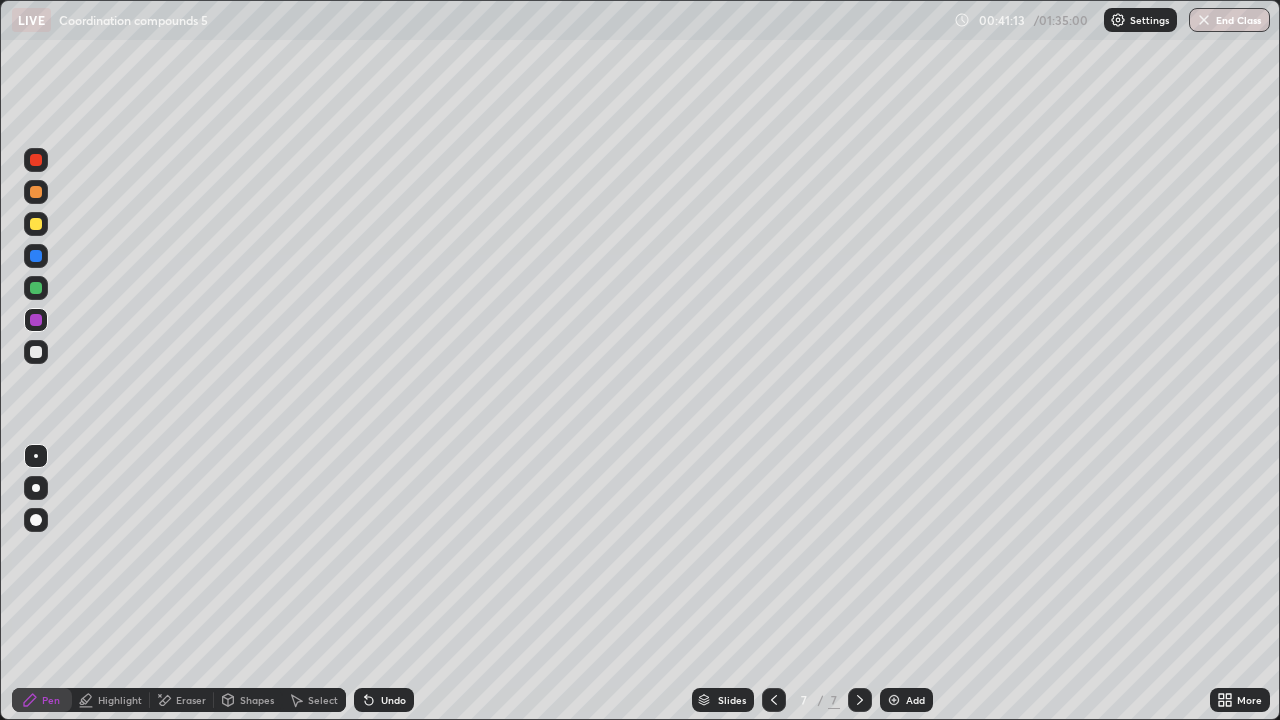 click at bounding box center (36, 352) 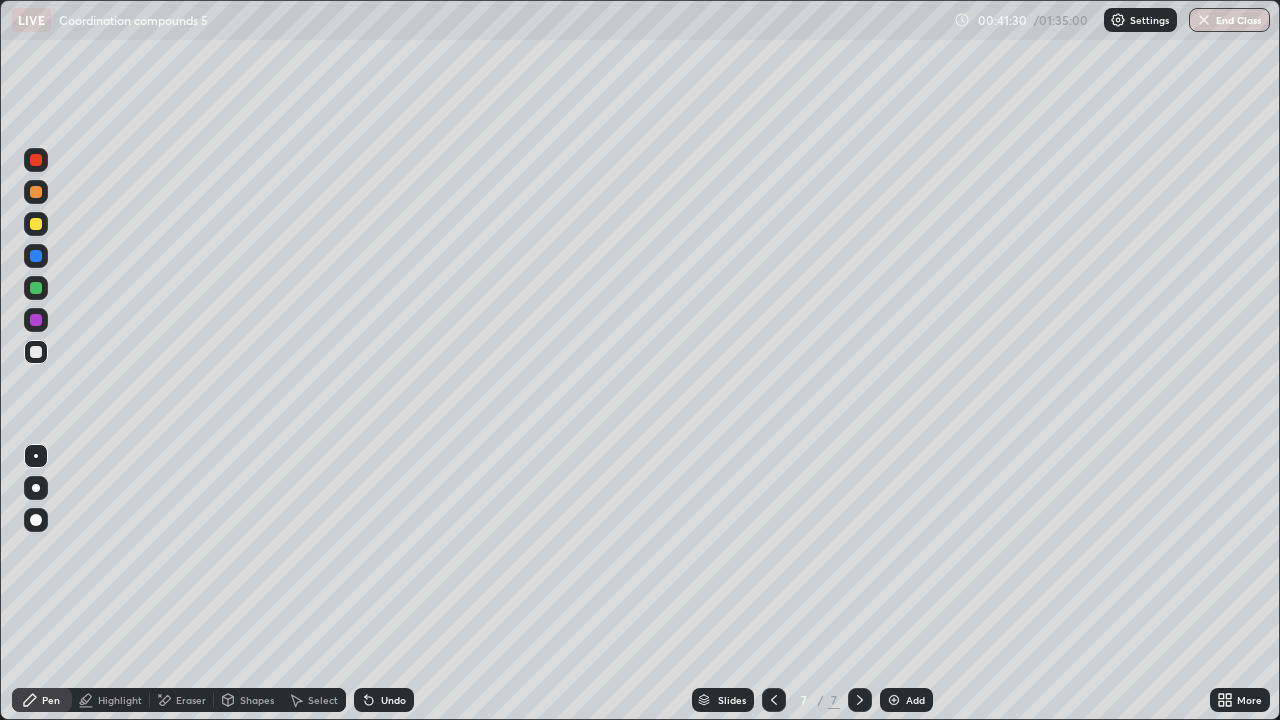 click on "Undo" at bounding box center [384, 700] 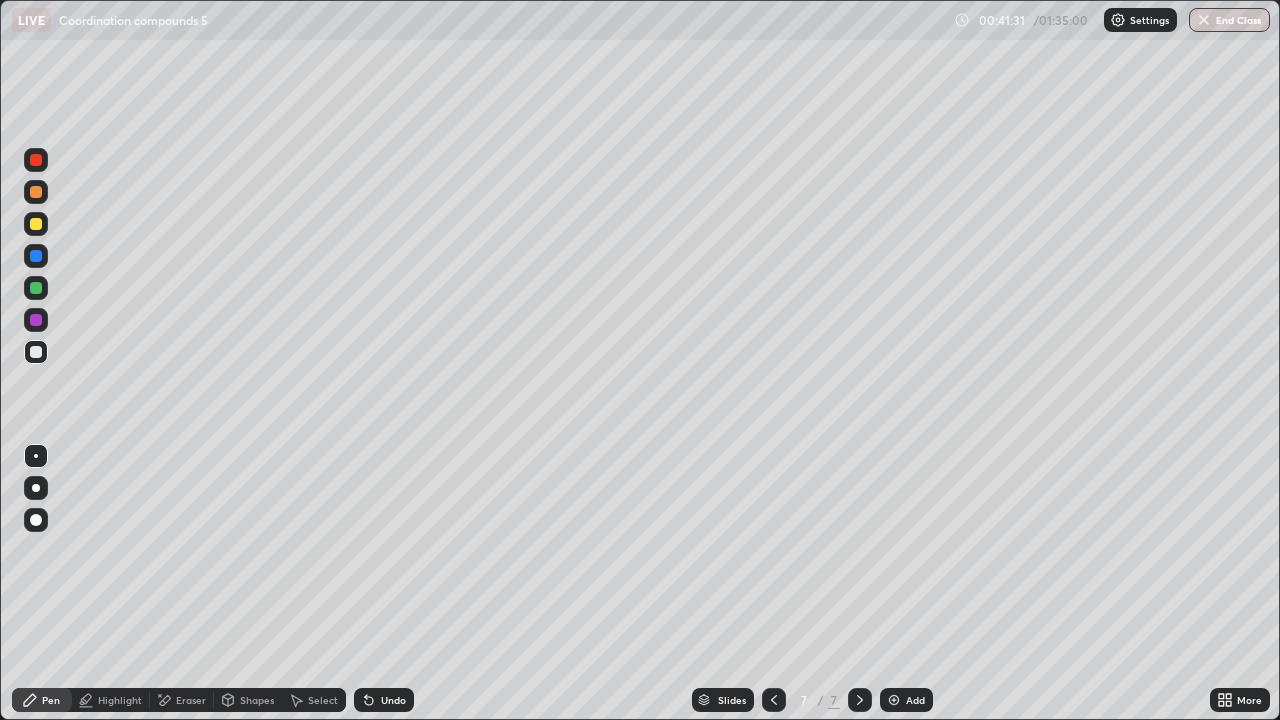 click on "Undo" at bounding box center (384, 700) 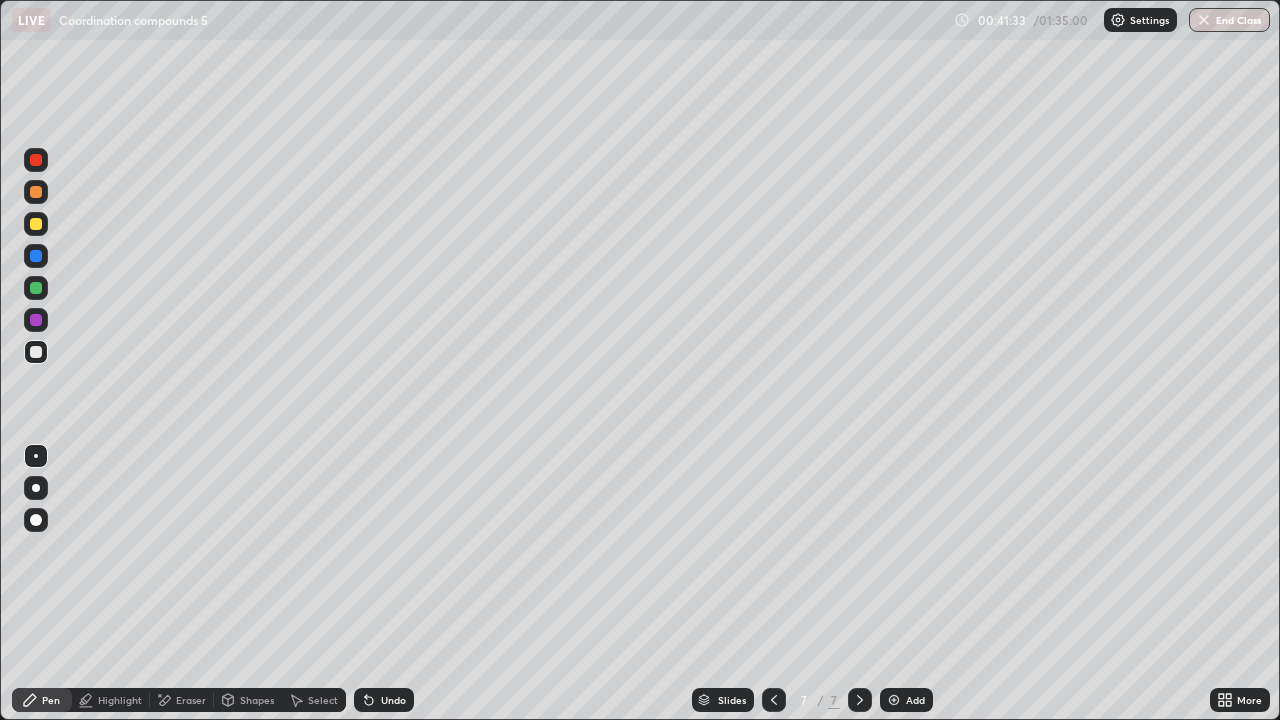 click on "Undo" at bounding box center (393, 700) 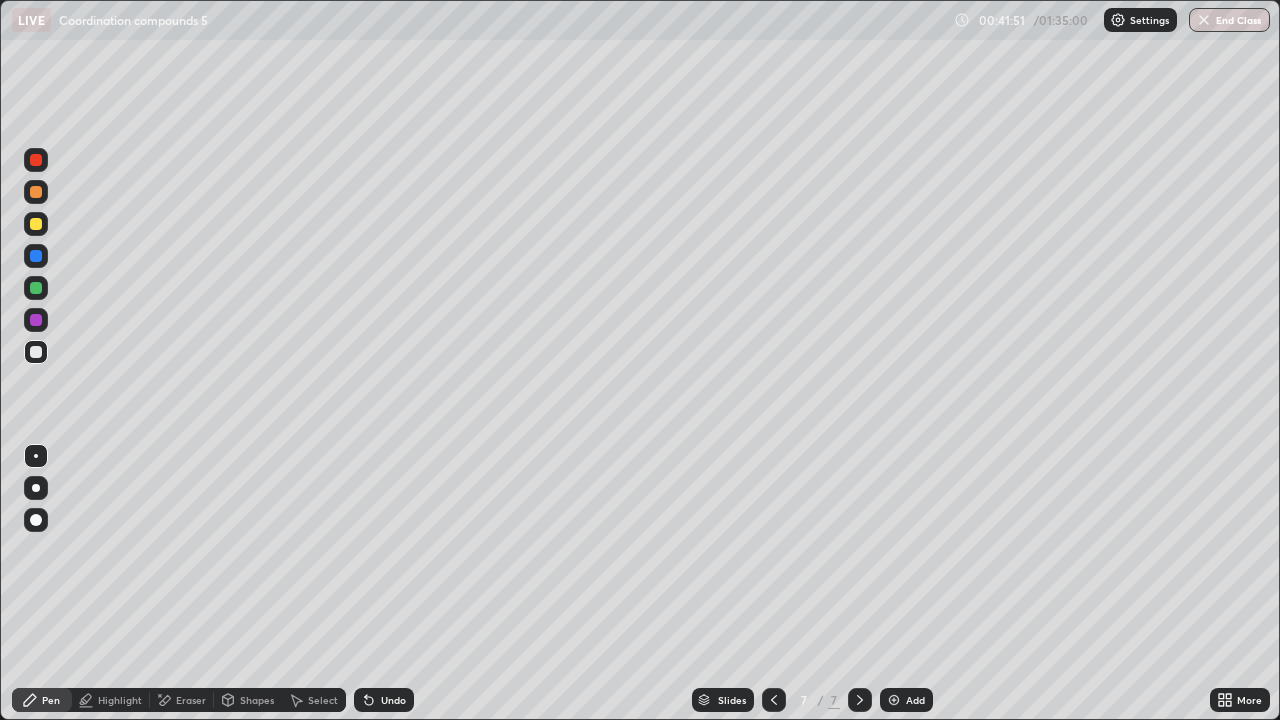 click on "Undo" at bounding box center [384, 700] 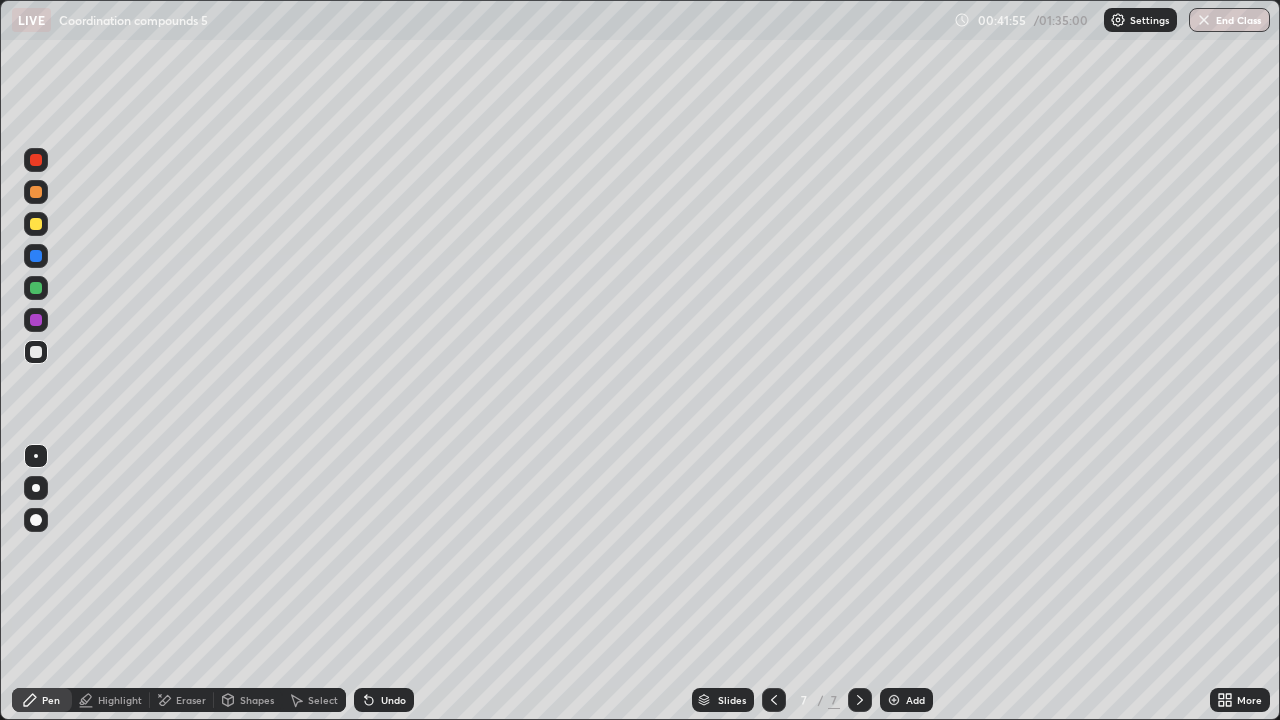 click at bounding box center (36, 352) 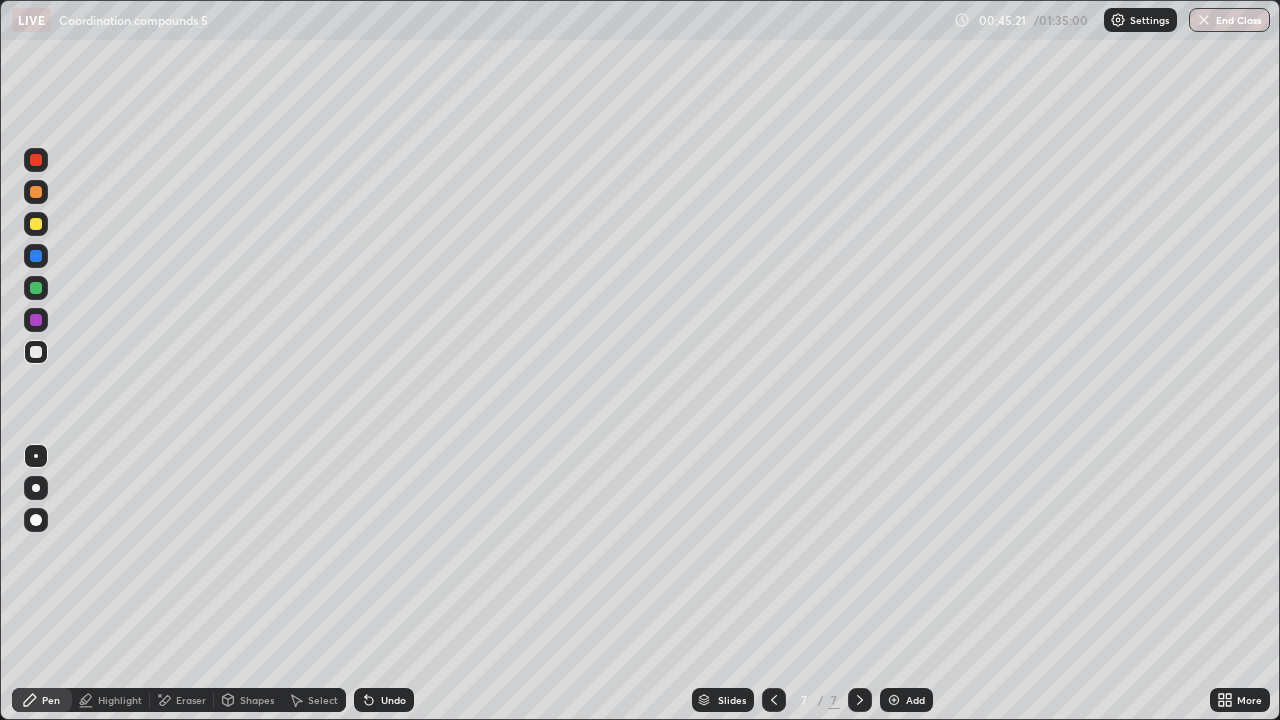 click at bounding box center (36, 192) 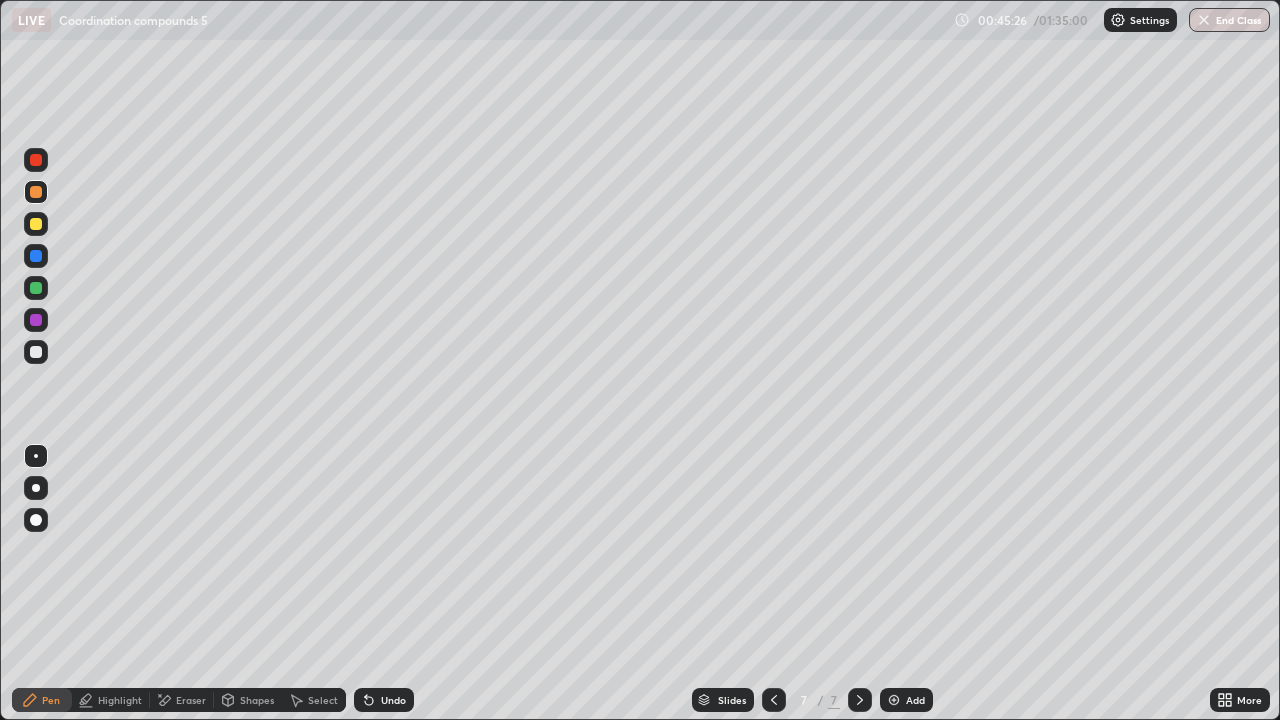 click on "Slides 7 / 7 Add" at bounding box center (812, 700) 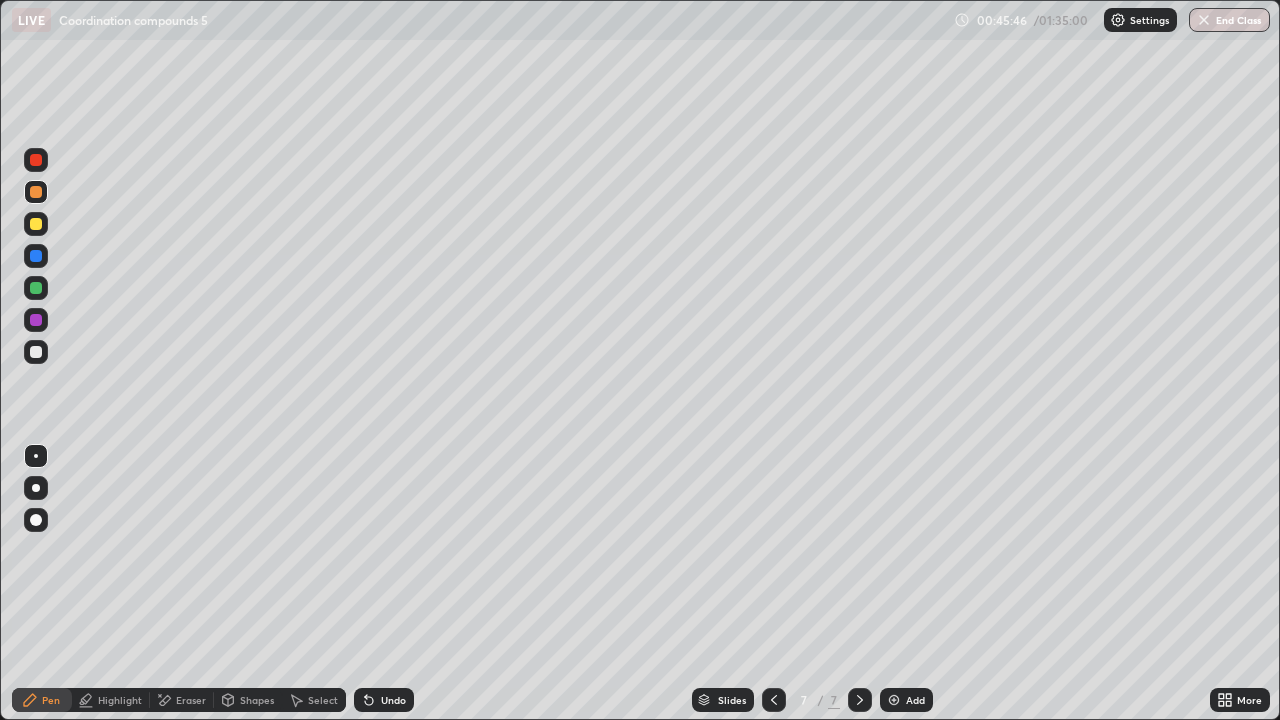 click on "Add" at bounding box center [915, 700] 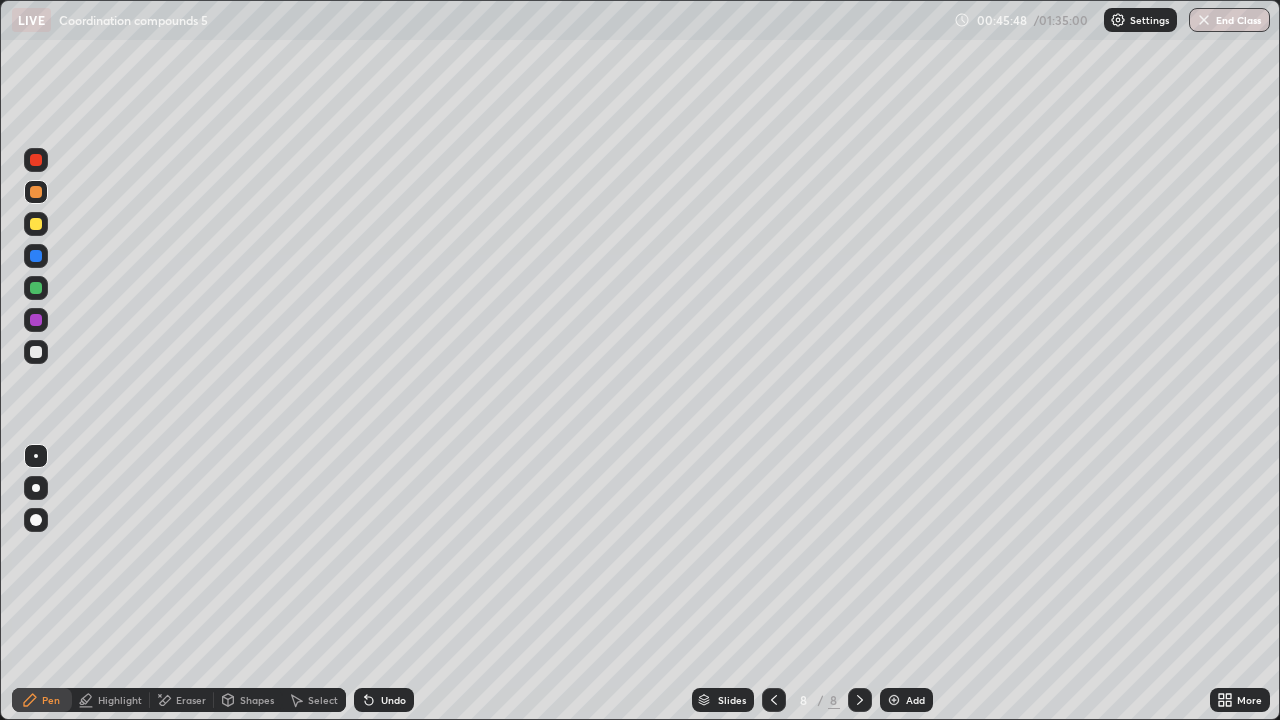 click 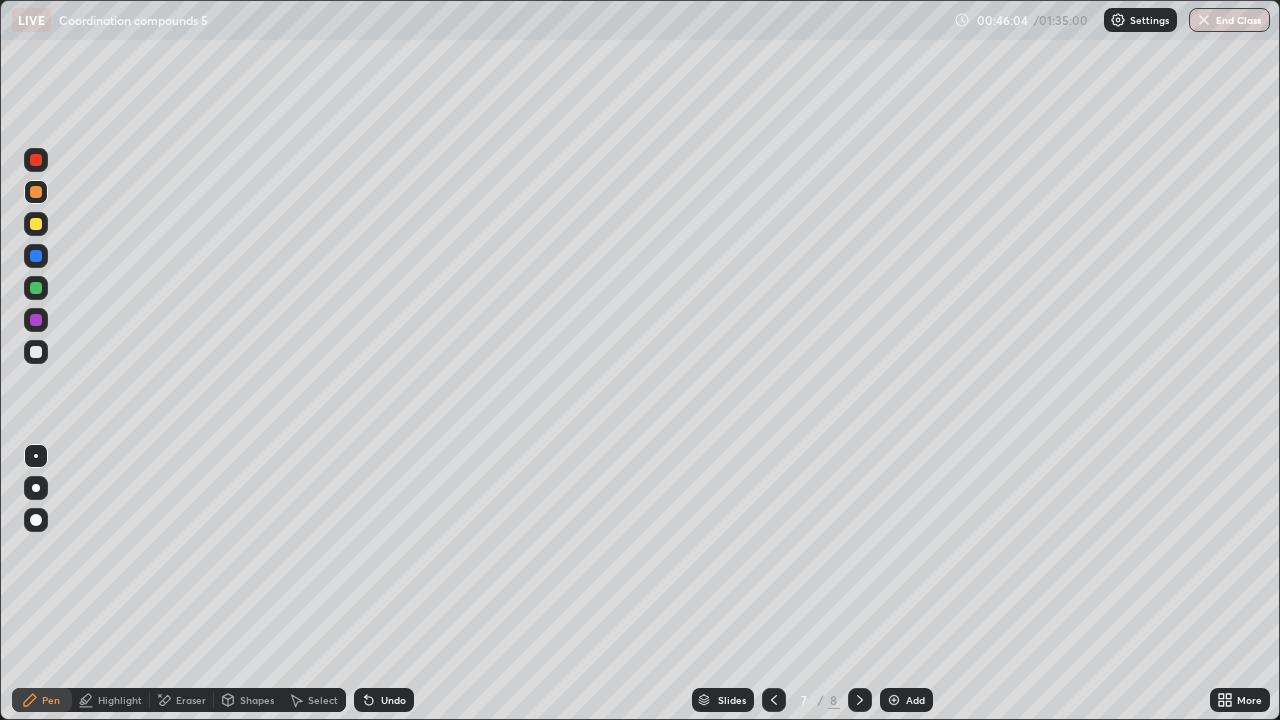 click 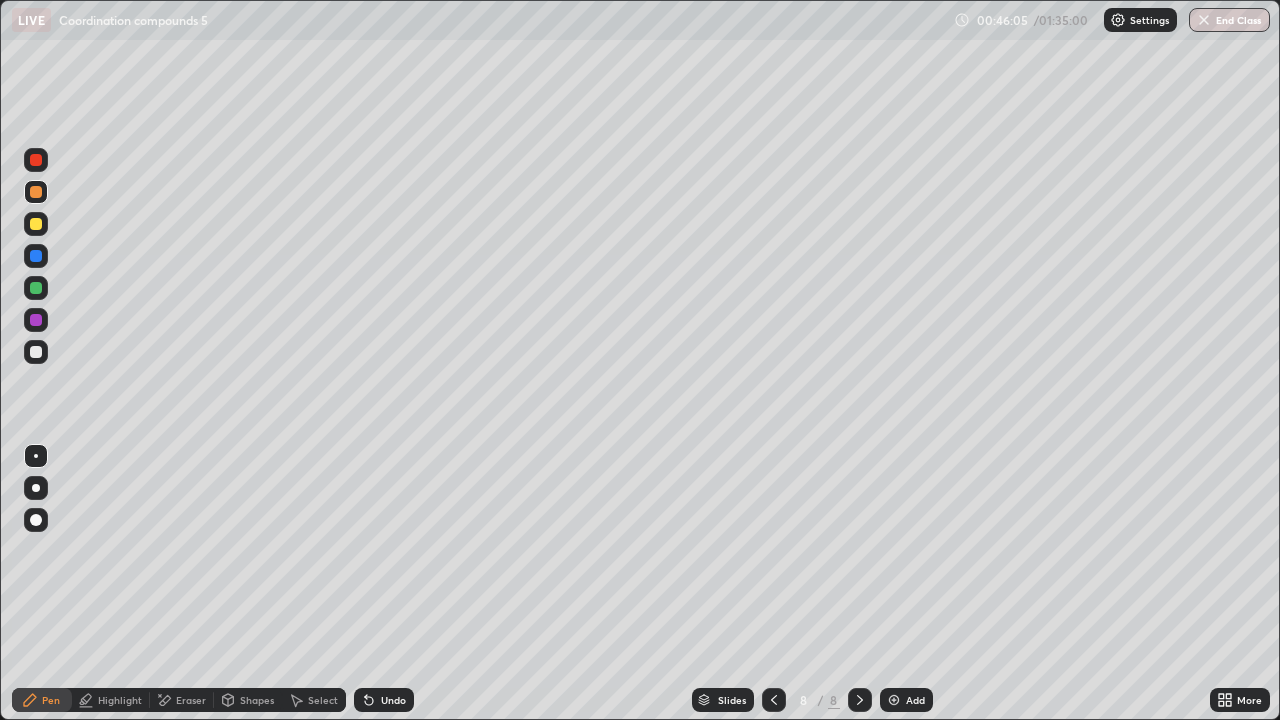 click on "Slides 8 / 8 Add" at bounding box center (812, 700) 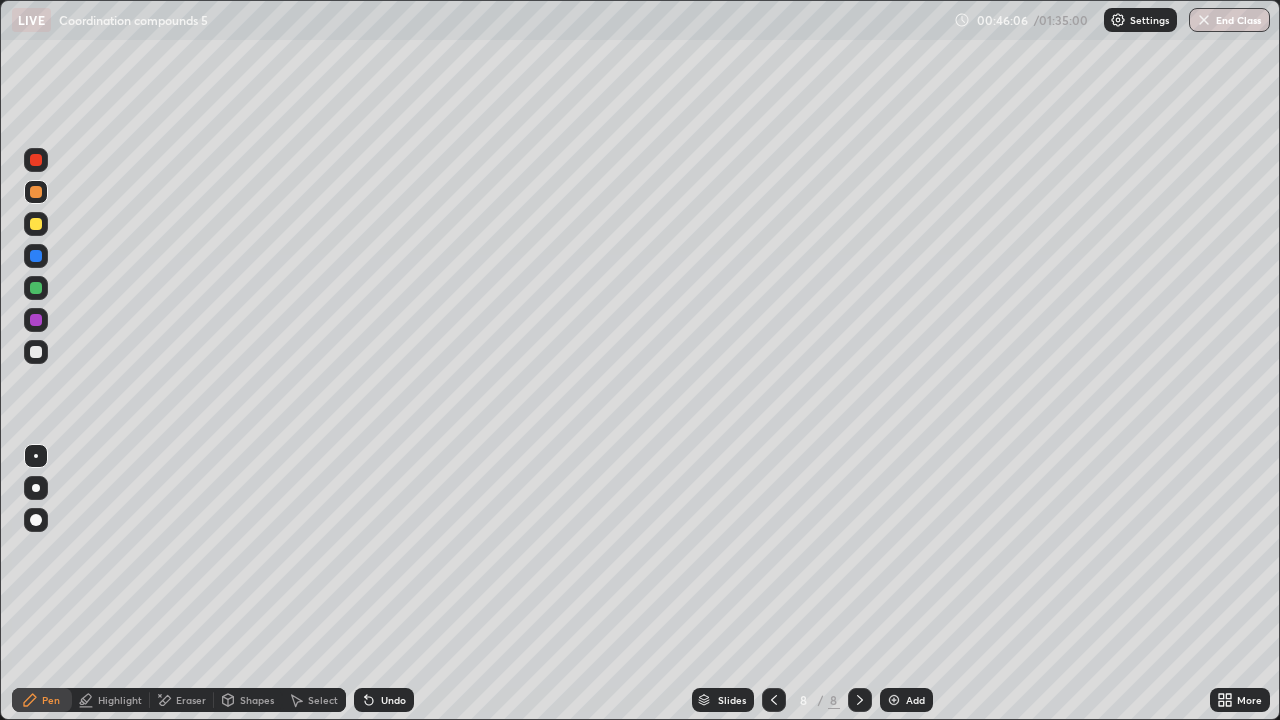 click at bounding box center (36, 352) 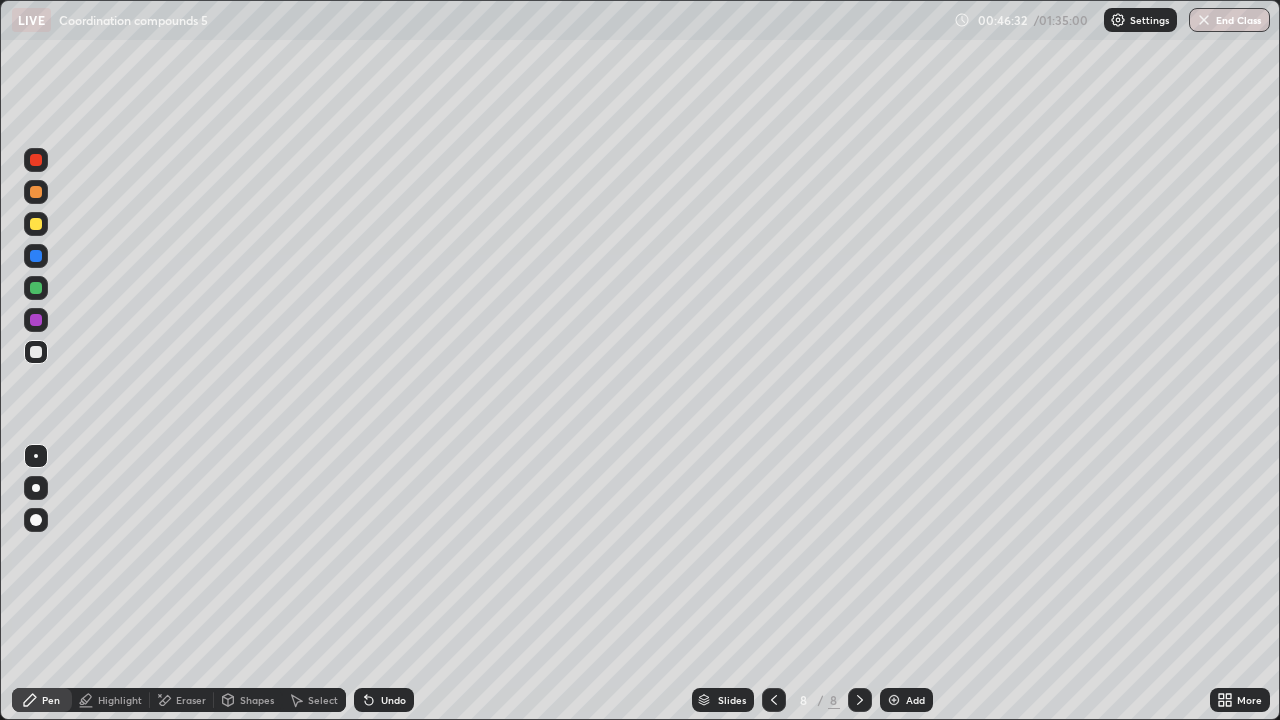 click at bounding box center (36, 224) 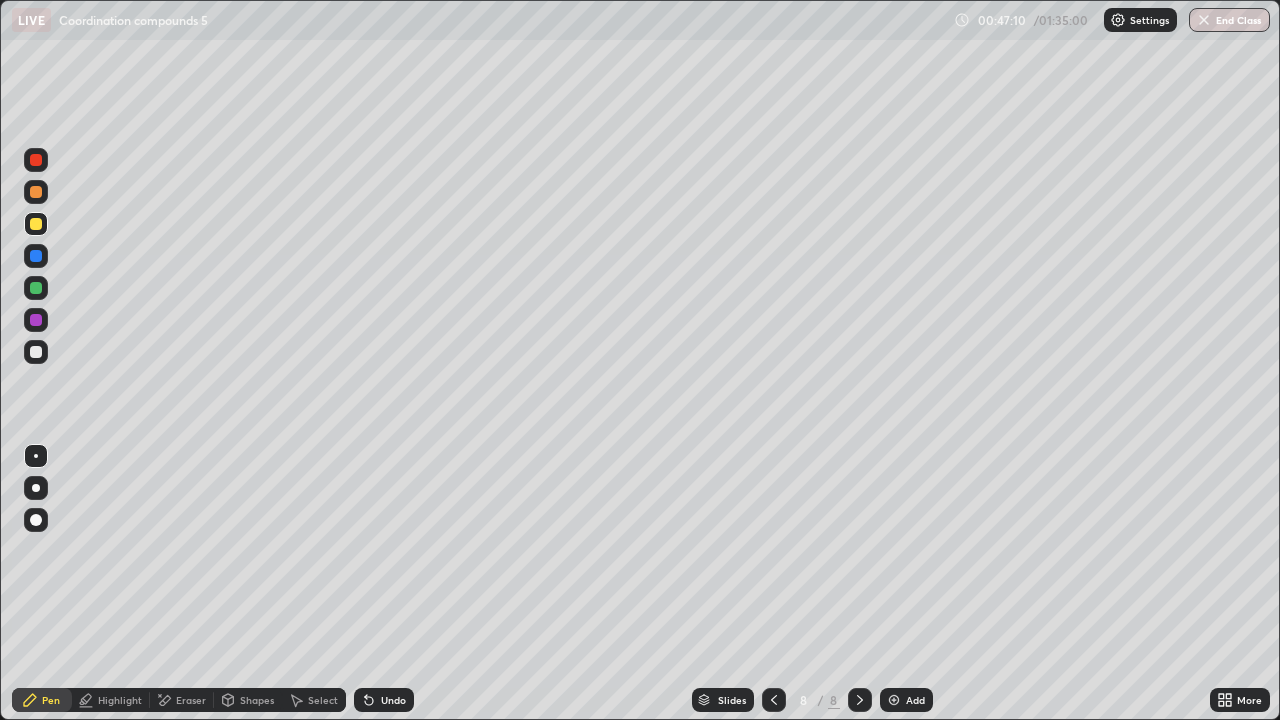 click at bounding box center [36, 288] 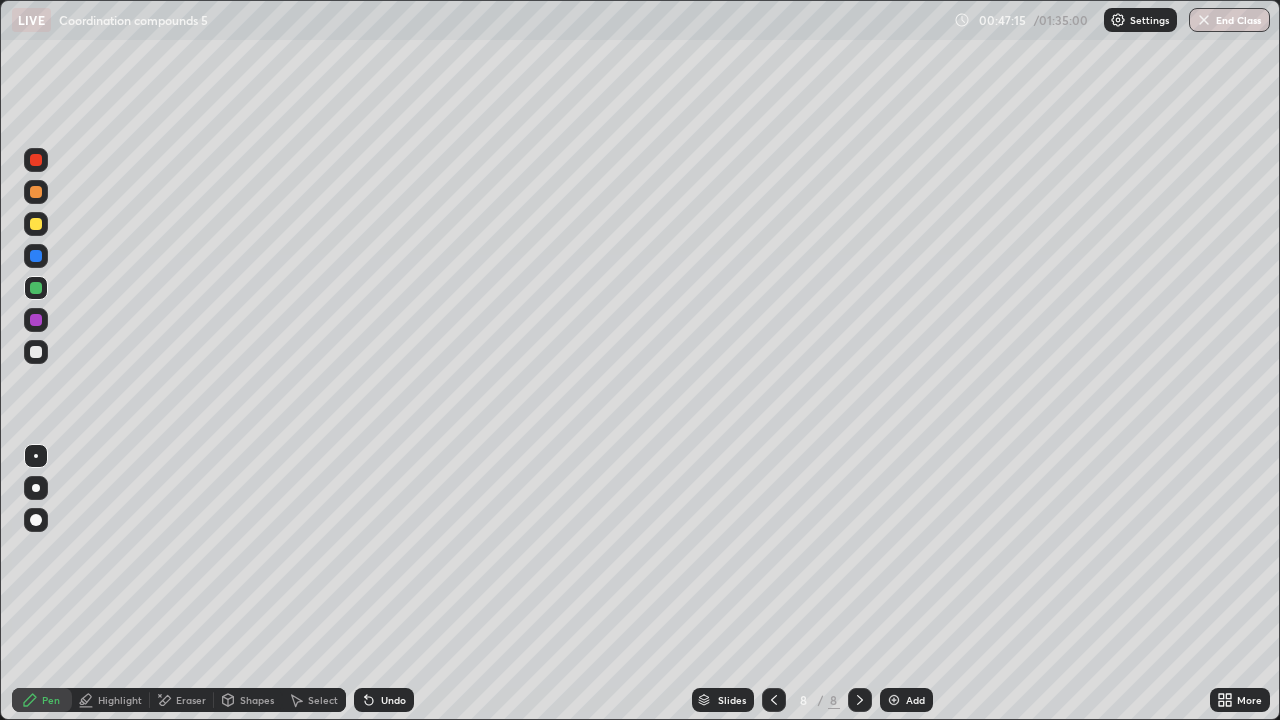 click at bounding box center [36, 224] 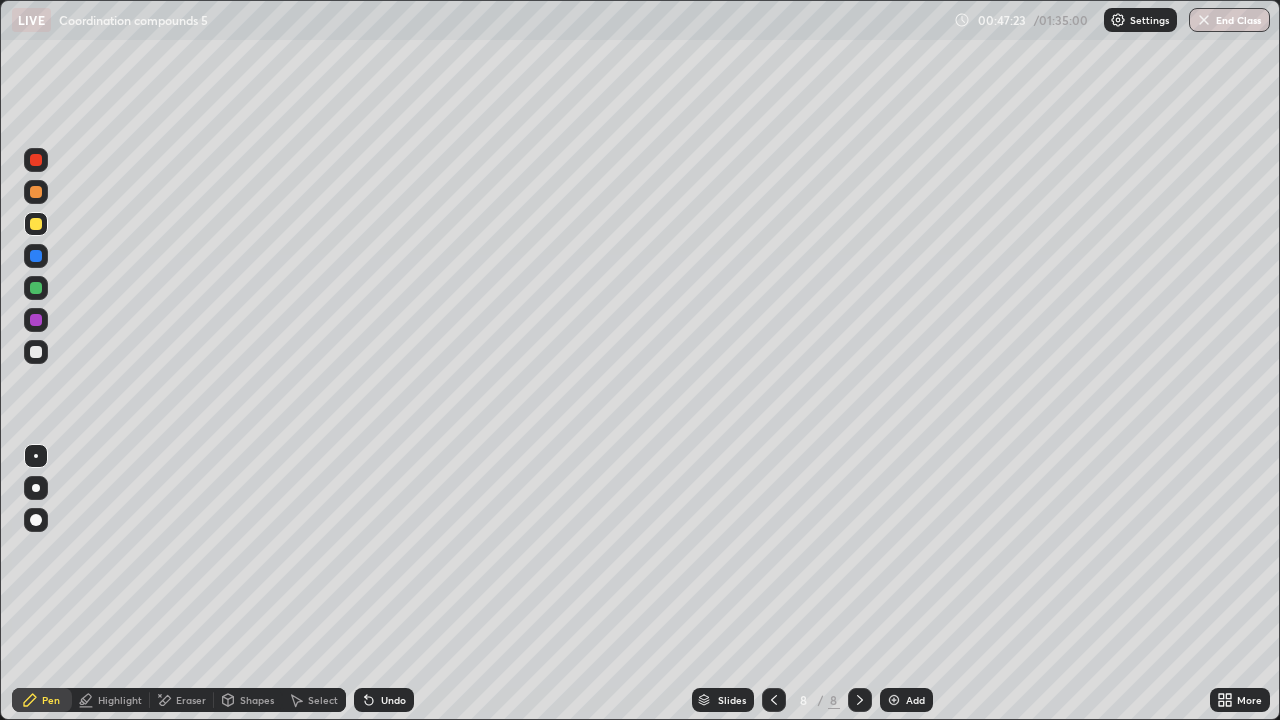 click at bounding box center (36, 224) 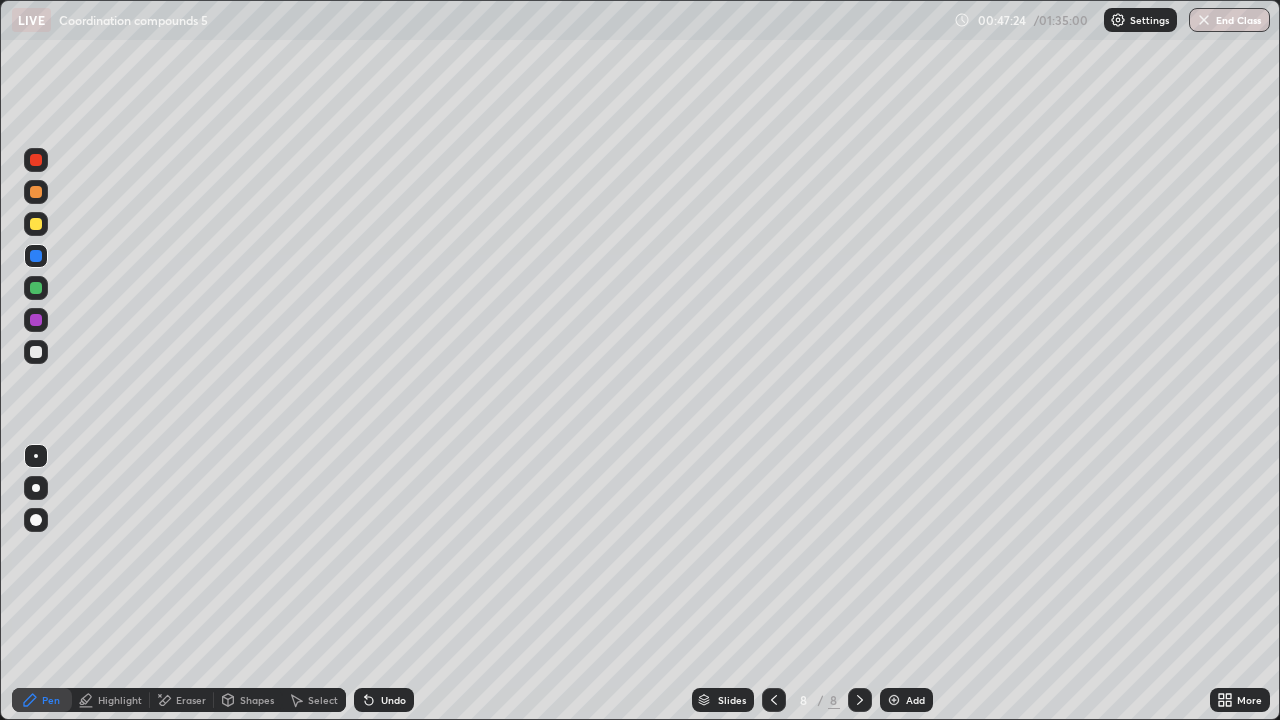 click at bounding box center [36, 288] 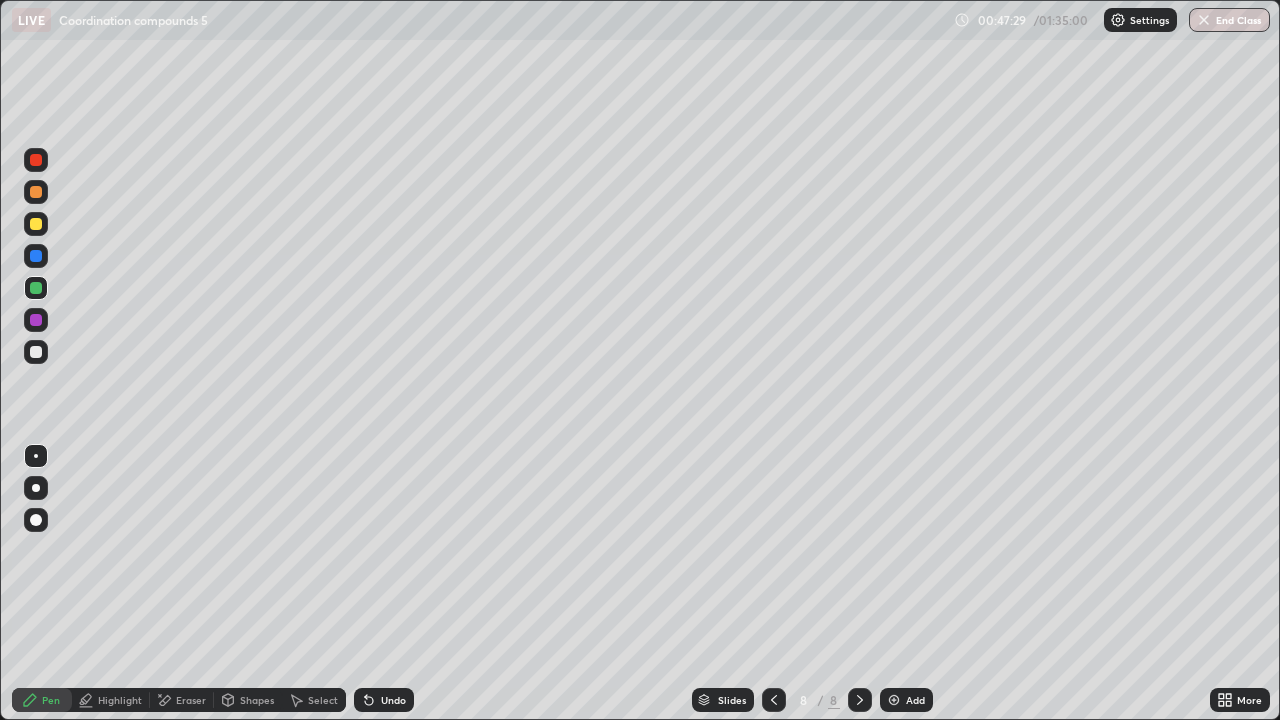 click at bounding box center (36, 288) 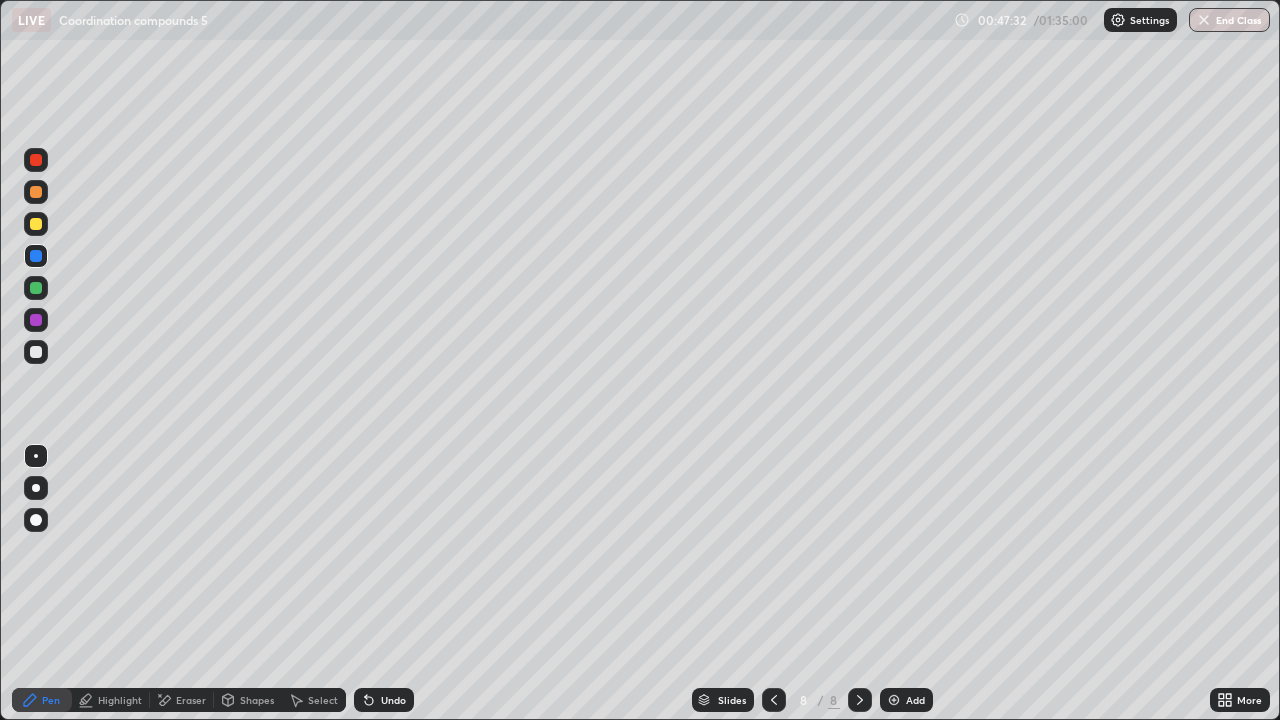 click at bounding box center (36, 352) 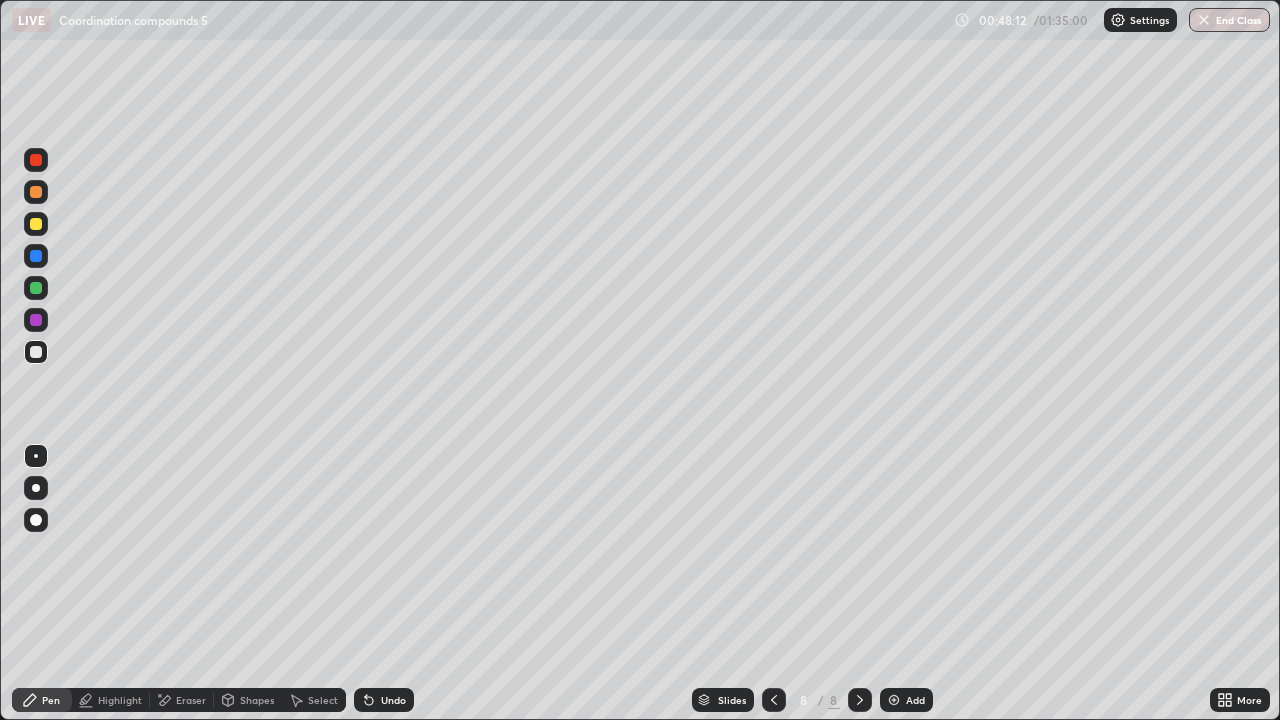 click at bounding box center [36, 288] 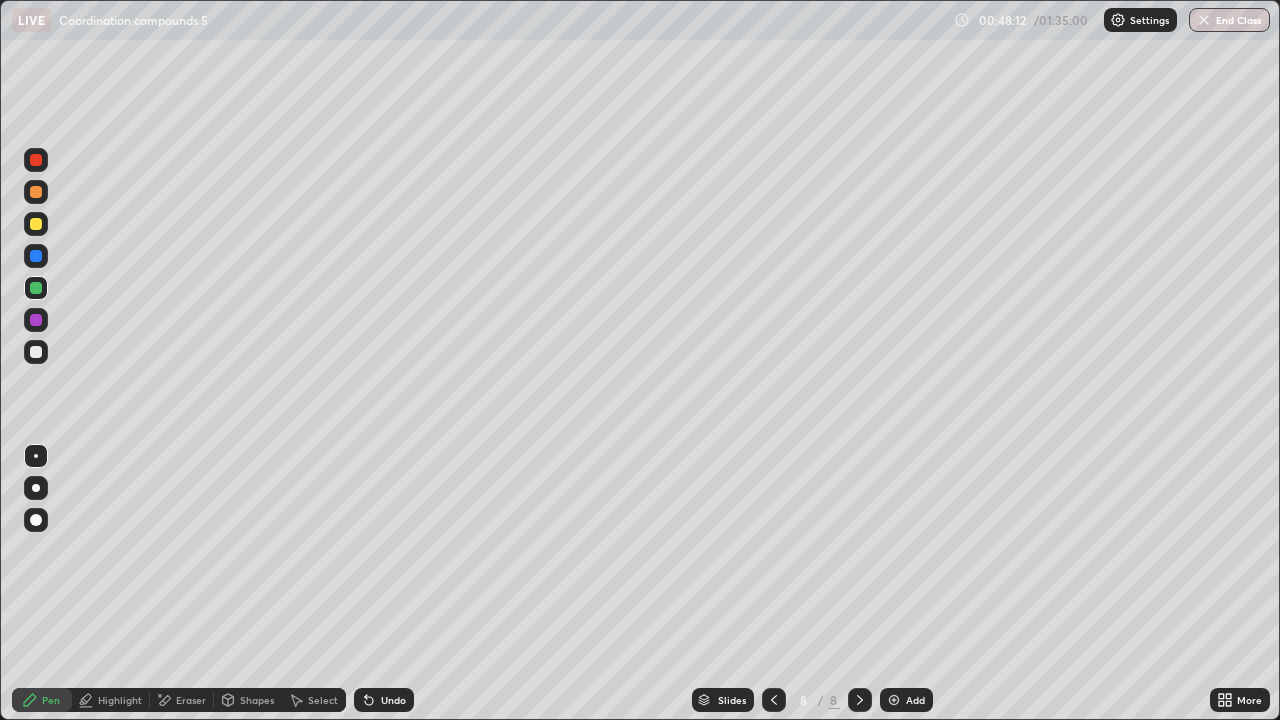 click at bounding box center (36, 288) 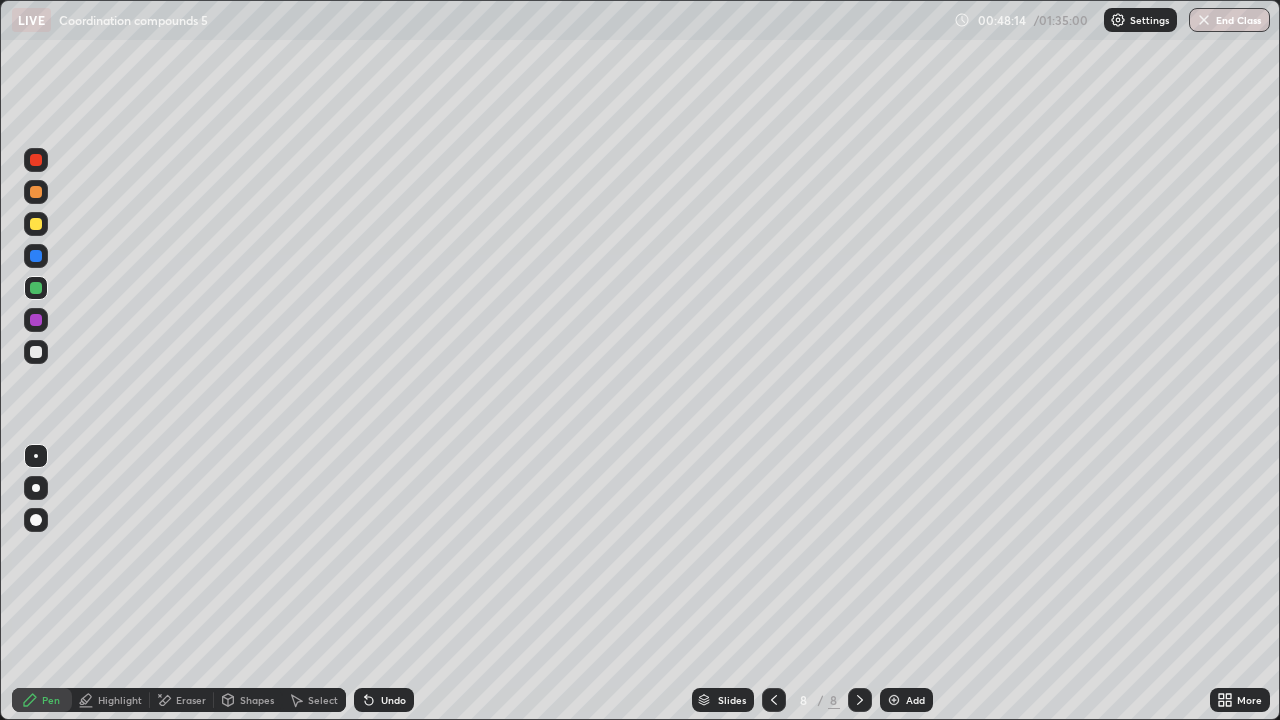 click at bounding box center [36, 352] 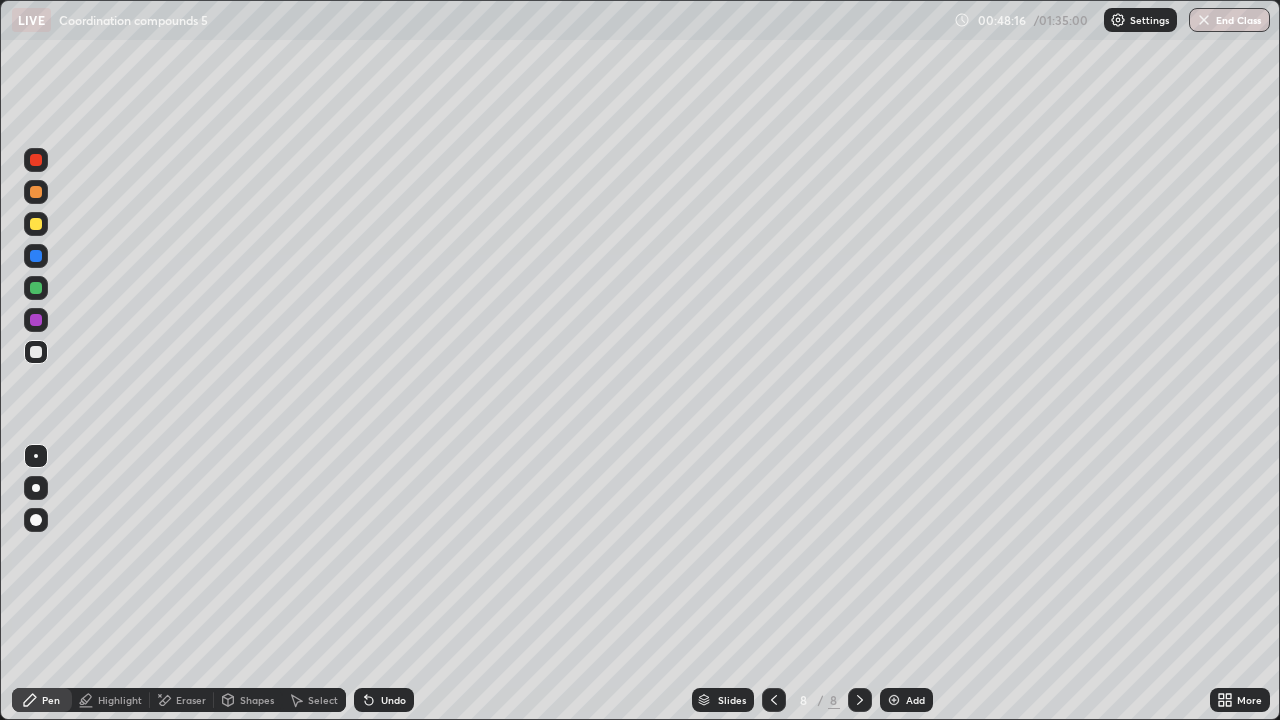 click at bounding box center [36, 320] 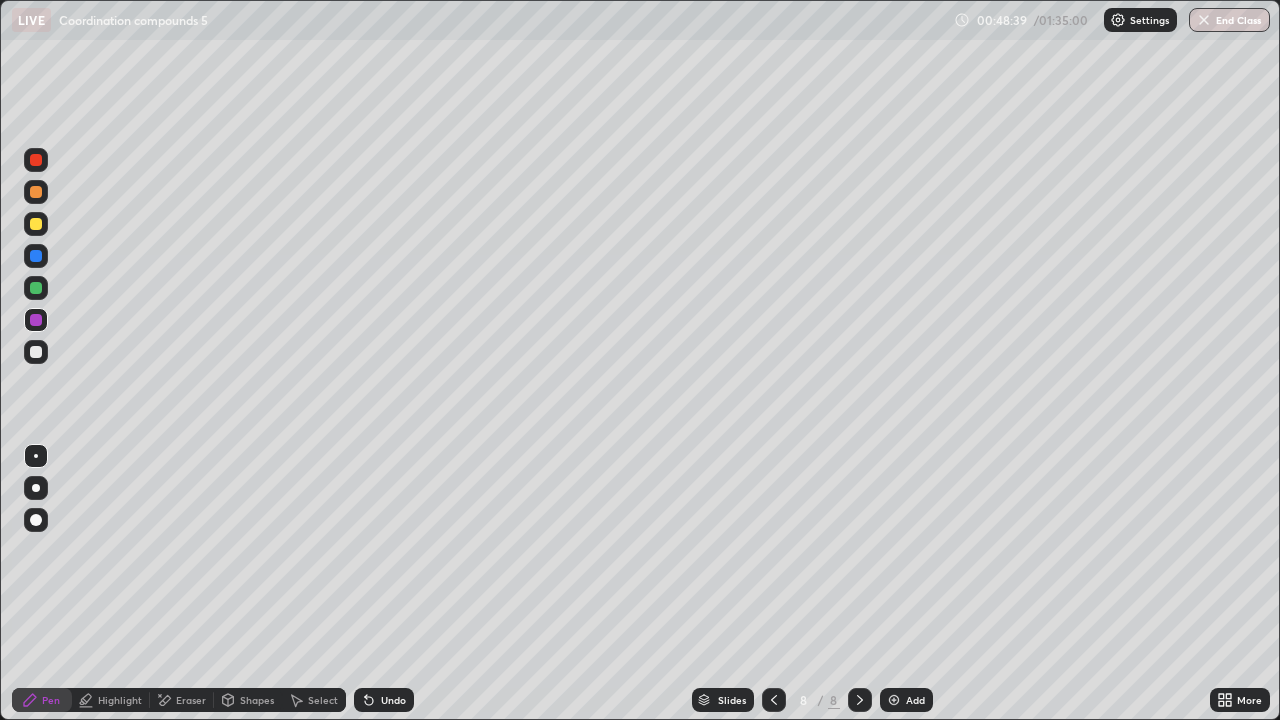click at bounding box center (36, 352) 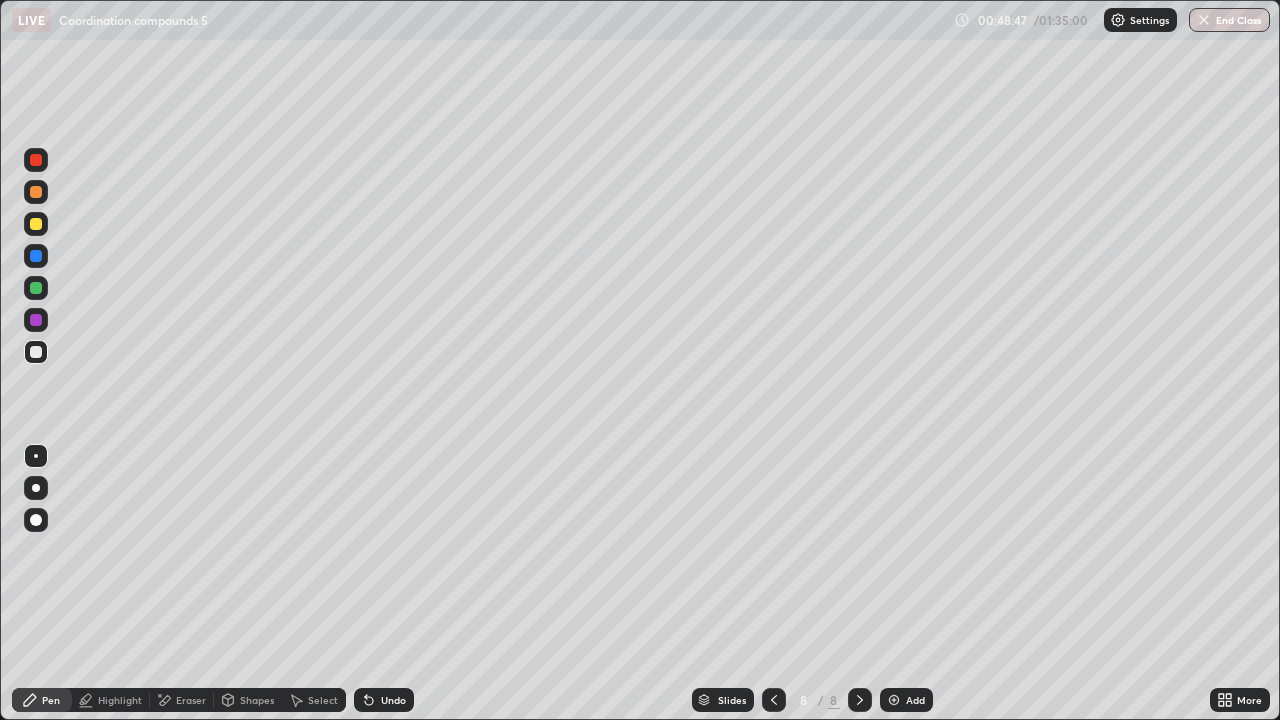 click at bounding box center (36, 320) 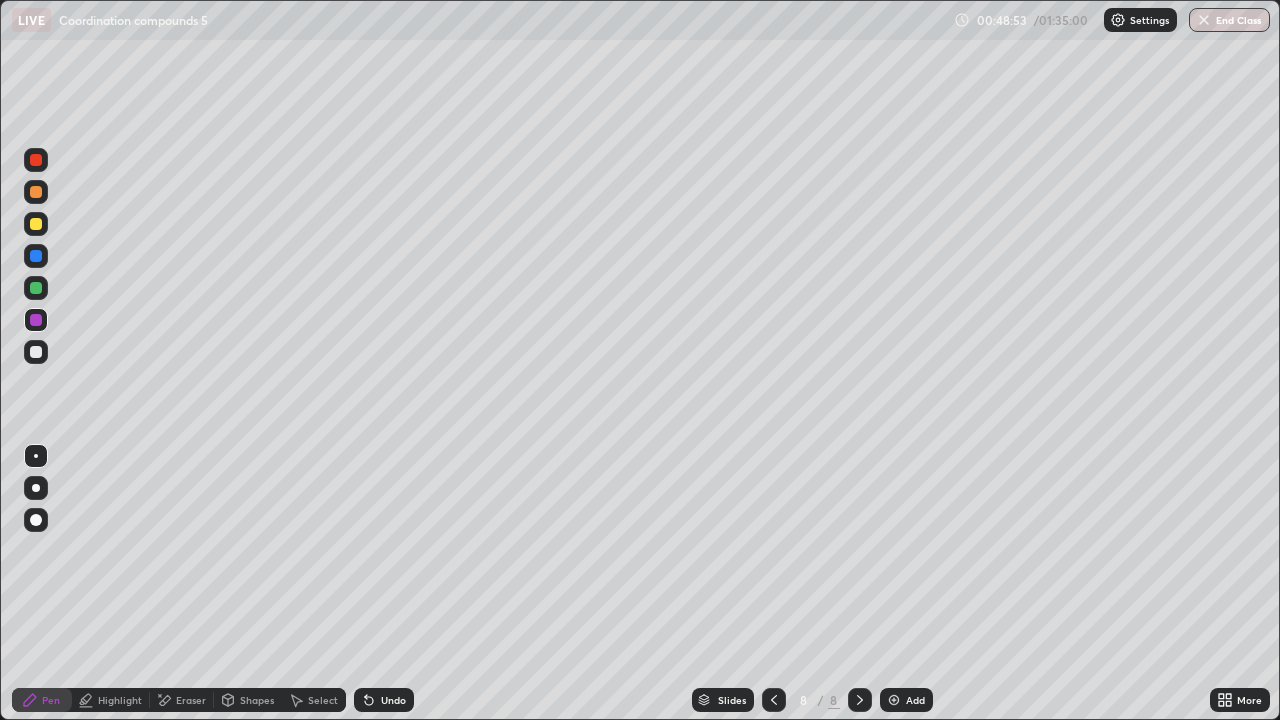 click at bounding box center [36, 256] 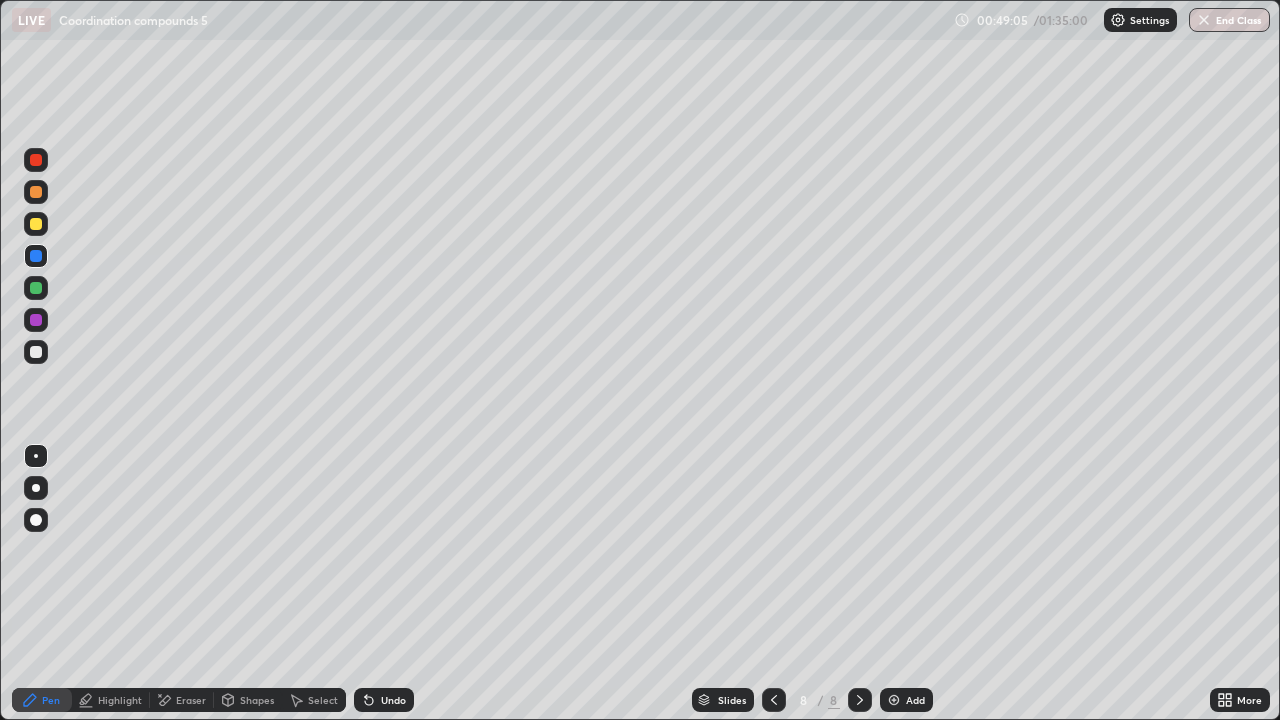 click at bounding box center [36, 352] 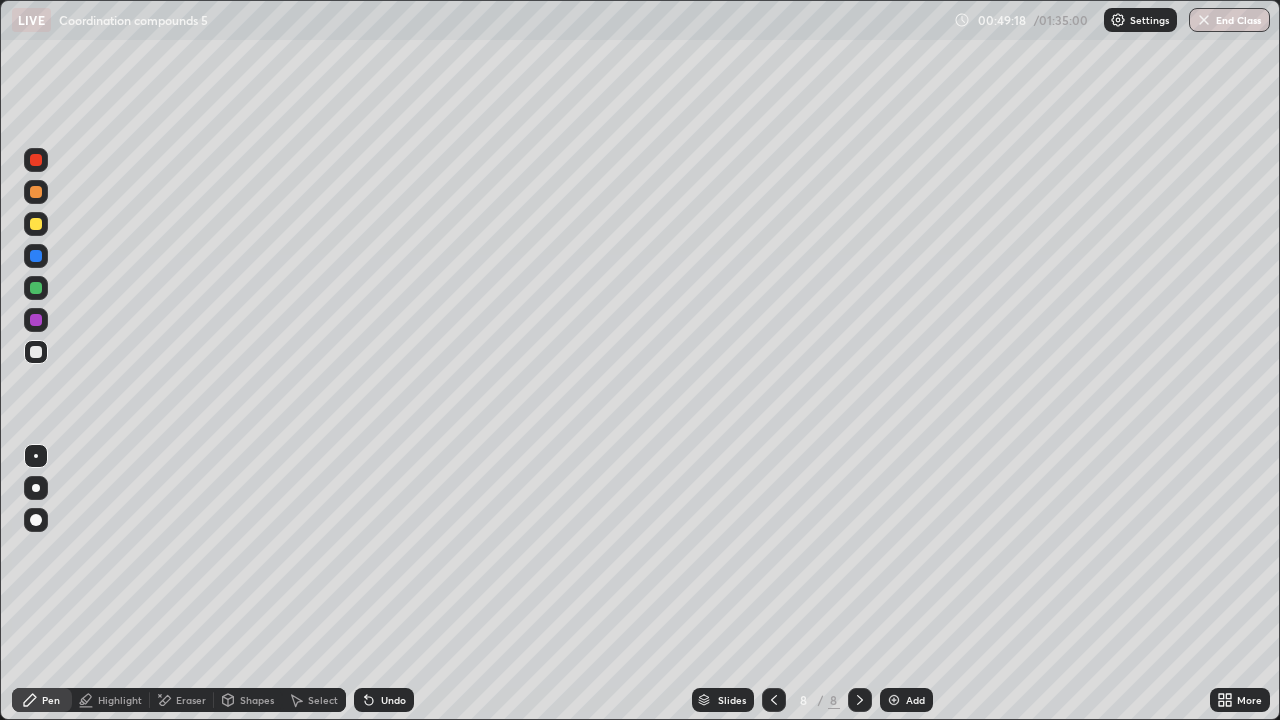 click at bounding box center [36, 352] 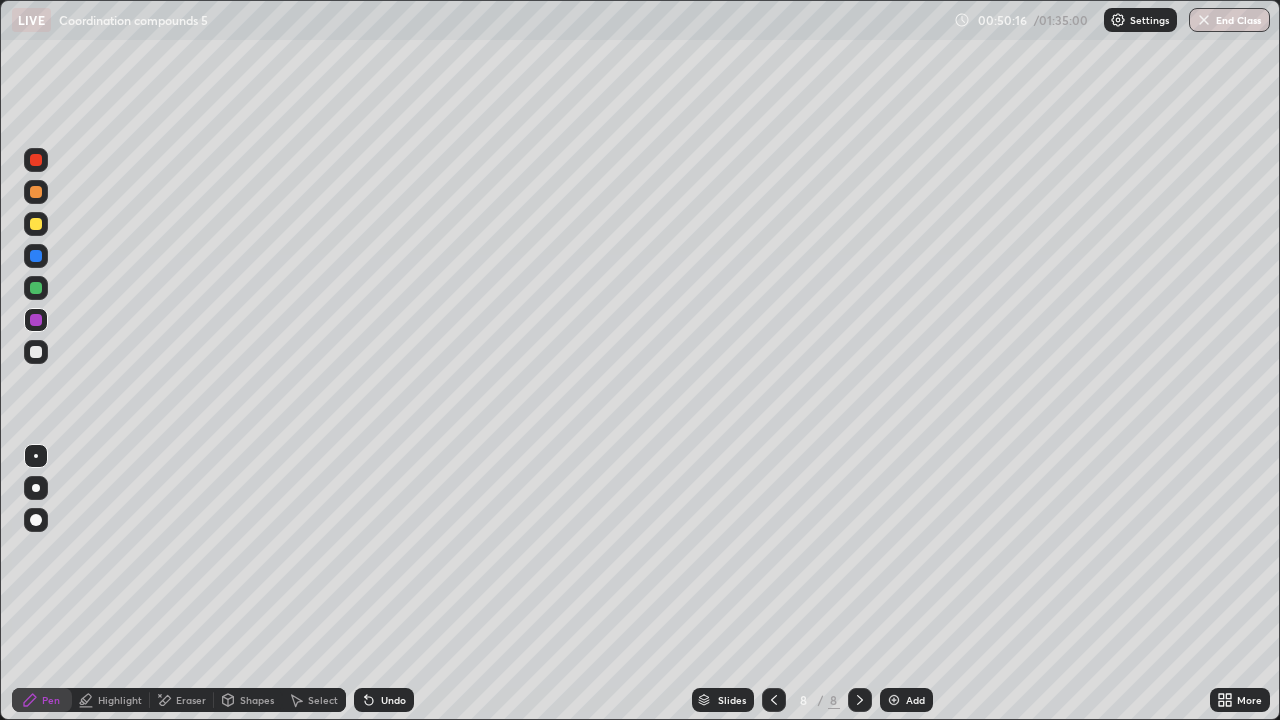 click on "Undo" at bounding box center [393, 700] 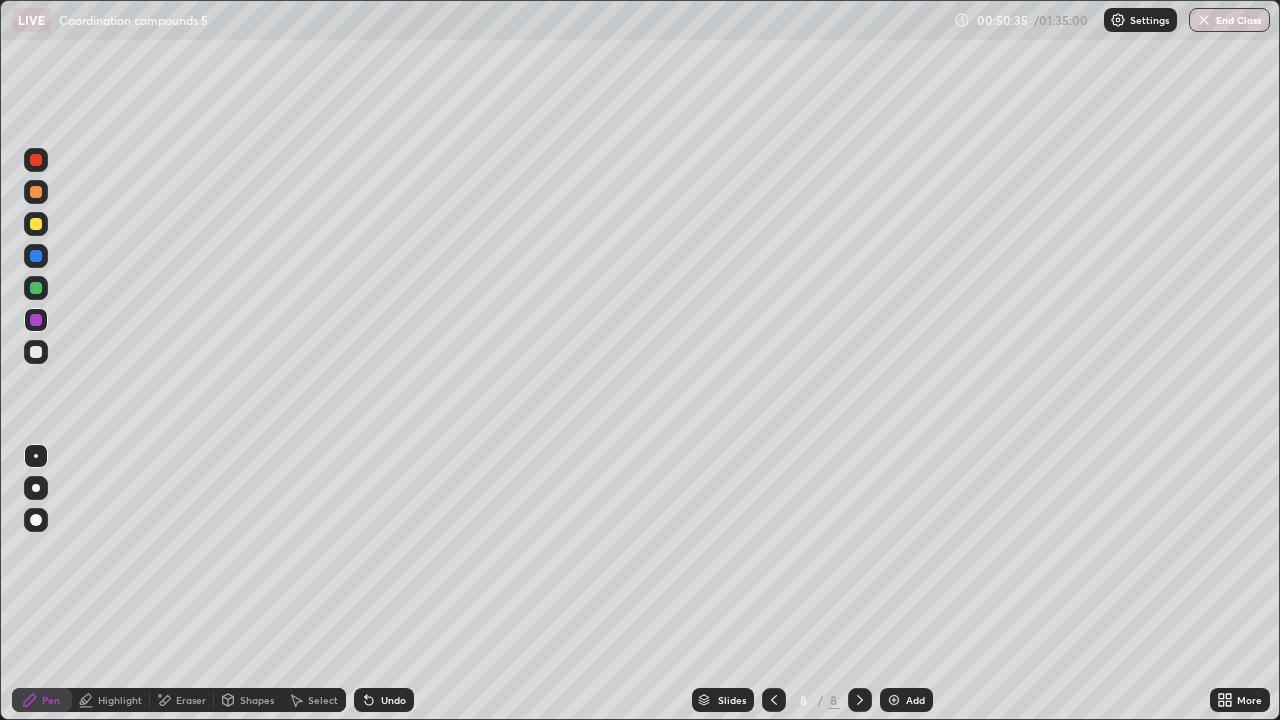 click at bounding box center [36, 224] 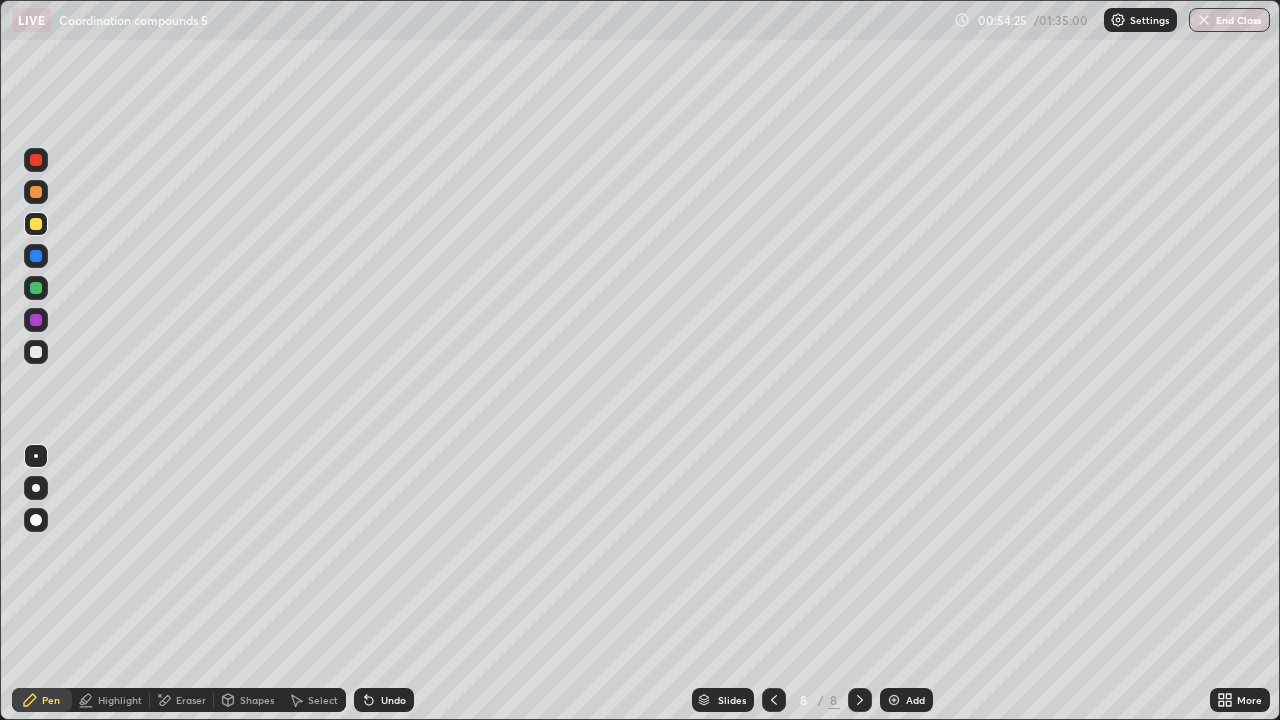 click on "Select" at bounding box center [323, 700] 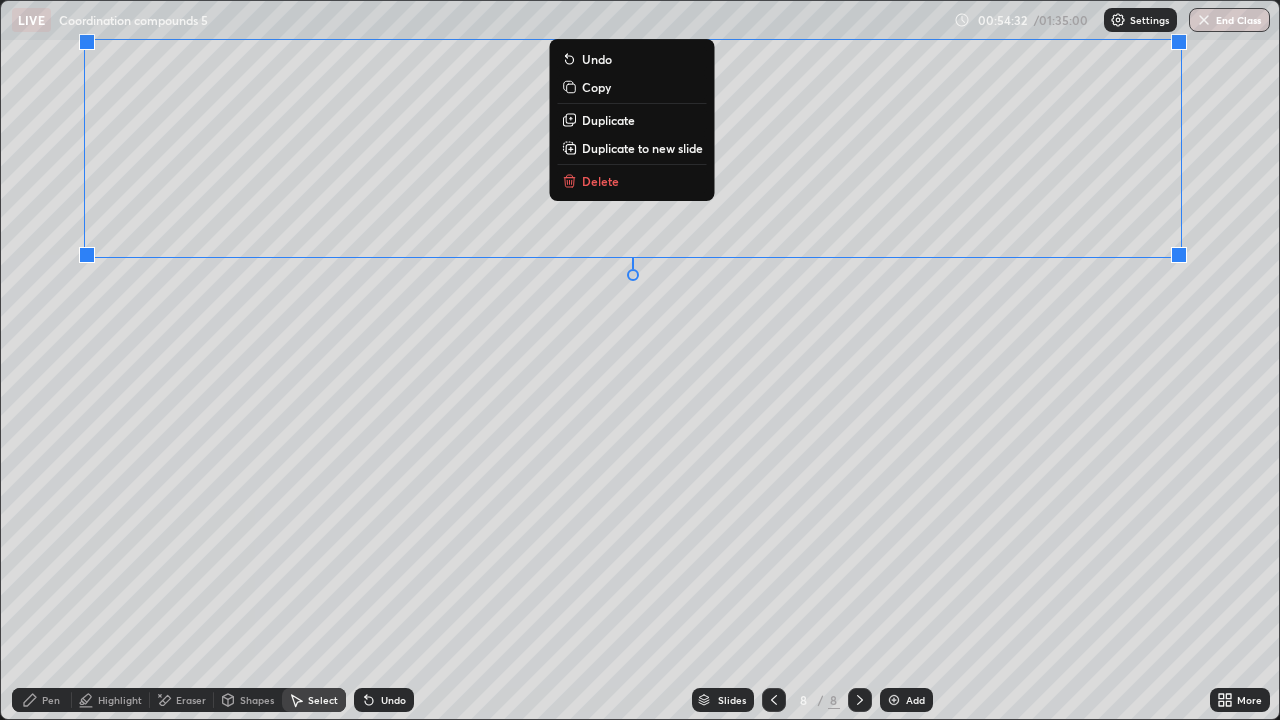 click on "Duplicate to new slide" at bounding box center [642, 148] 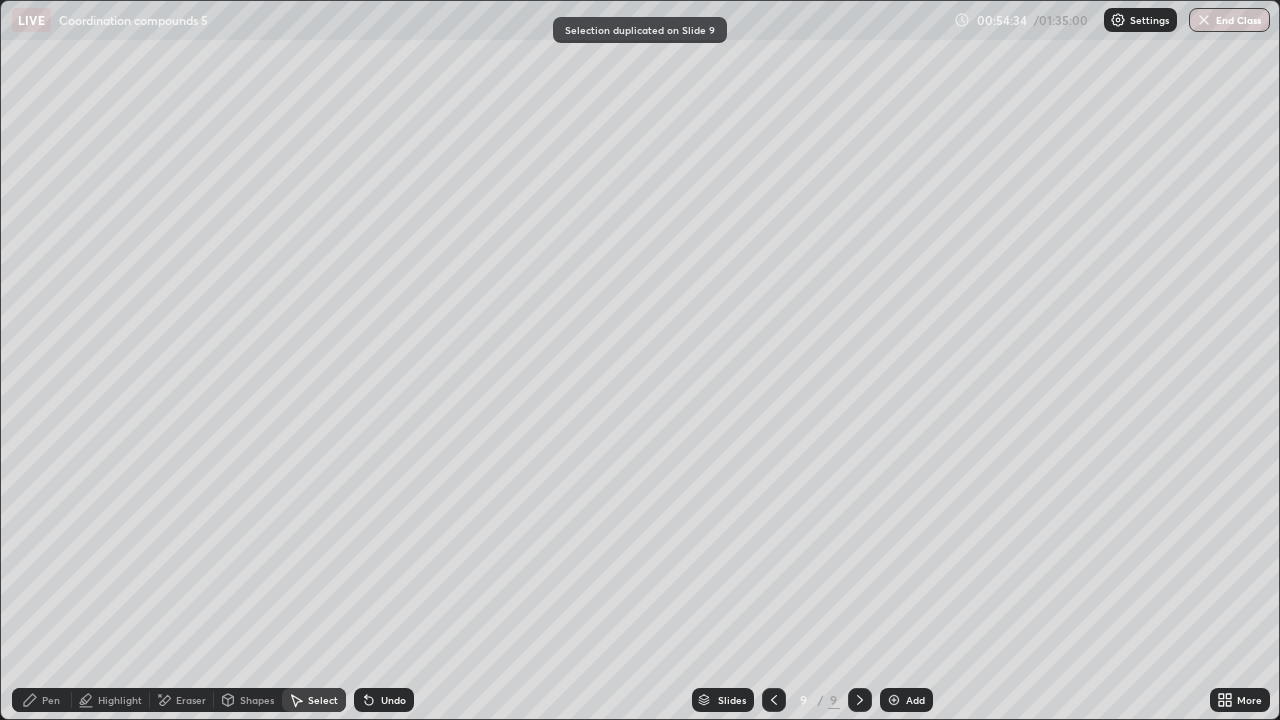 click on "Pen" at bounding box center (51, 700) 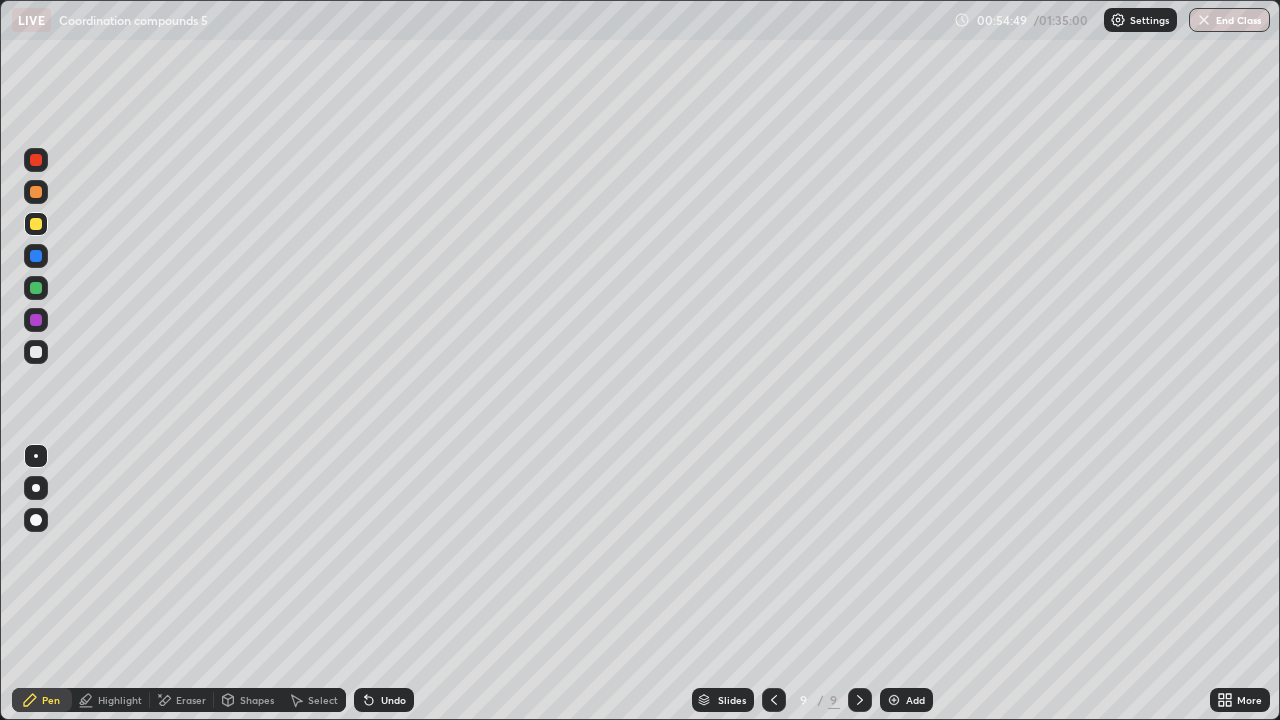 click on "Select" at bounding box center [314, 700] 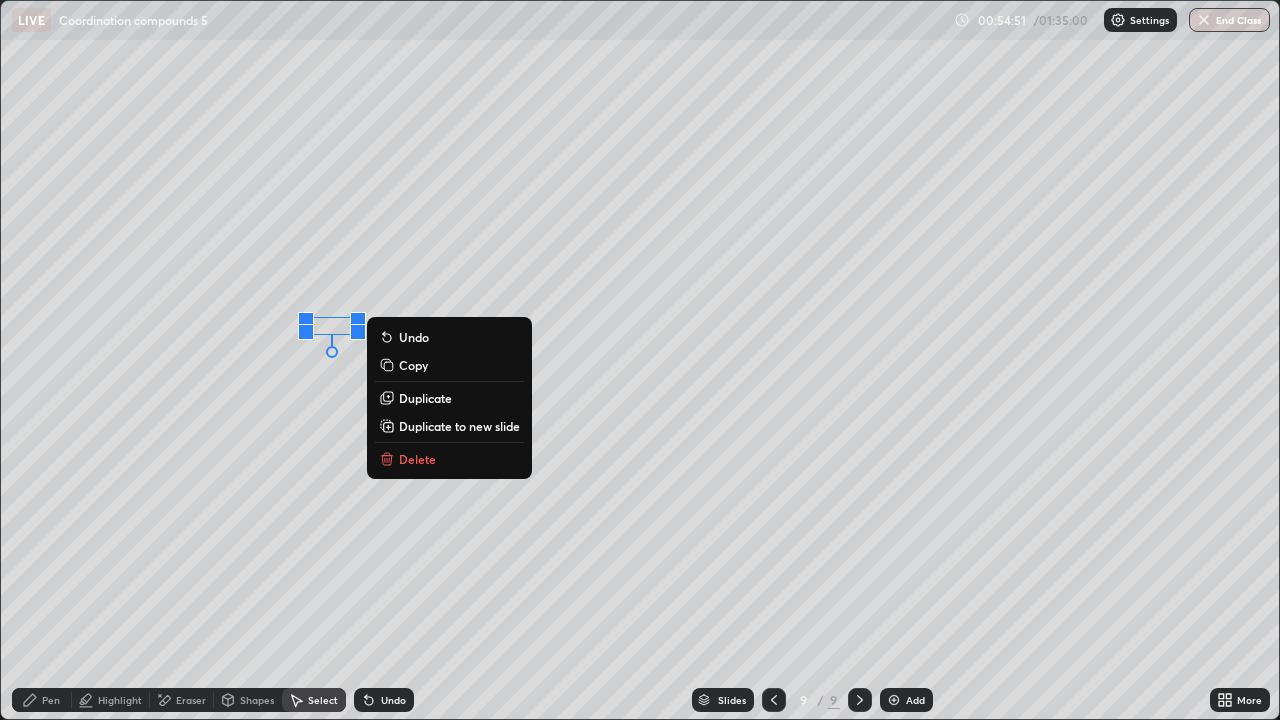click on "Pen" at bounding box center [51, 700] 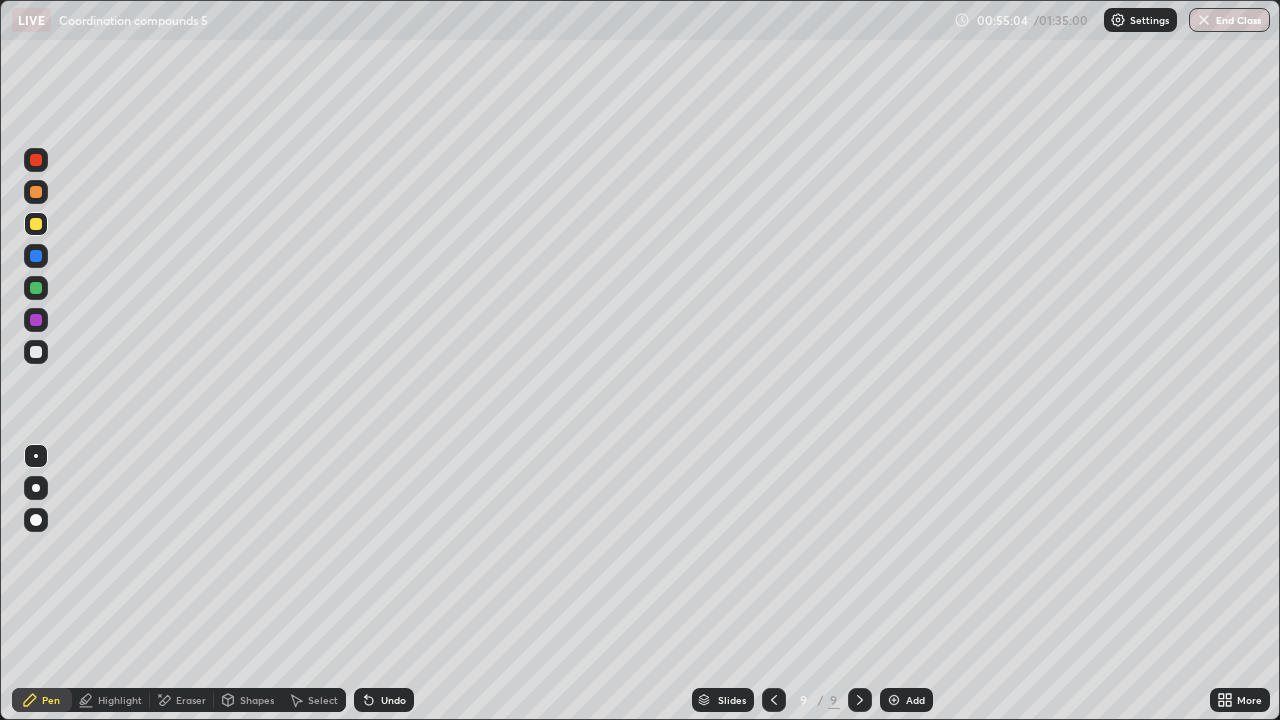 click at bounding box center (774, 700) 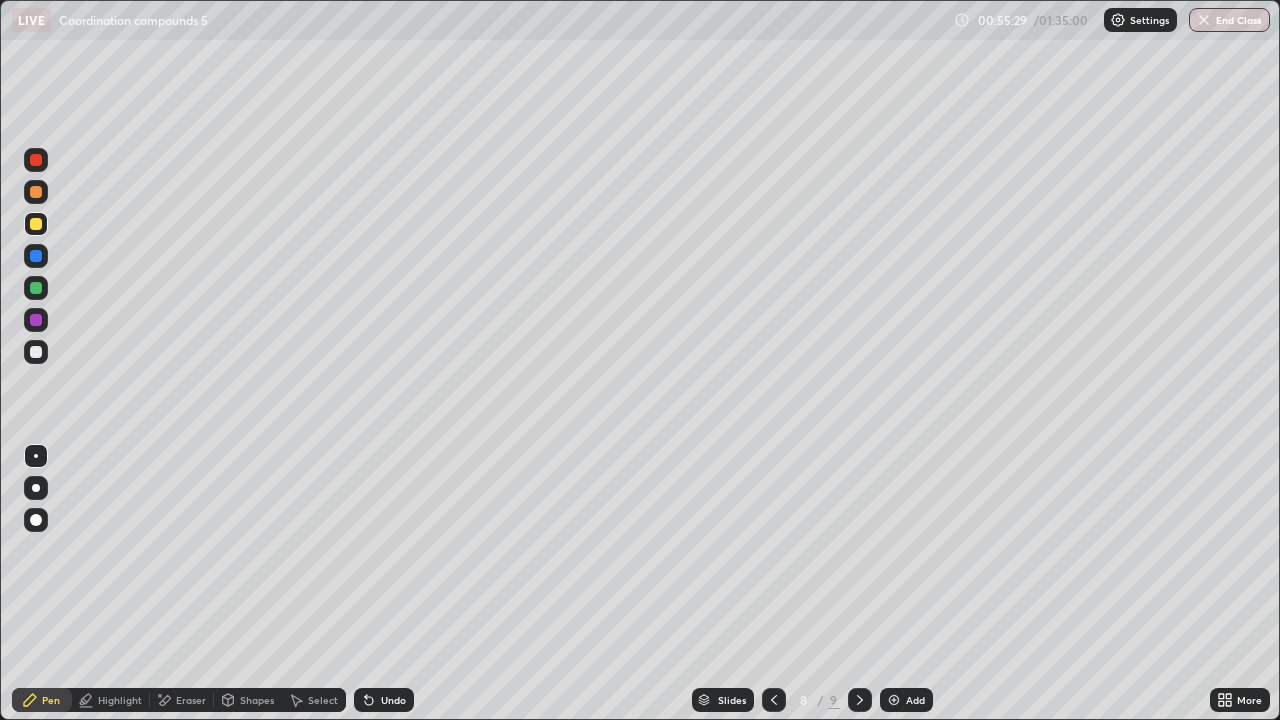 click 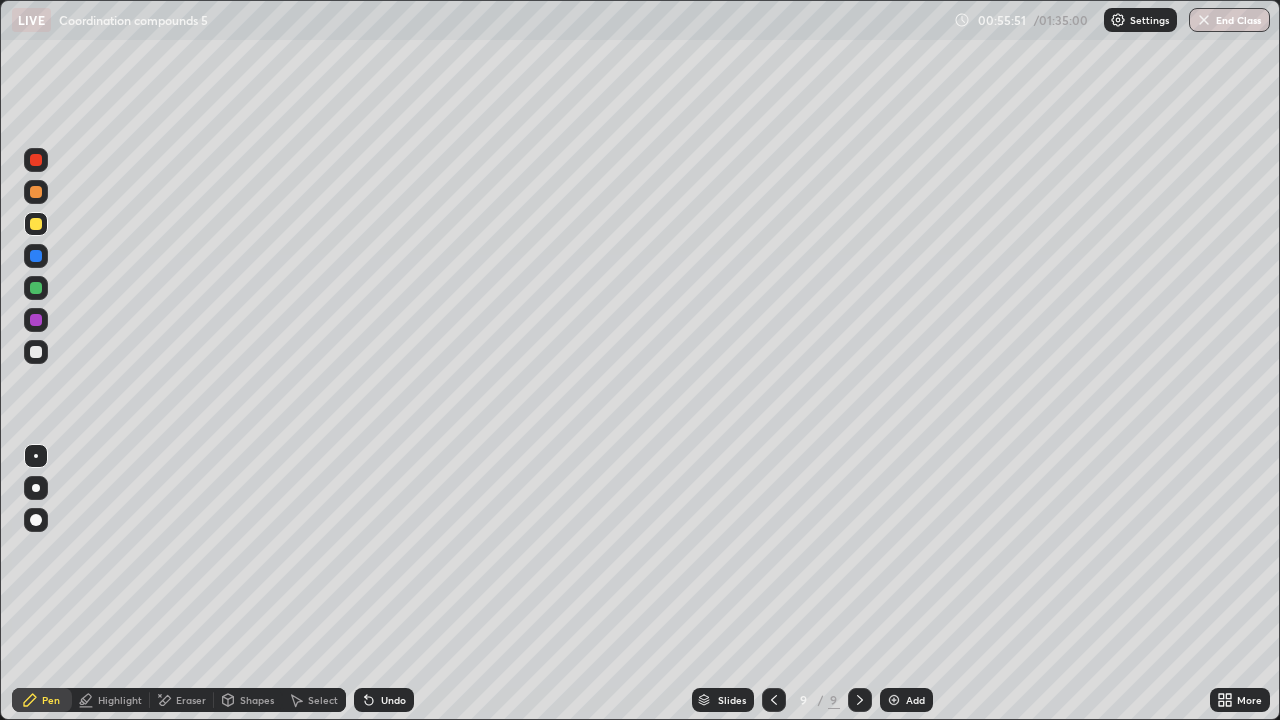 click on "Eraser" at bounding box center [182, 700] 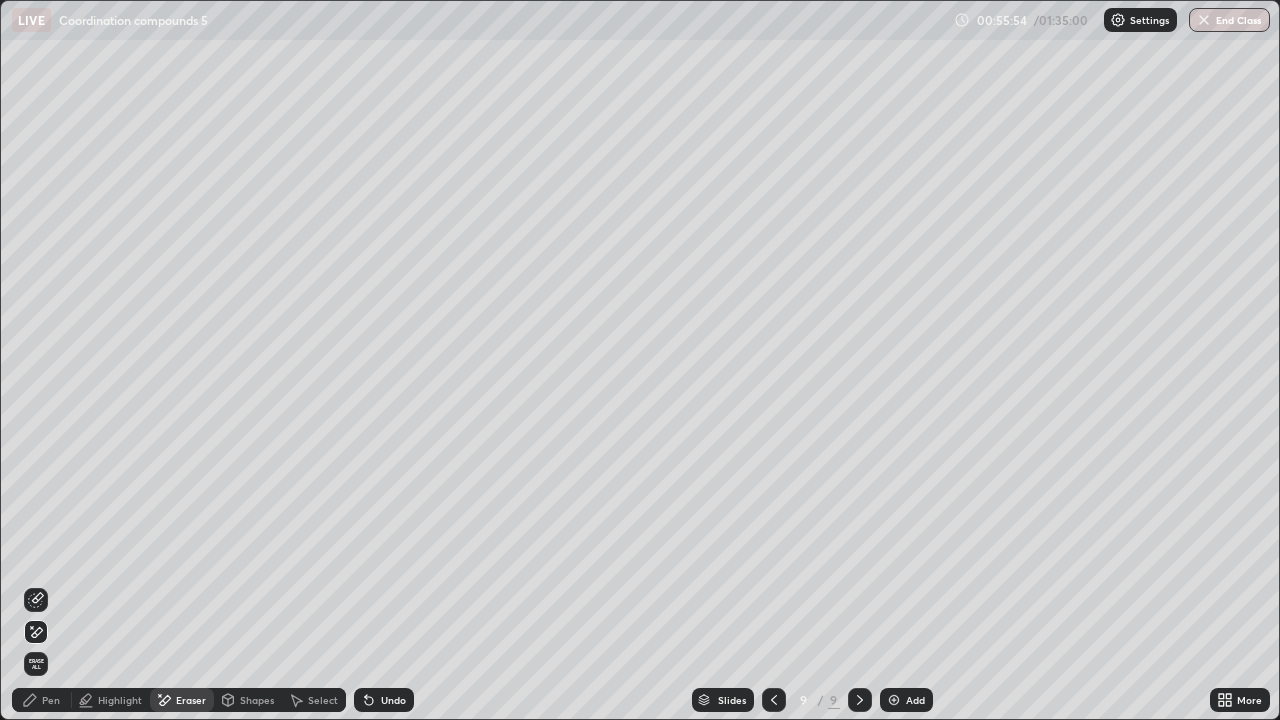 click on "Pen" at bounding box center [42, 700] 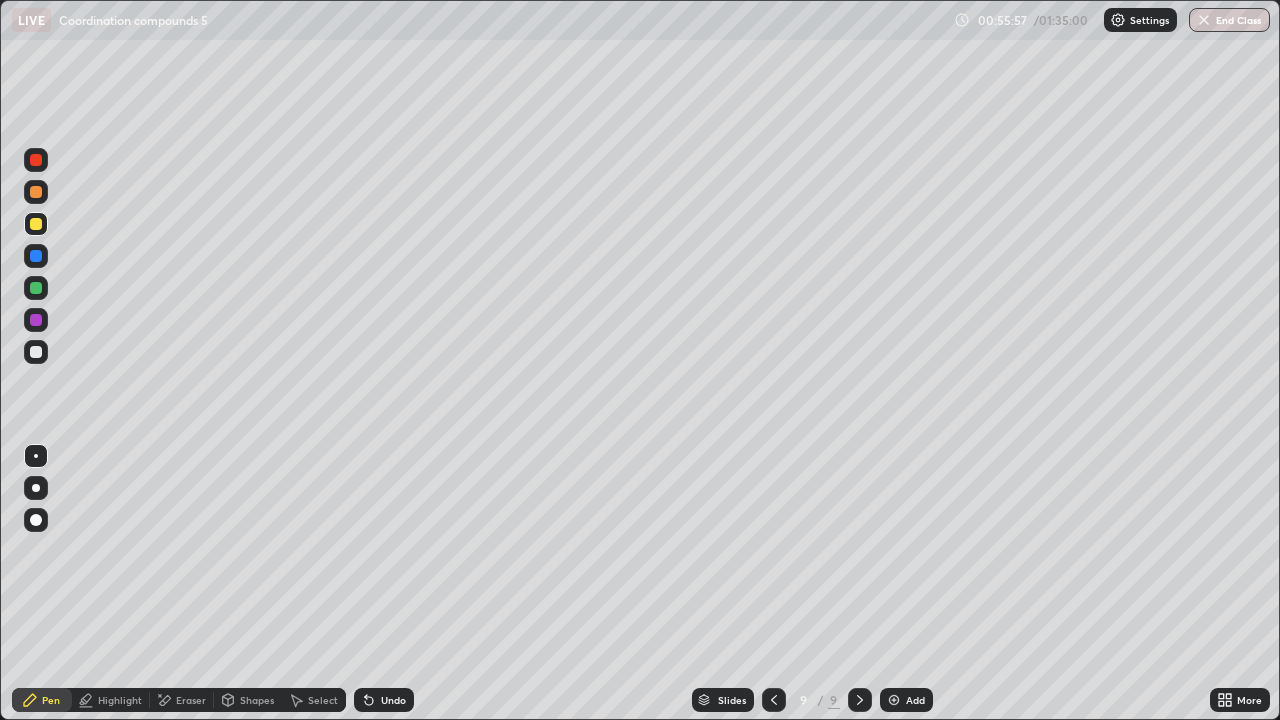 click on "Eraser" at bounding box center [191, 700] 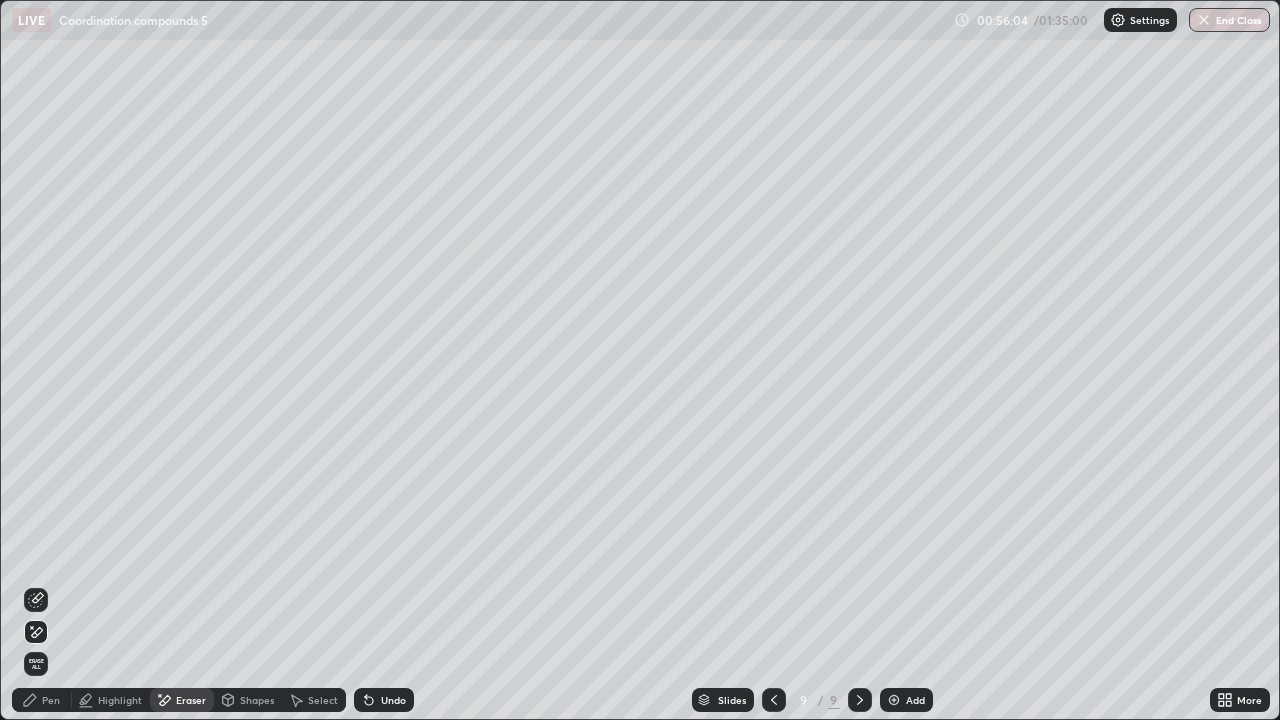 click 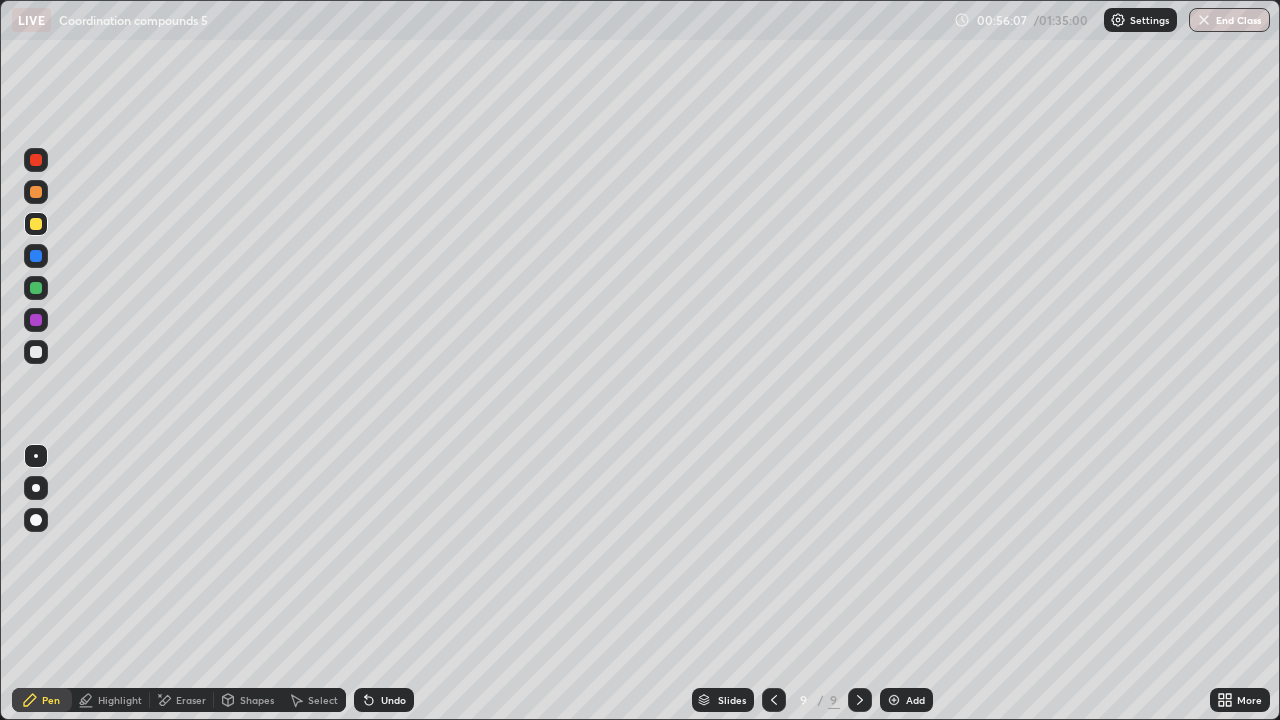 click at bounding box center [36, 288] 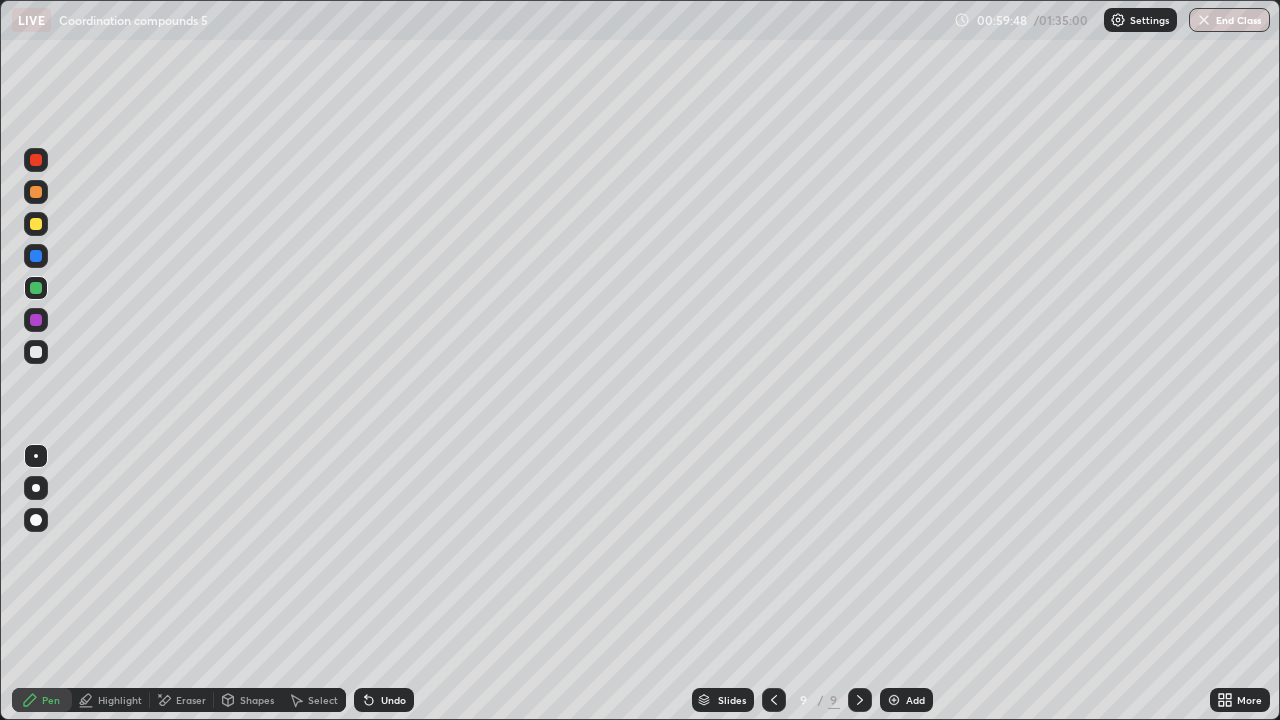 click on "Eraser" at bounding box center [191, 700] 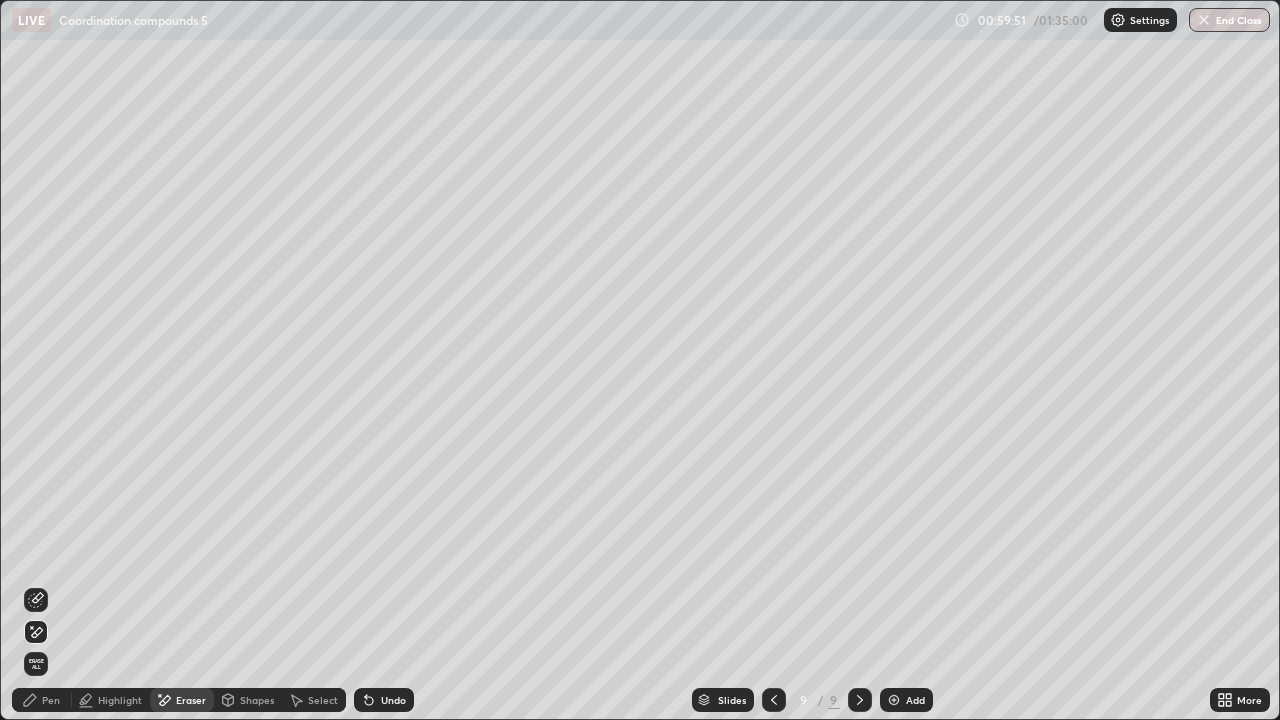 click on "Pen" at bounding box center [42, 700] 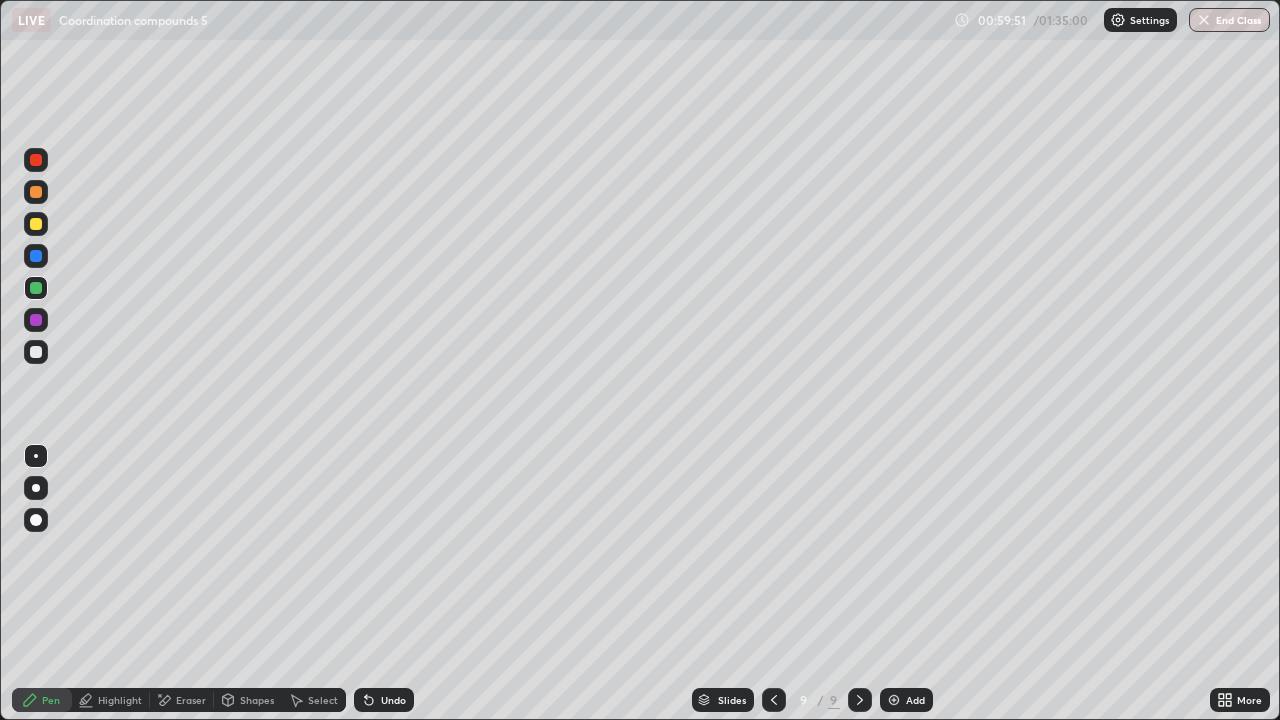 click at bounding box center [36, 352] 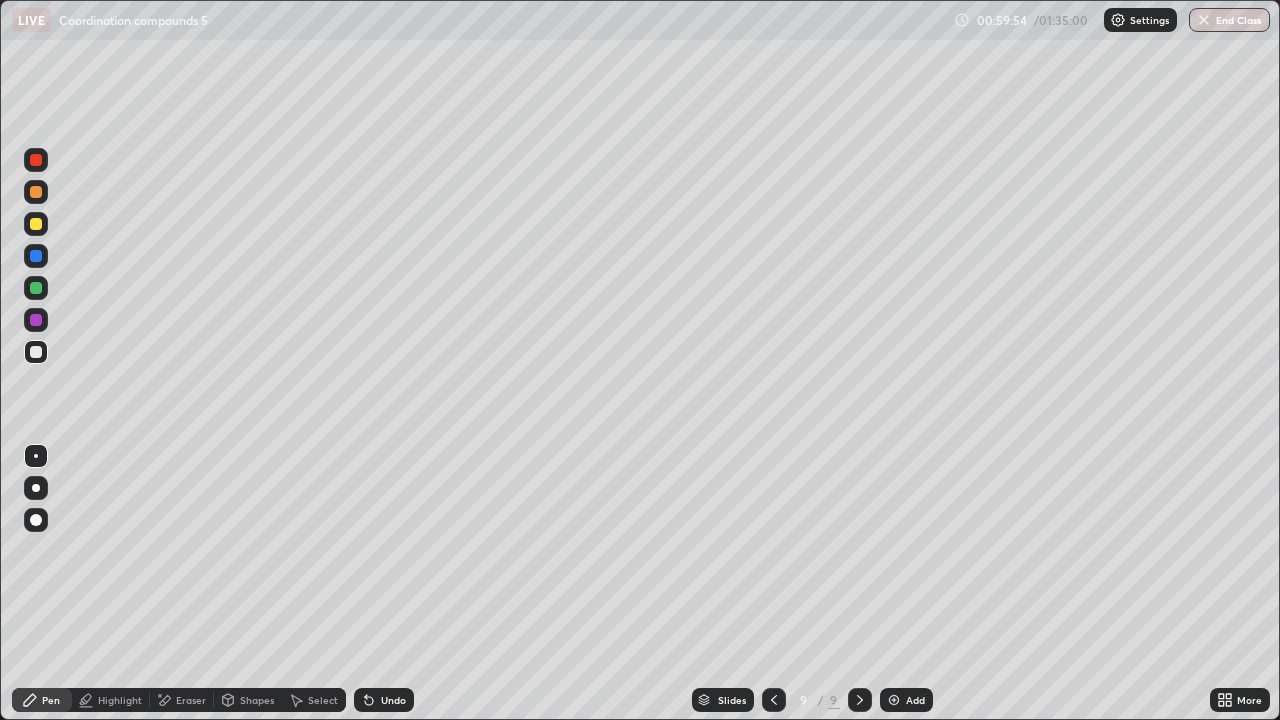 click 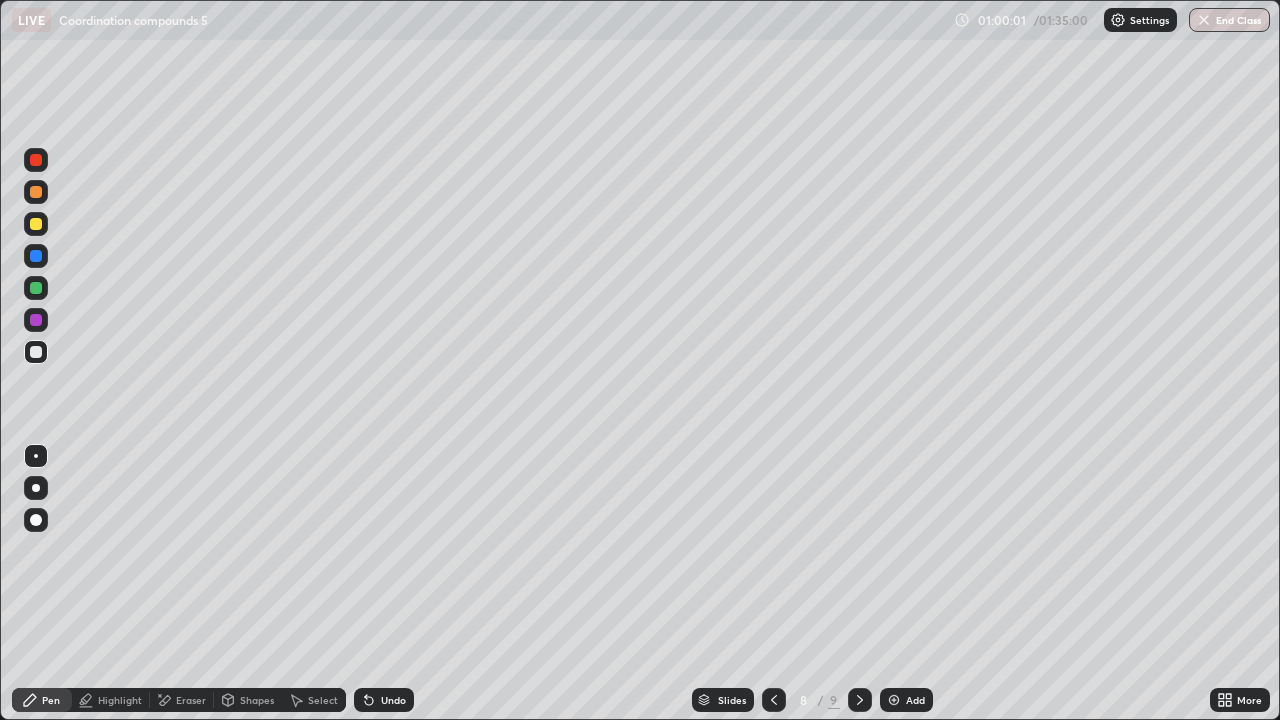 click 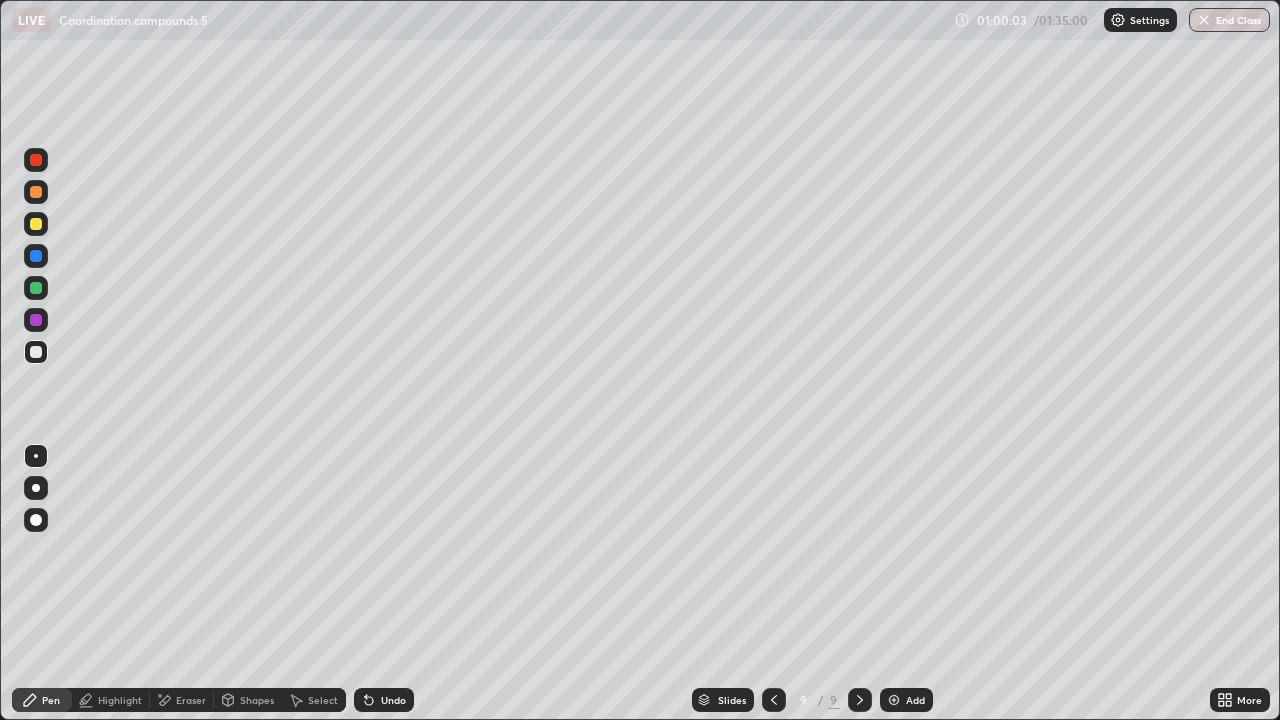 click at bounding box center [36, 288] 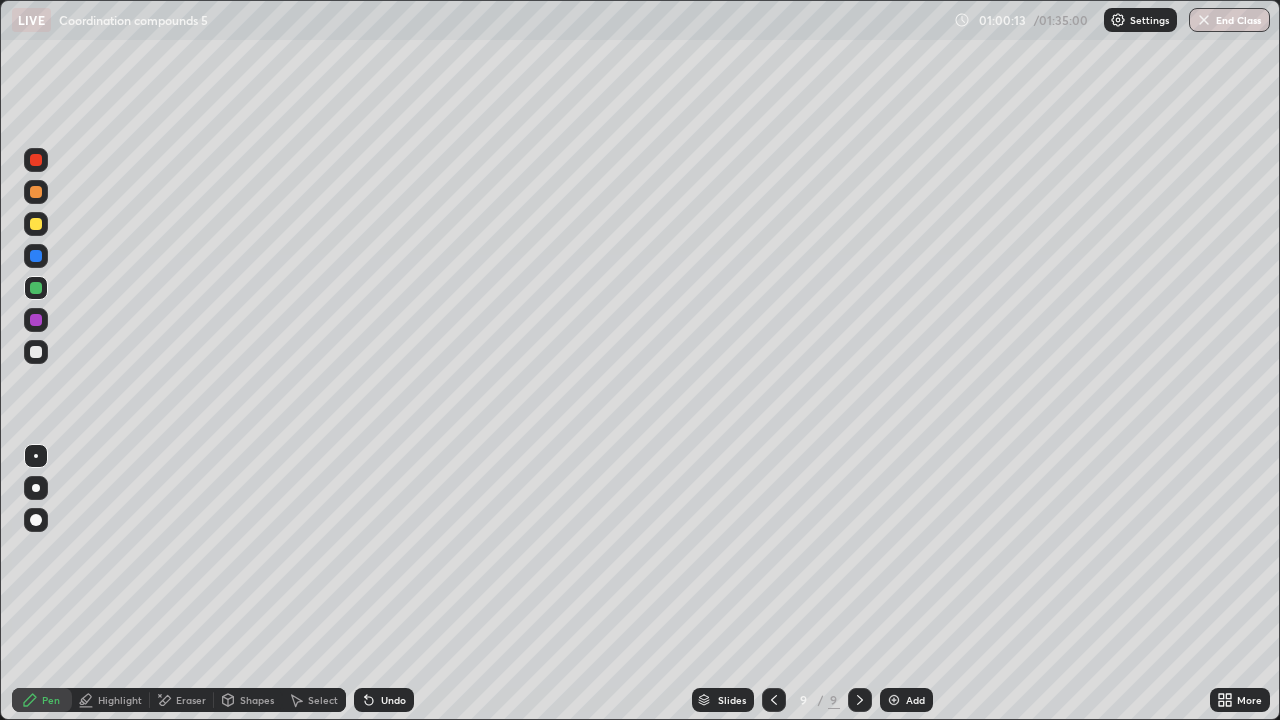 click at bounding box center [36, 256] 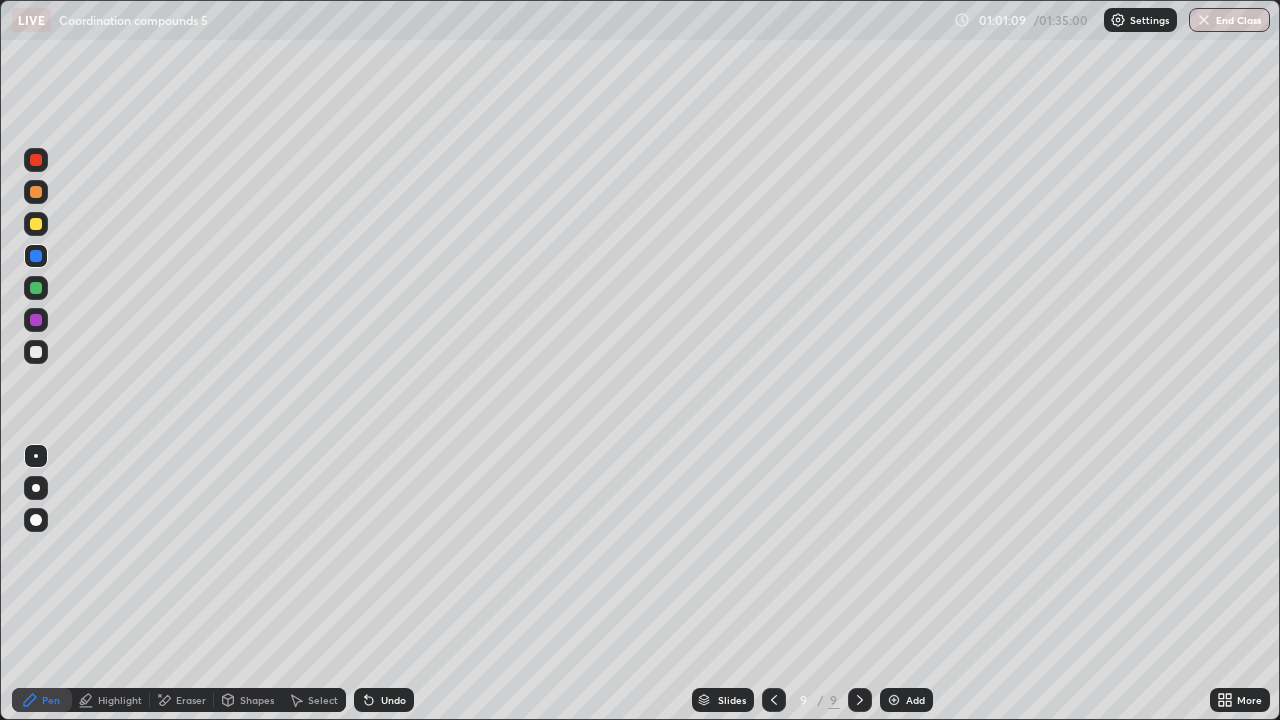 click at bounding box center [36, 352] 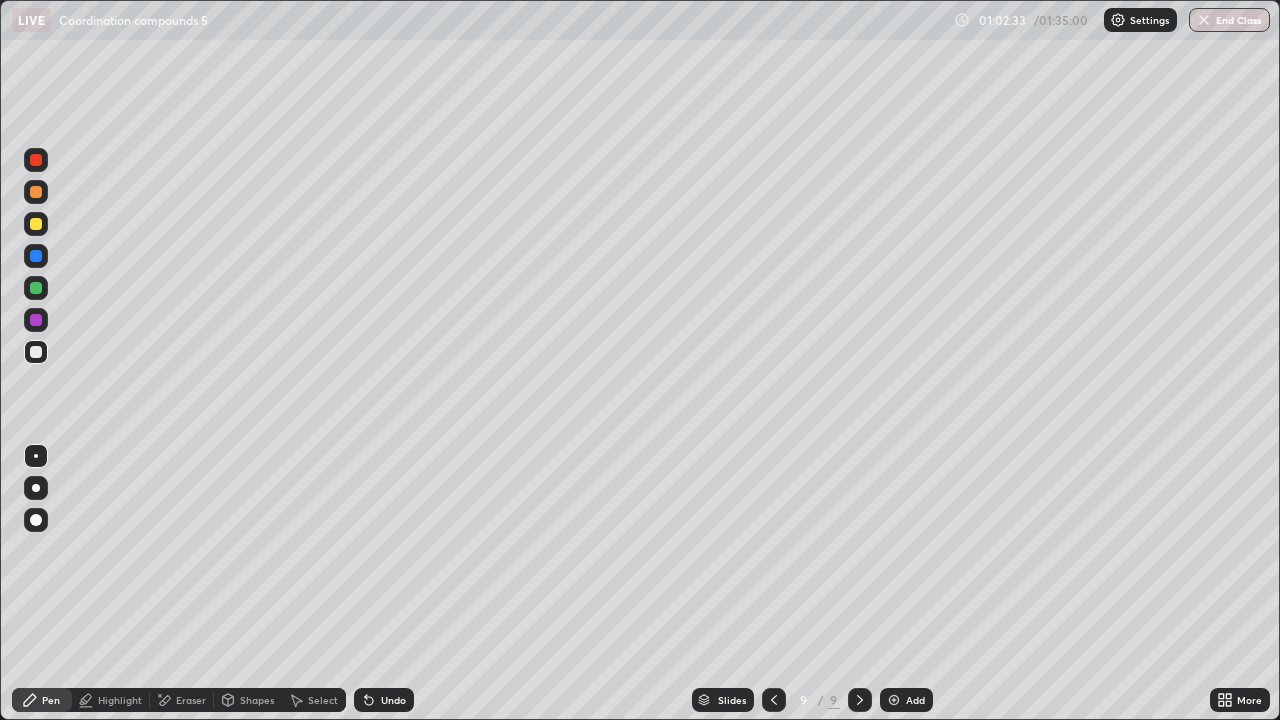 click at bounding box center [894, 700] 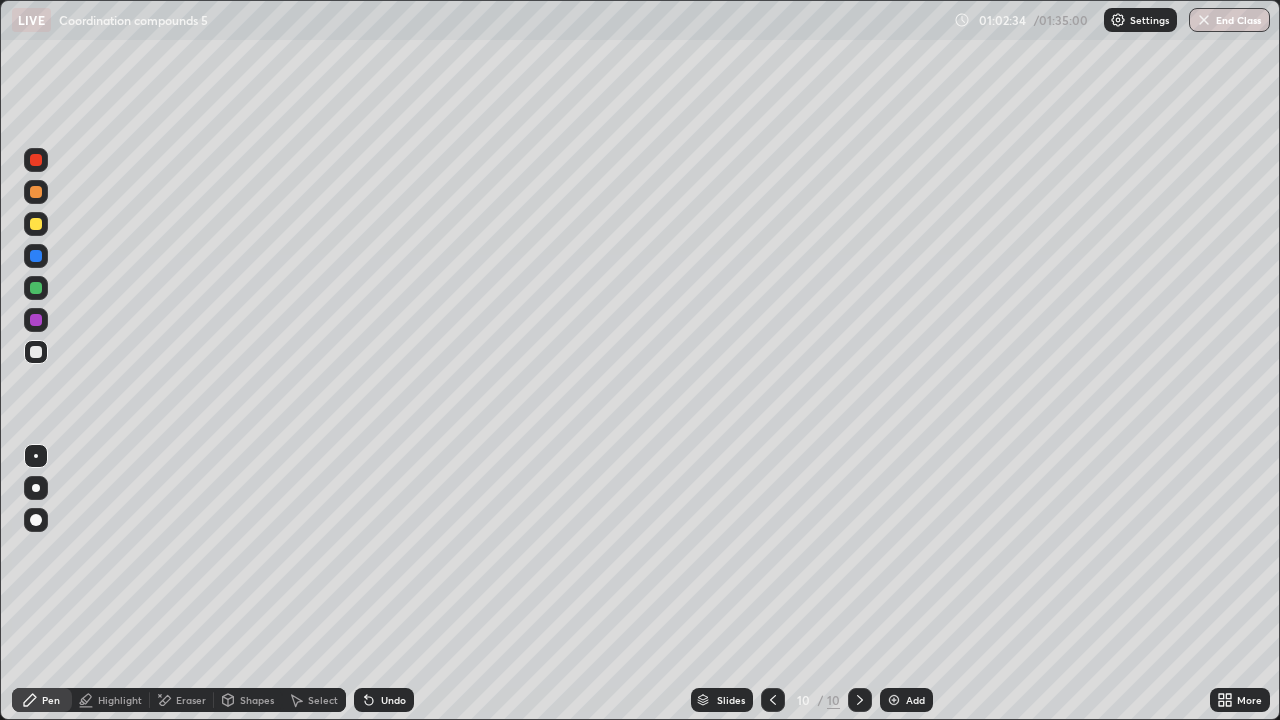 click at bounding box center [36, 224] 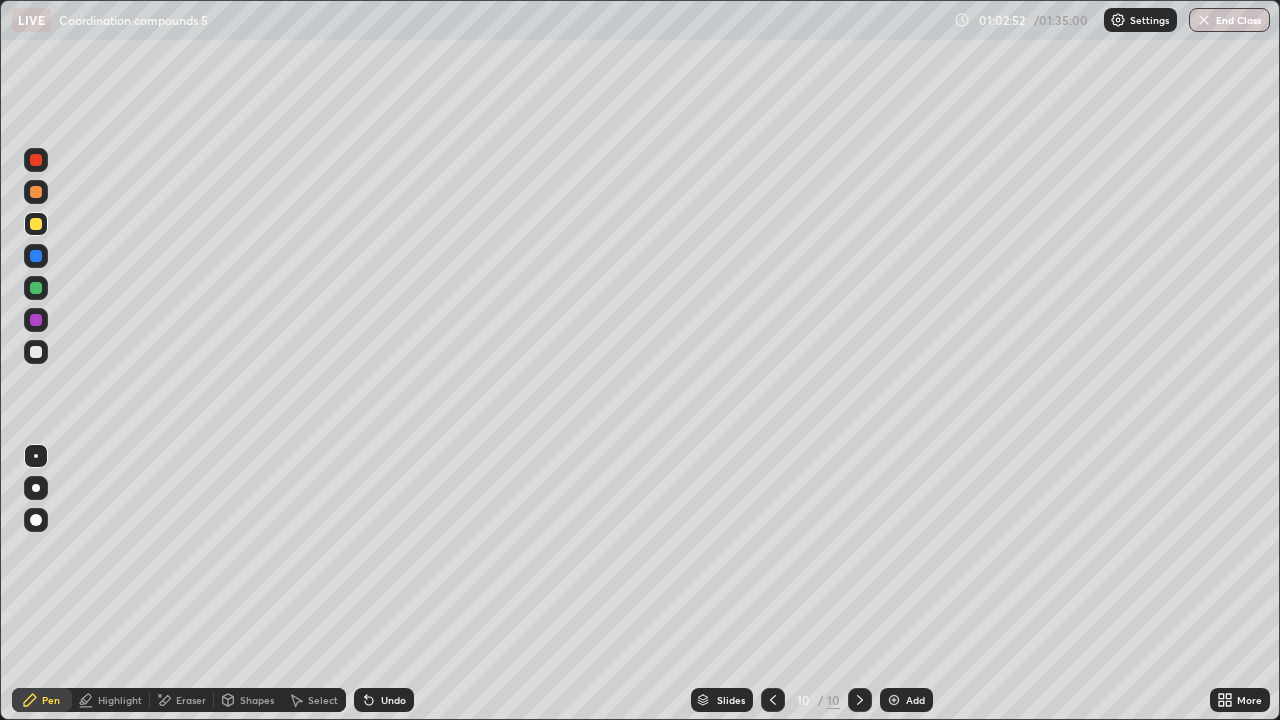 click on "Undo" at bounding box center (384, 700) 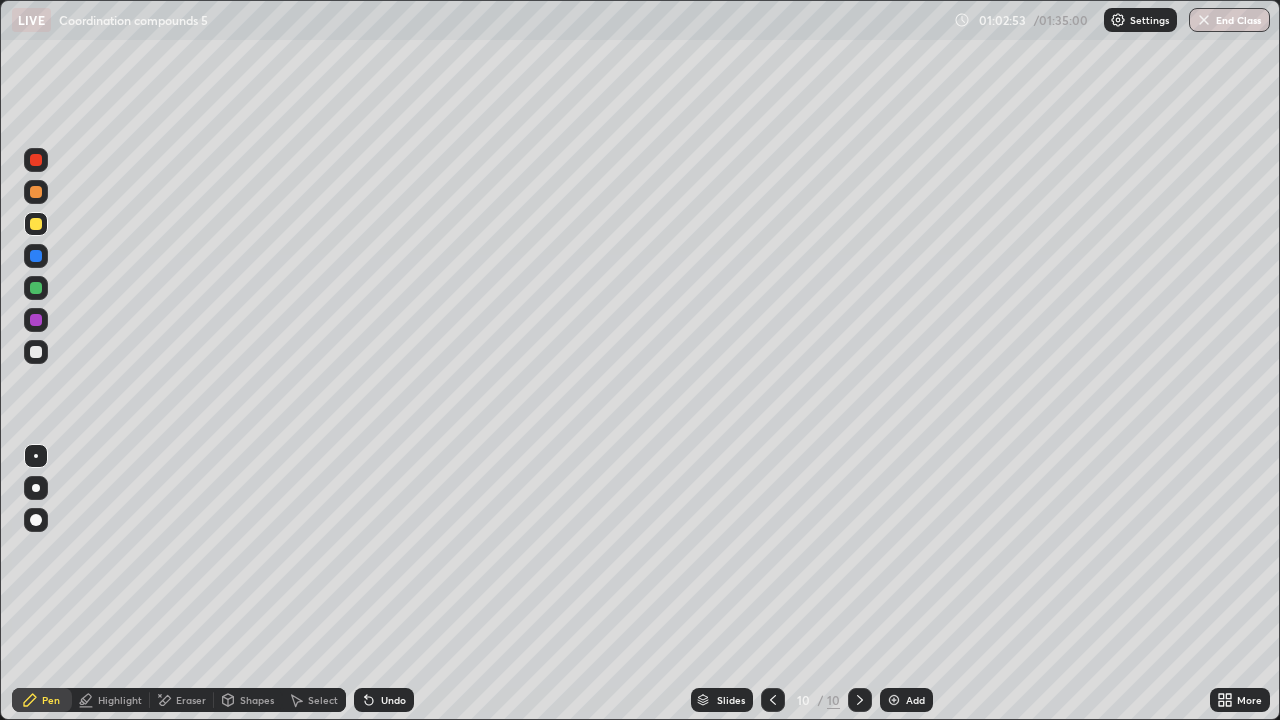 click on "Undo" at bounding box center (384, 700) 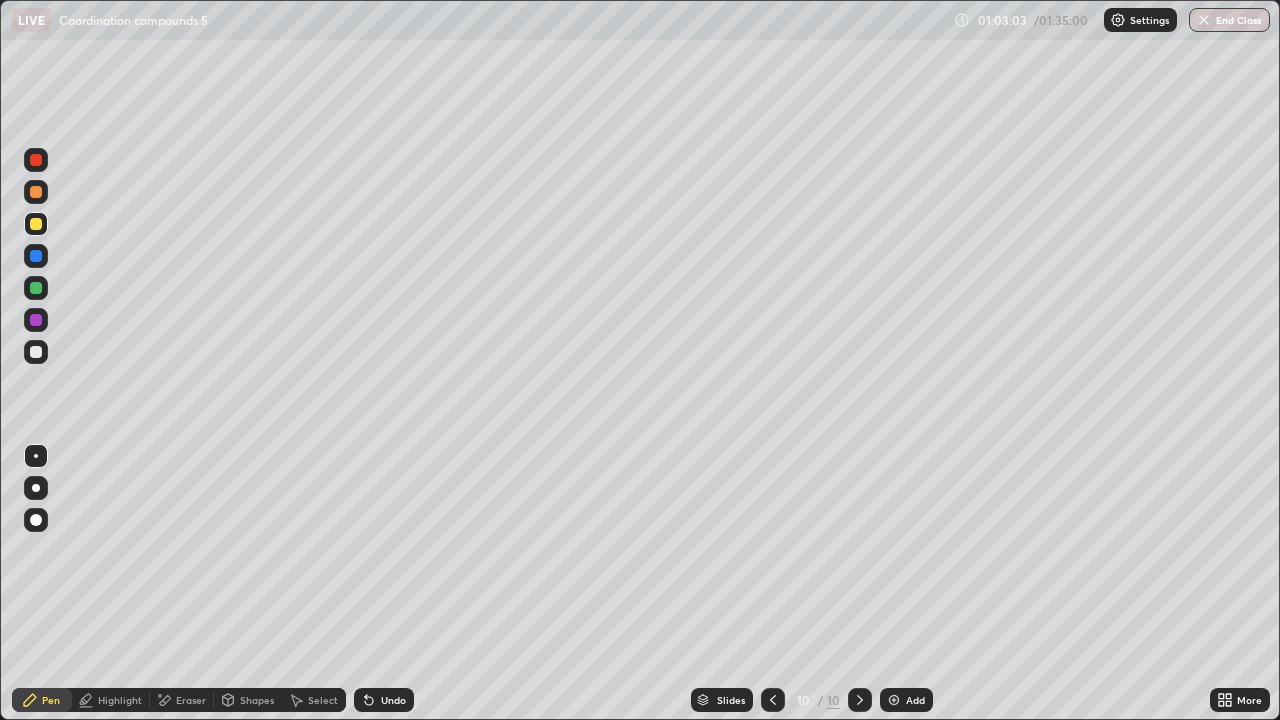 click on "Eraser" at bounding box center (191, 700) 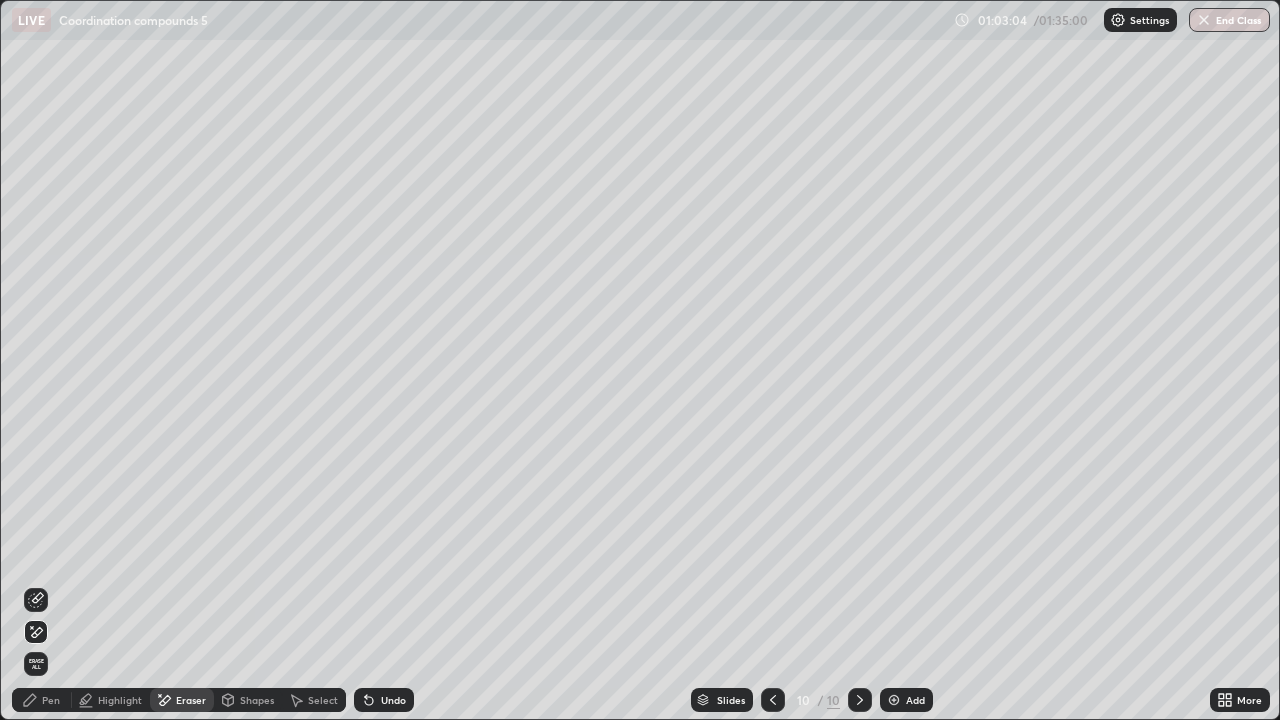 click on "Pen" at bounding box center (51, 700) 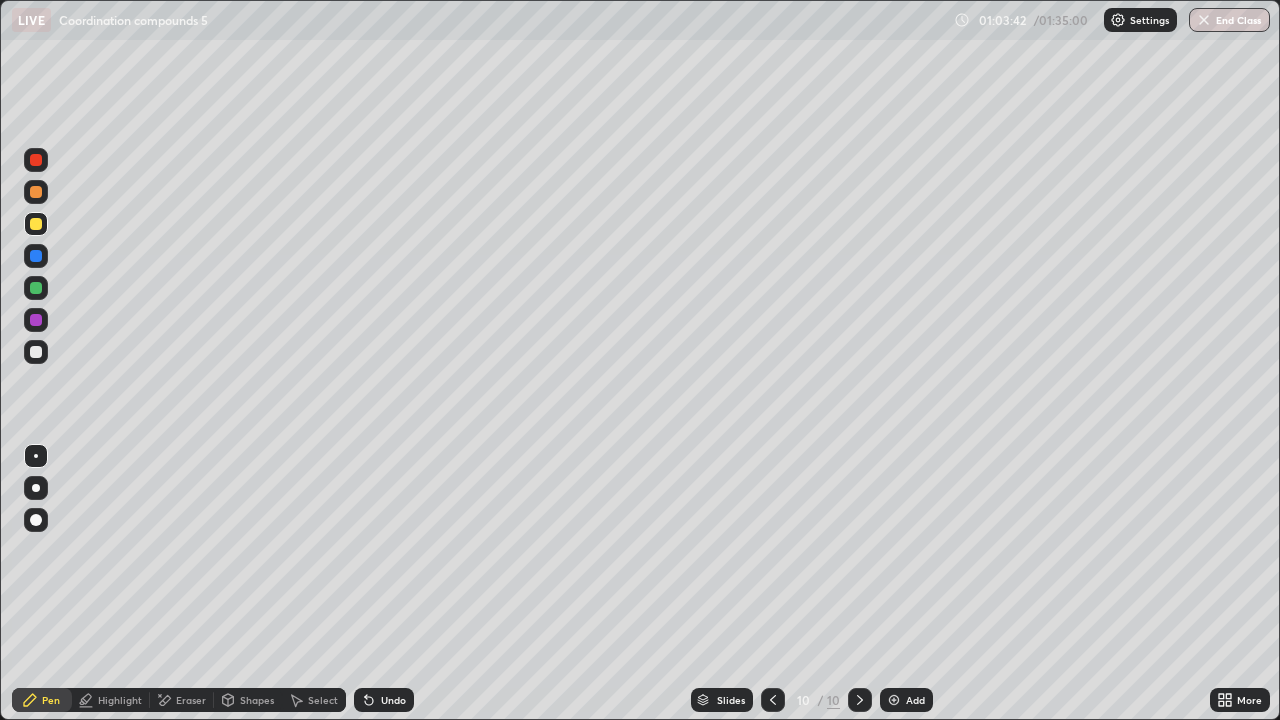 click on "Eraser" at bounding box center [182, 700] 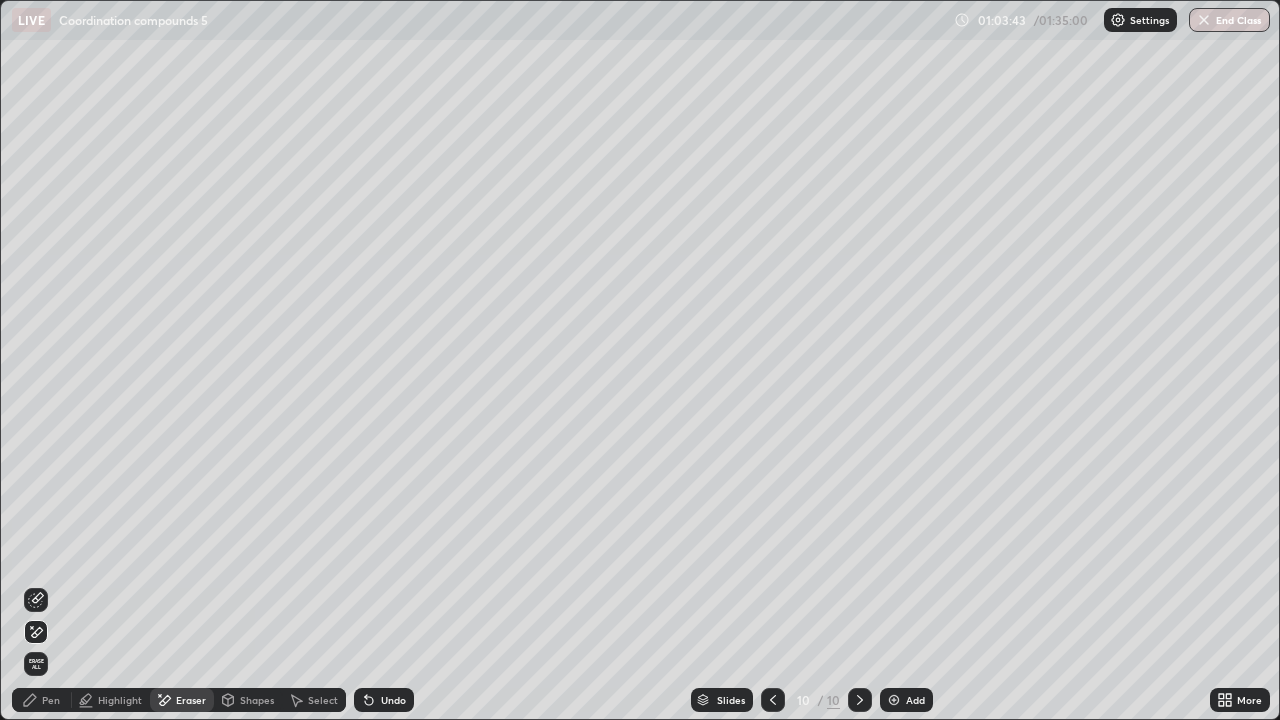 click on "Pen" at bounding box center (42, 700) 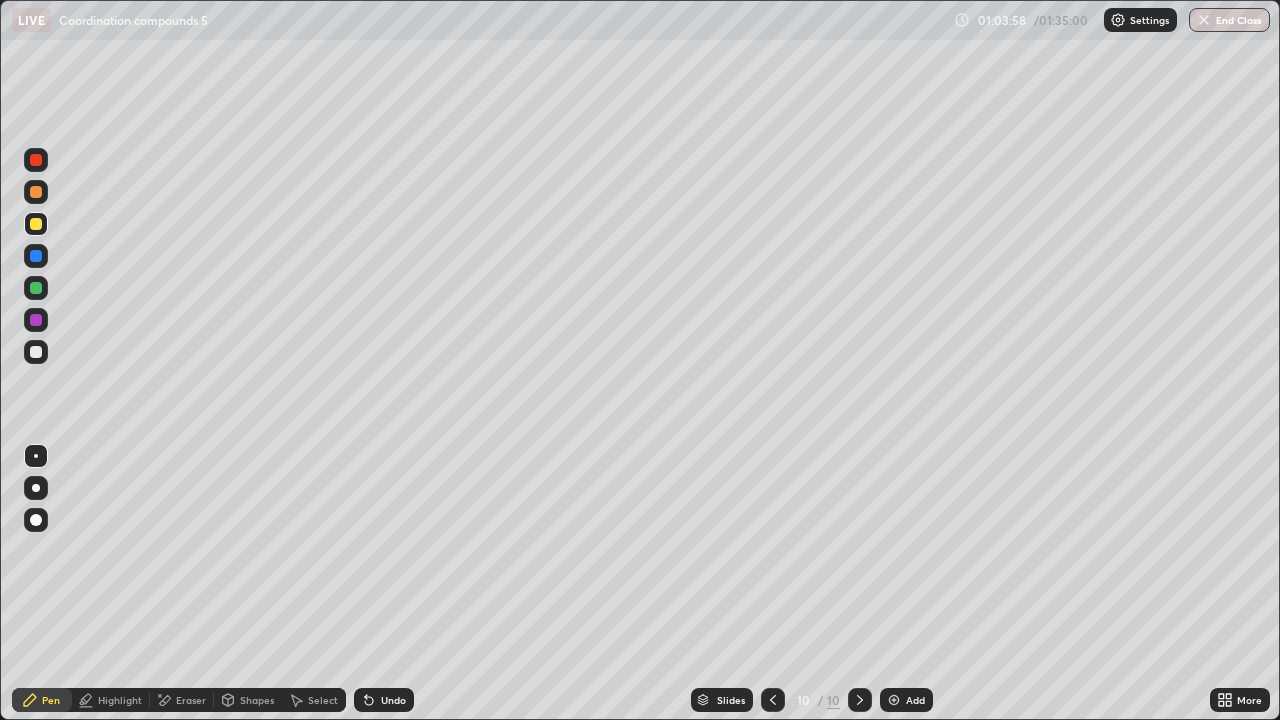 click on "Undo" at bounding box center [393, 700] 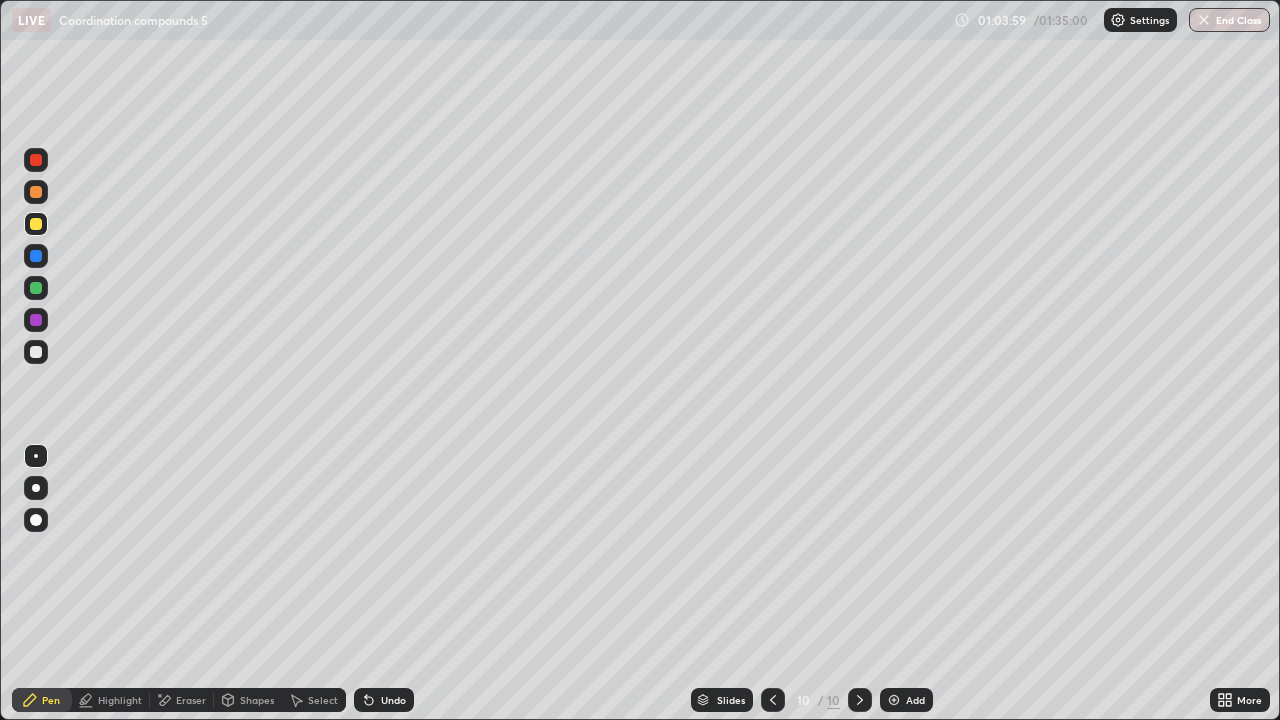 click at bounding box center (36, 352) 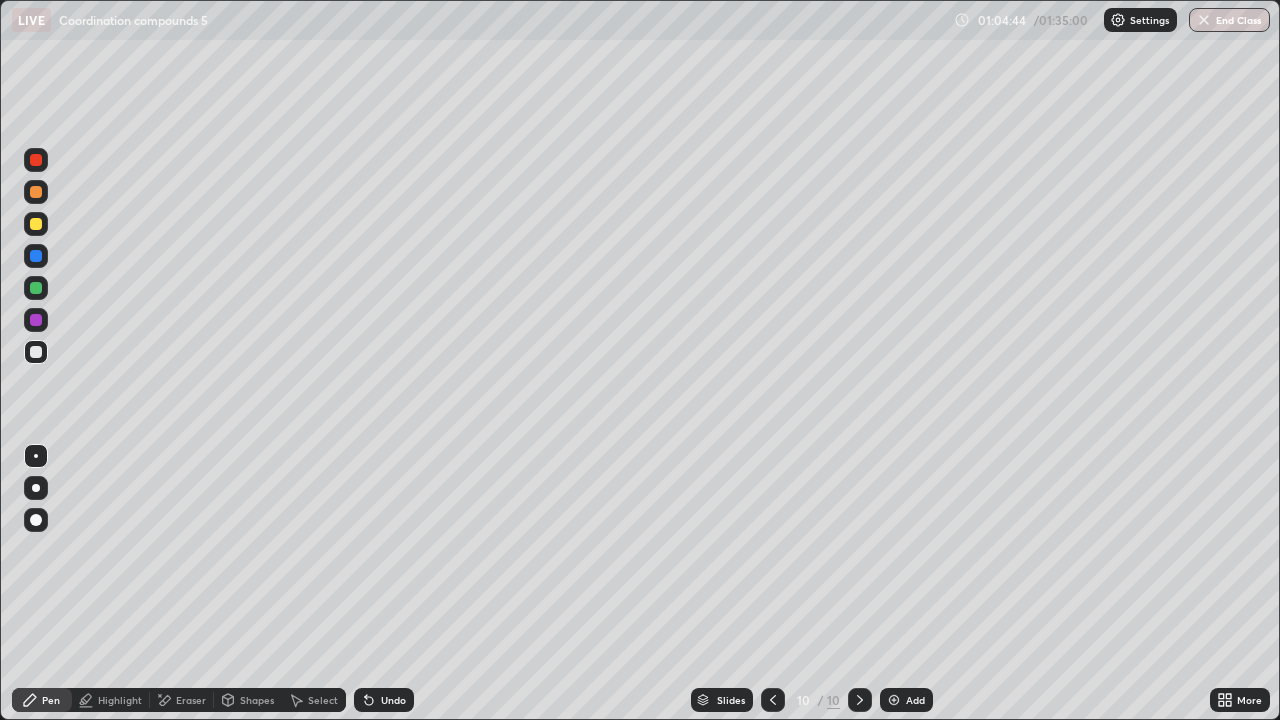 click at bounding box center (36, 192) 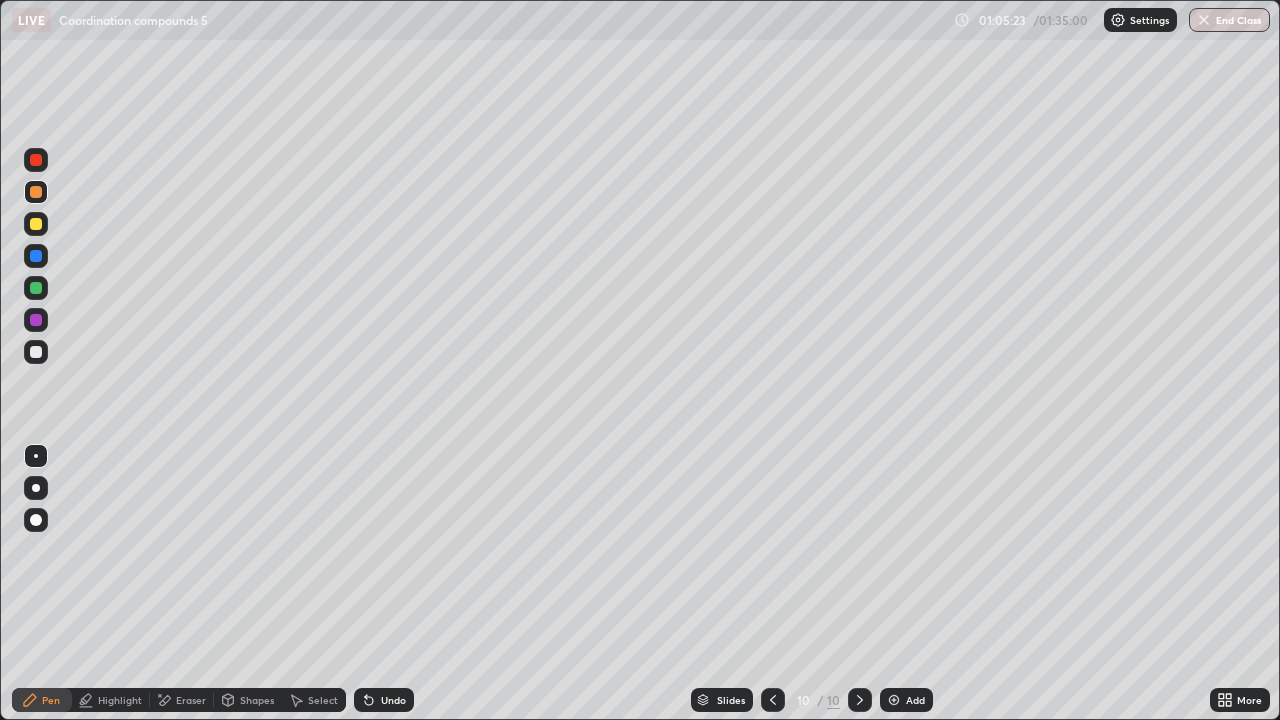click at bounding box center (36, 288) 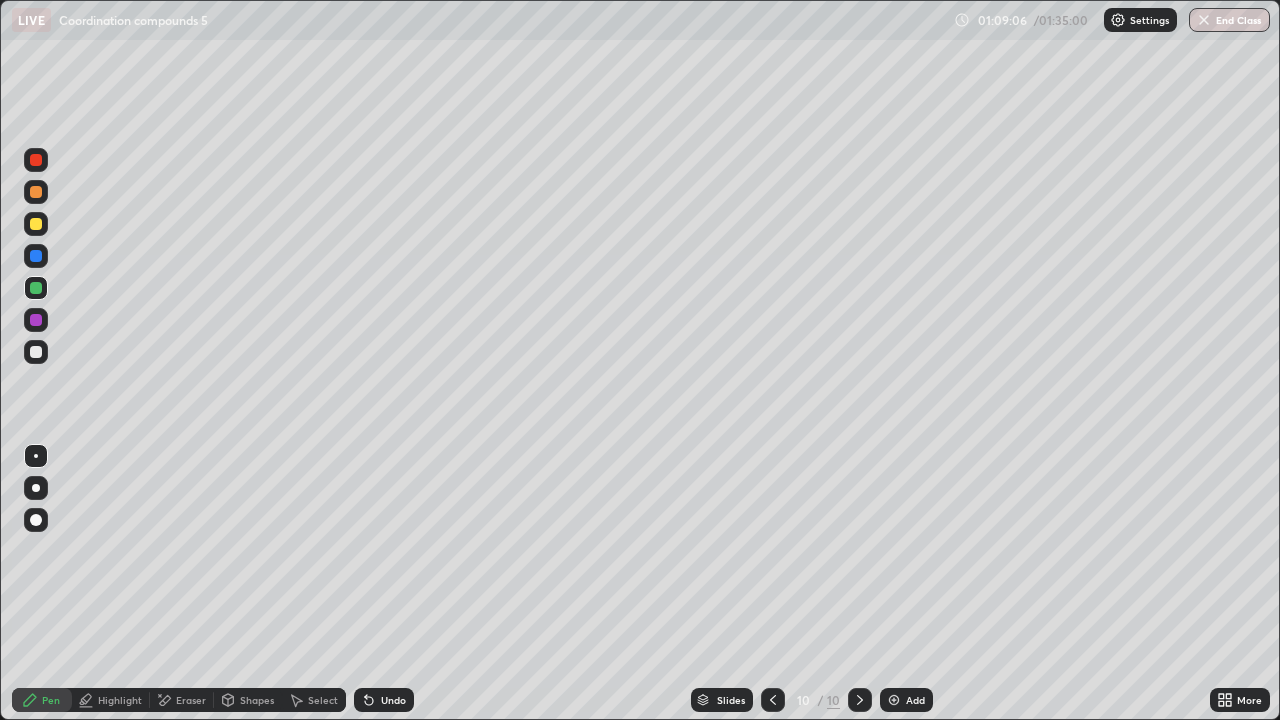 click at bounding box center [894, 700] 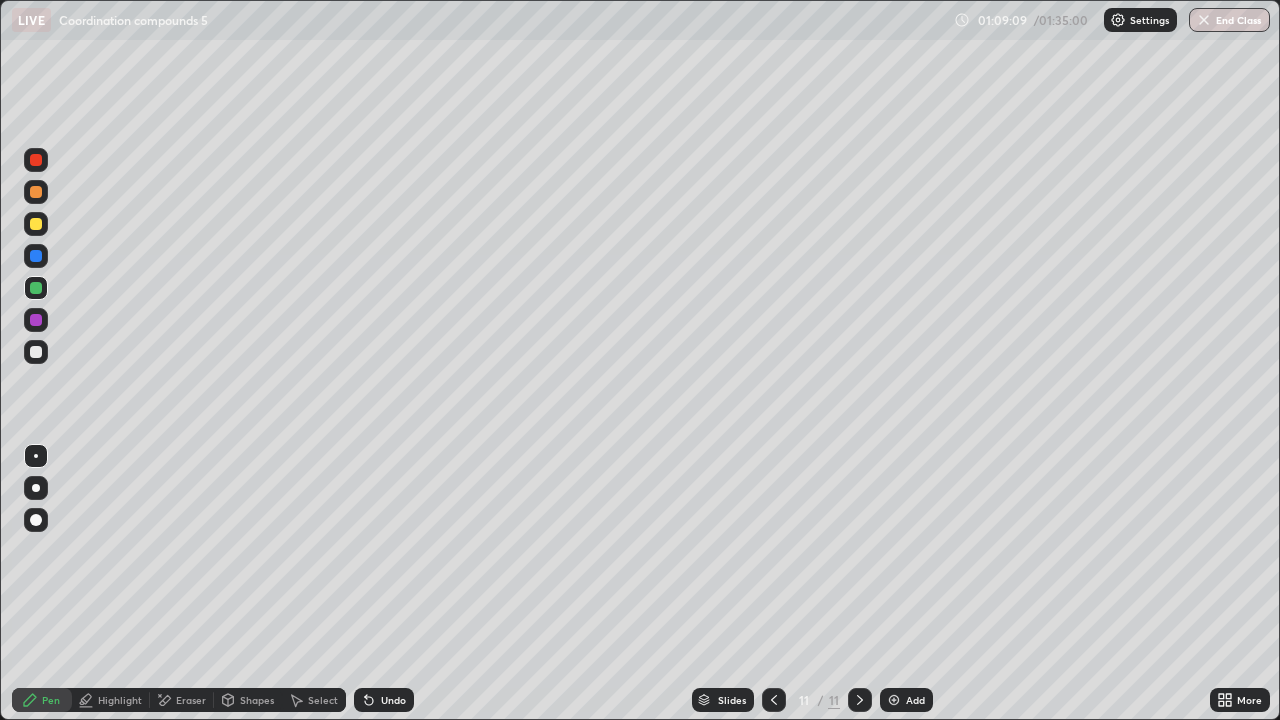 click at bounding box center (36, 224) 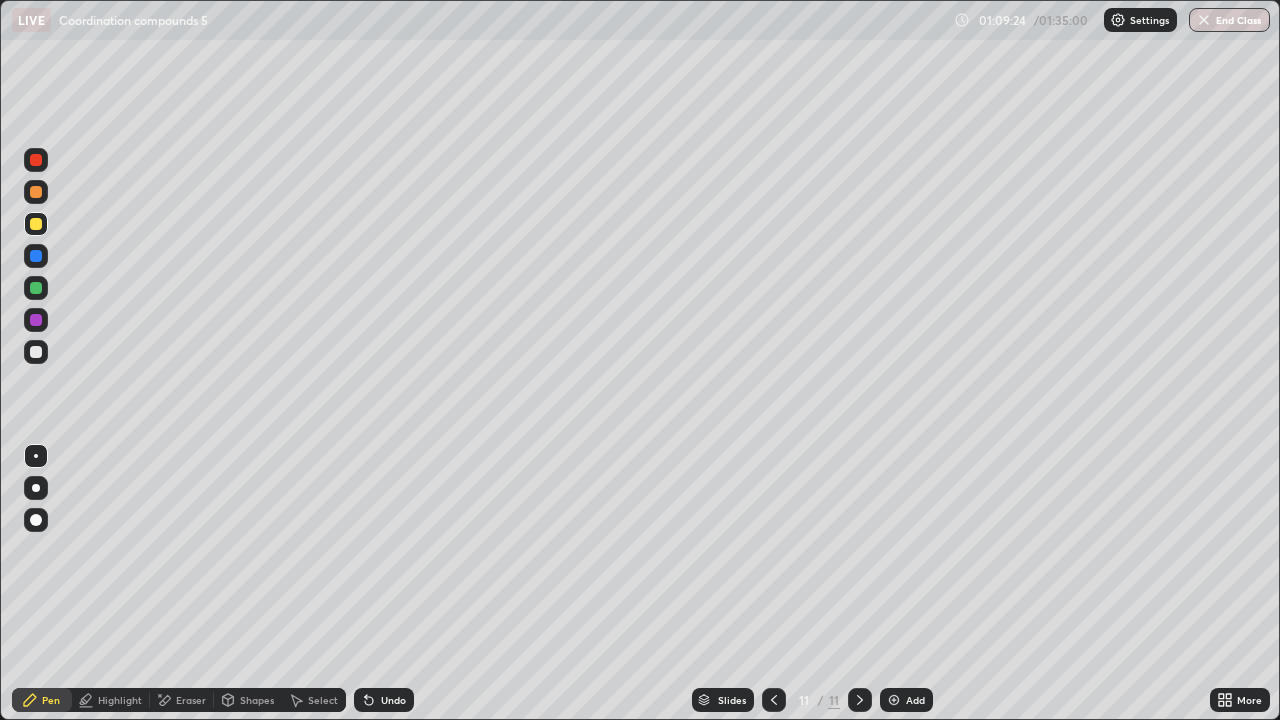click at bounding box center [36, 288] 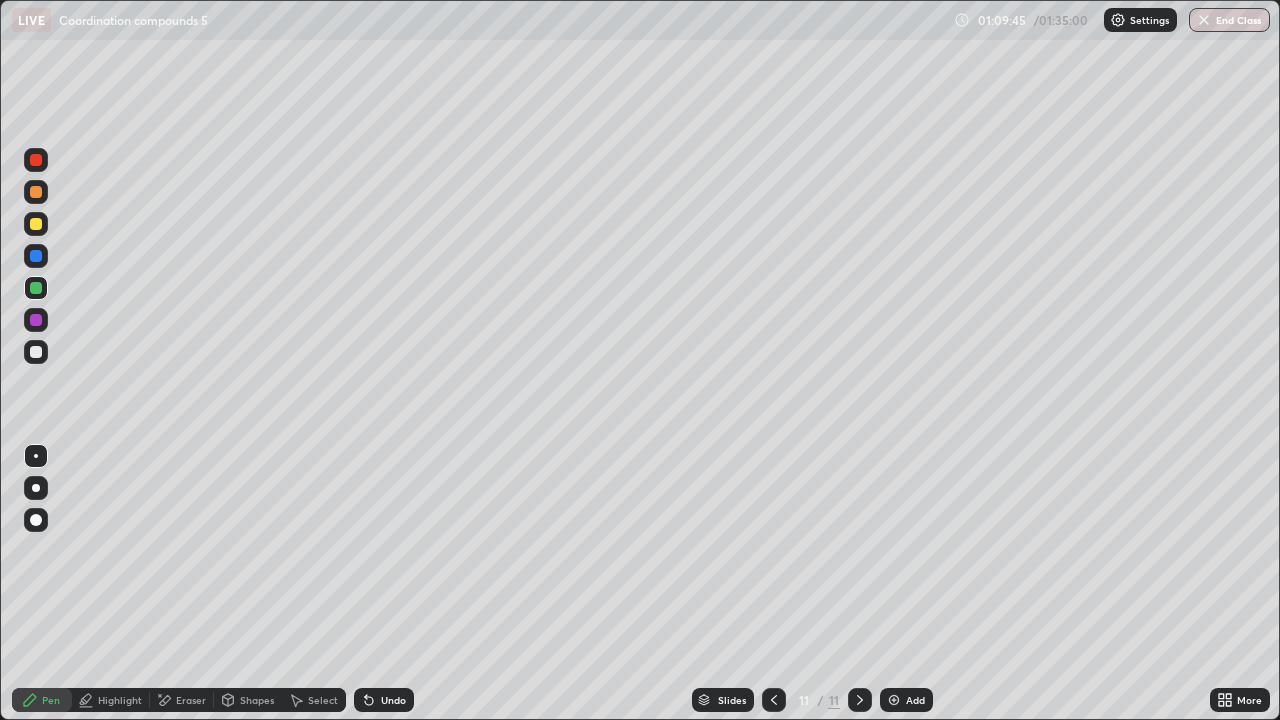 click on "Select" at bounding box center [314, 700] 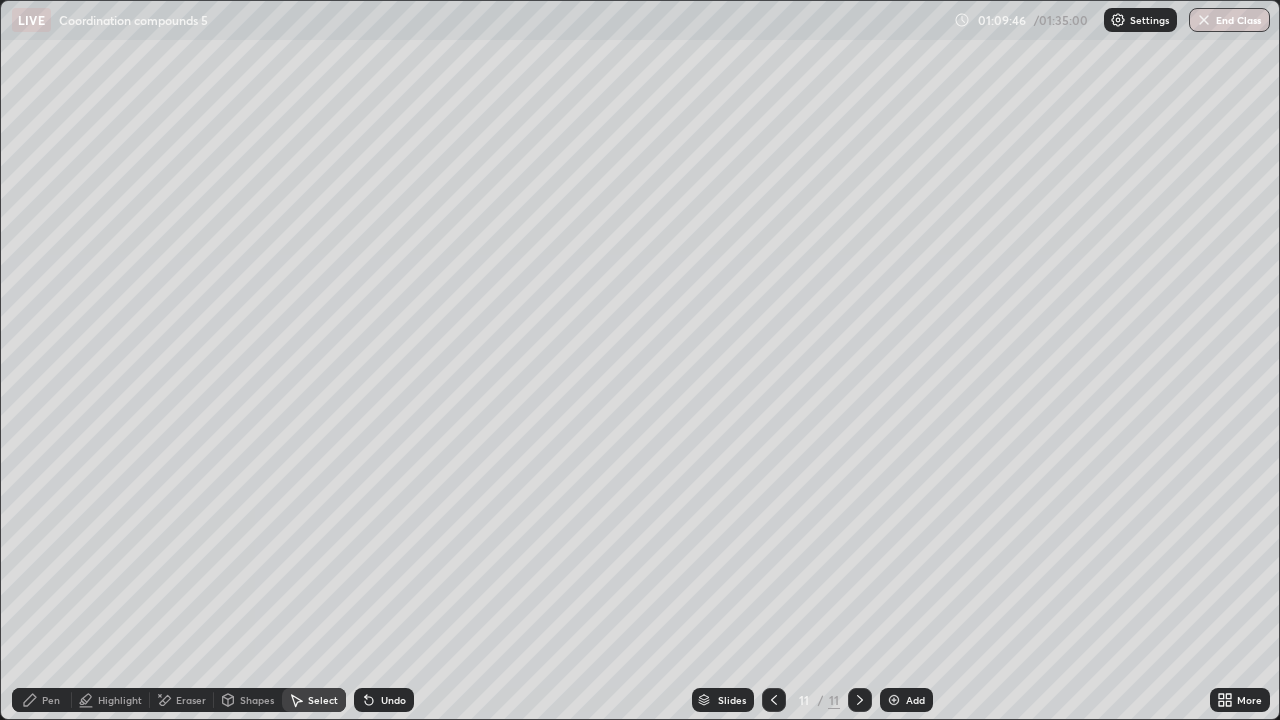 click on "Pen" at bounding box center (51, 700) 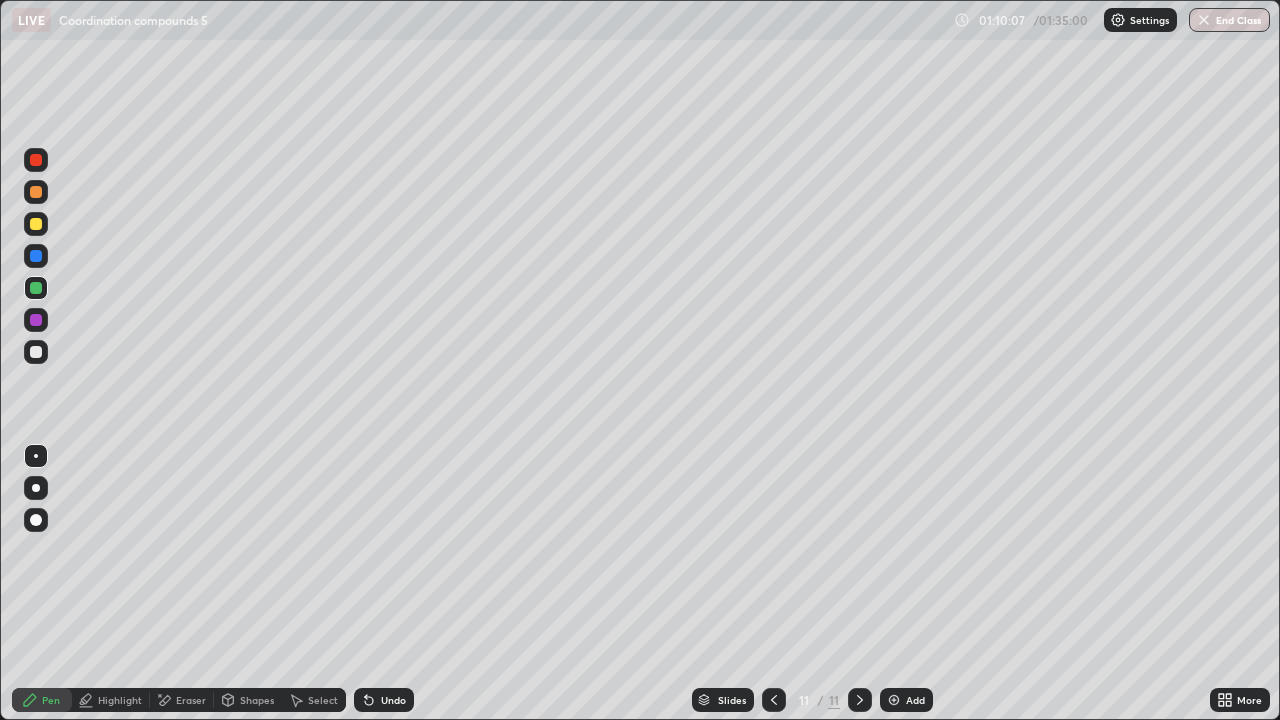 click at bounding box center (36, 352) 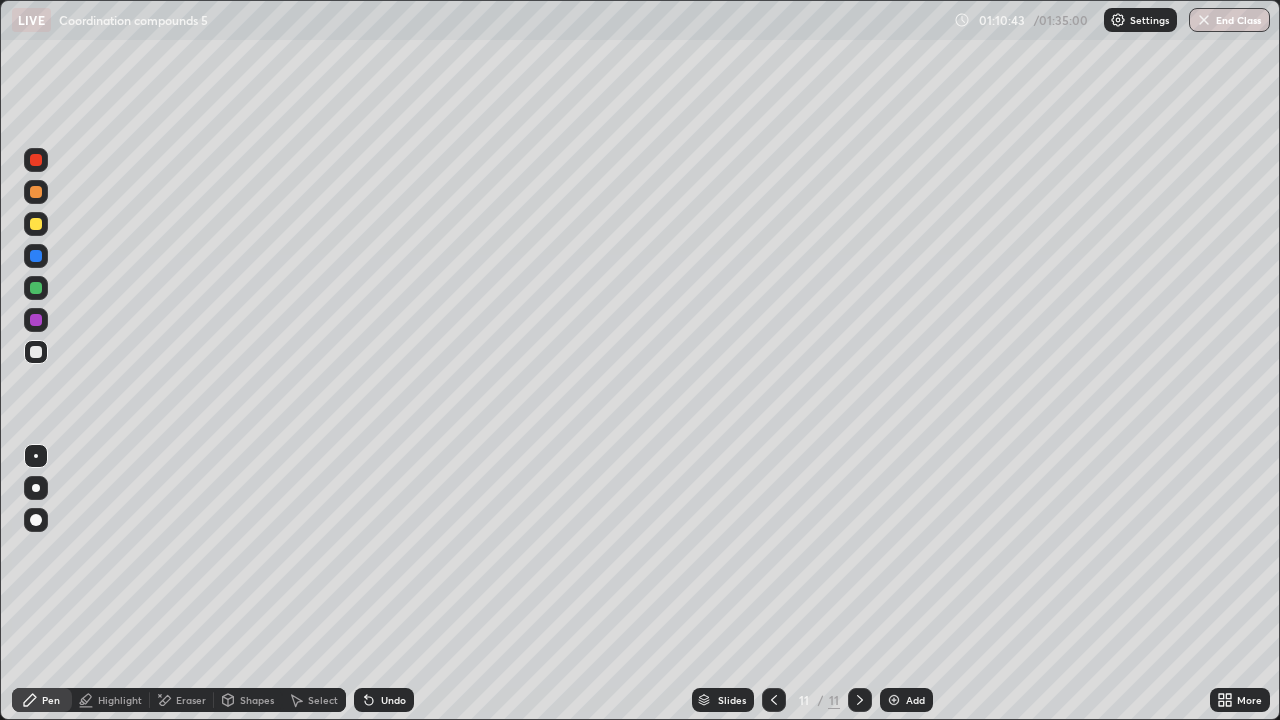 click at bounding box center (36, 224) 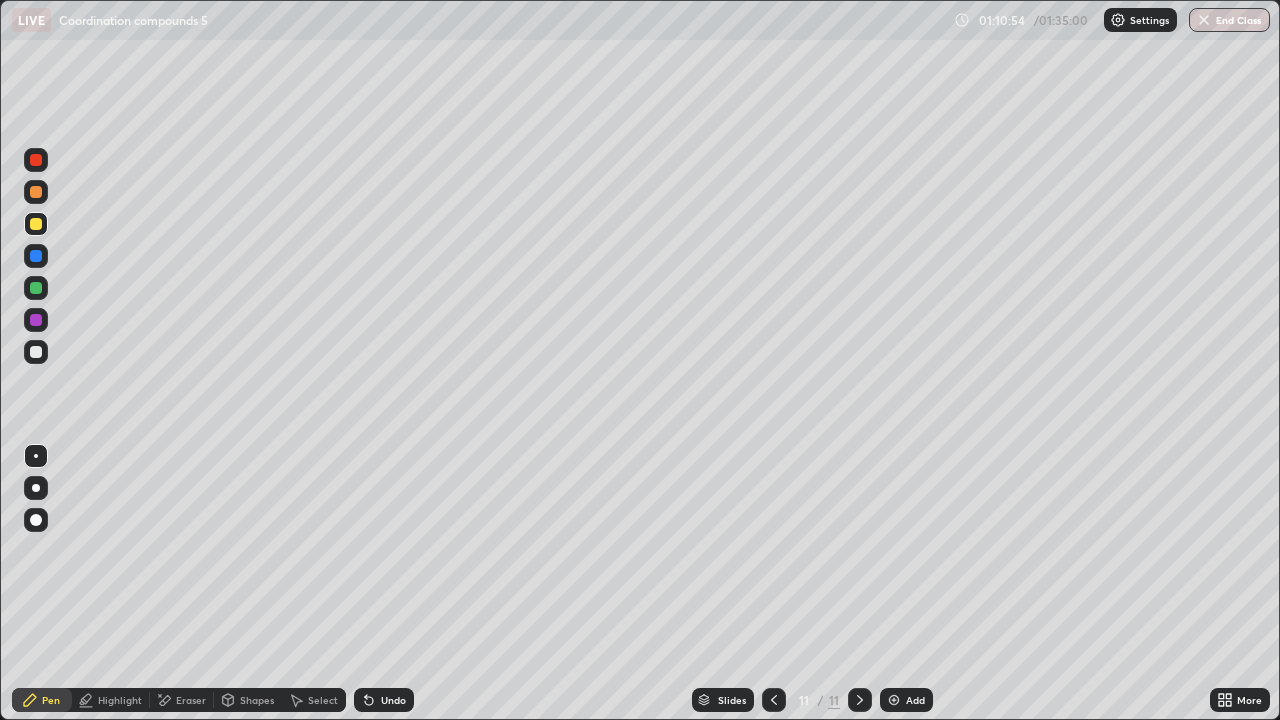 click at bounding box center (36, 192) 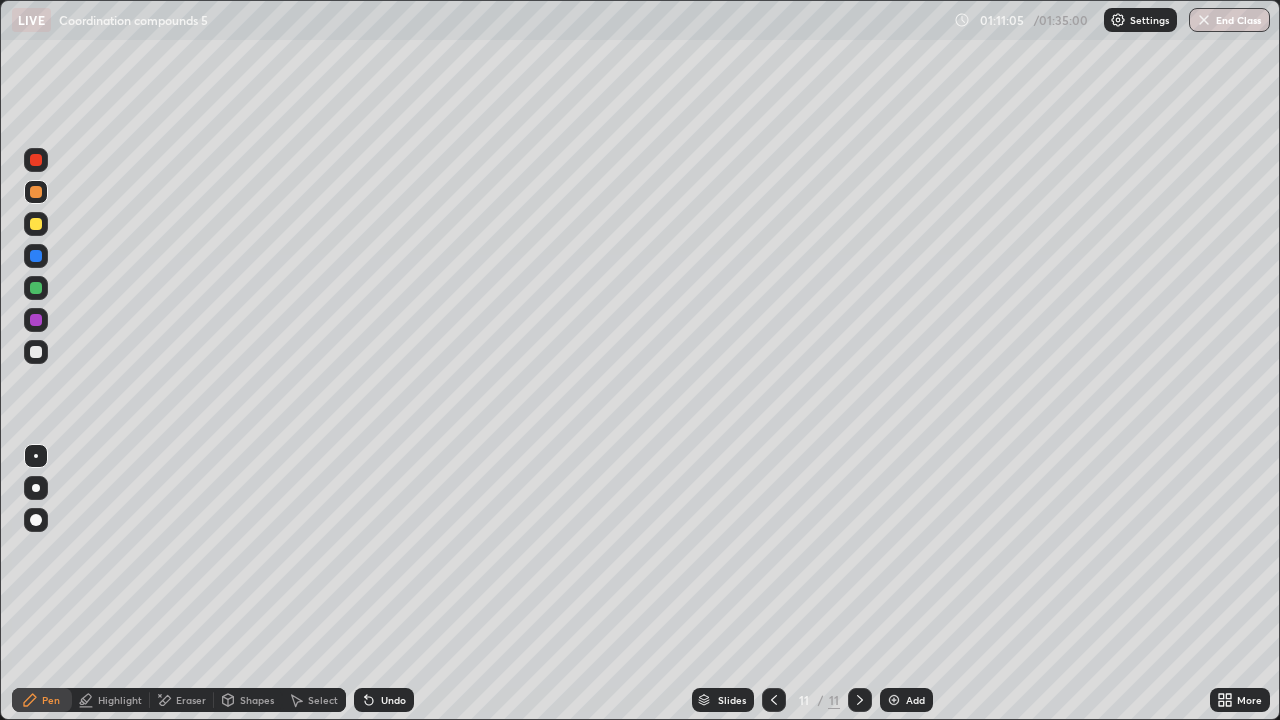 click at bounding box center [36, 256] 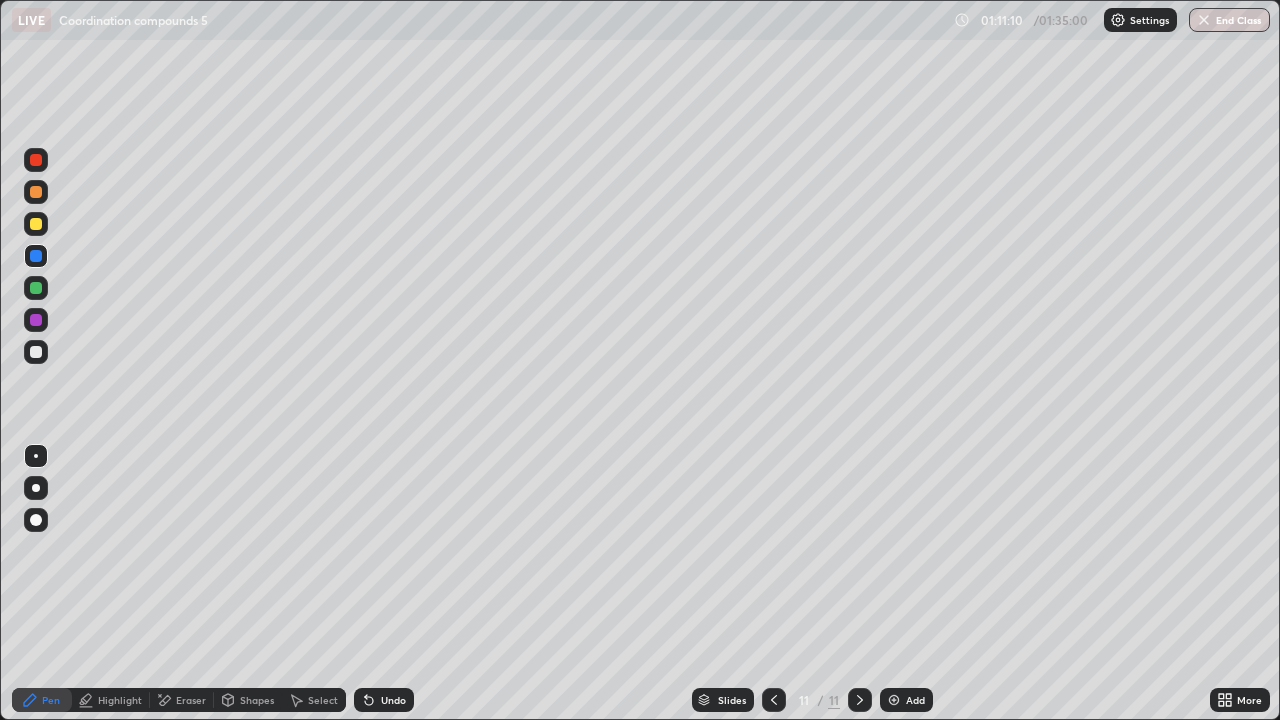 click at bounding box center [36, 352] 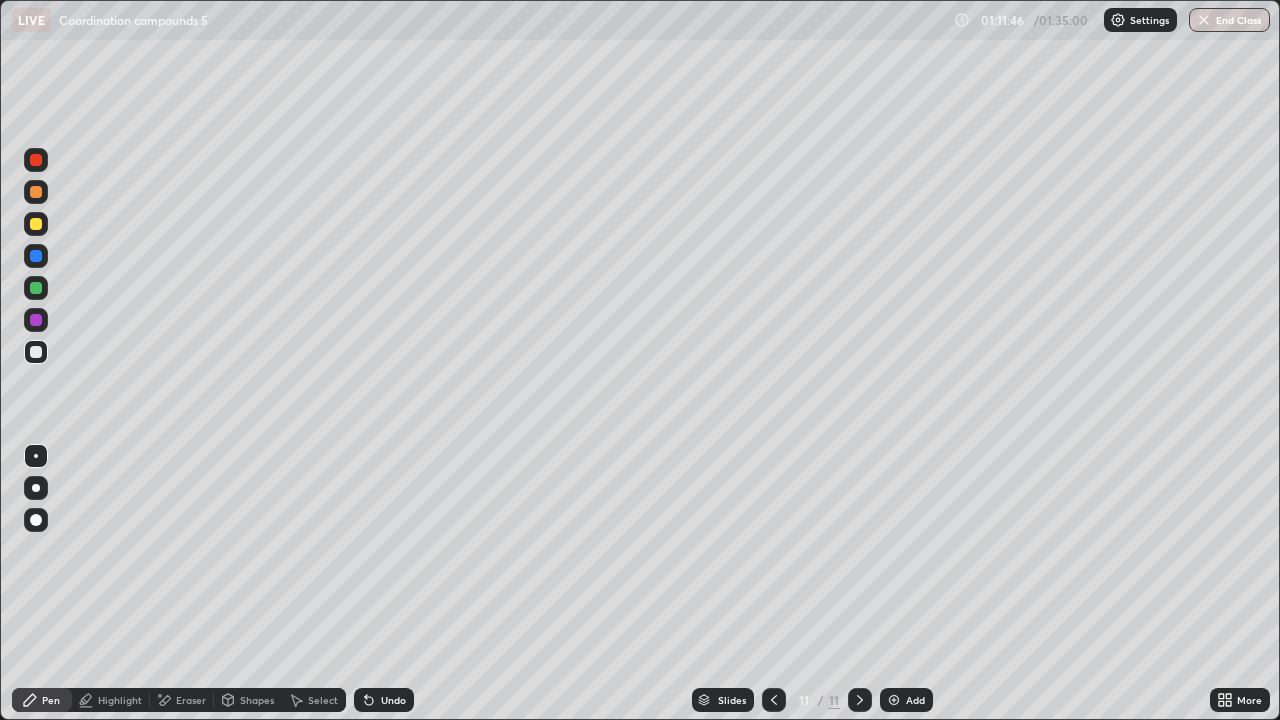 click at bounding box center [36, 288] 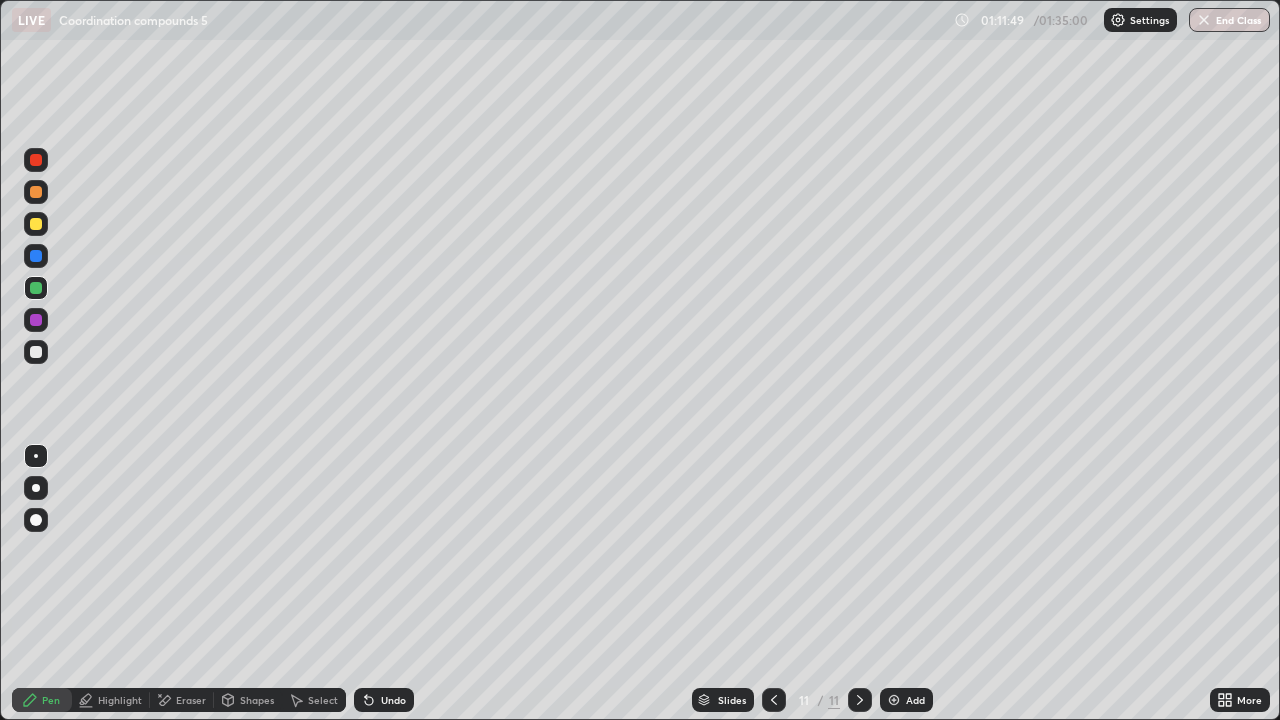 click at bounding box center (36, 256) 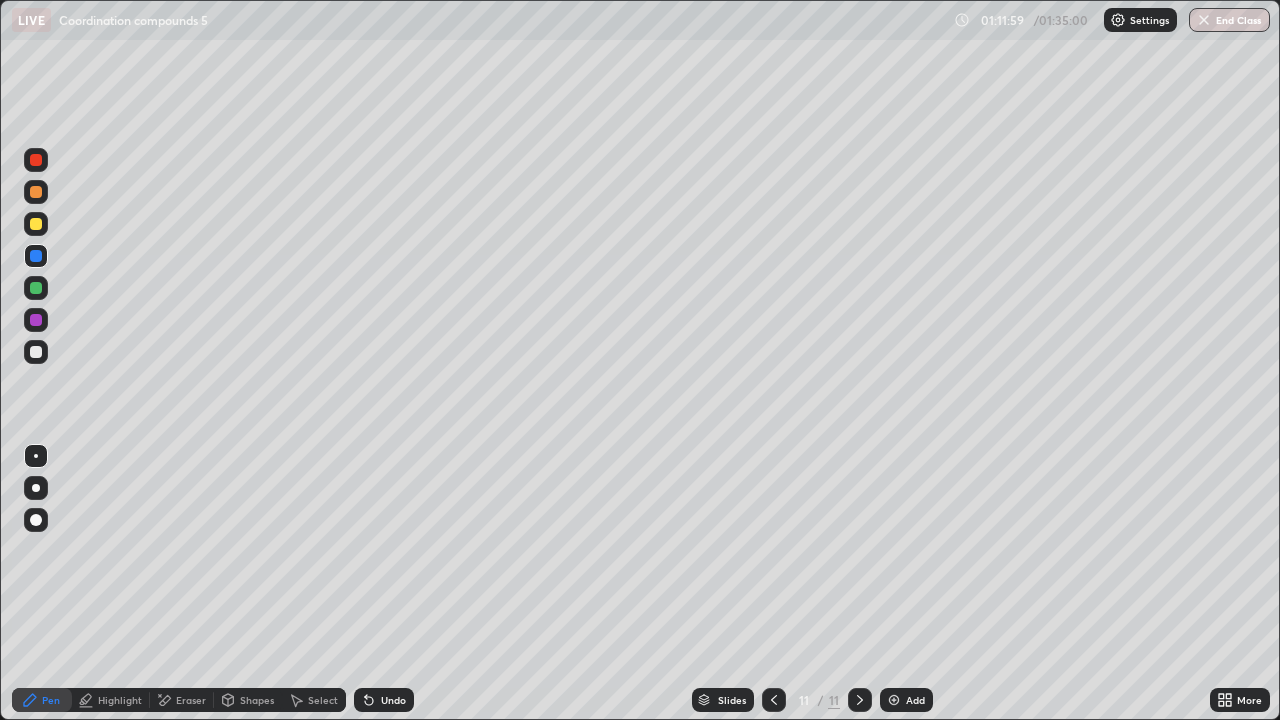 click at bounding box center (36, 288) 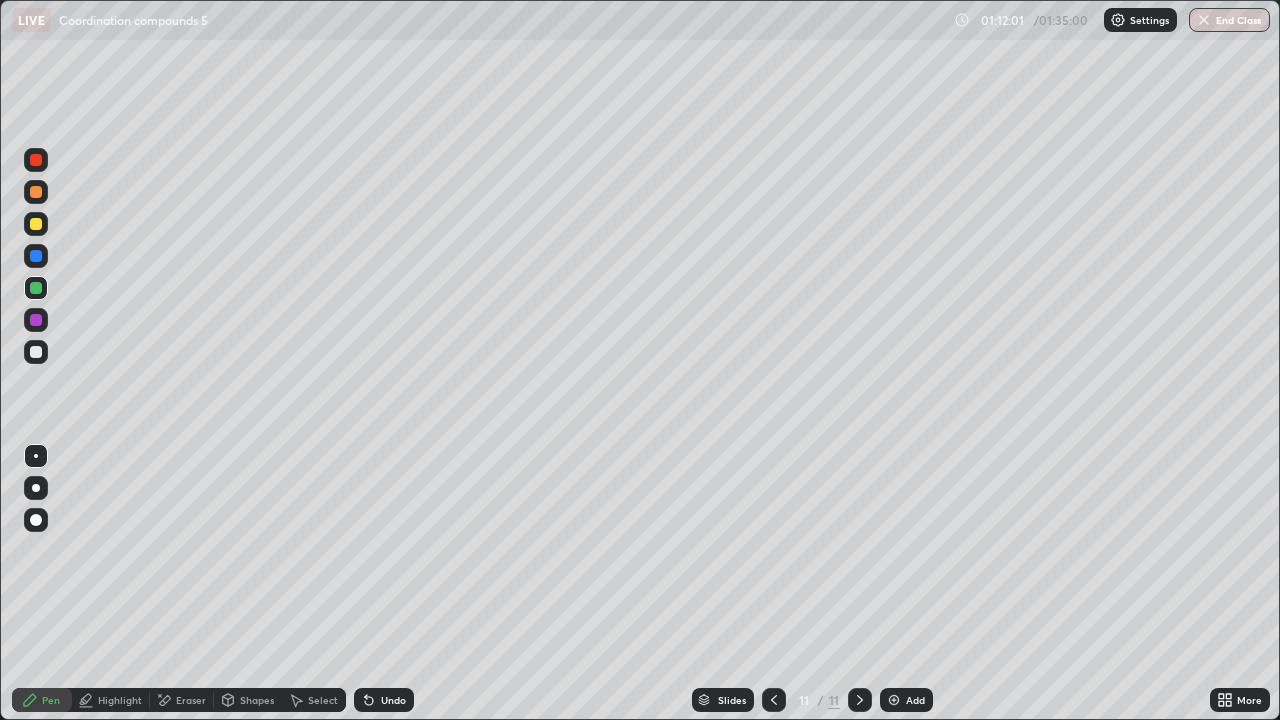 click at bounding box center (36, 352) 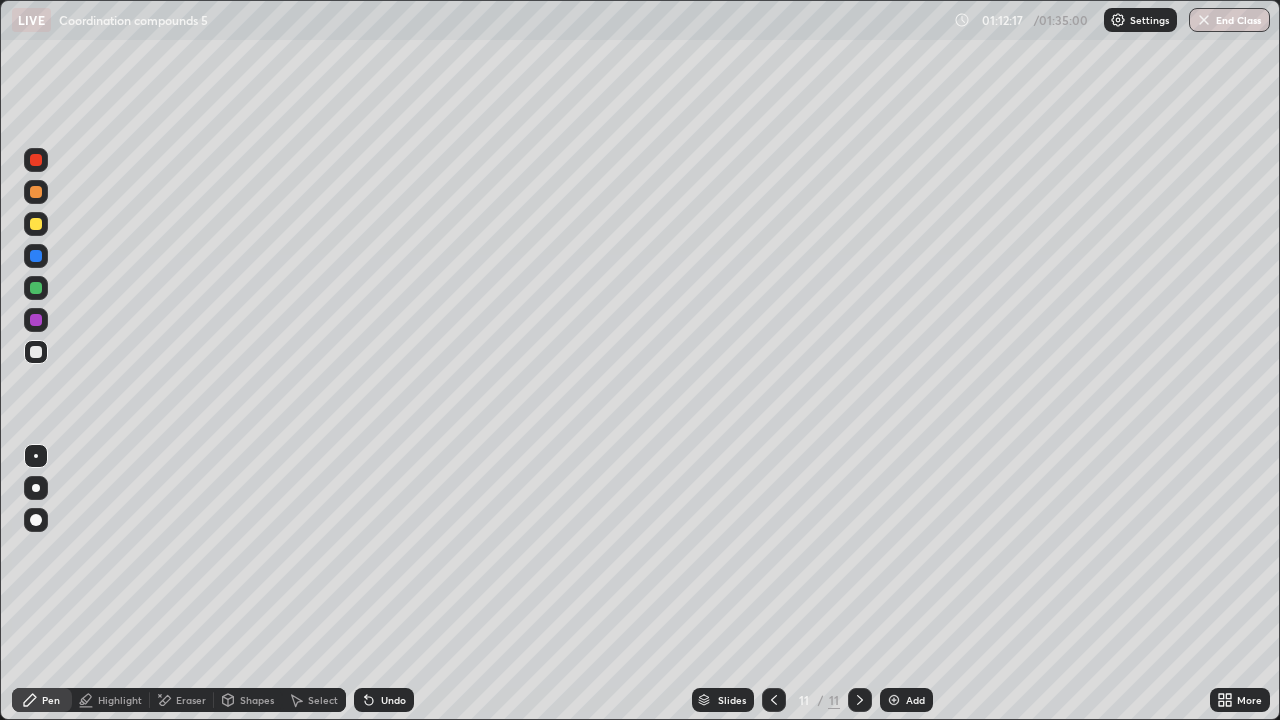 click 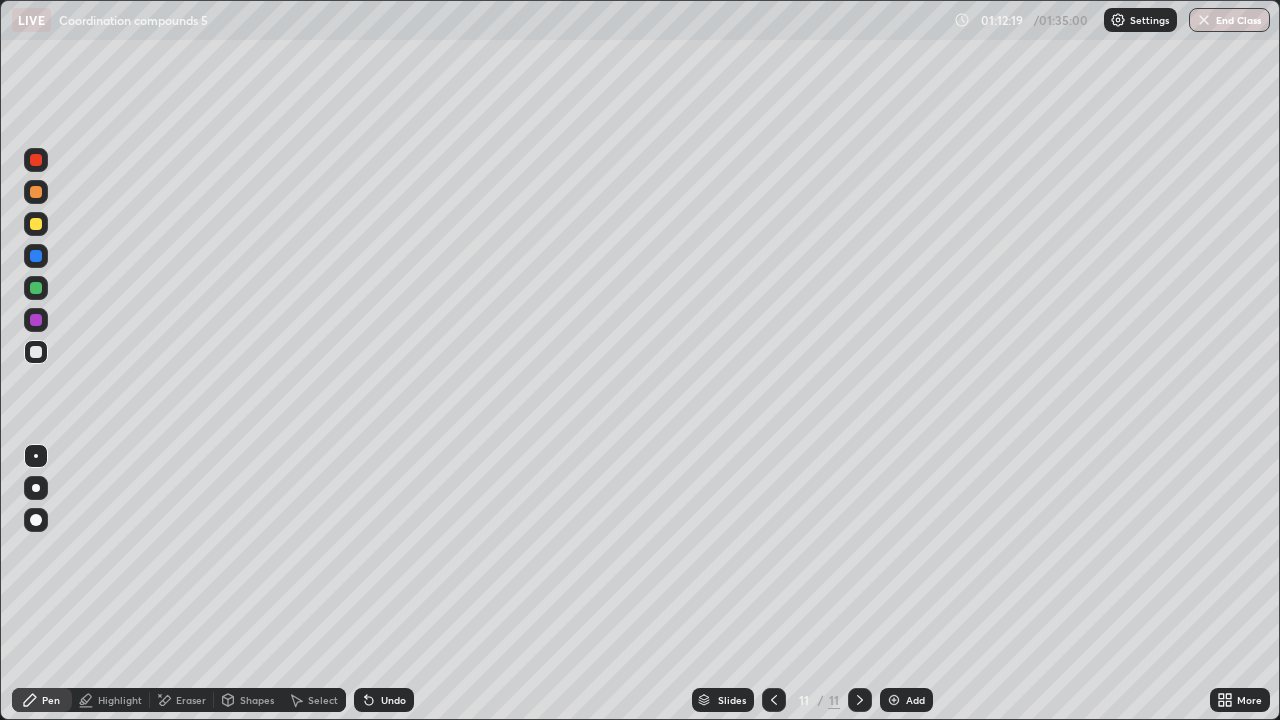 click on "Select" at bounding box center [323, 700] 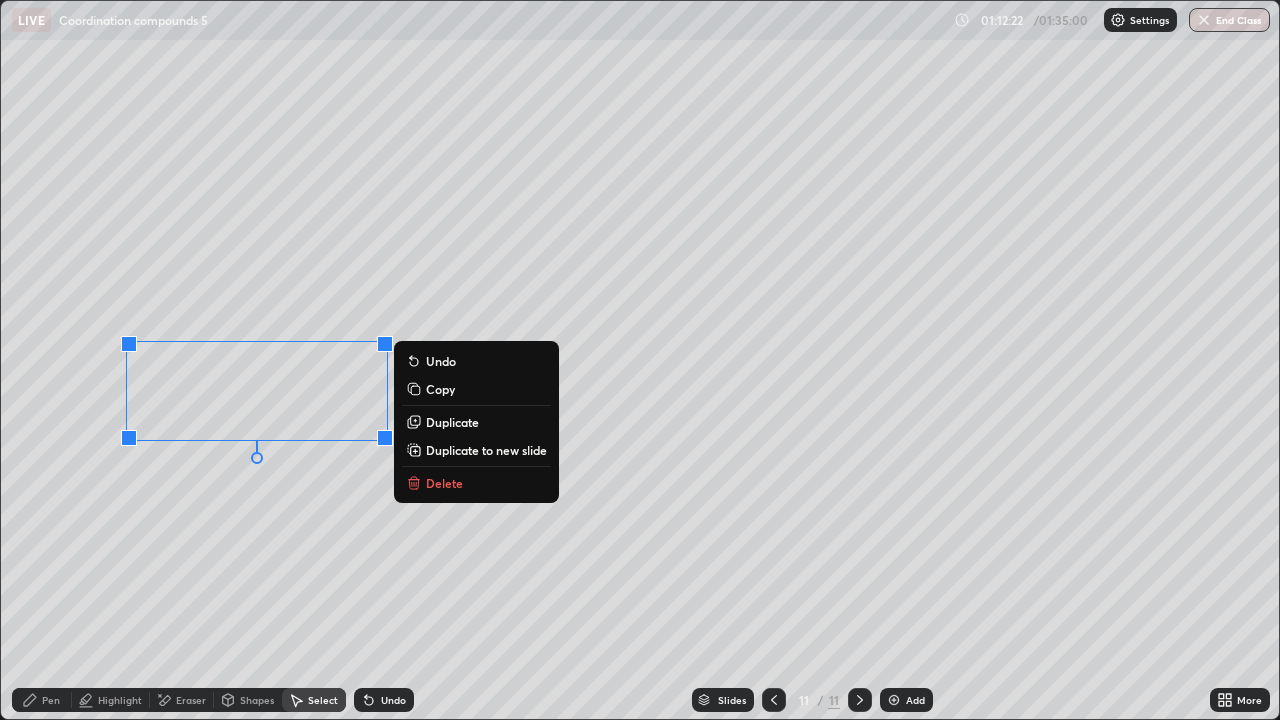 click 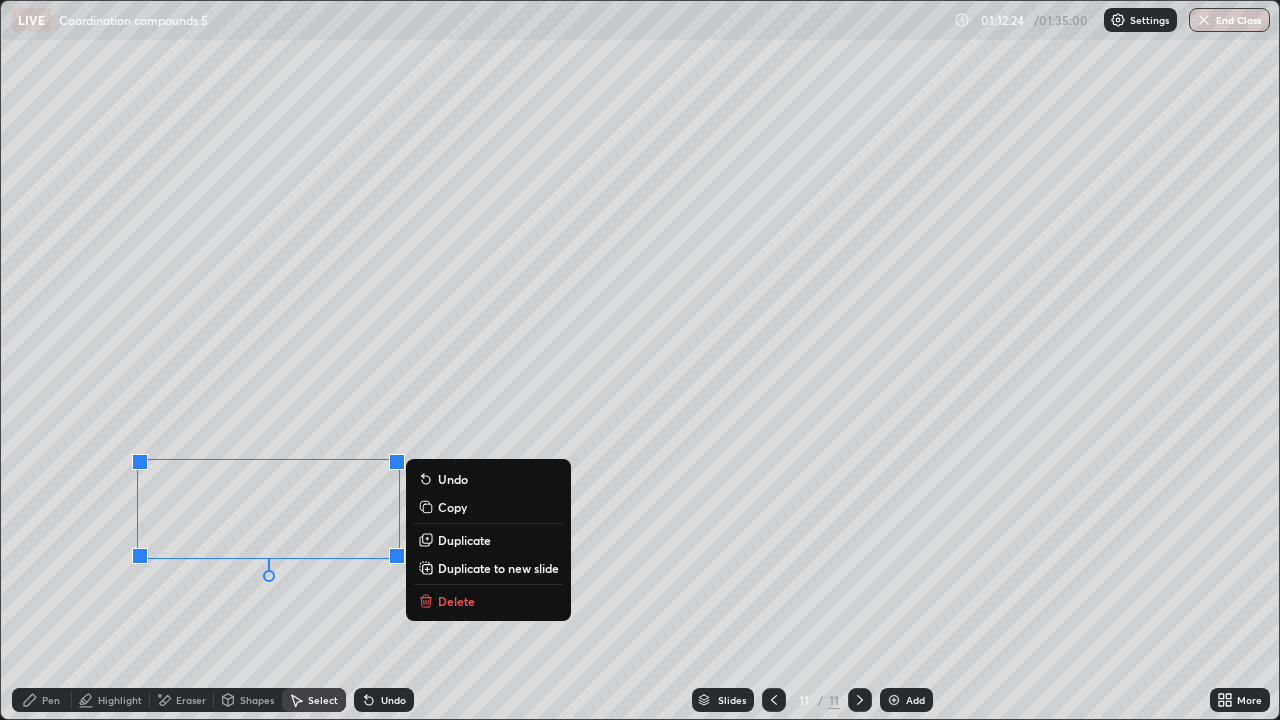 click on "Eraser" at bounding box center [182, 700] 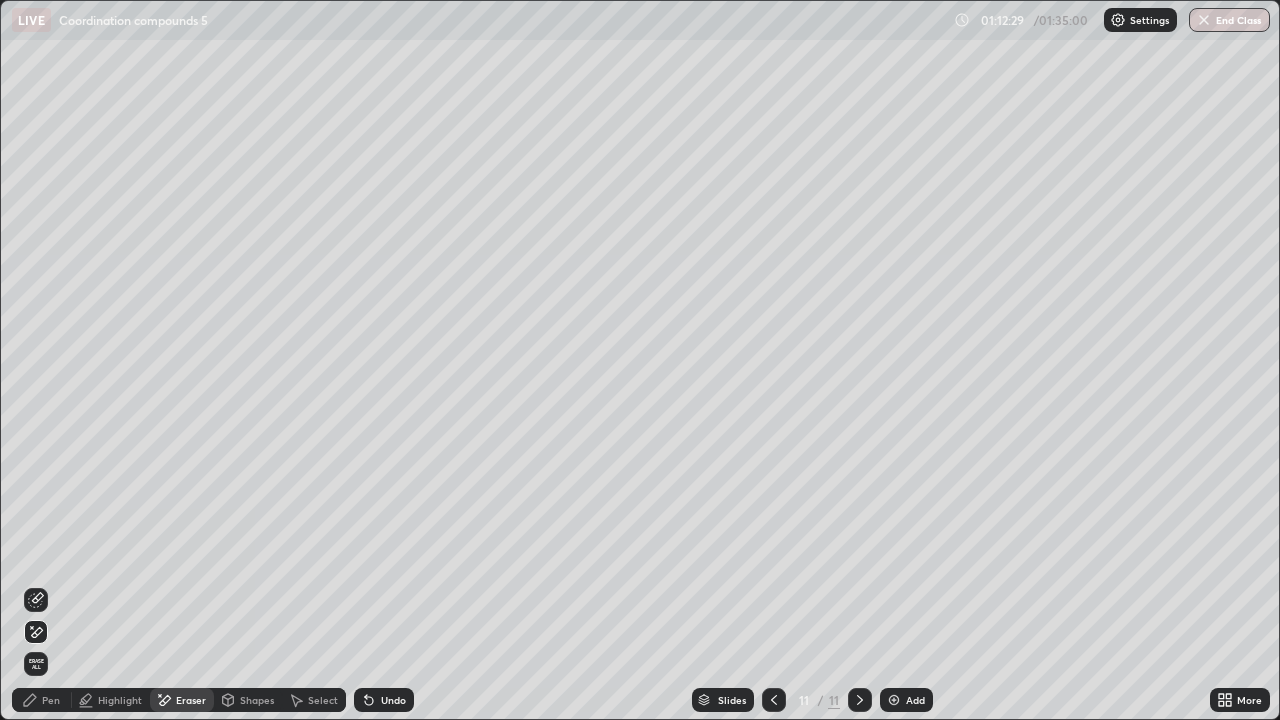click on "Pen" at bounding box center (42, 700) 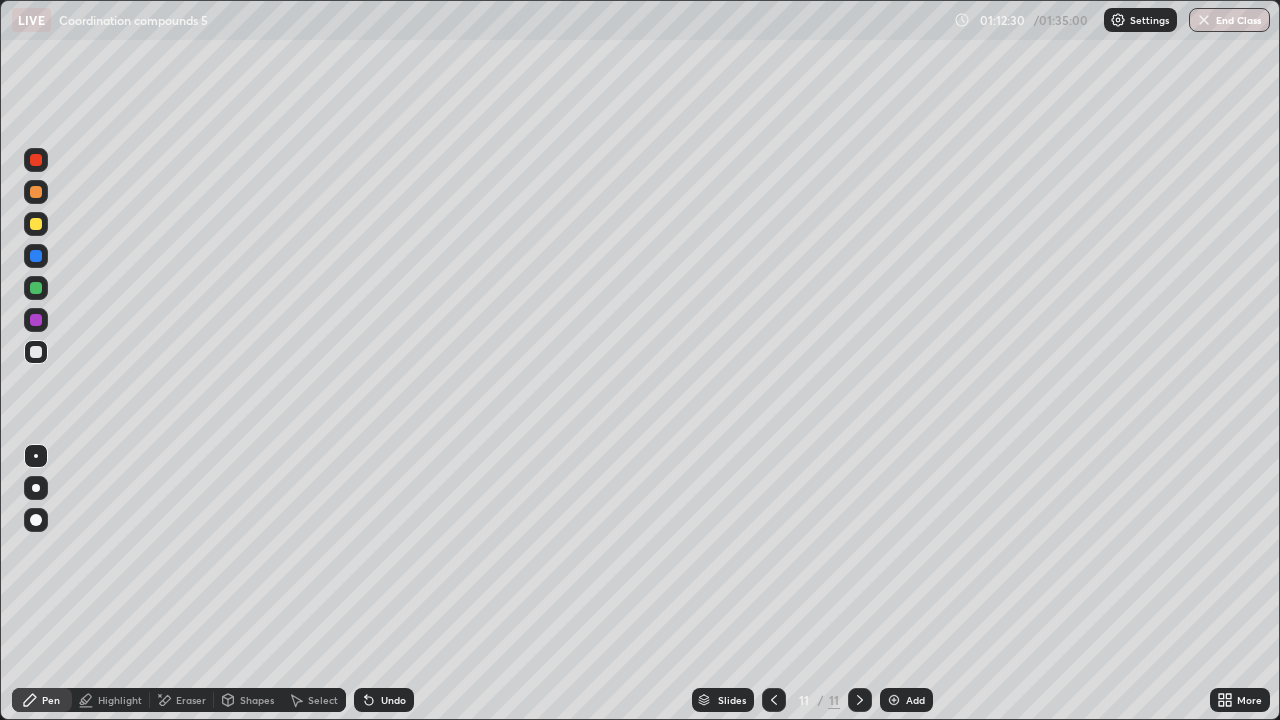 click at bounding box center [36, 352] 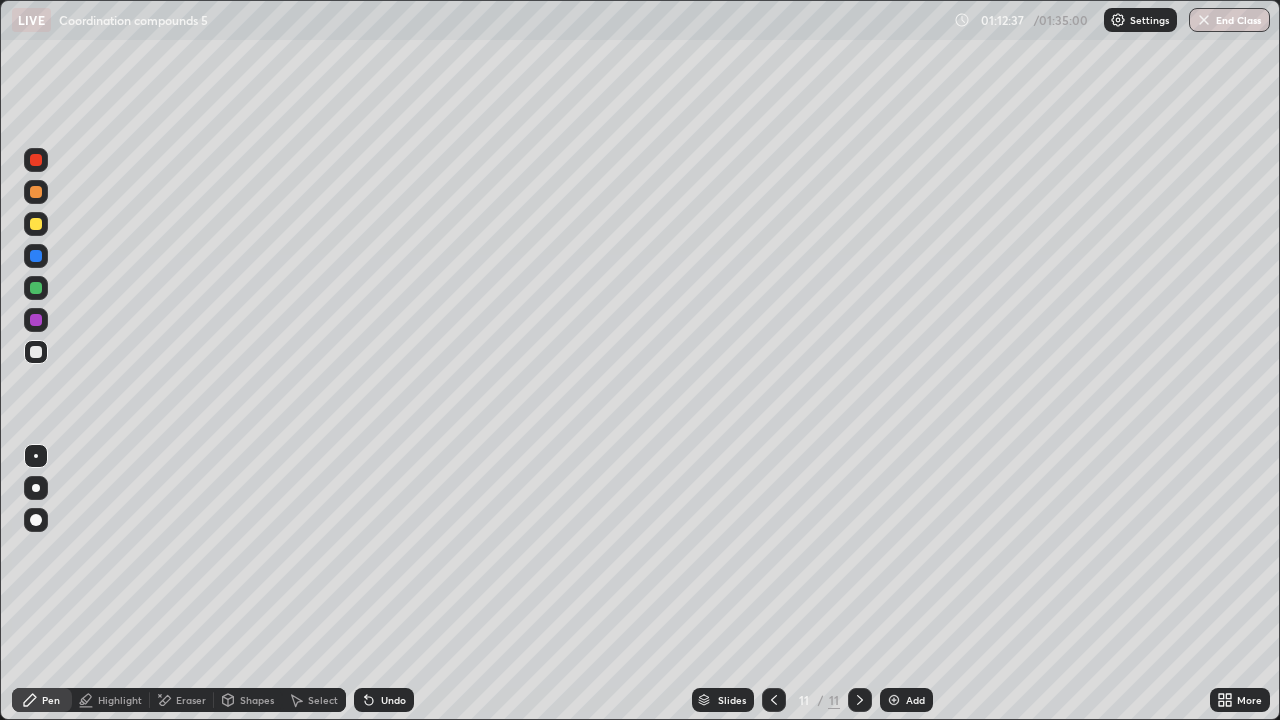click on "Select" at bounding box center (314, 700) 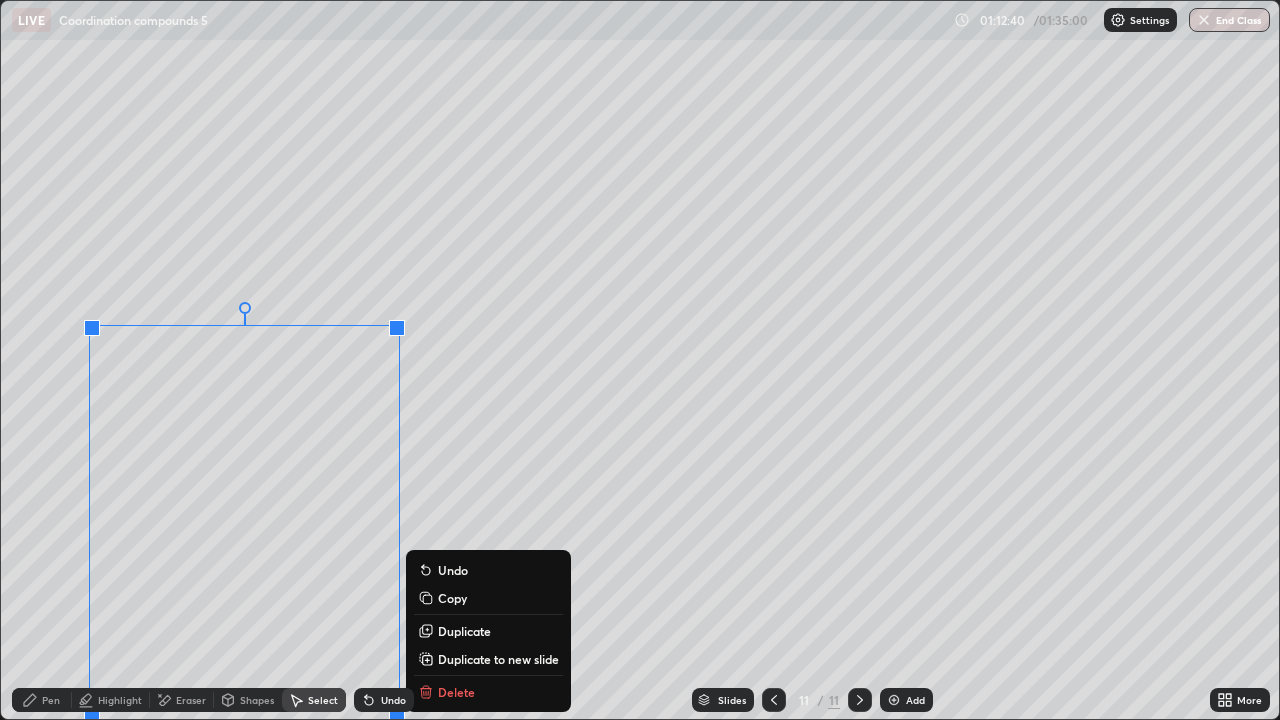 click on "0 ° Undo Copy Duplicate Duplicate to new slide Delete" at bounding box center [640, 360] 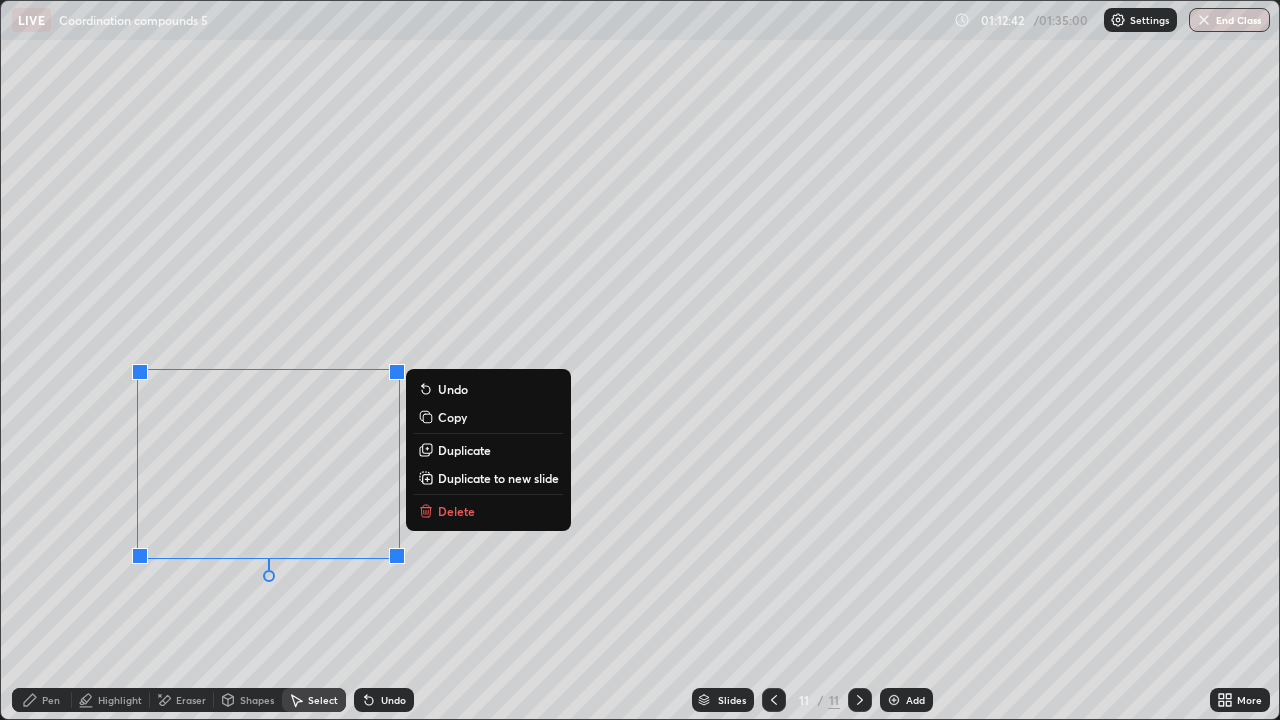 click on "Duplicate" at bounding box center (464, 450) 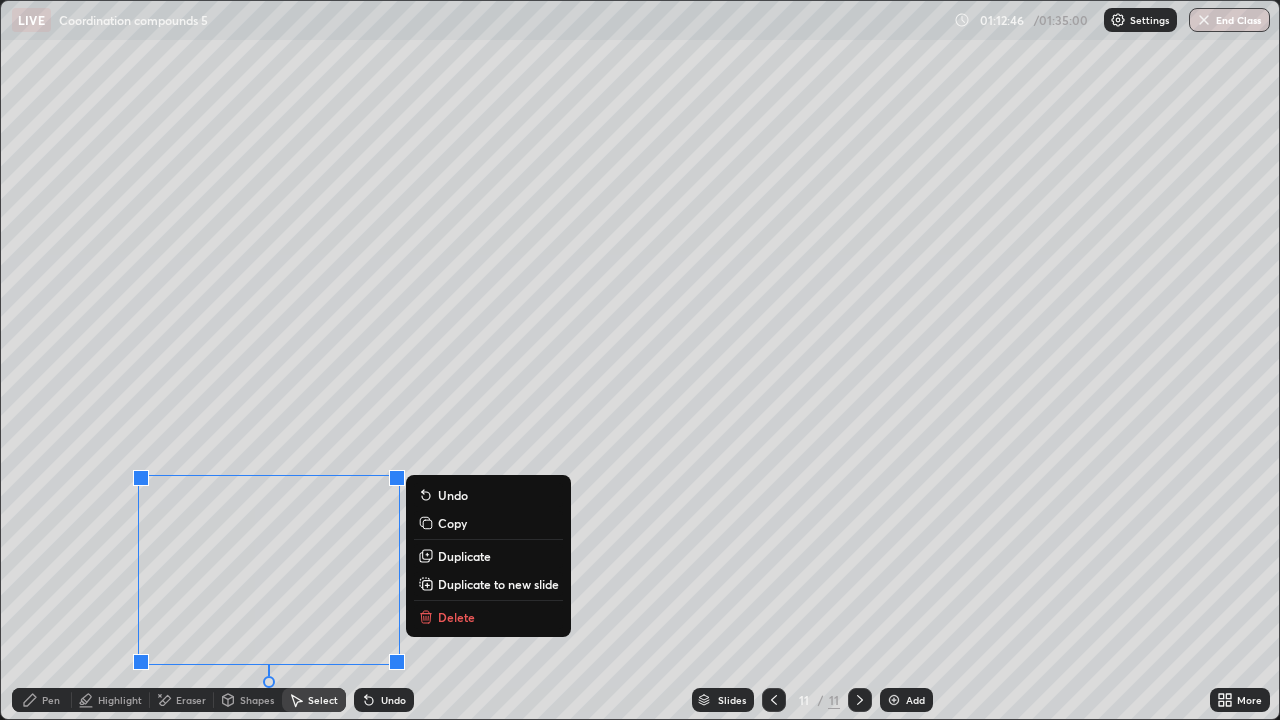 click on "Eraser" at bounding box center (191, 700) 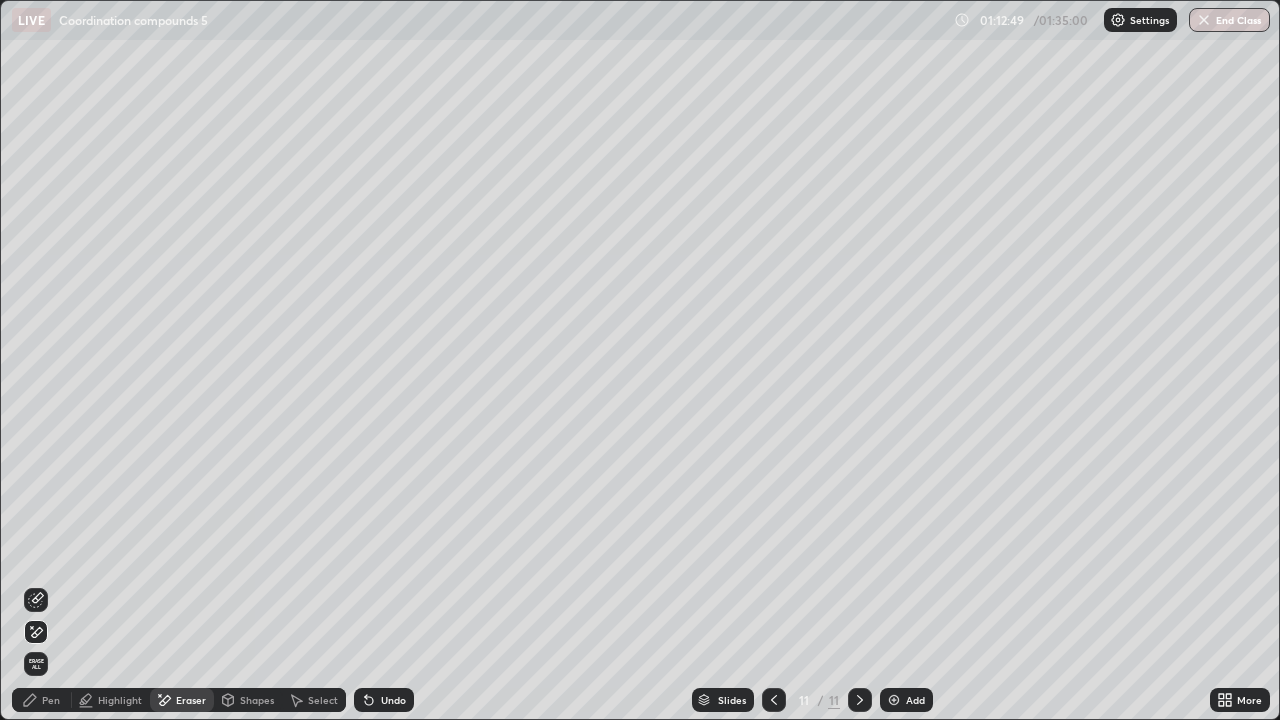 click 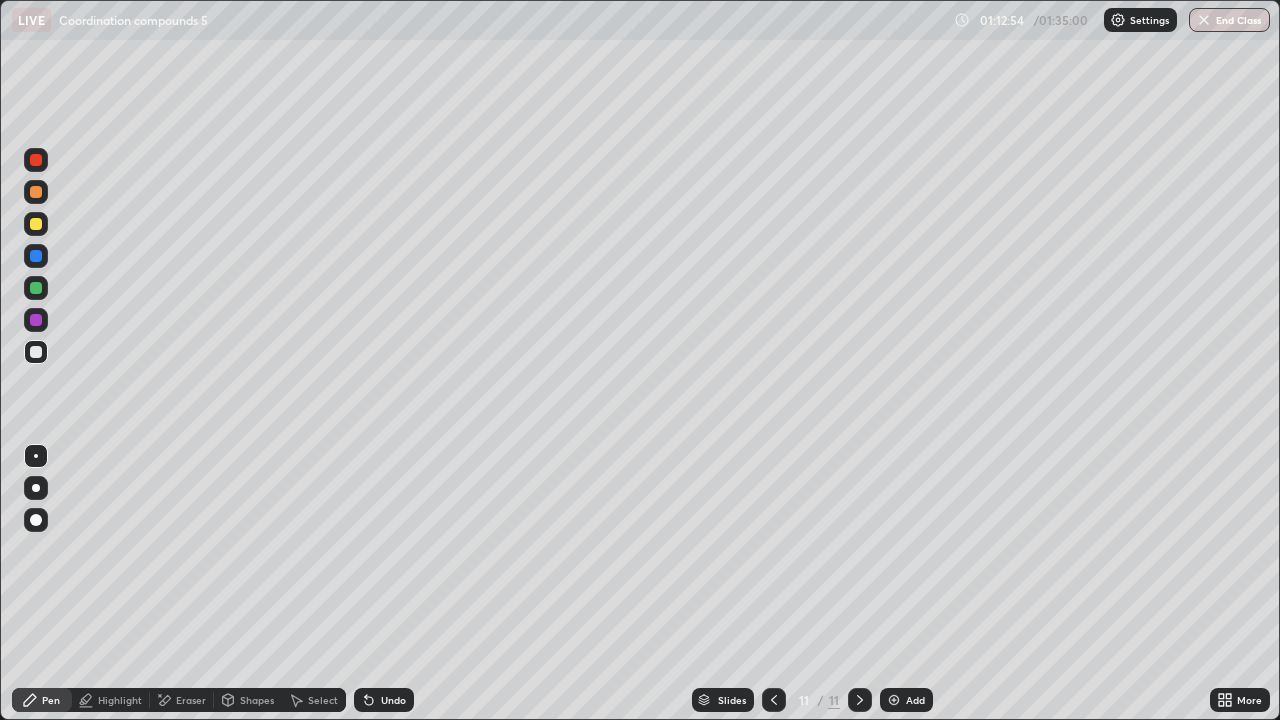 click on "Eraser" at bounding box center [191, 700] 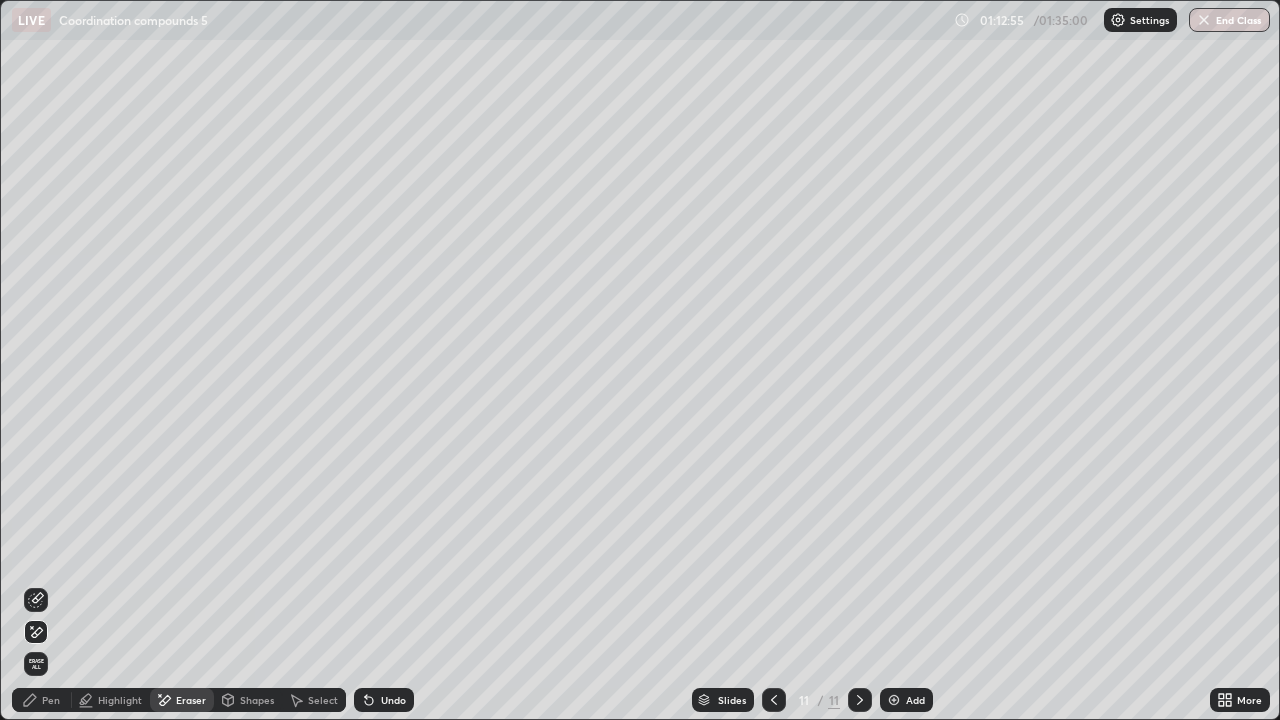 click 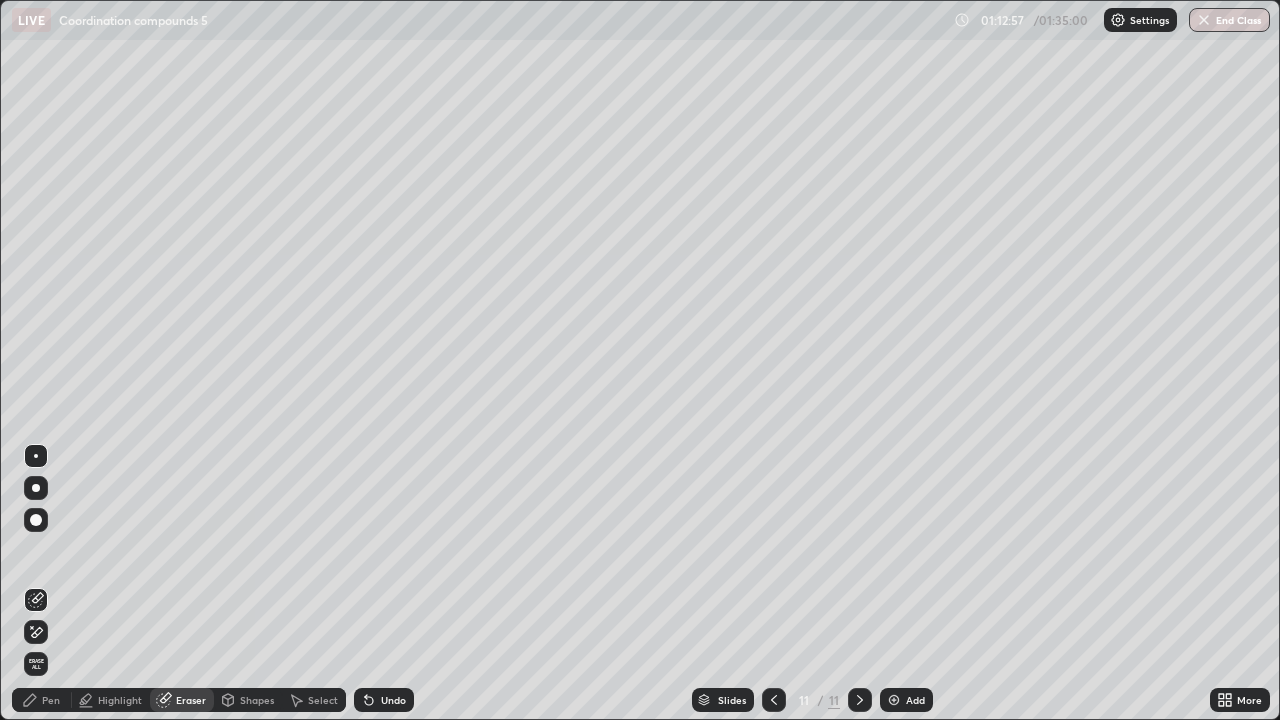 click on "Pen" at bounding box center [42, 700] 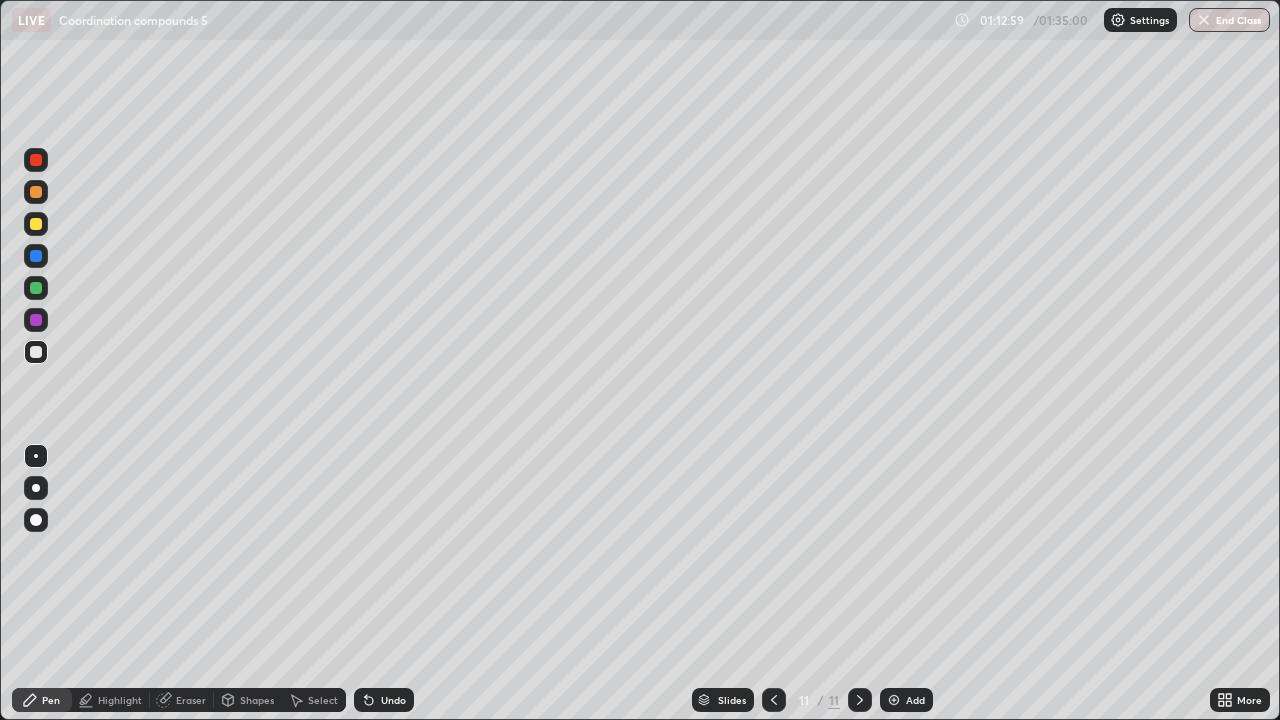 click at bounding box center (36, 352) 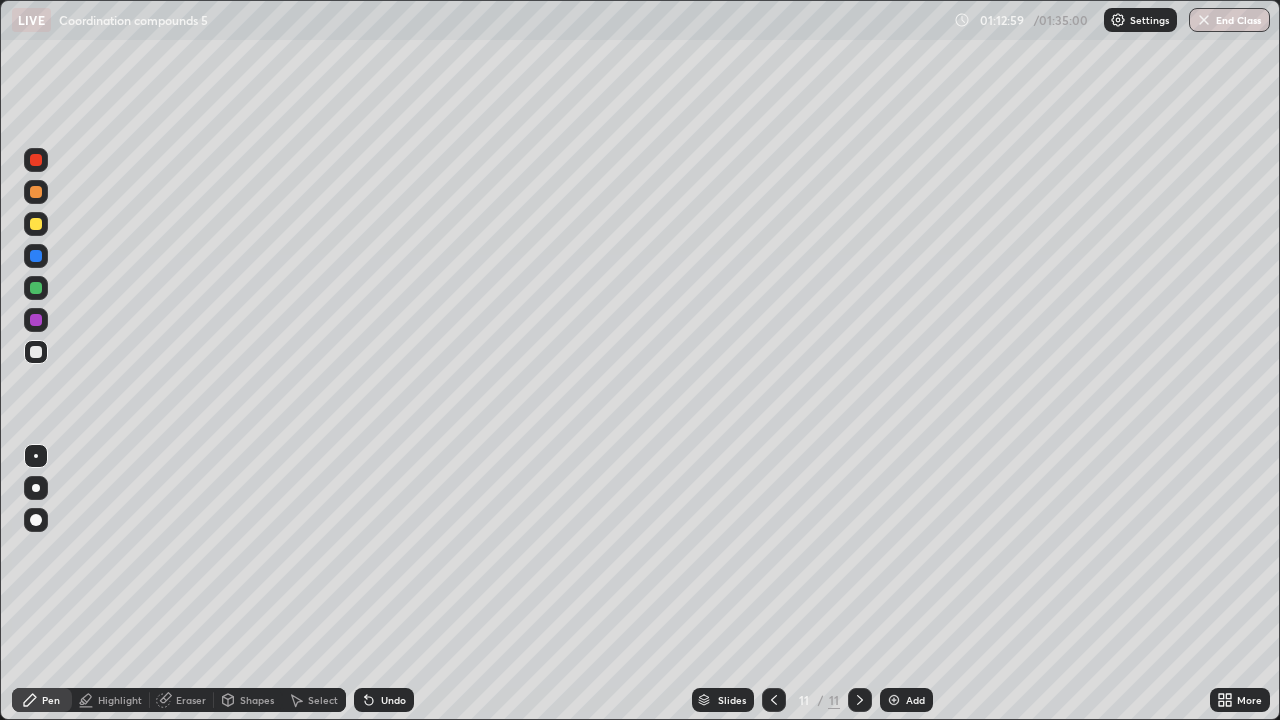 click at bounding box center [36, 320] 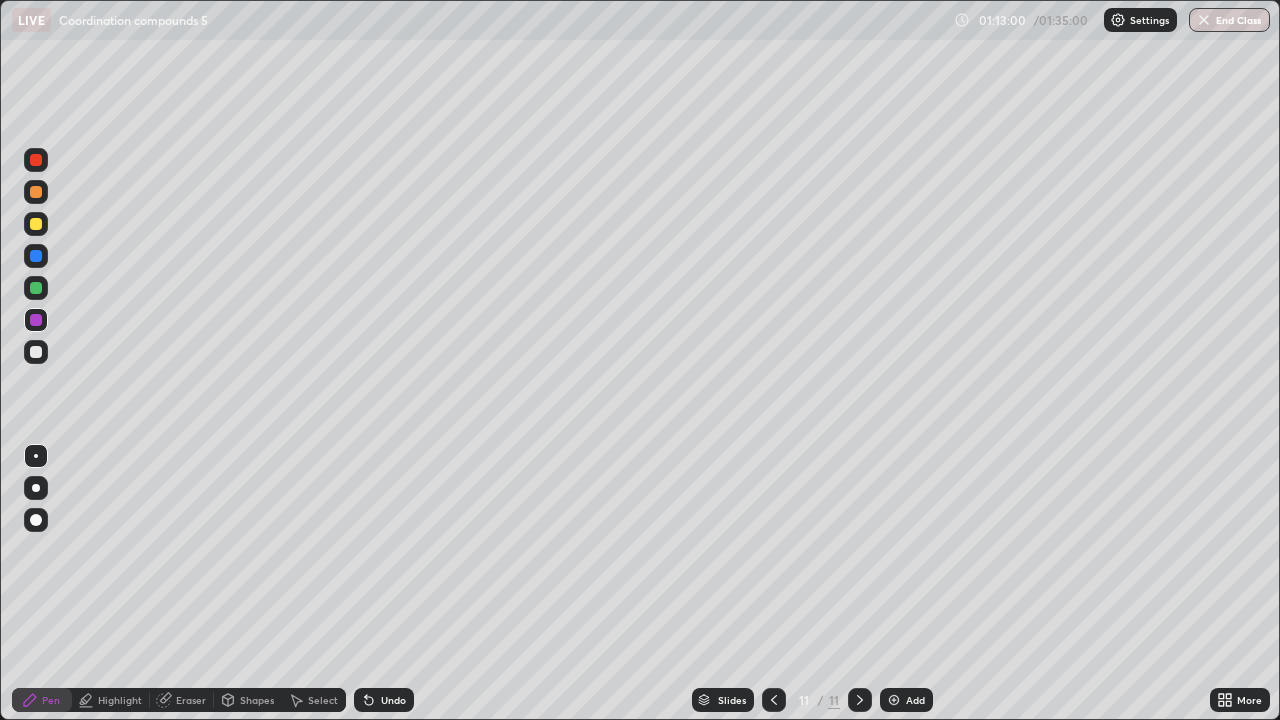 click at bounding box center [36, 288] 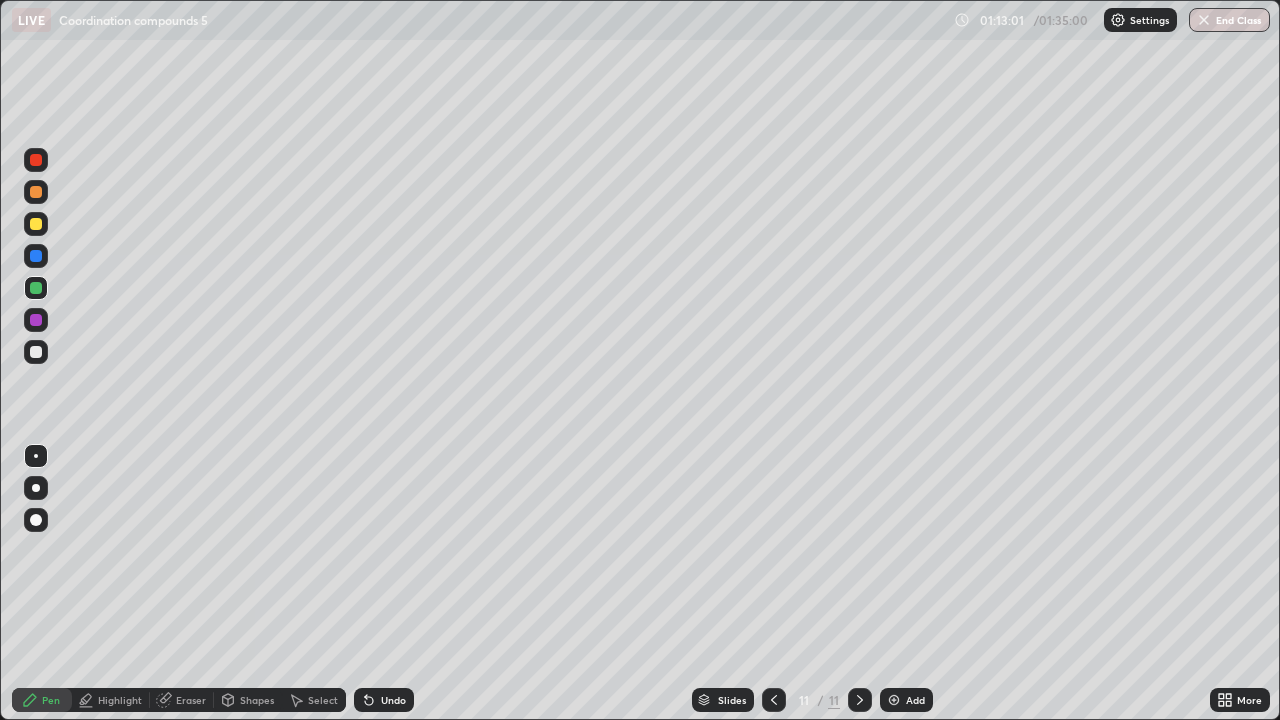 click at bounding box center (36, 160) 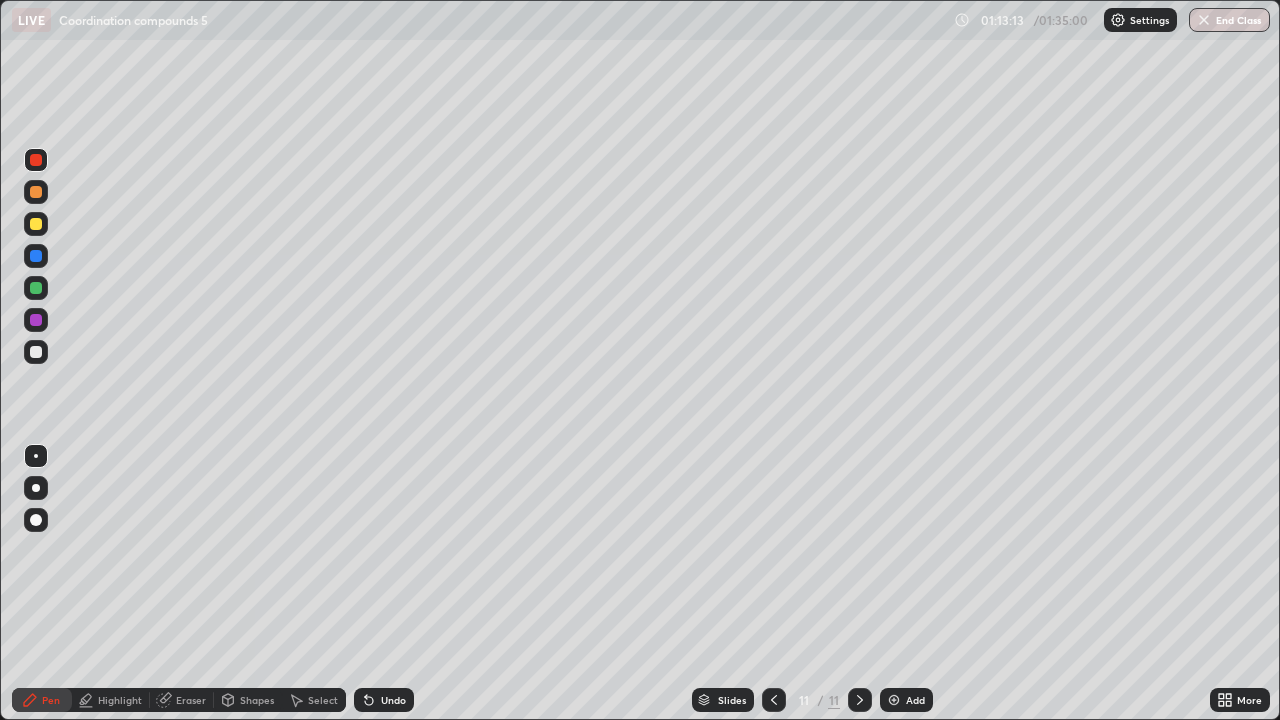 click on "Highlight" at bounding box center [111, 700] 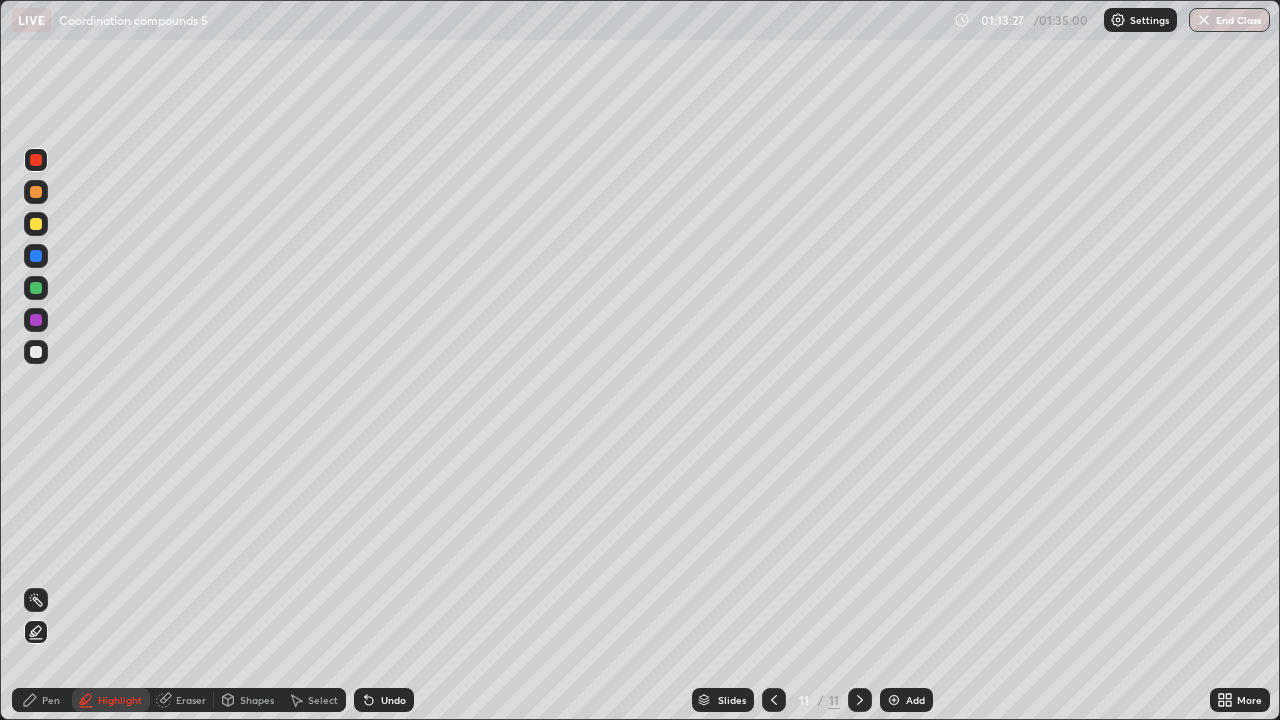 click on "Pen" at bounding box center (42, 700) 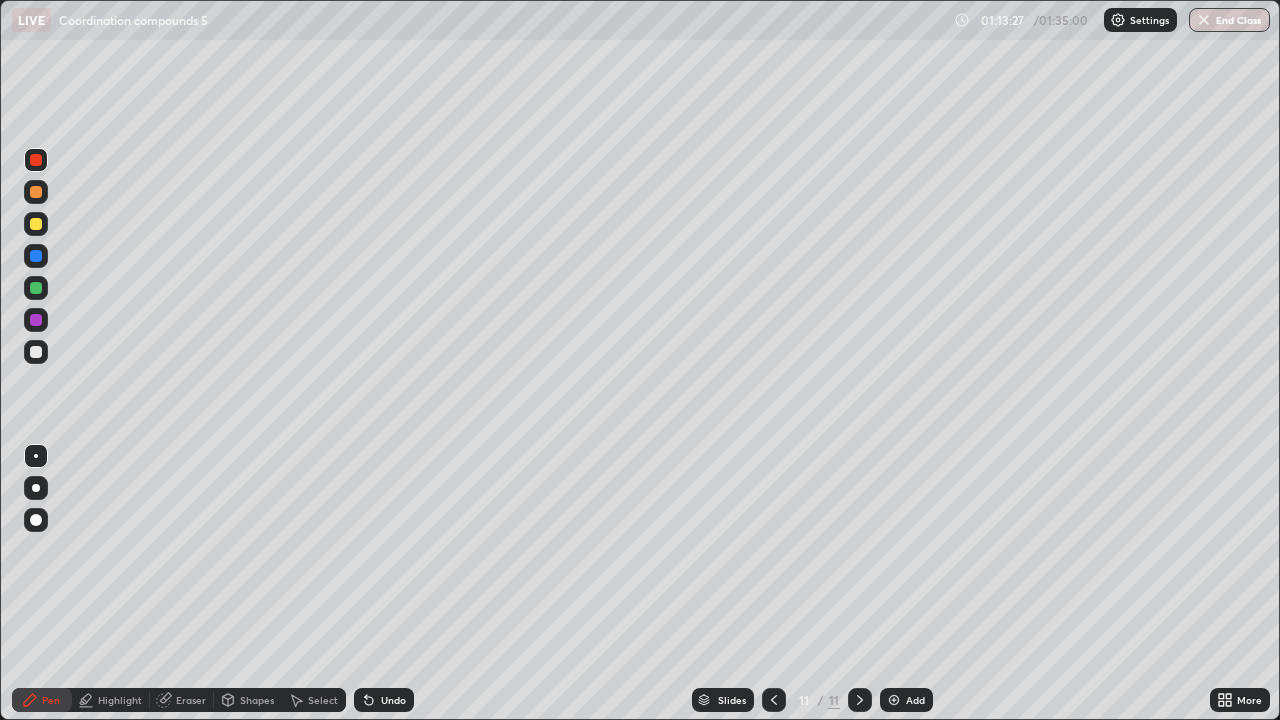 click at bounding box center (36, 352) 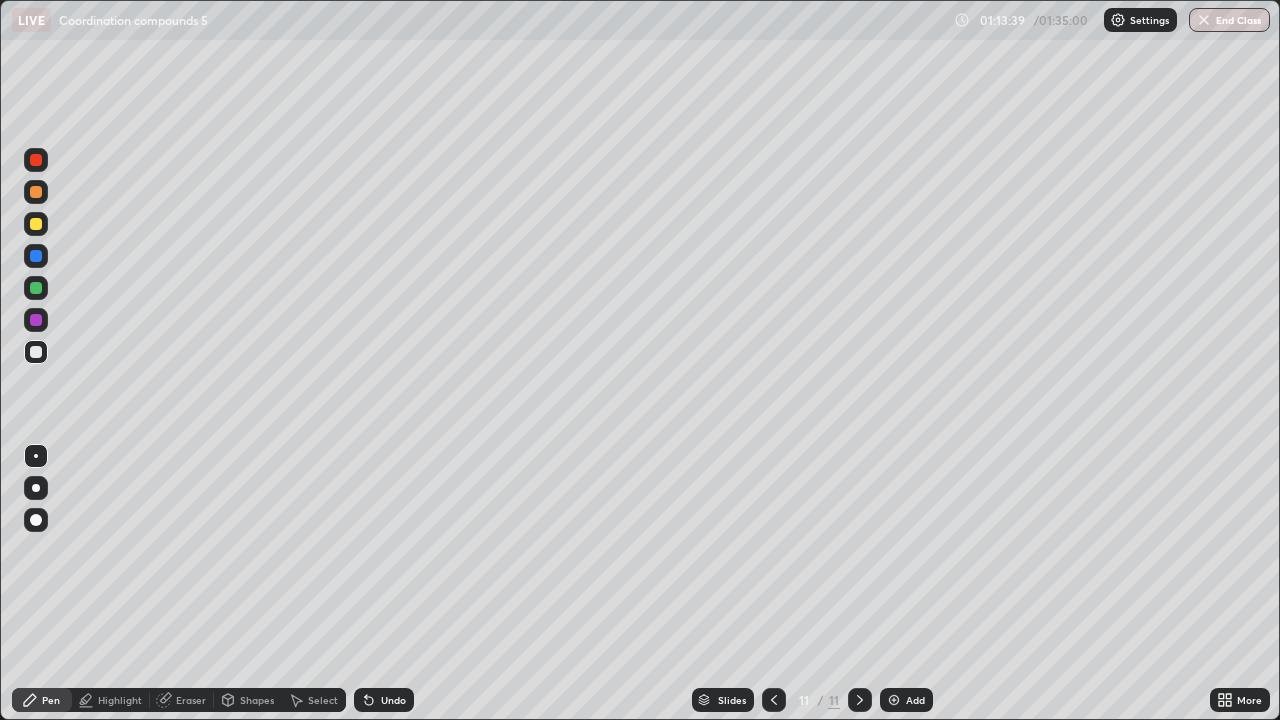 click at bounding box center (36, 320) 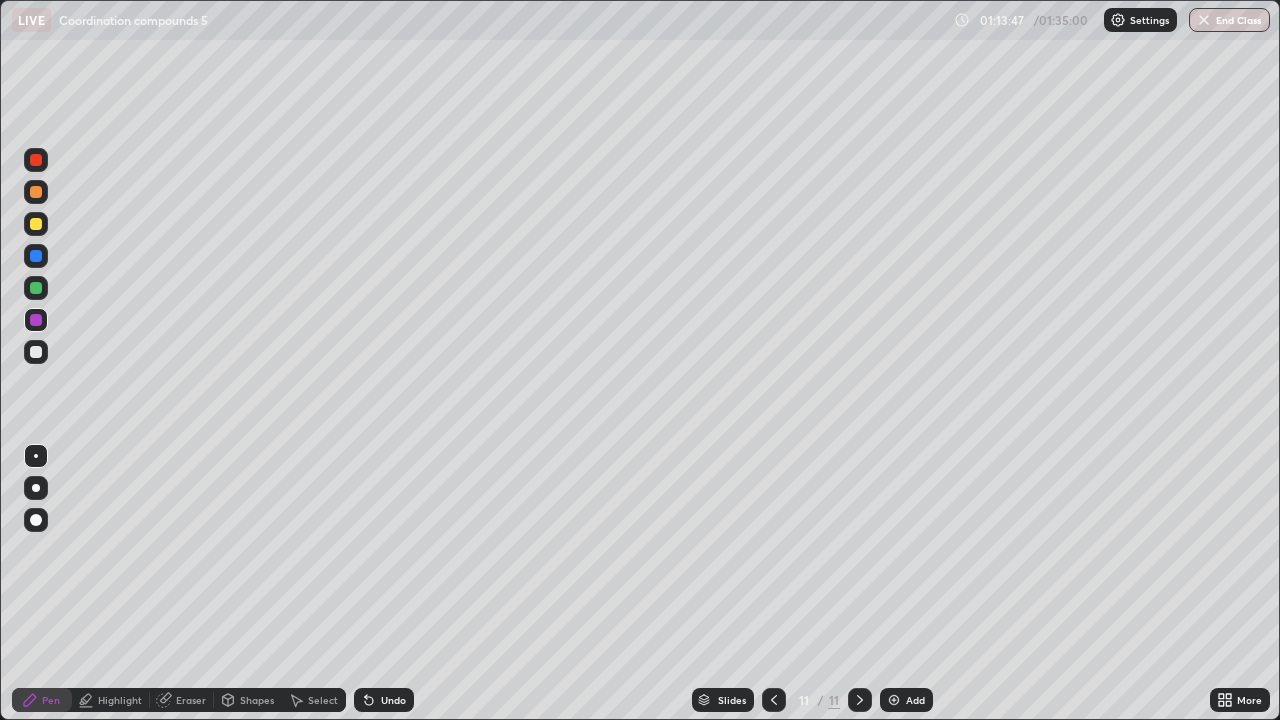 click on "Eraser" at bounding box center (191, 700) 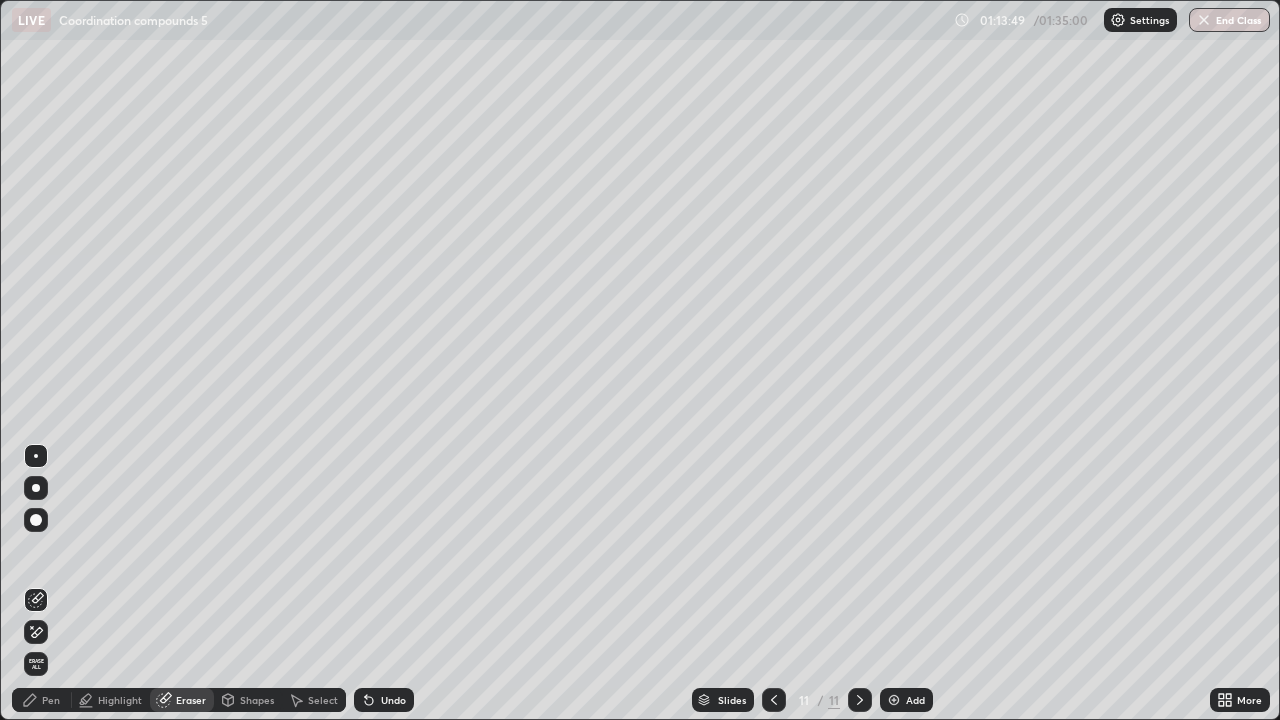 click on "Pen" at bounding box center [51, 700] 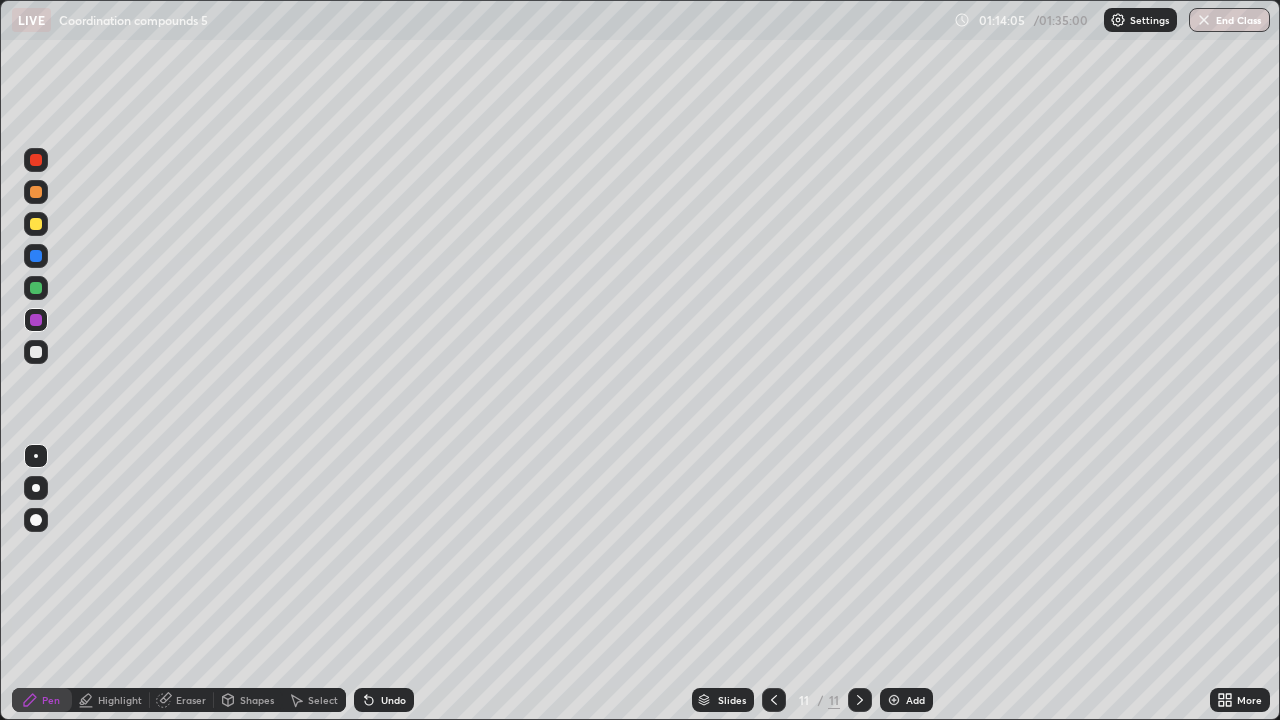 click at bounding box center (36, 352) 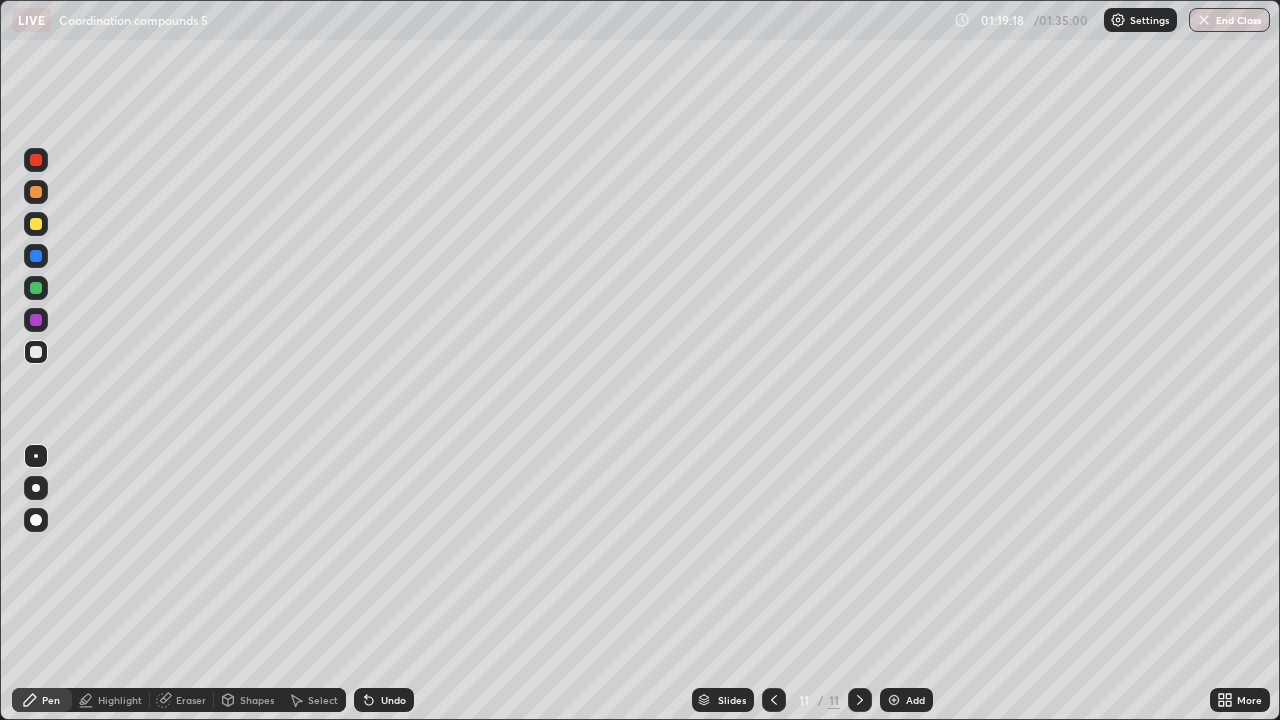 click on "Add" at bounding box center [915, 700] 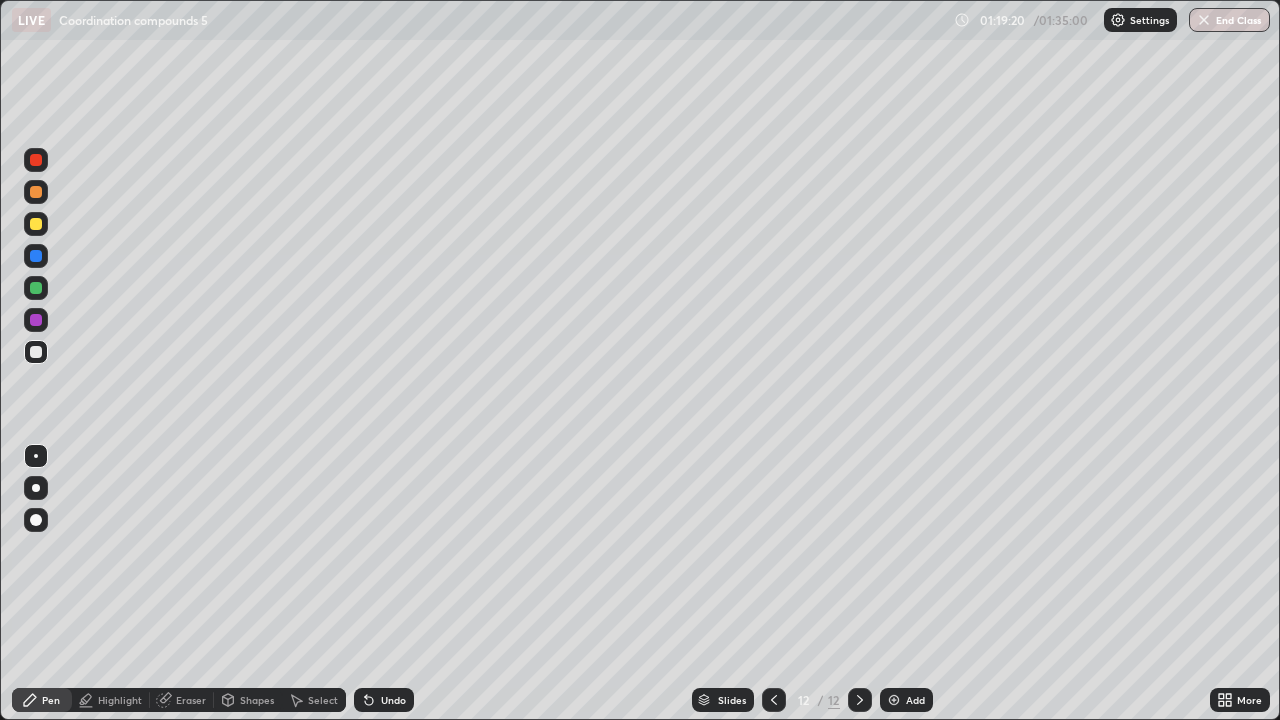 click at bounding box center (36, 224) 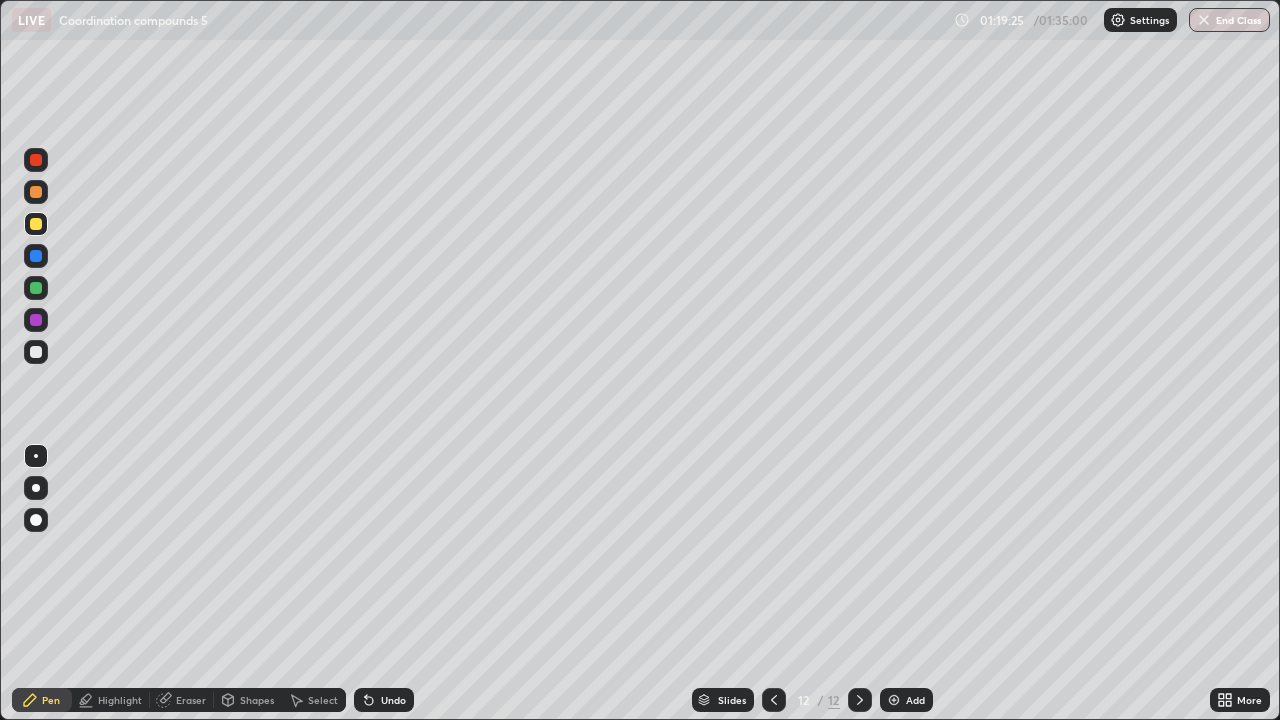 click at bounding box center (36, 352) 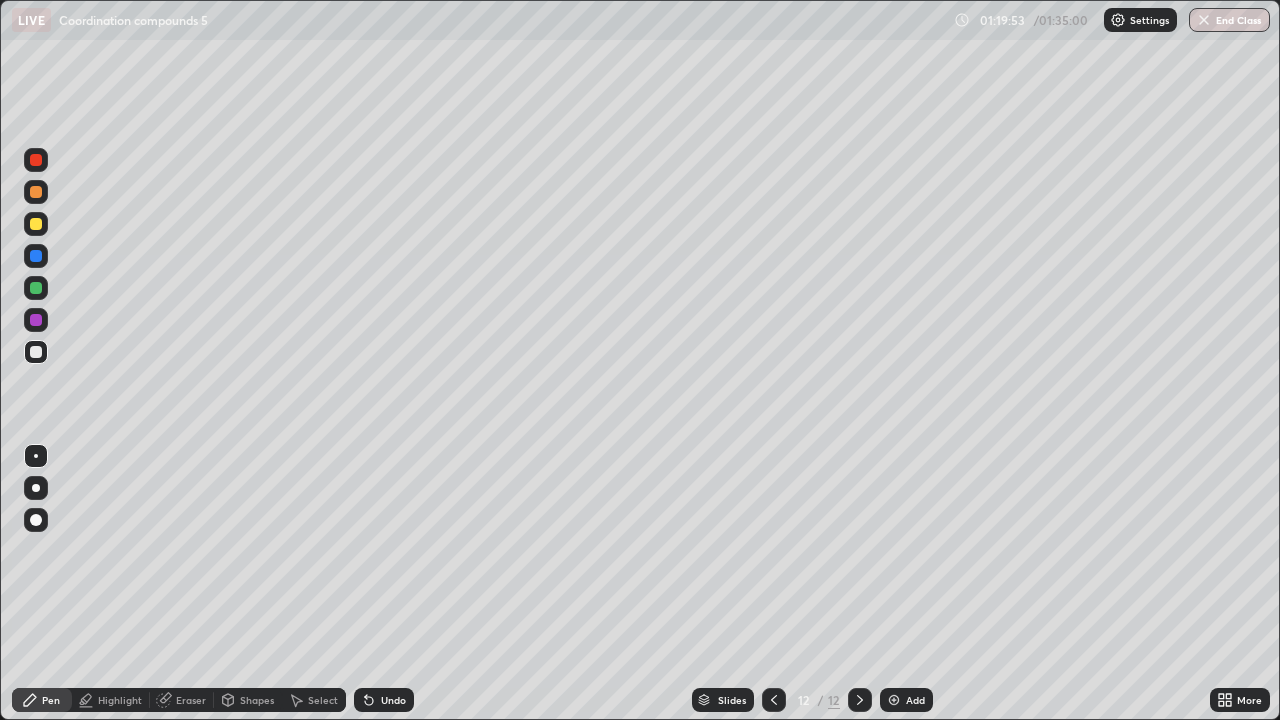 click at bounding box center [36, 288] 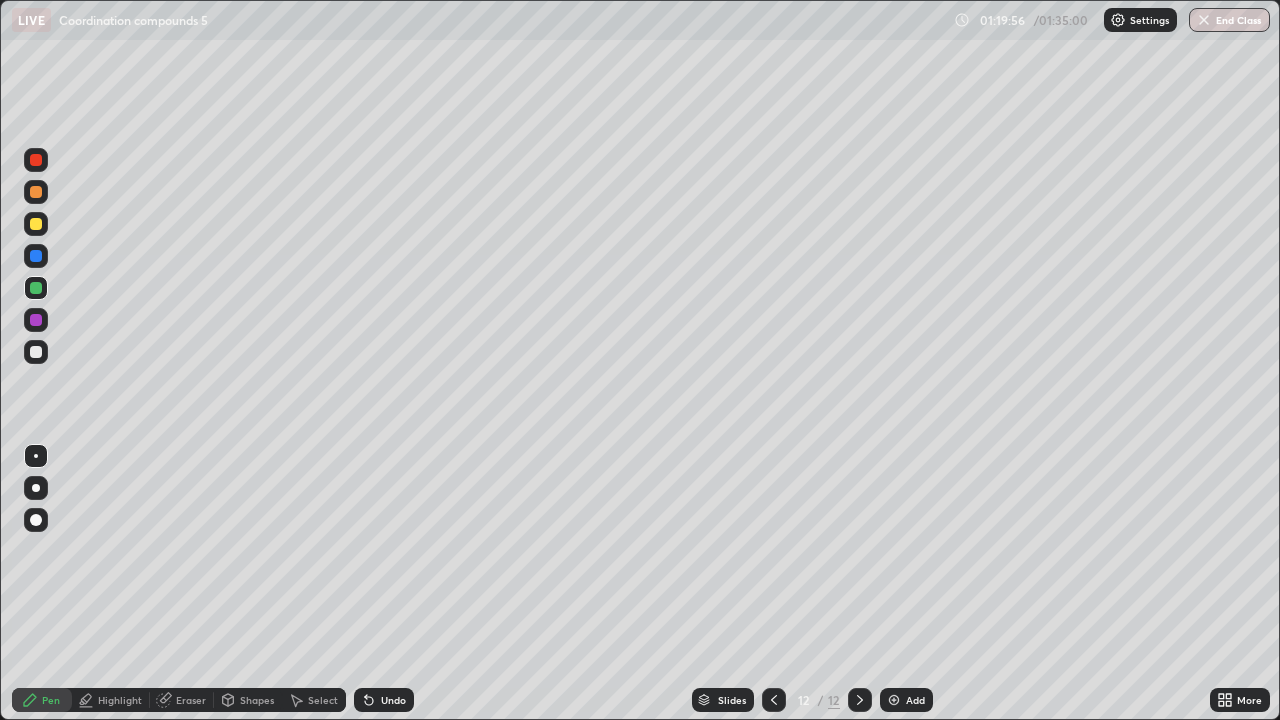 click on "Undo" at bounding box center [384, 700] 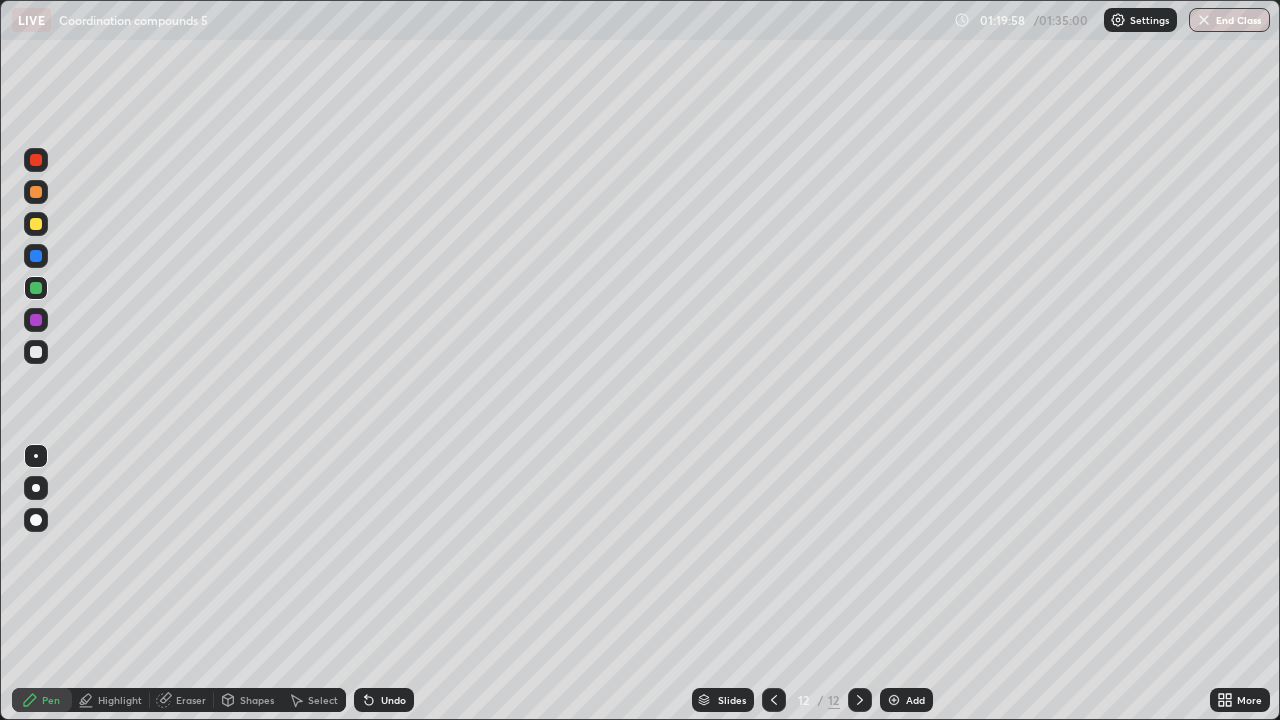click on "Undo" at bounding box center (384, 700) 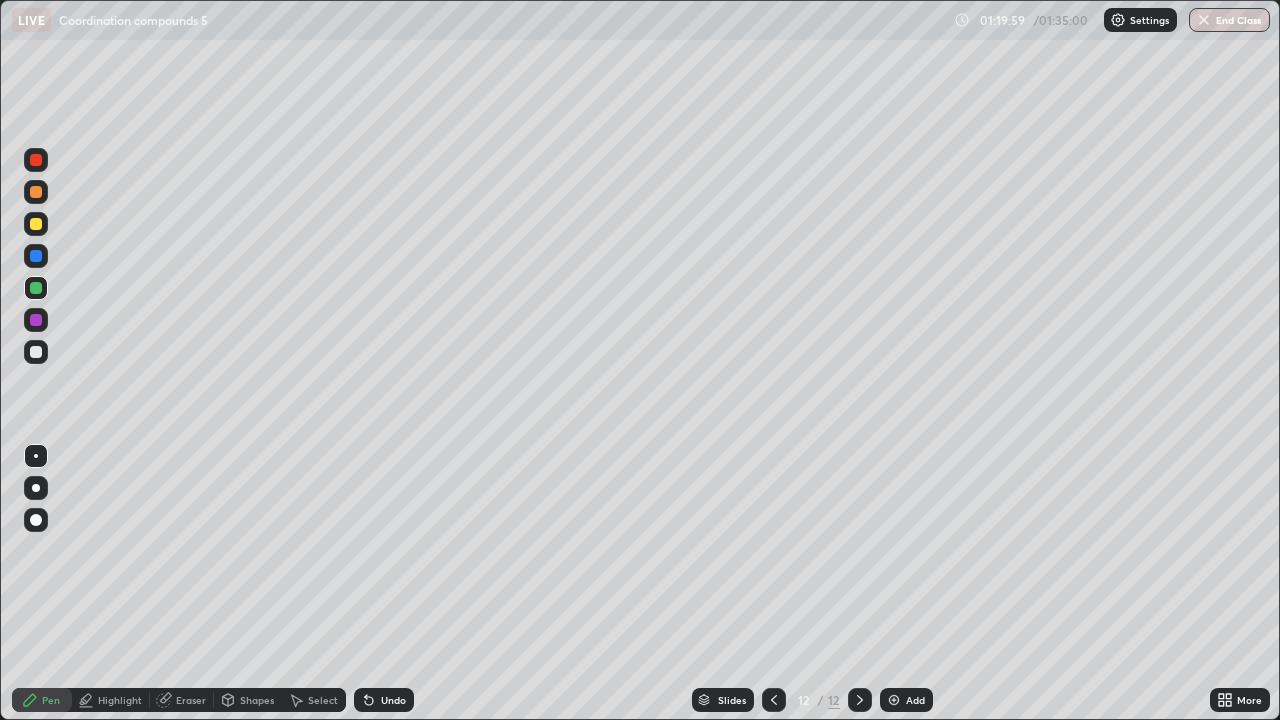 click on "Select" at bounding box center (314, 700) 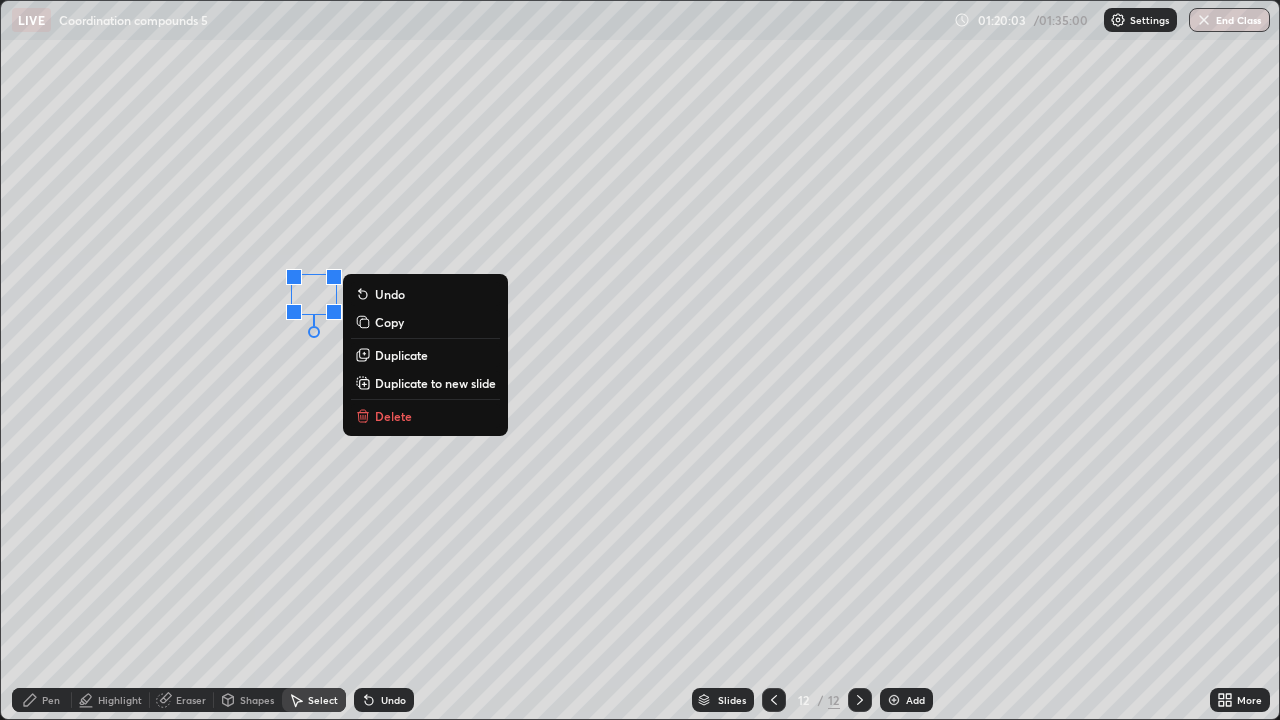 click on "Pen" at bounding box center [51, 700] 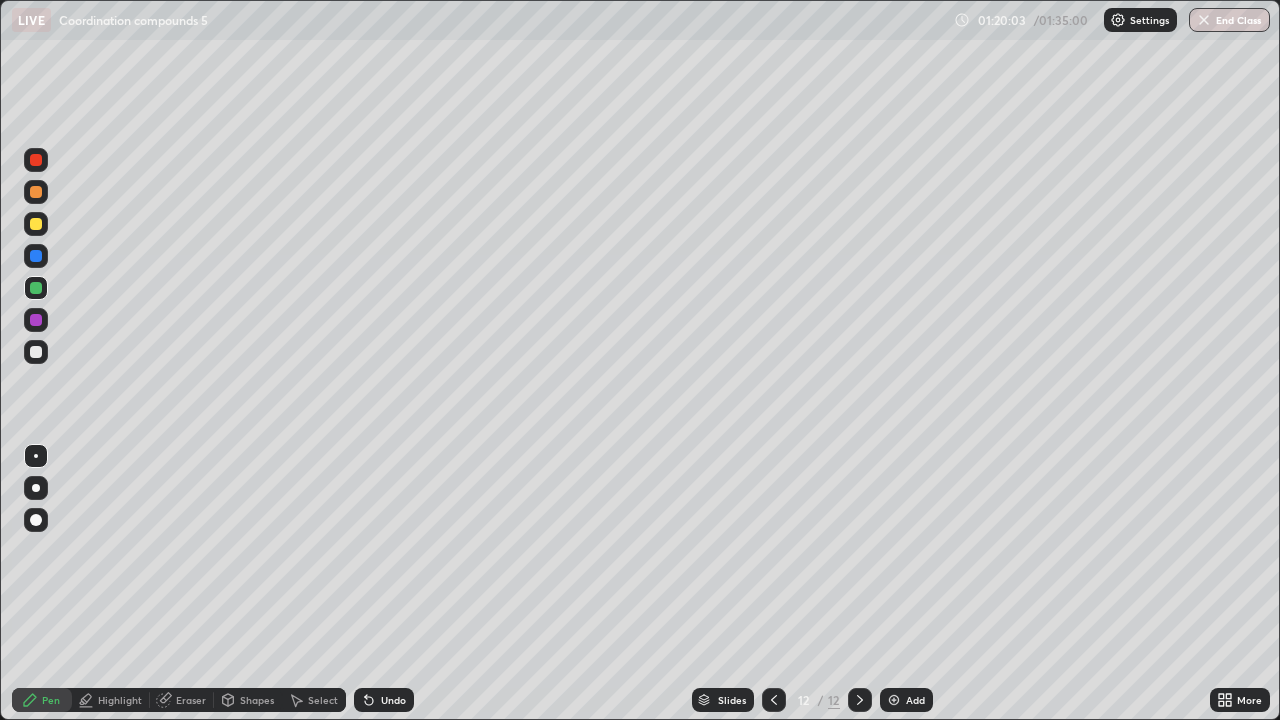 click at bounding box center [36, 352] 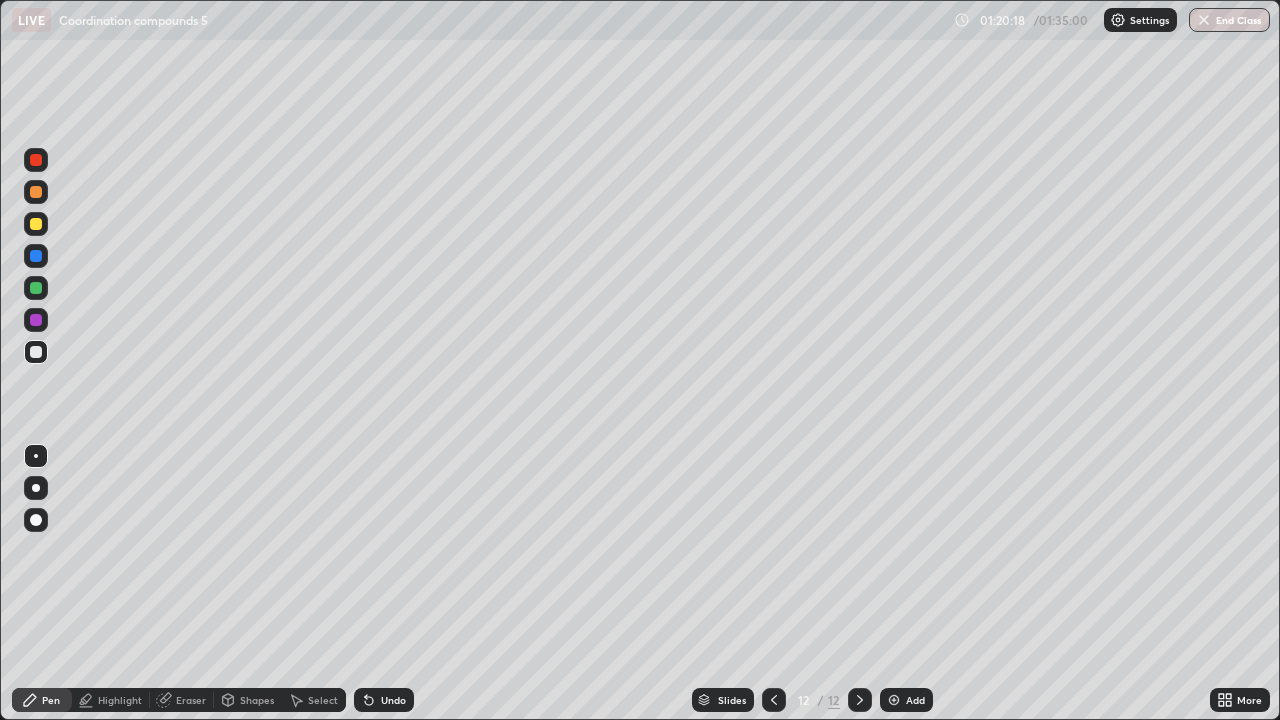 click at bounding box center (36, 224) 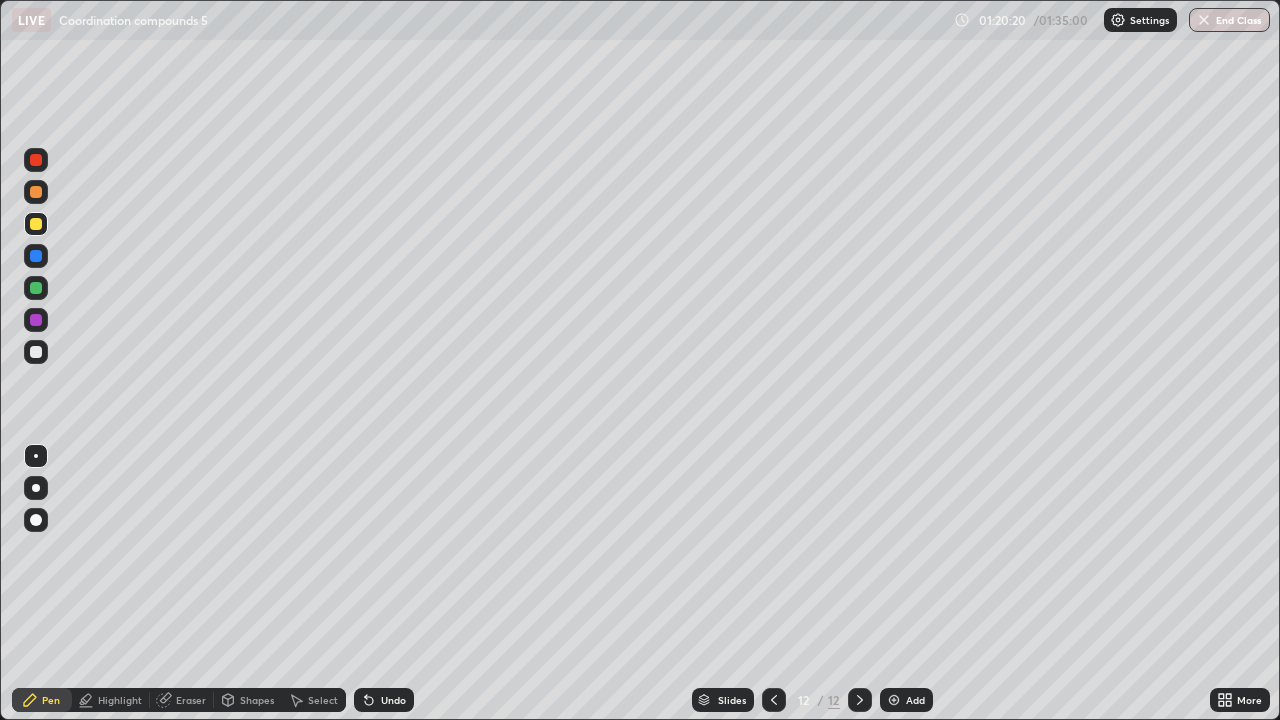 click at bounding box center (36, 352) 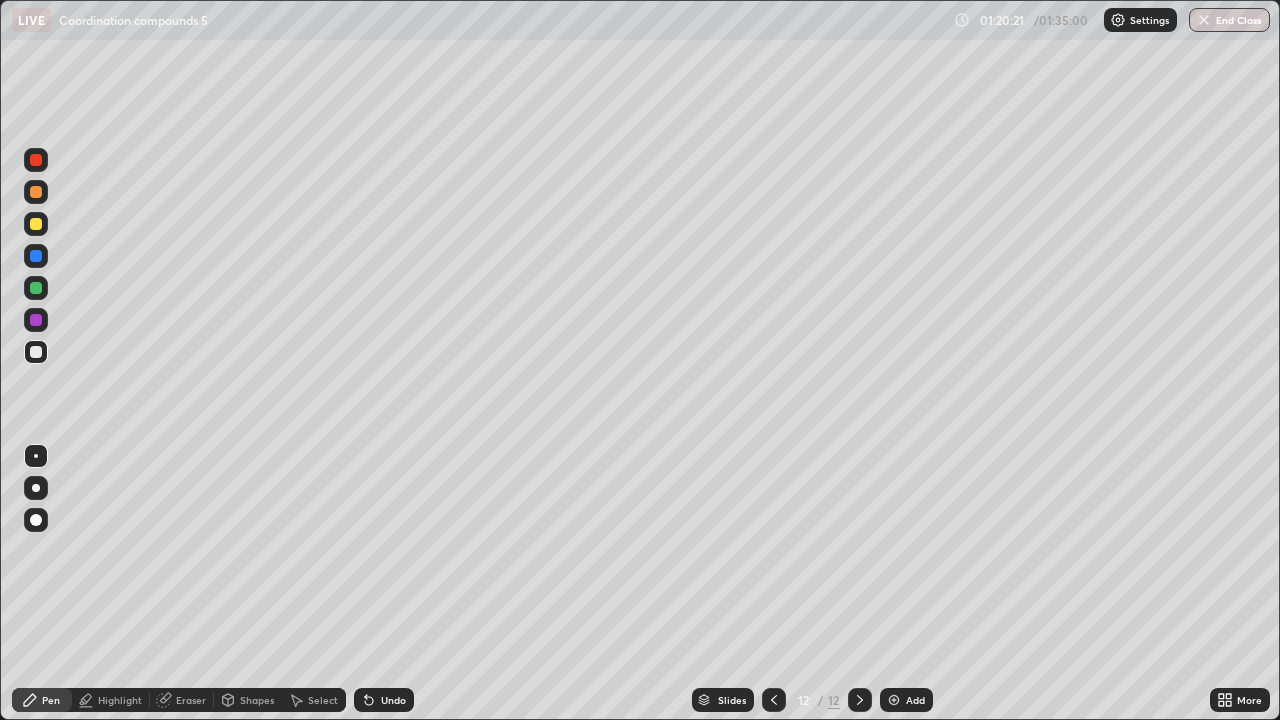 click at bounding box center [36, 288] 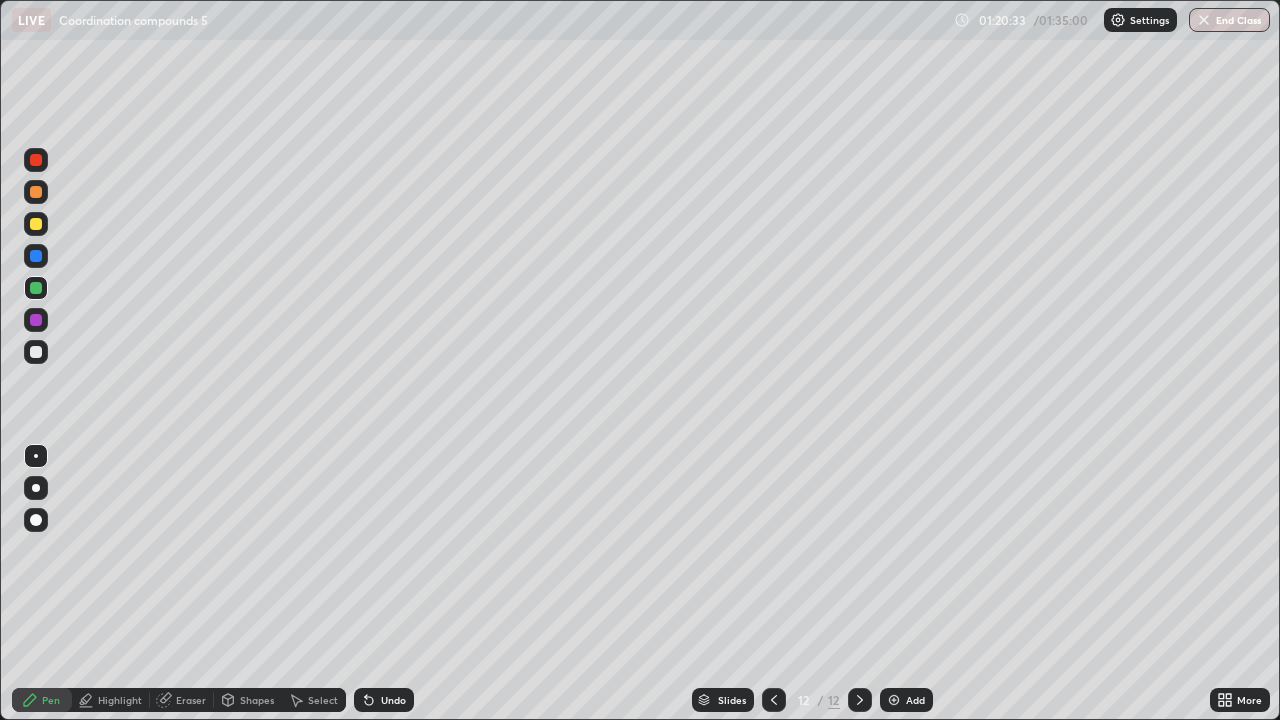 click at bounding box center [36, 352] 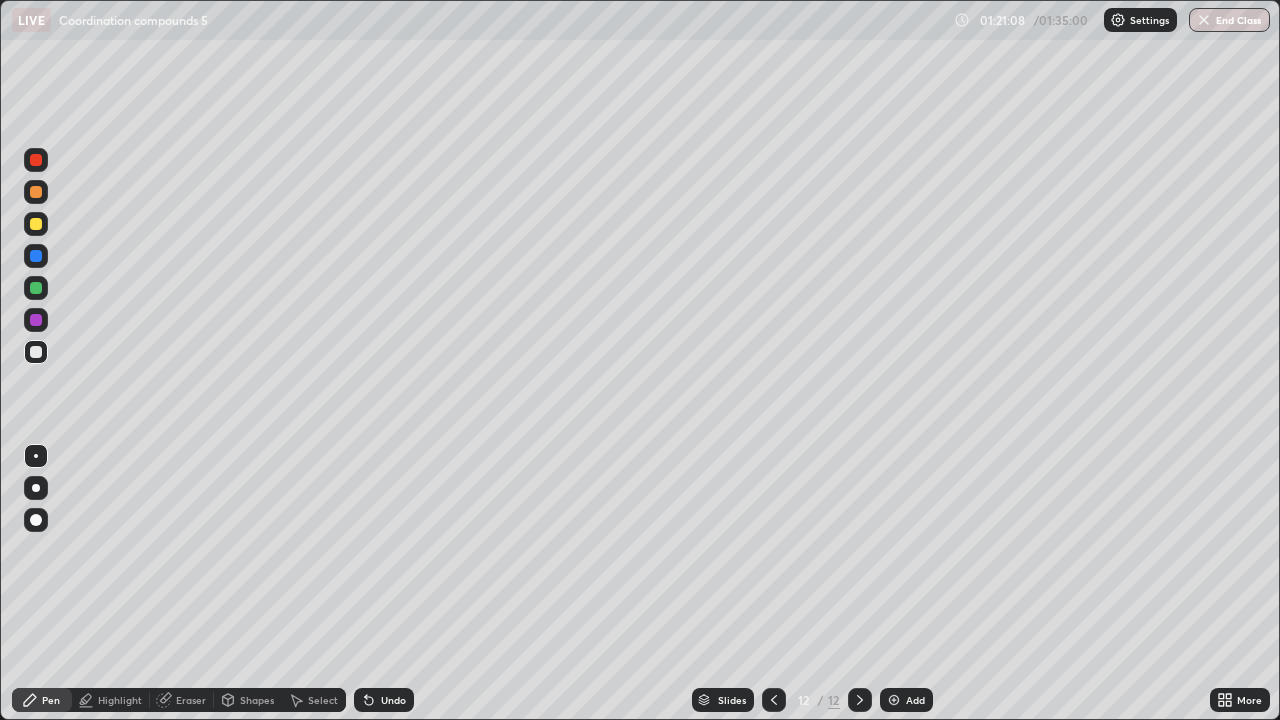 click at bounding box center (36, 256) 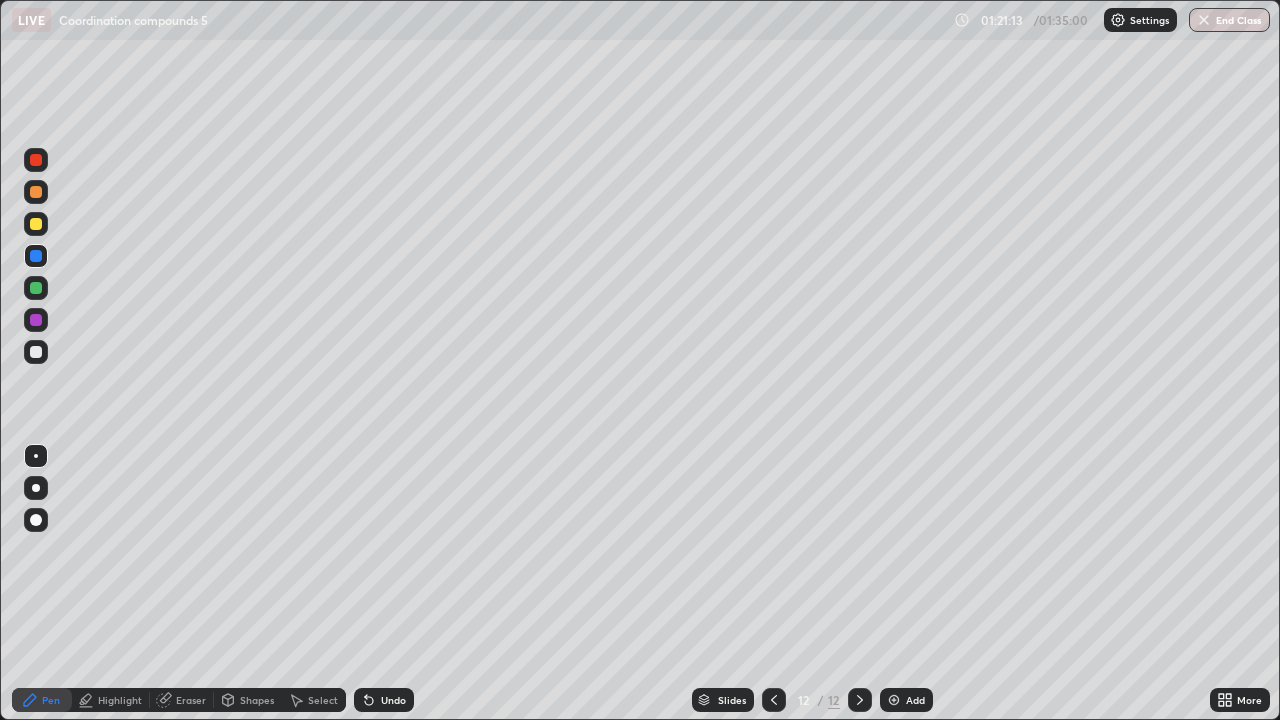 click on "Eraser" at bounding box center [191, 700] 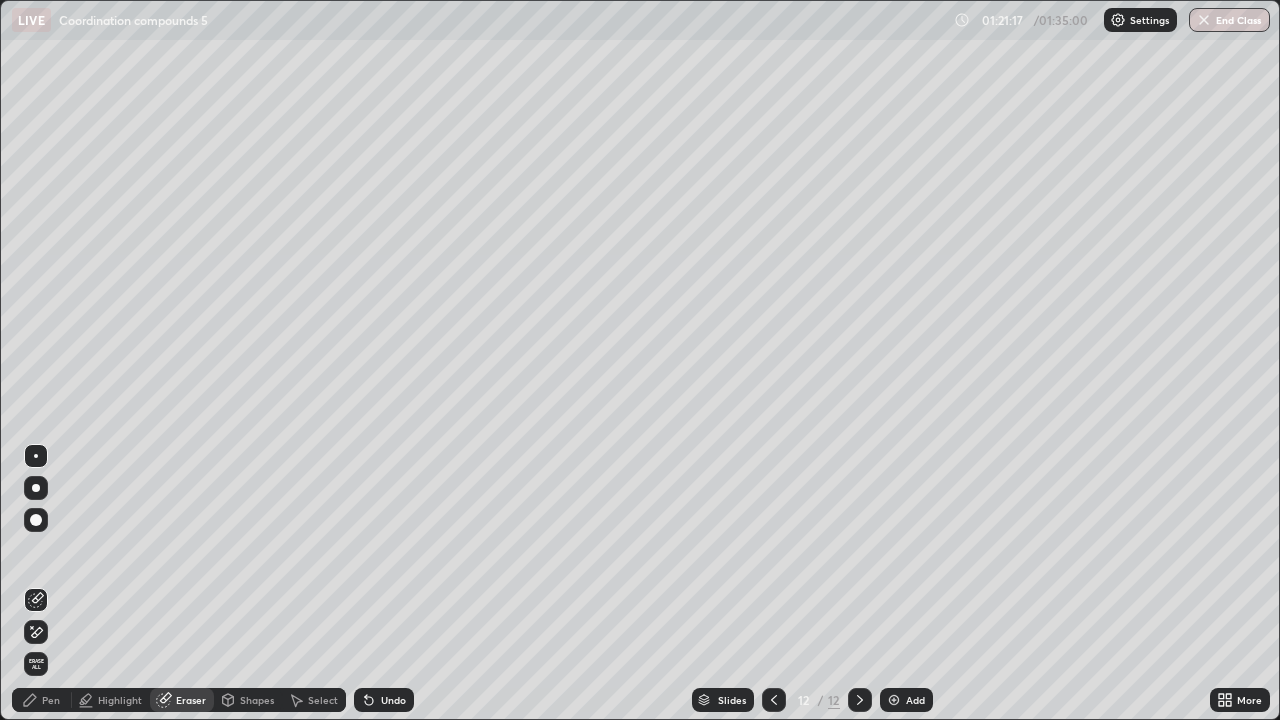 click on "Pen" at bounding box center (42, 700) 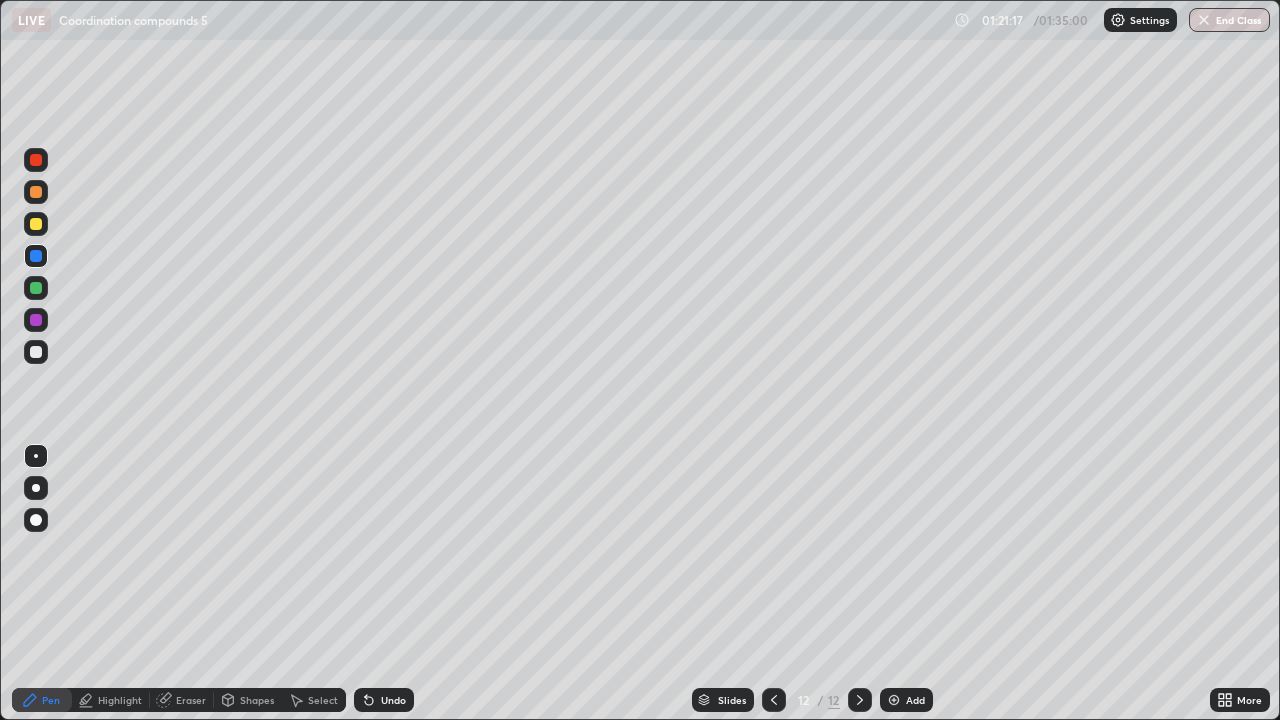 click at bounding box center [36, 352] 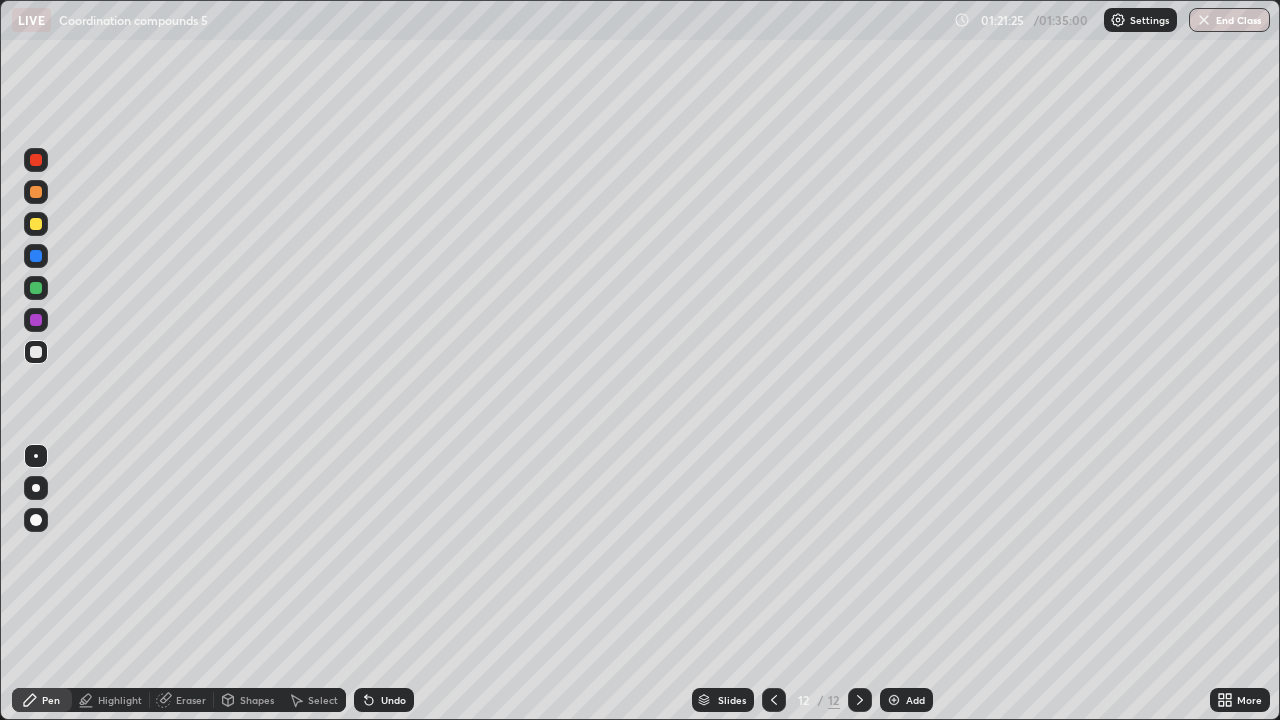 click on "Highlight" at bounding box center [120, 700] 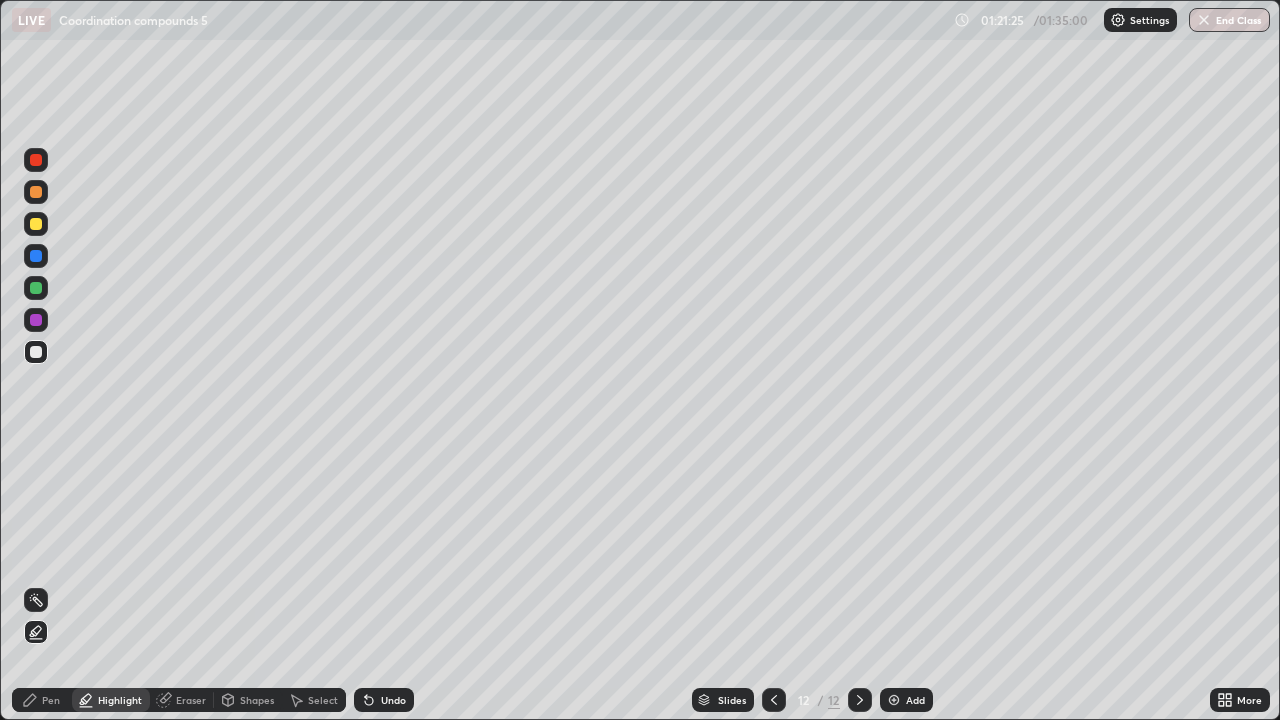 click on "Highlight" at bounding box center [120, 700] 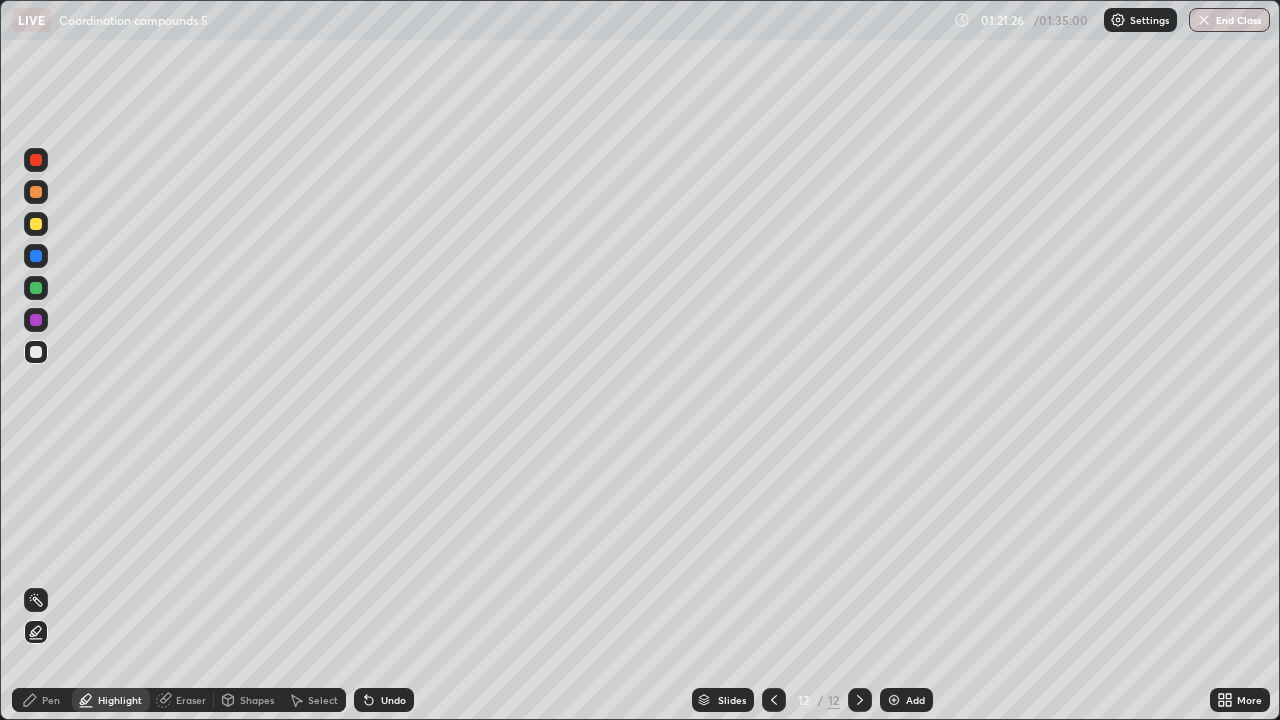 click at bounding box center (36, 352) 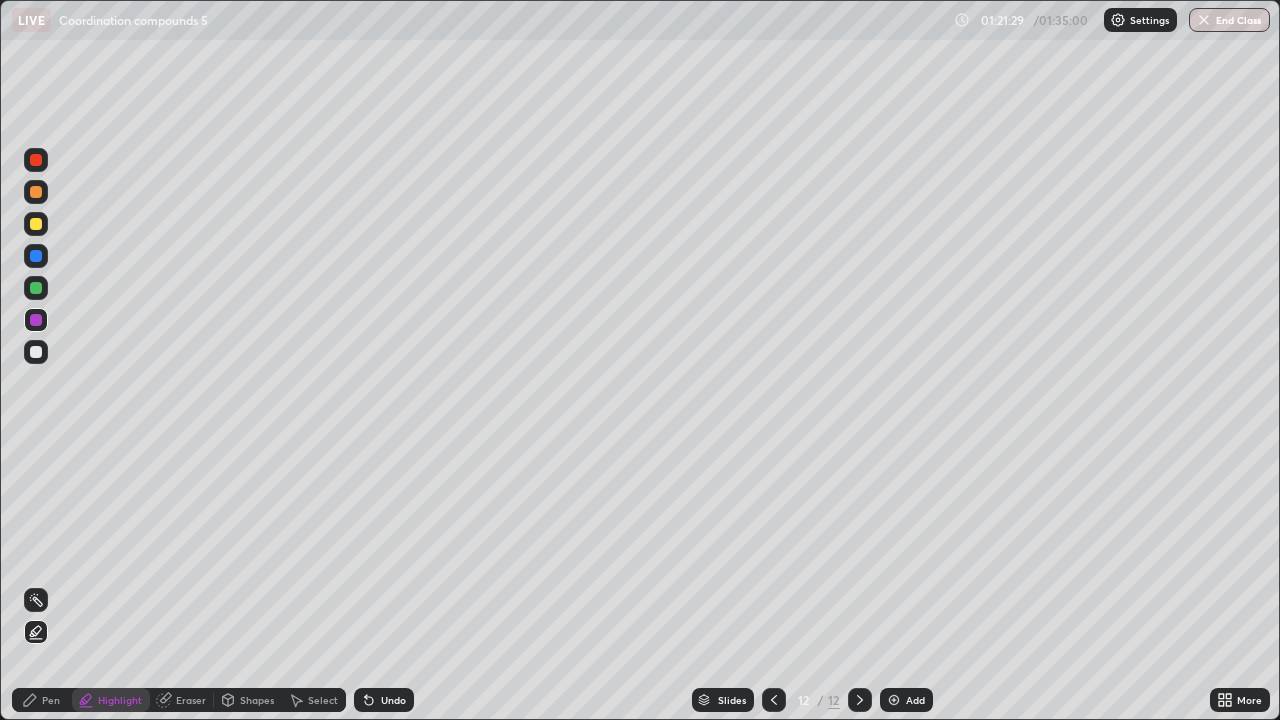 click at bounding box center (36, 256) 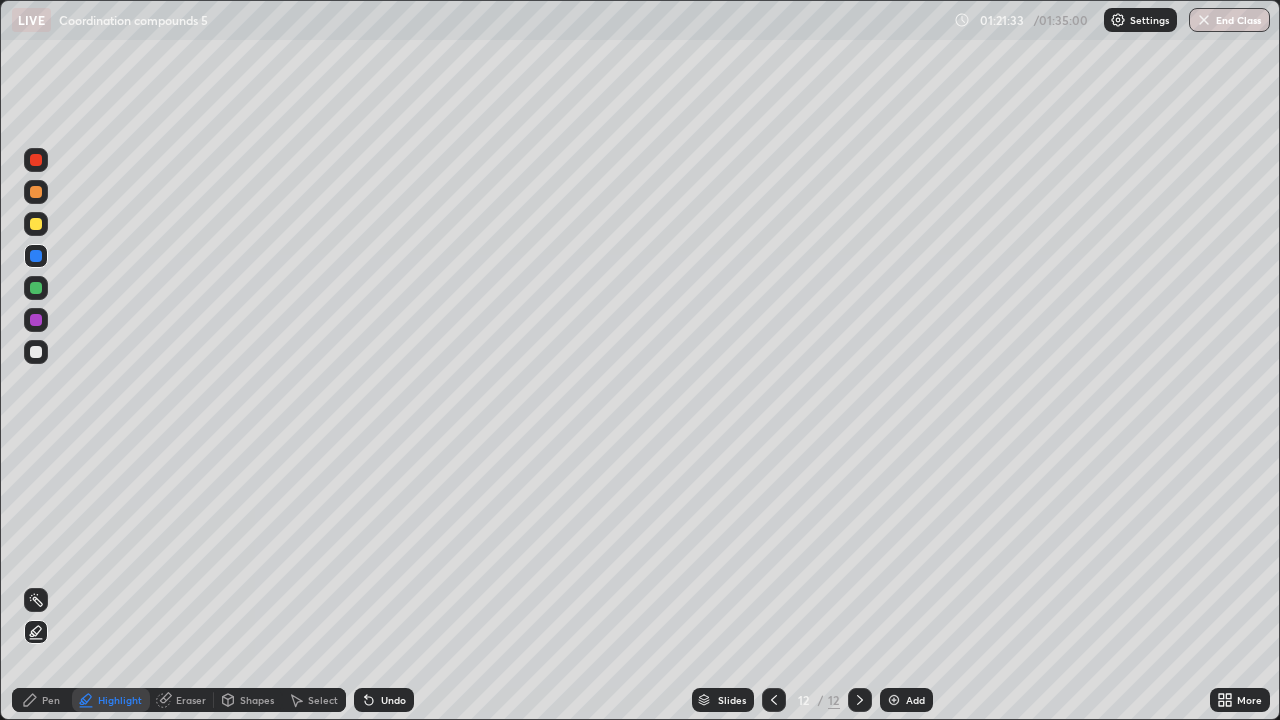 click at bounding box center [36, 224] 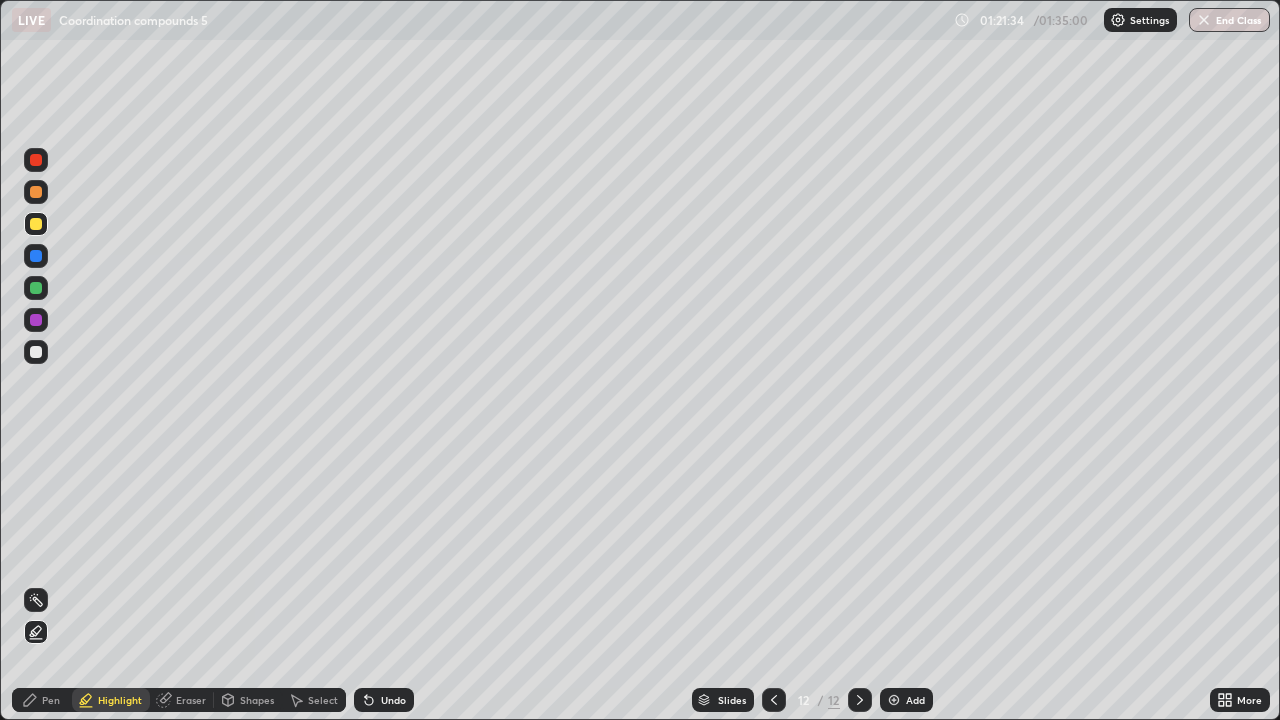 click at bounding box center [36, 192] 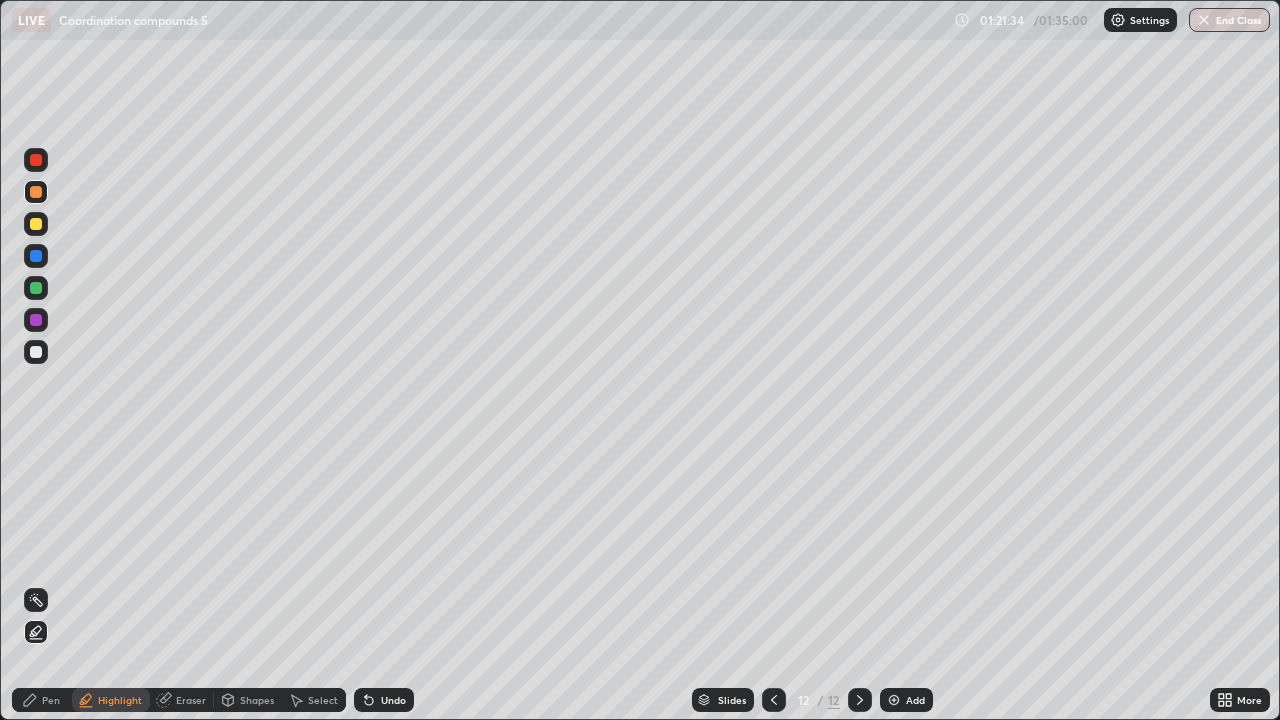 click at bounding box center (36, 160) 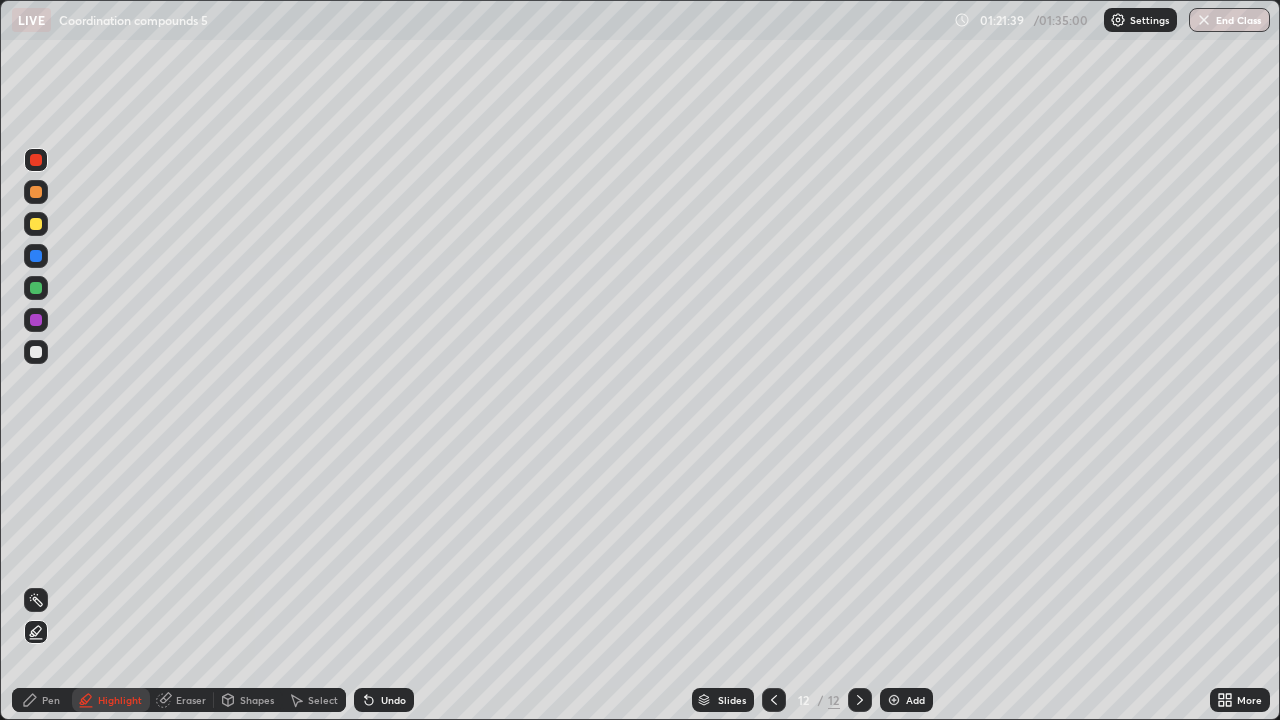 click 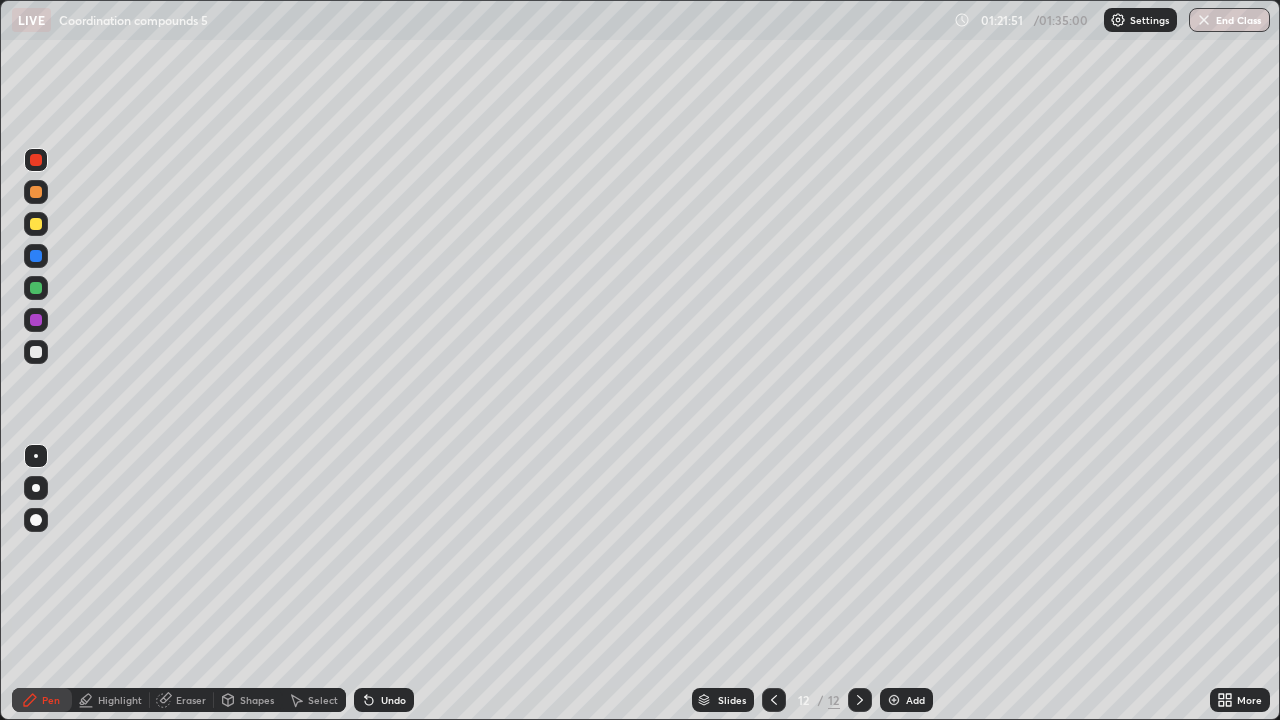 click at bounding box center (36, 352) 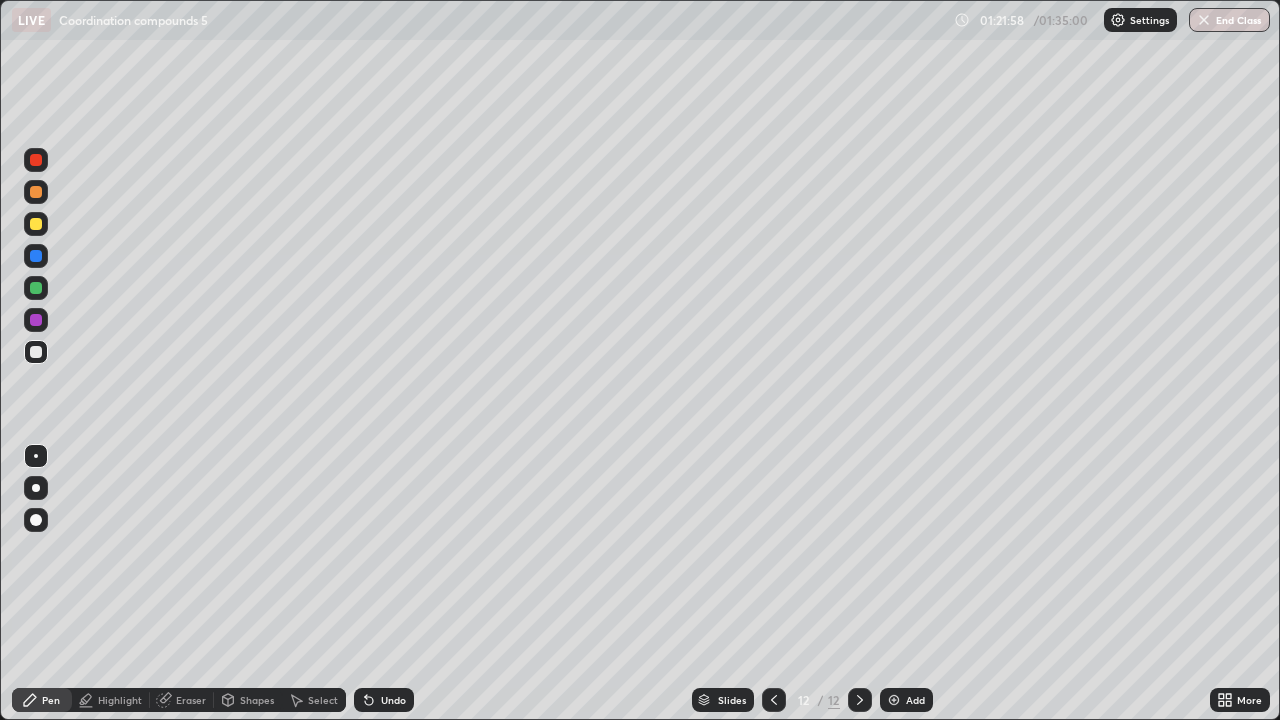 click on "Eraser" at bounding box center (182, 700) 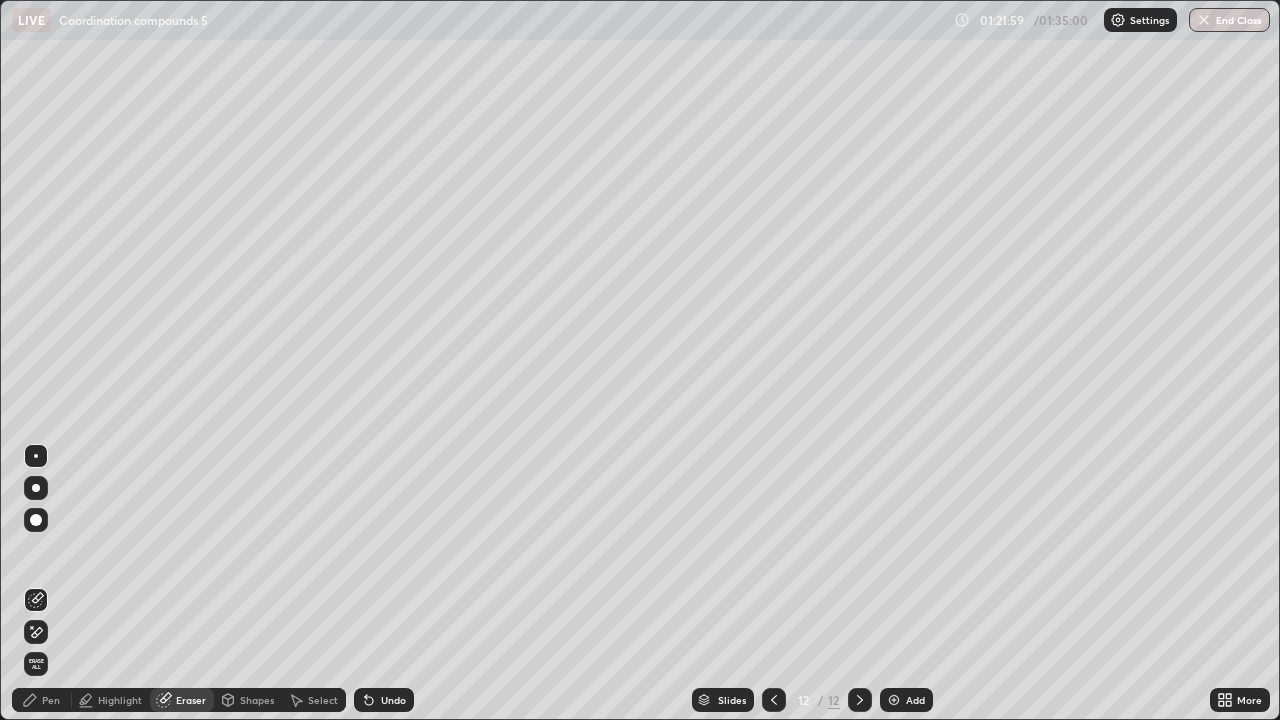 click 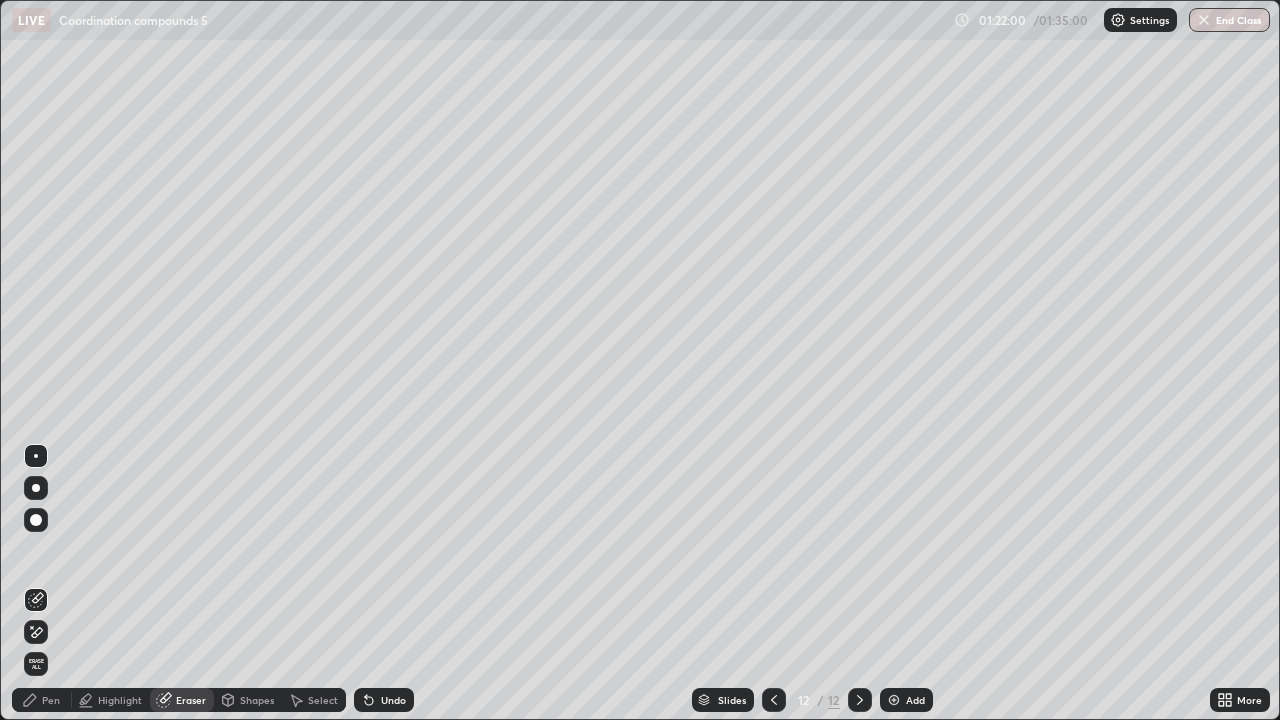 click 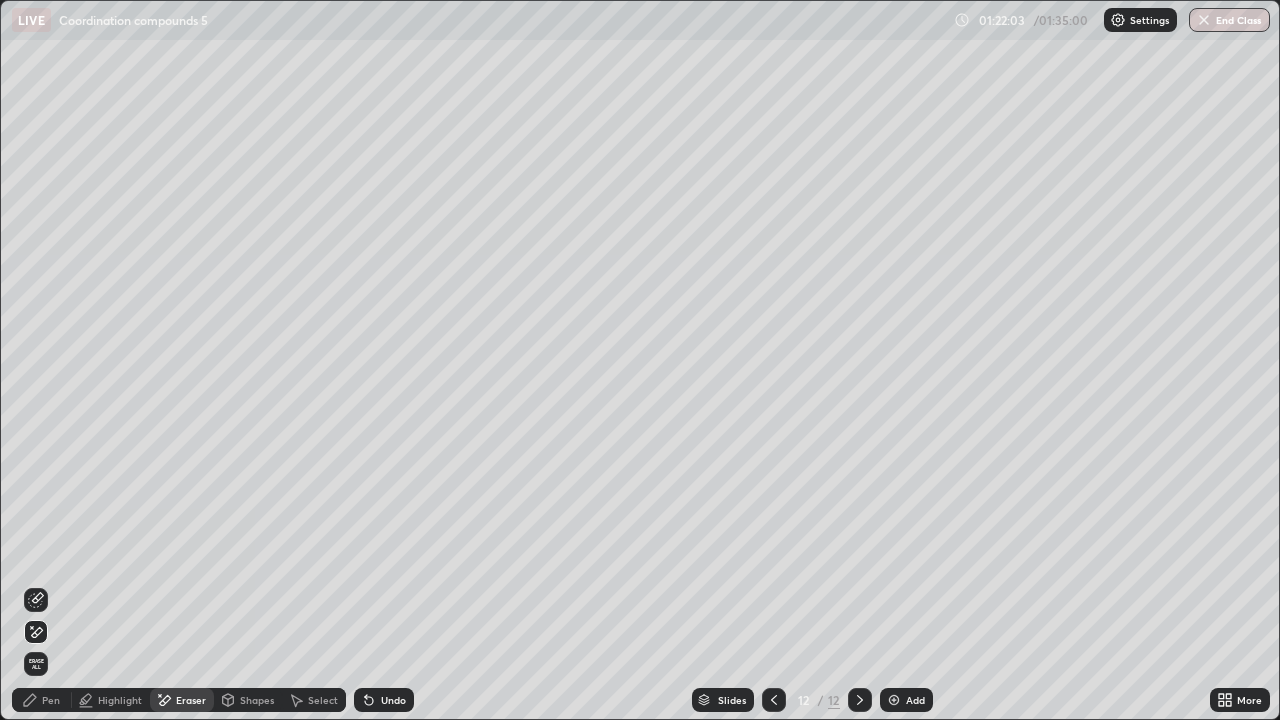 click on "Pen" at bounding box center (51, 700) 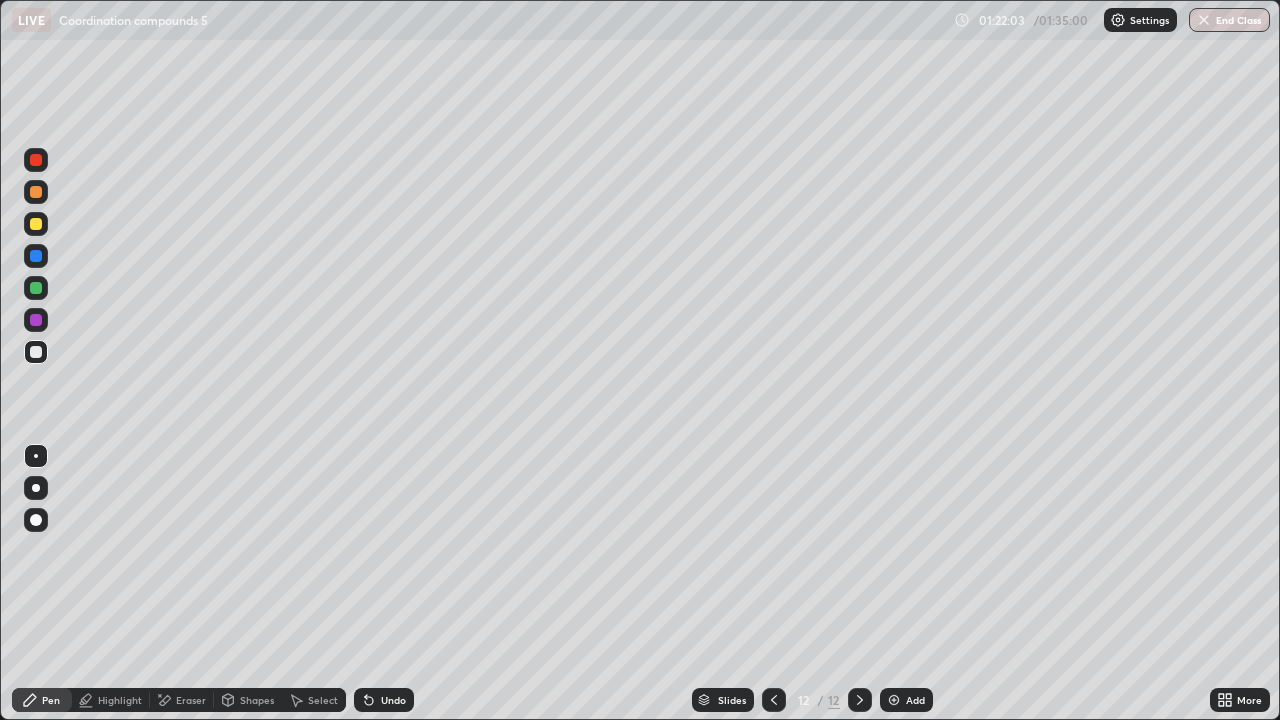 click at bounding box center [36, 288] 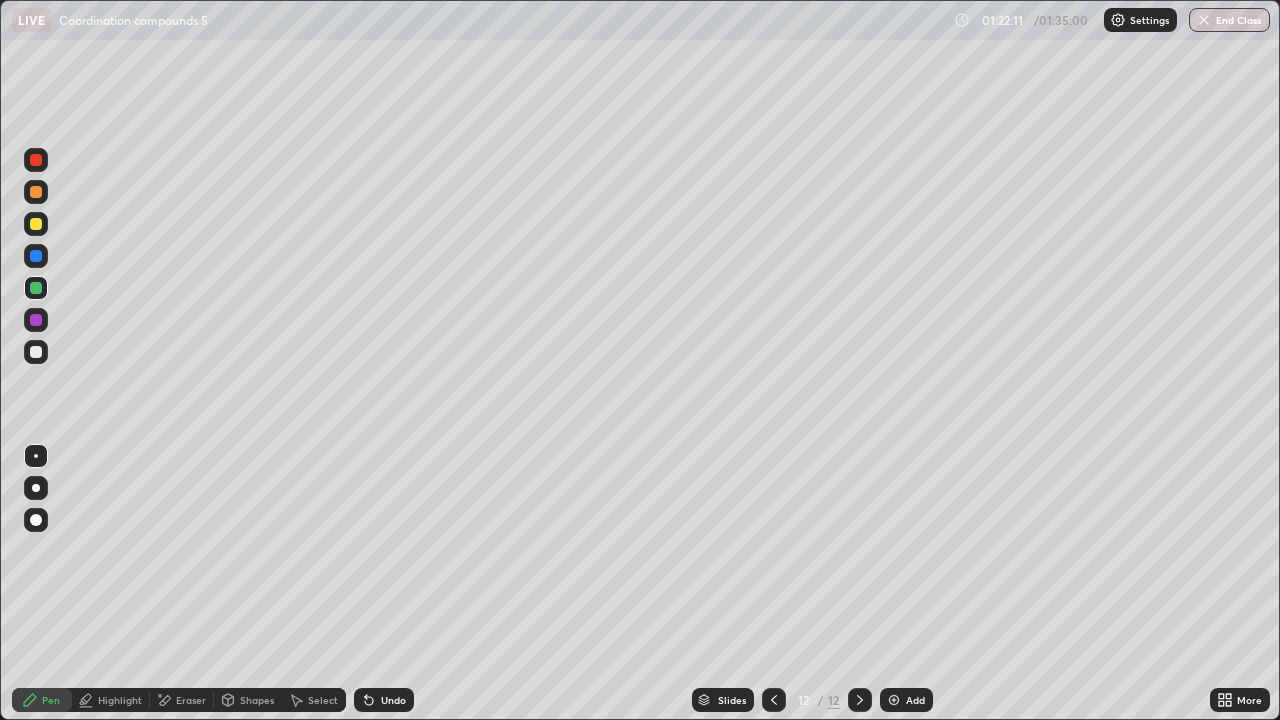 click on "Shapes" at bounding box center (257, 700) 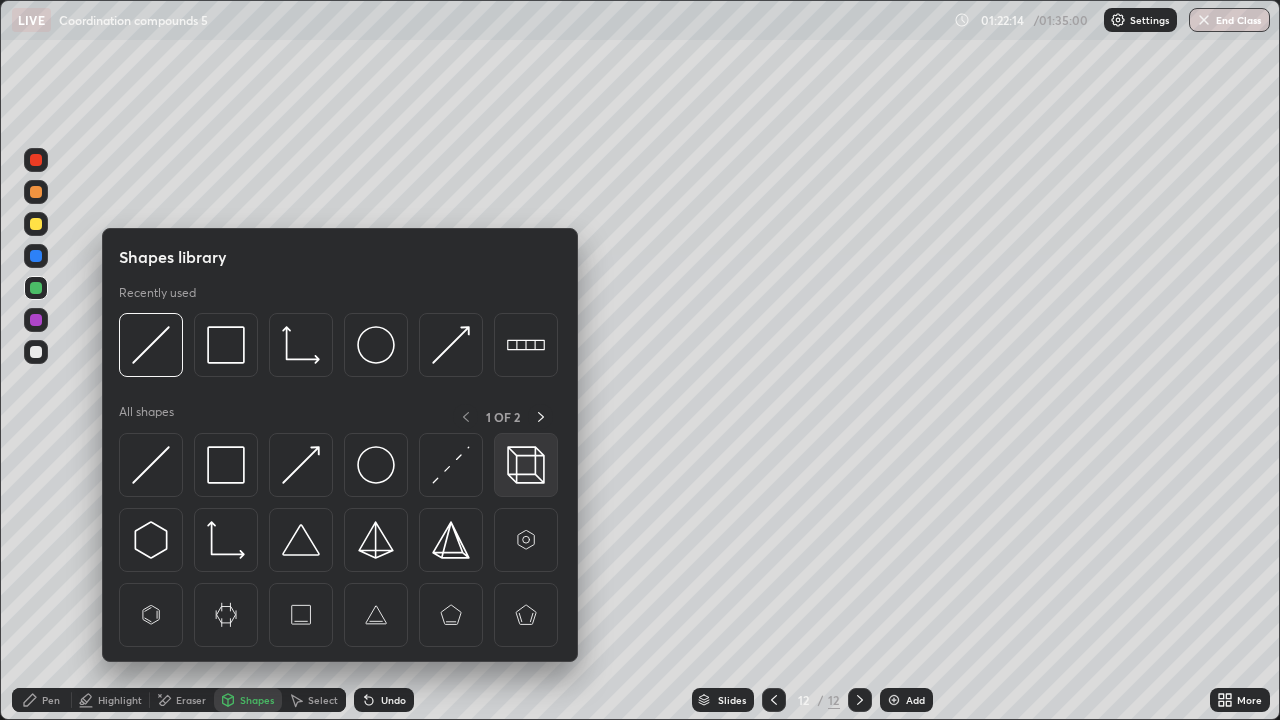 click at bounding box center (526, 465) 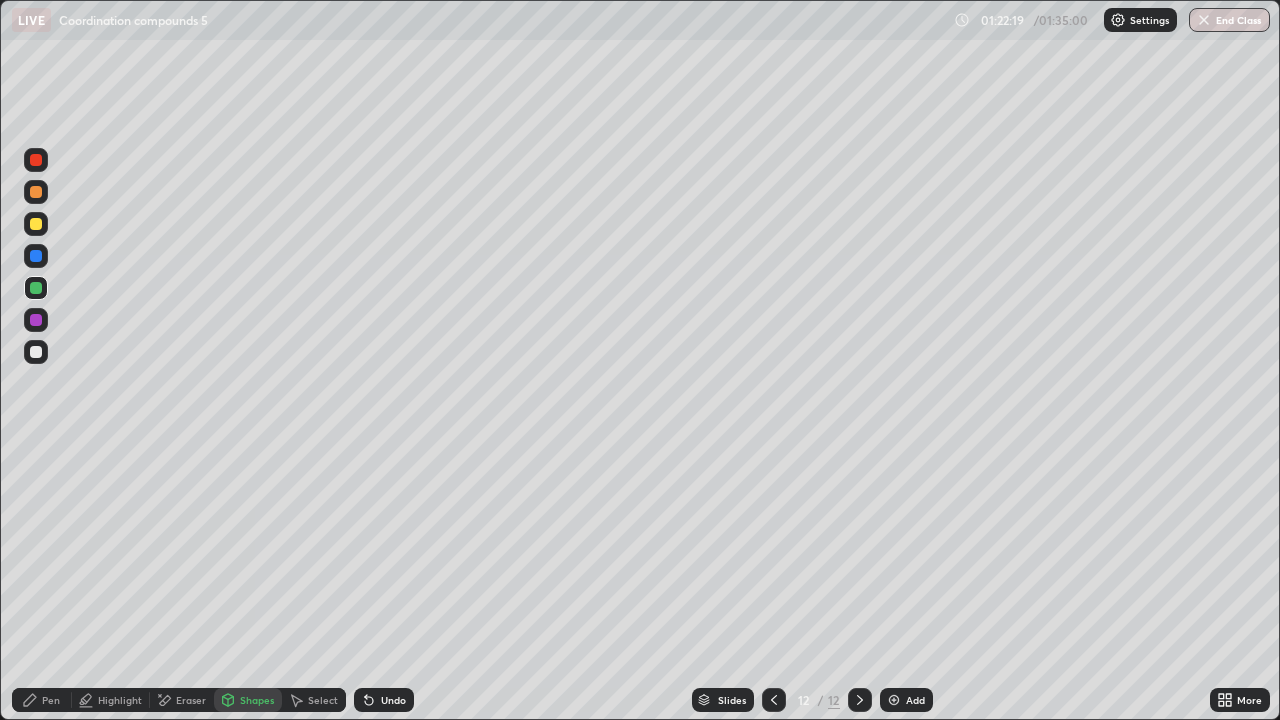 click on "Pen" at bounding box center (42, 700) 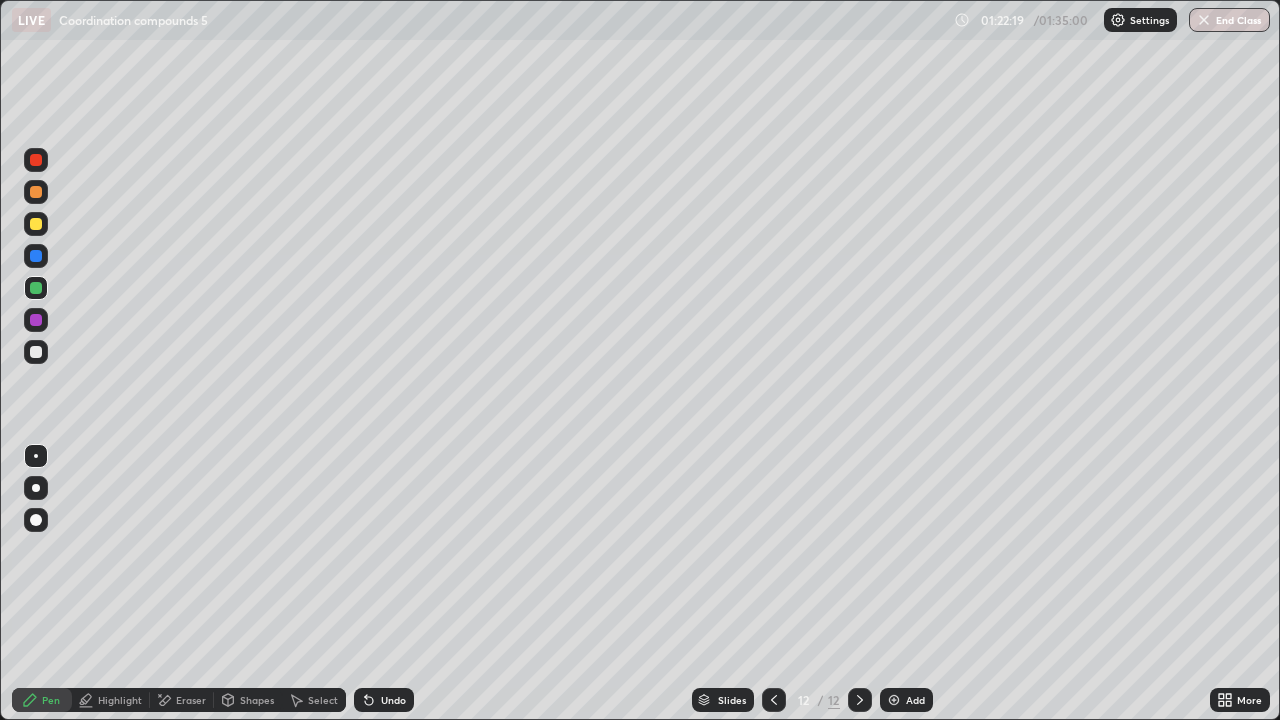 click at bounding box center [36, 352] 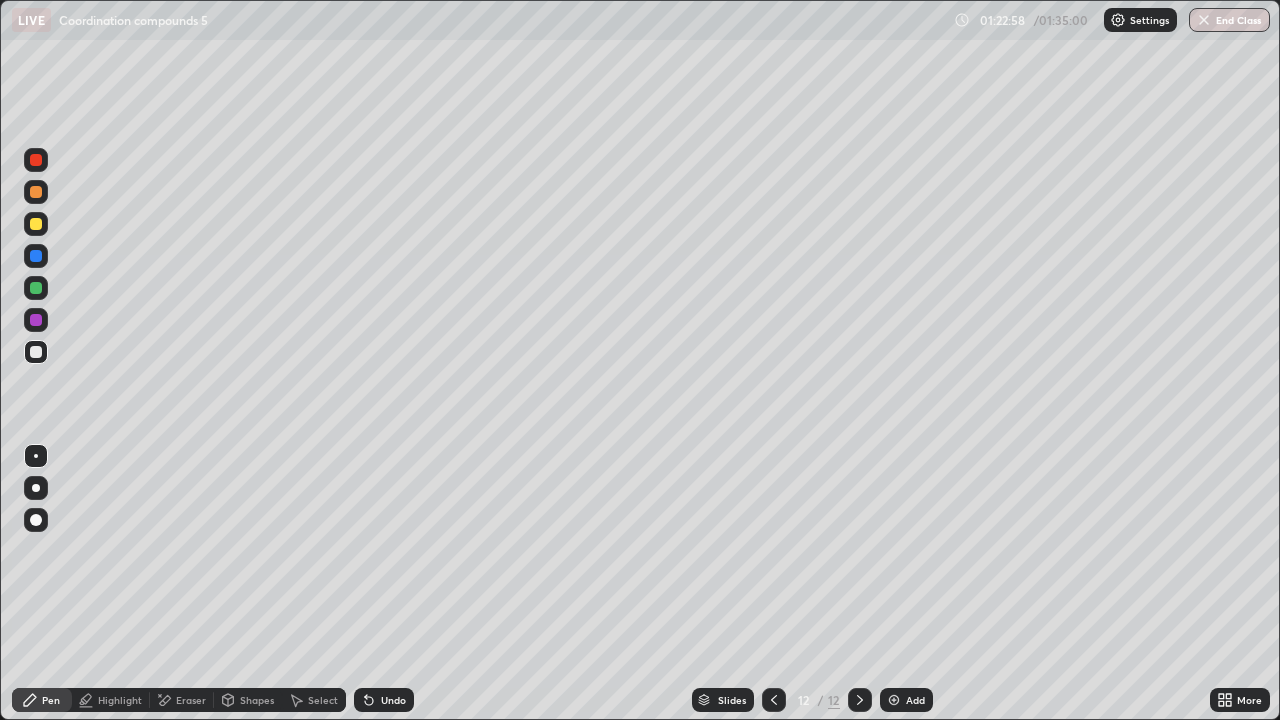click at bounding box center (36, 224) 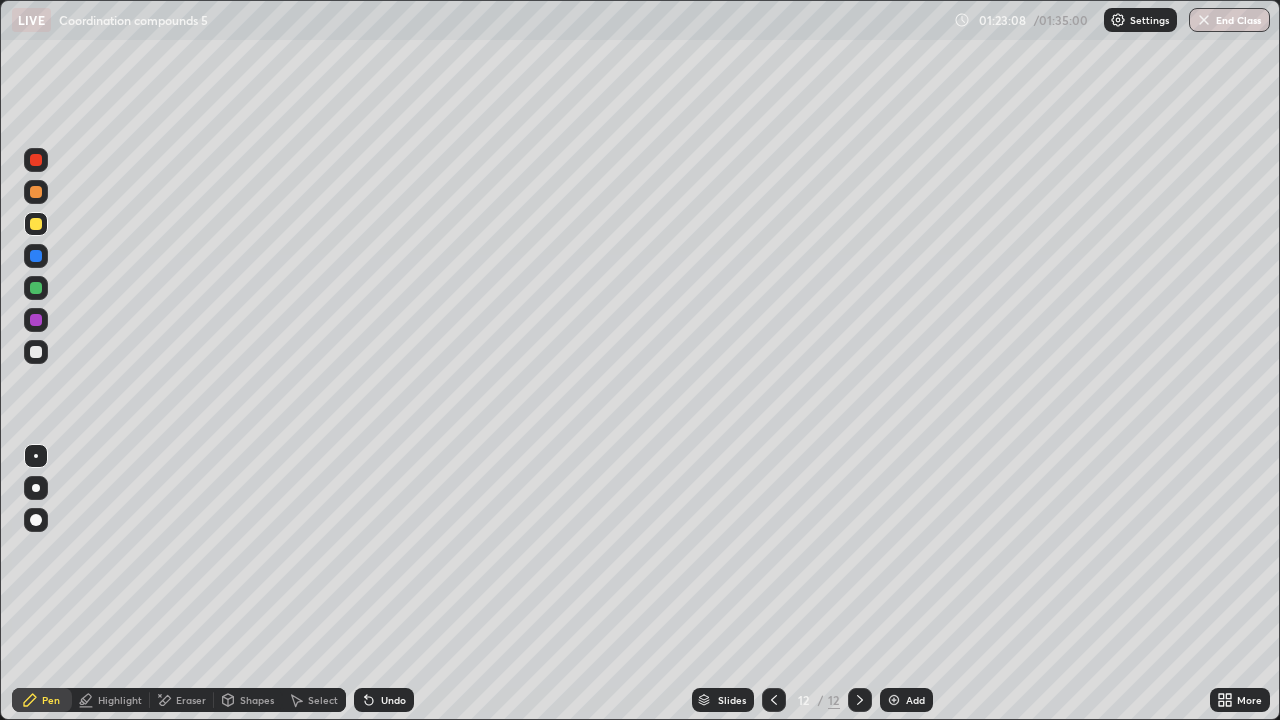 click at bounding box center [36, 352] 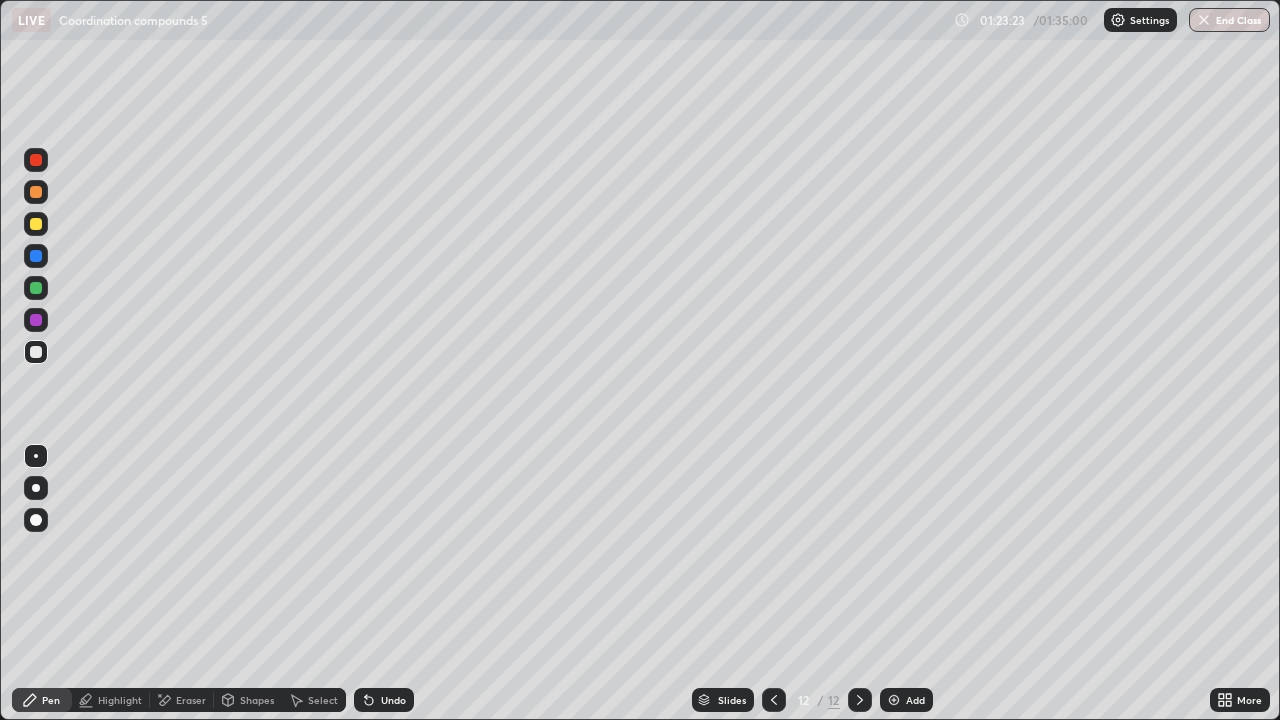 click at bounding box center (36, 288) 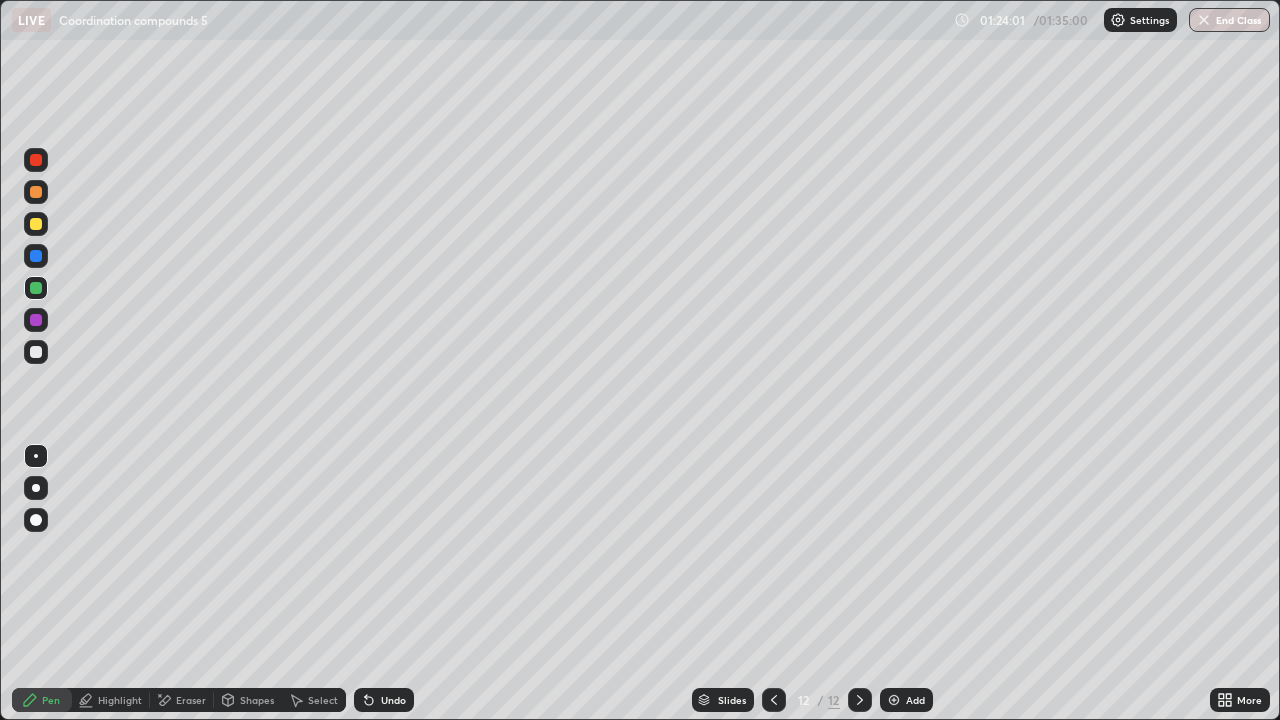click at bounding box center [36, 320] 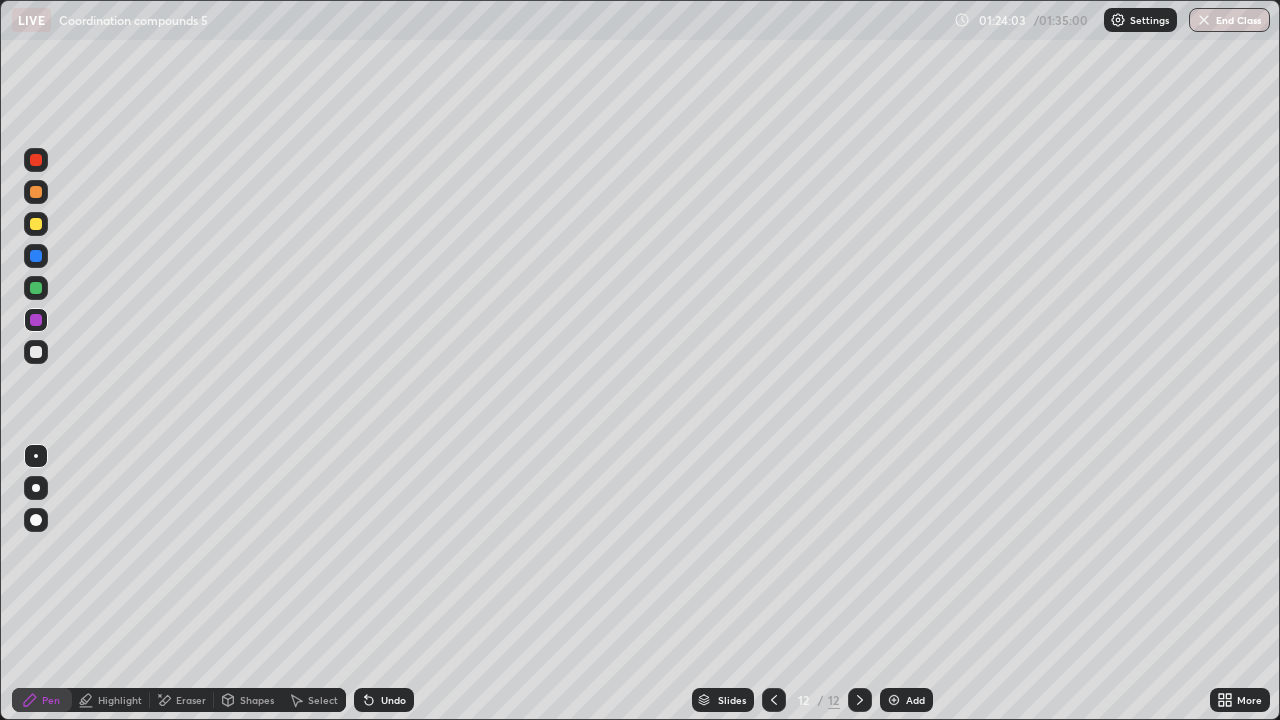 click at bounding box center [36, 520] 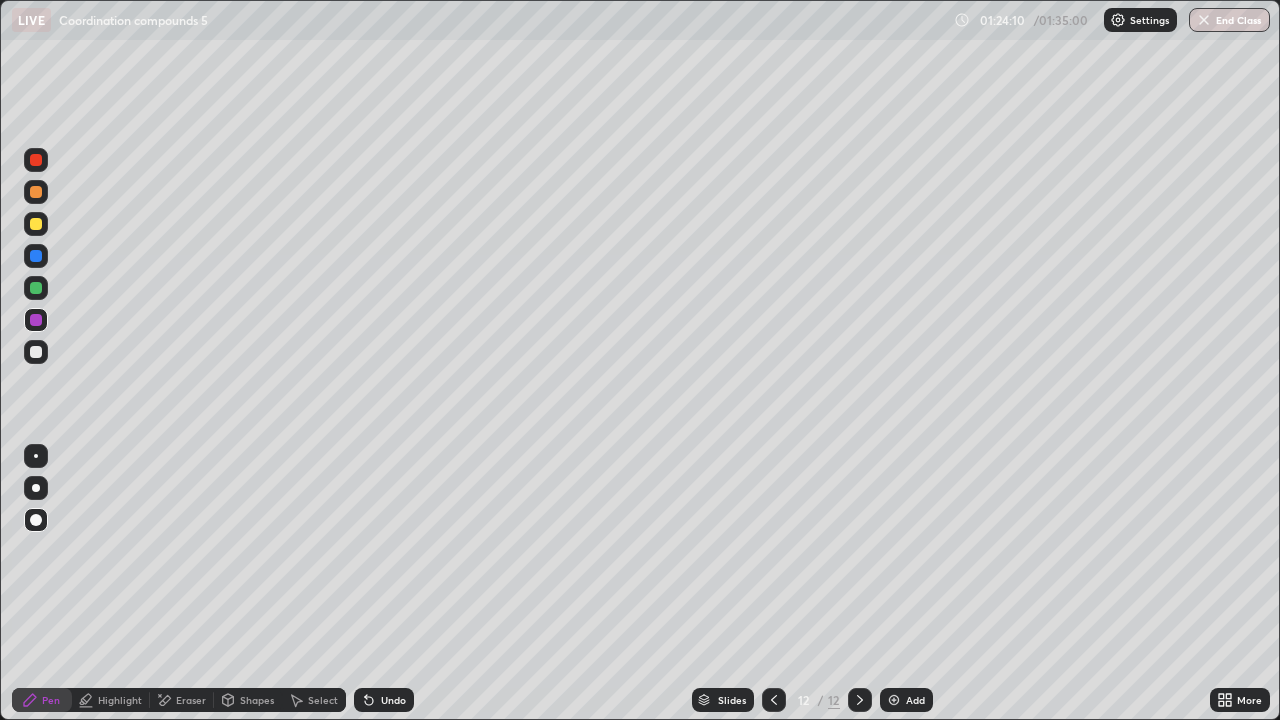click on "Pen" at bounding box center (42, 700) 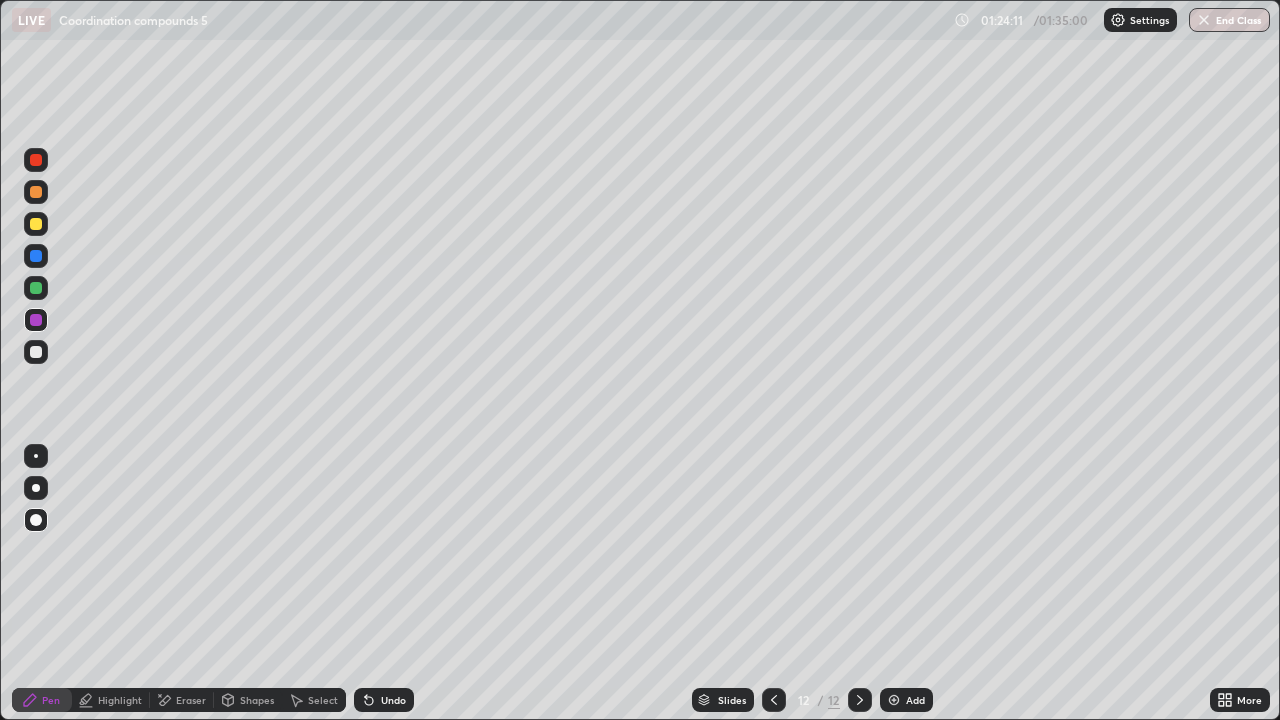 click at bounding box center (36, 352) 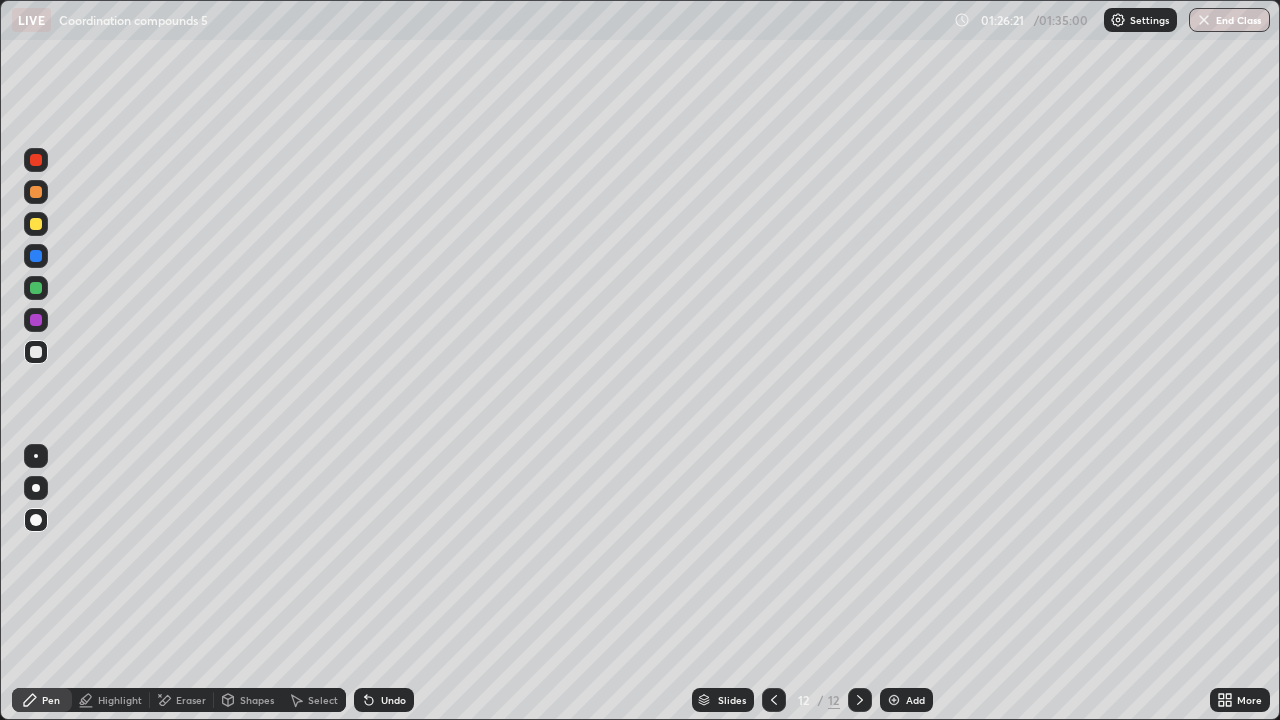 click at bounding box center (36, 288) 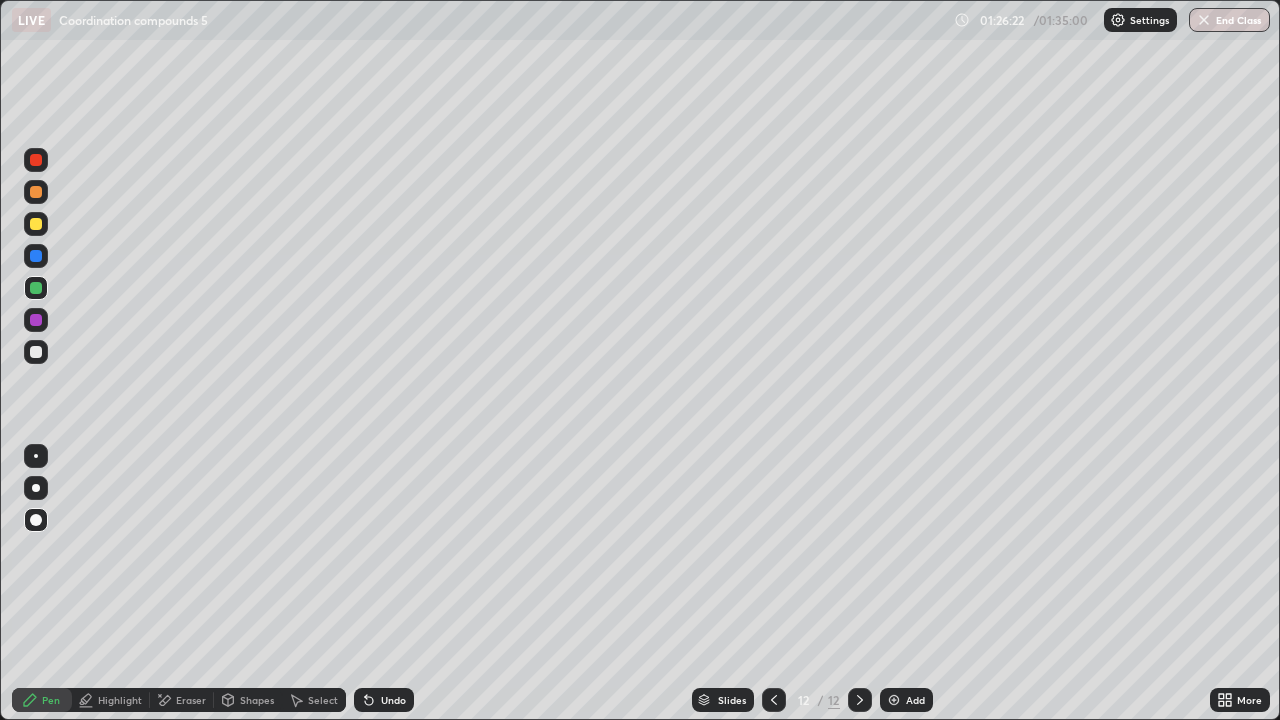 click at bounding box center [36, 456] 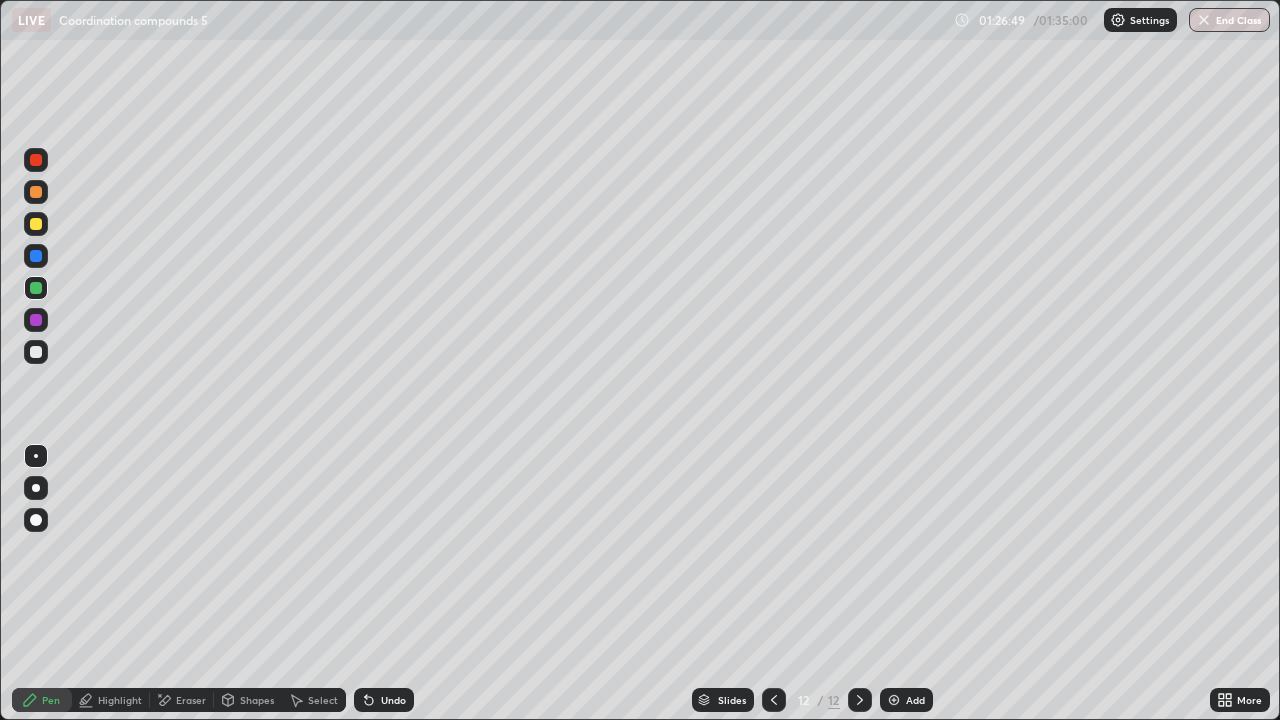 click on "Eraser" at bounding box center [182, 700] 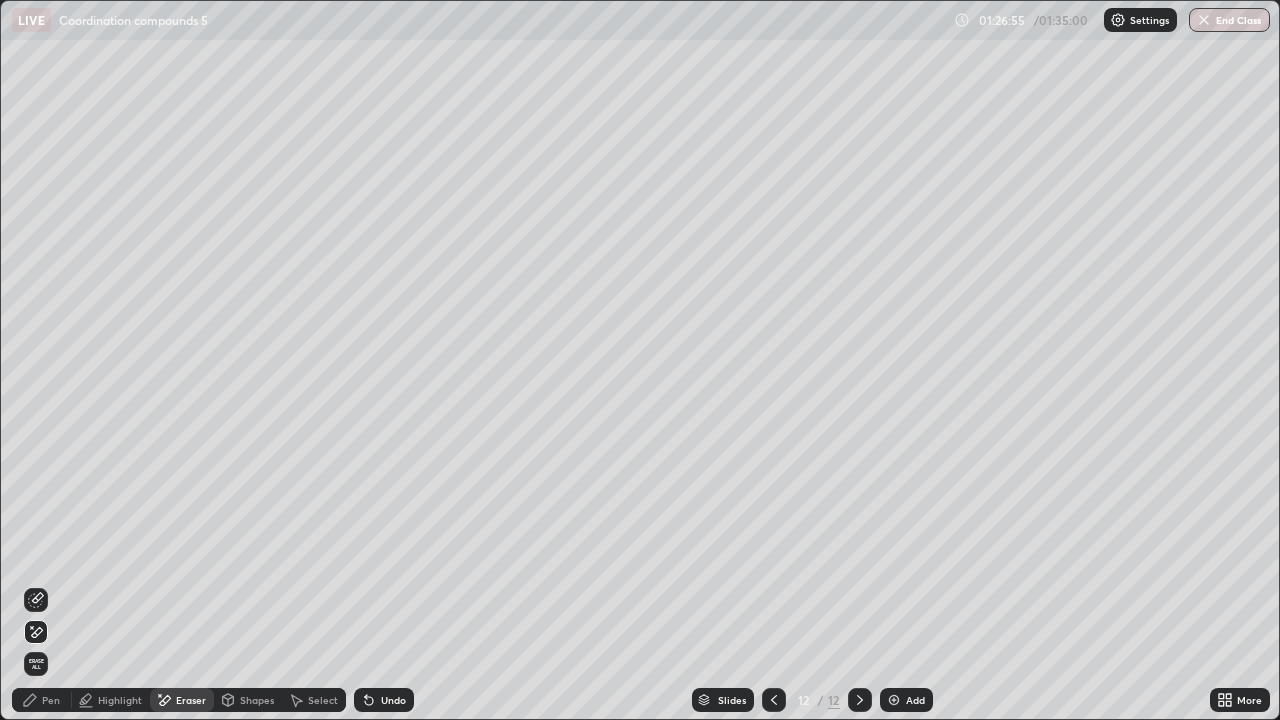 click 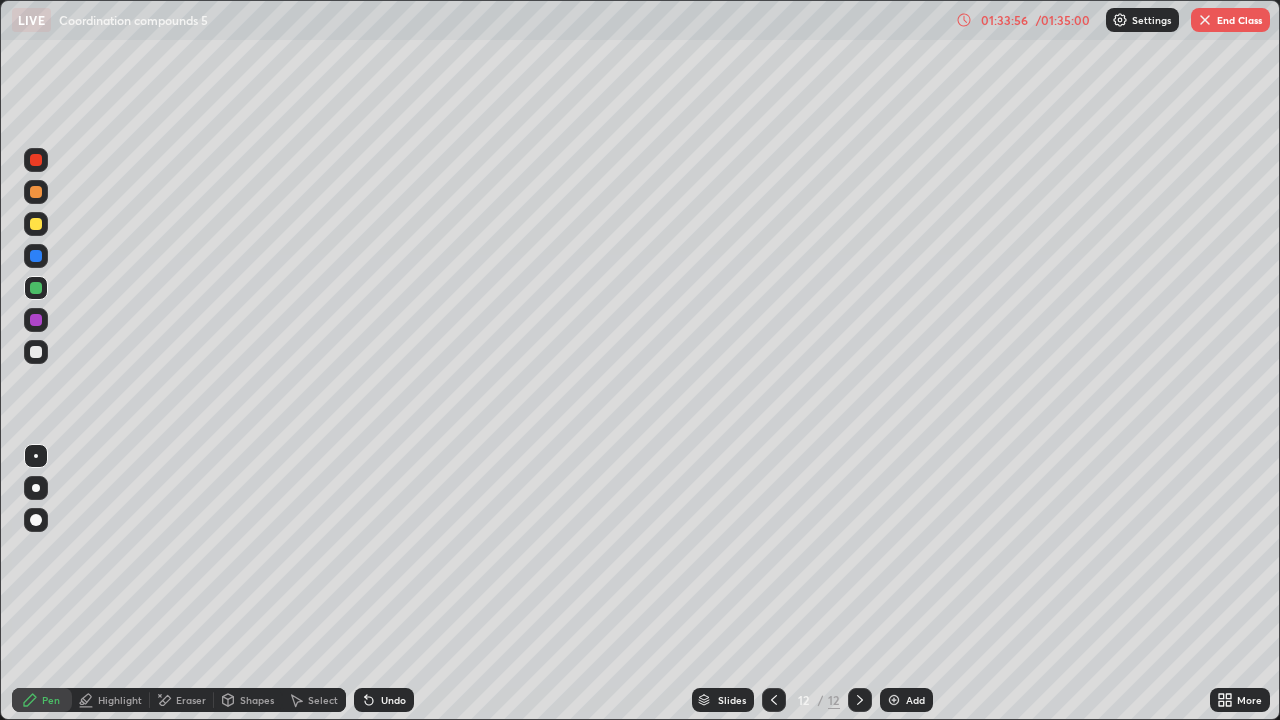 click on "Eraser" at bounding box center (191, 700) 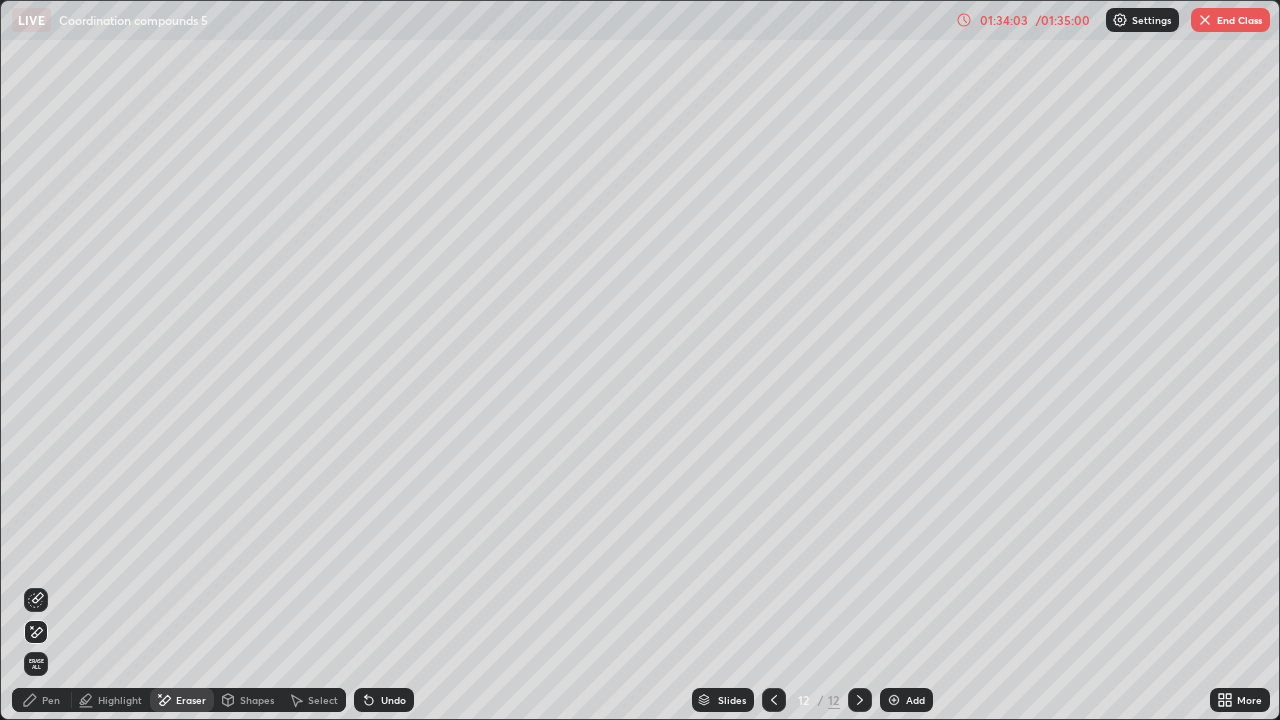 click on "Pen" at bounding box center (42, 700) 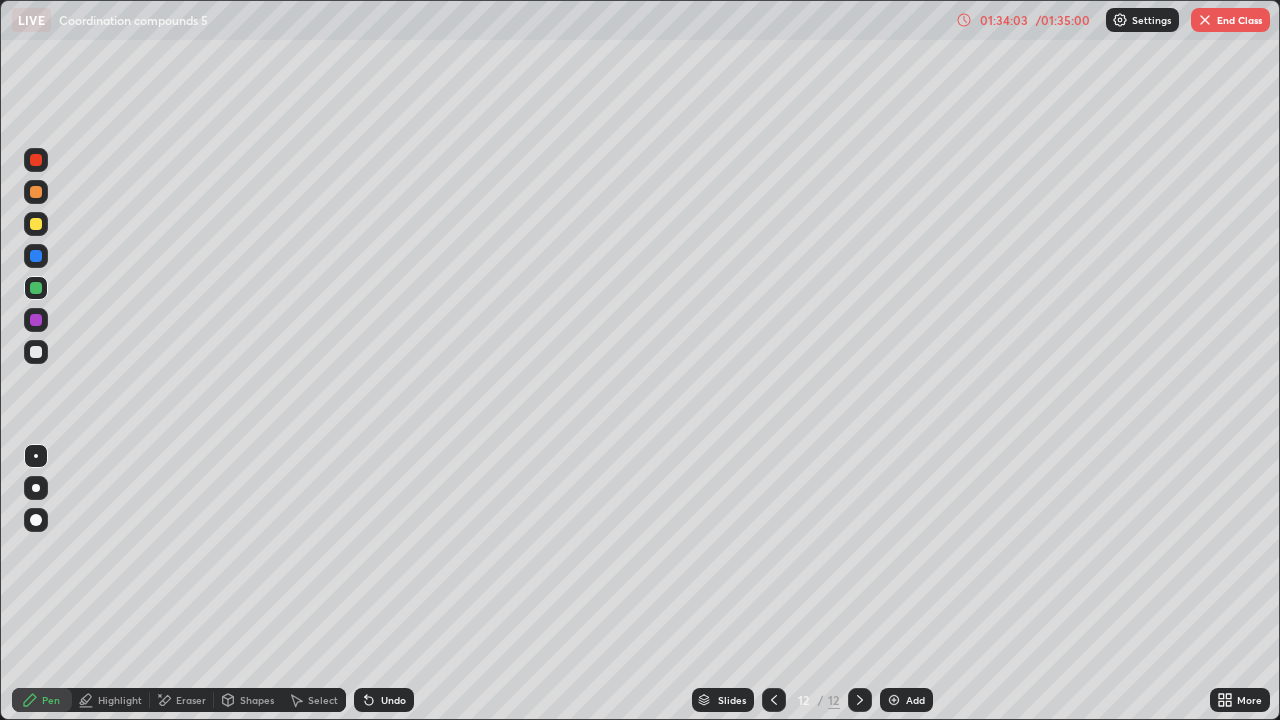 click at bounding box center [36, 224] 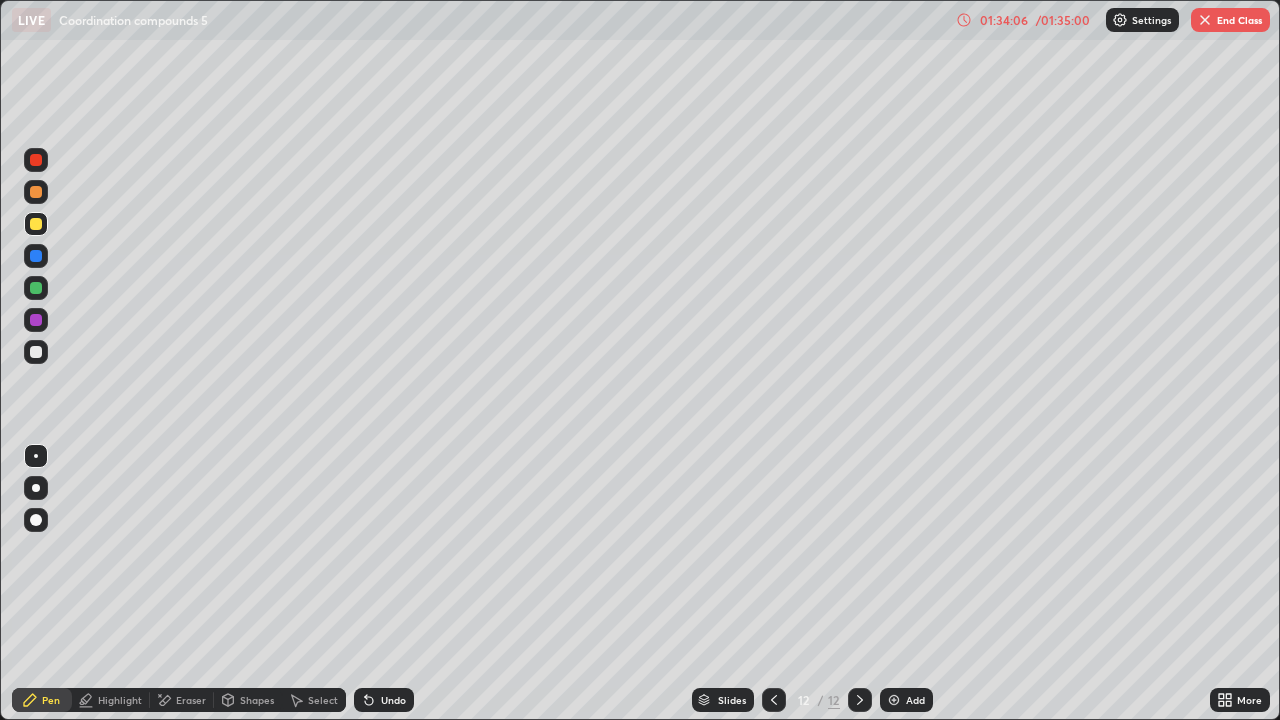 click on "Shapes" at bounding box center [257, 700] 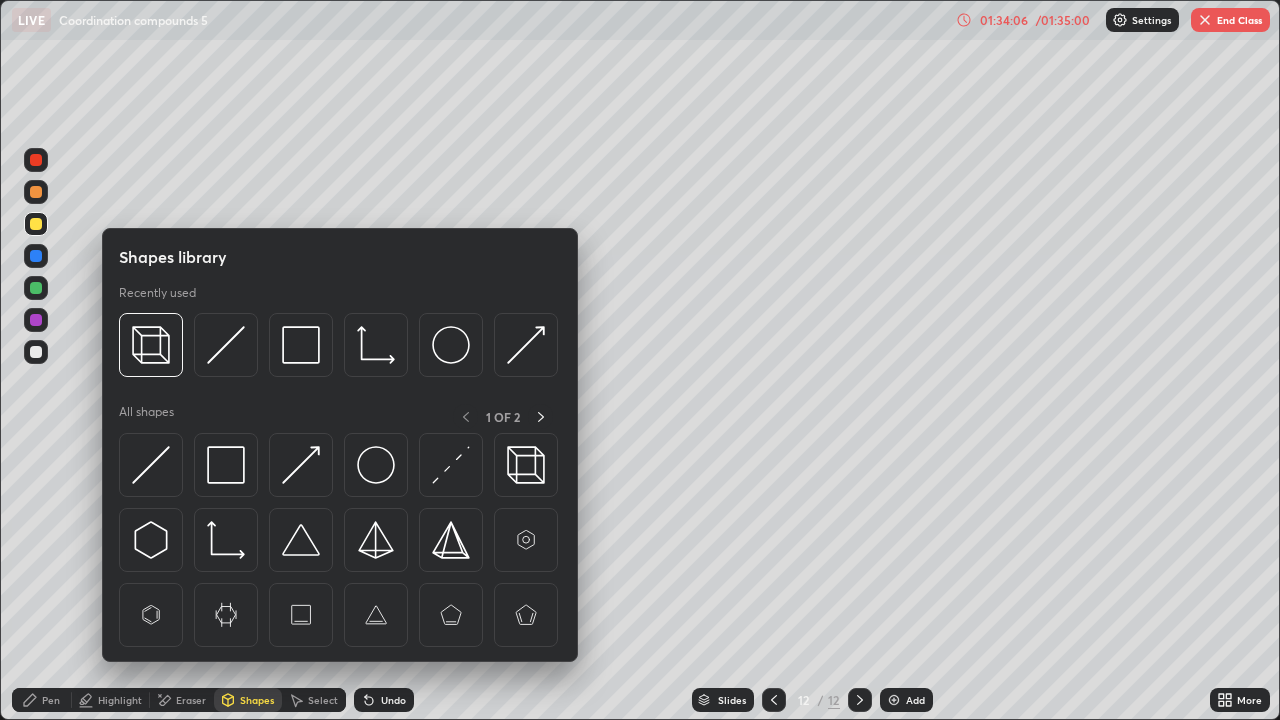 click on "Eraser" at bounding box center [191, 700] 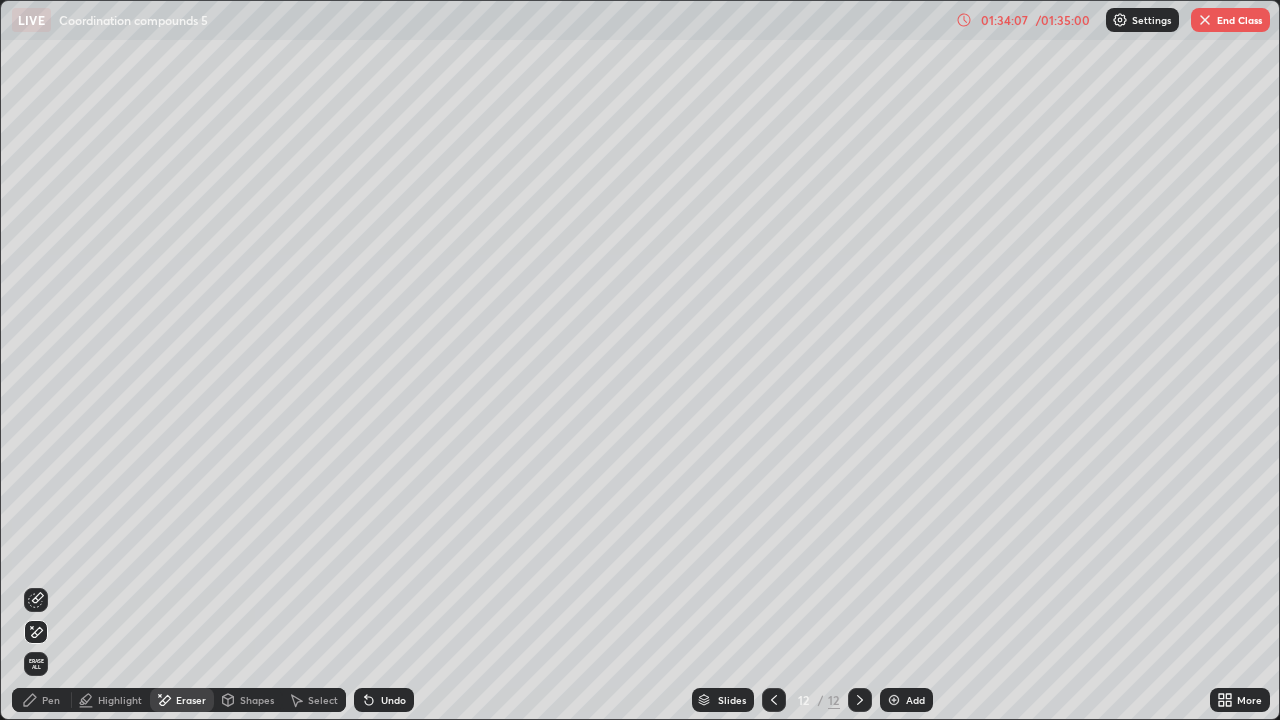 click on "Highlight" at bounding box center (120, 700) 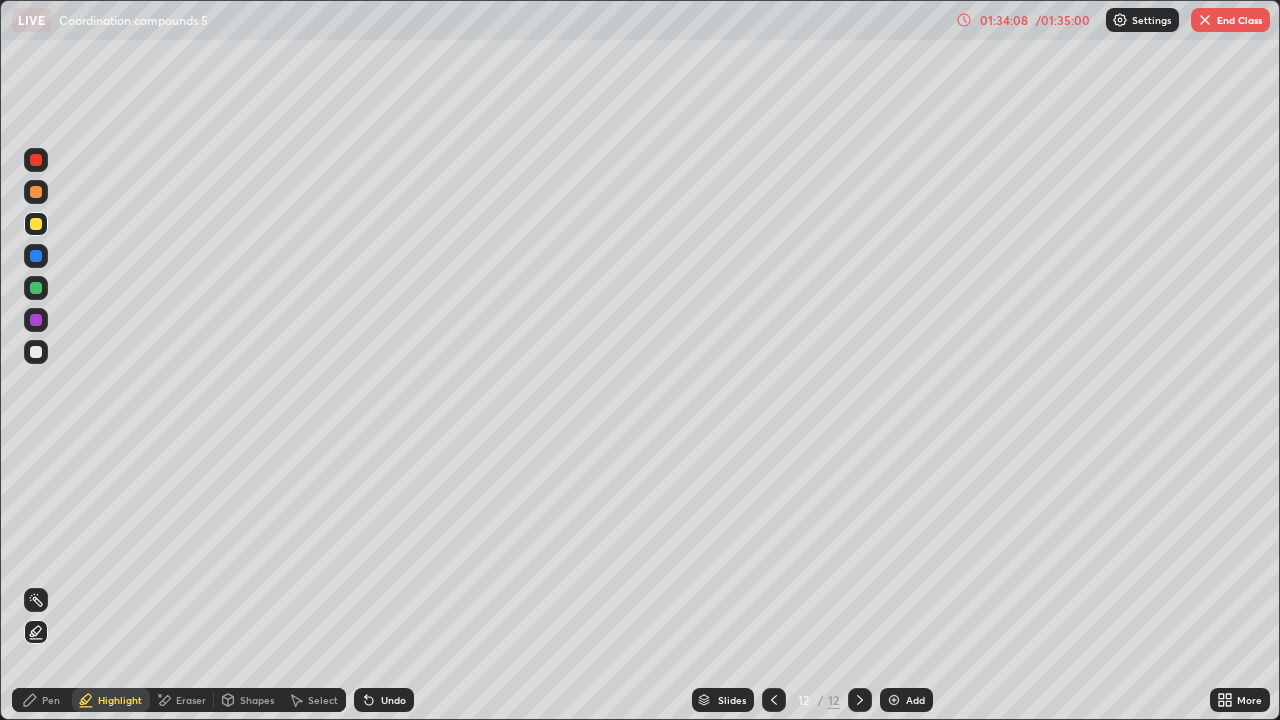click at bounding box center (36, 352) 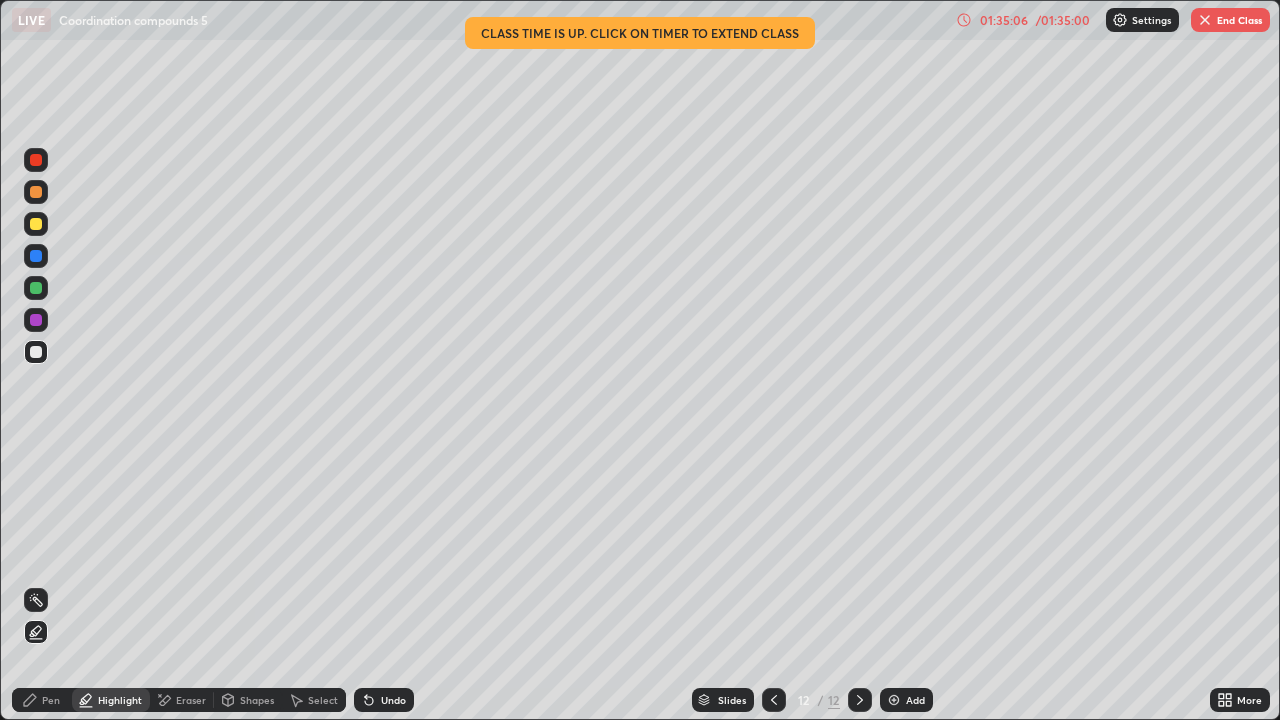 click on "01:35:06" at bounding box center [1004, 20] 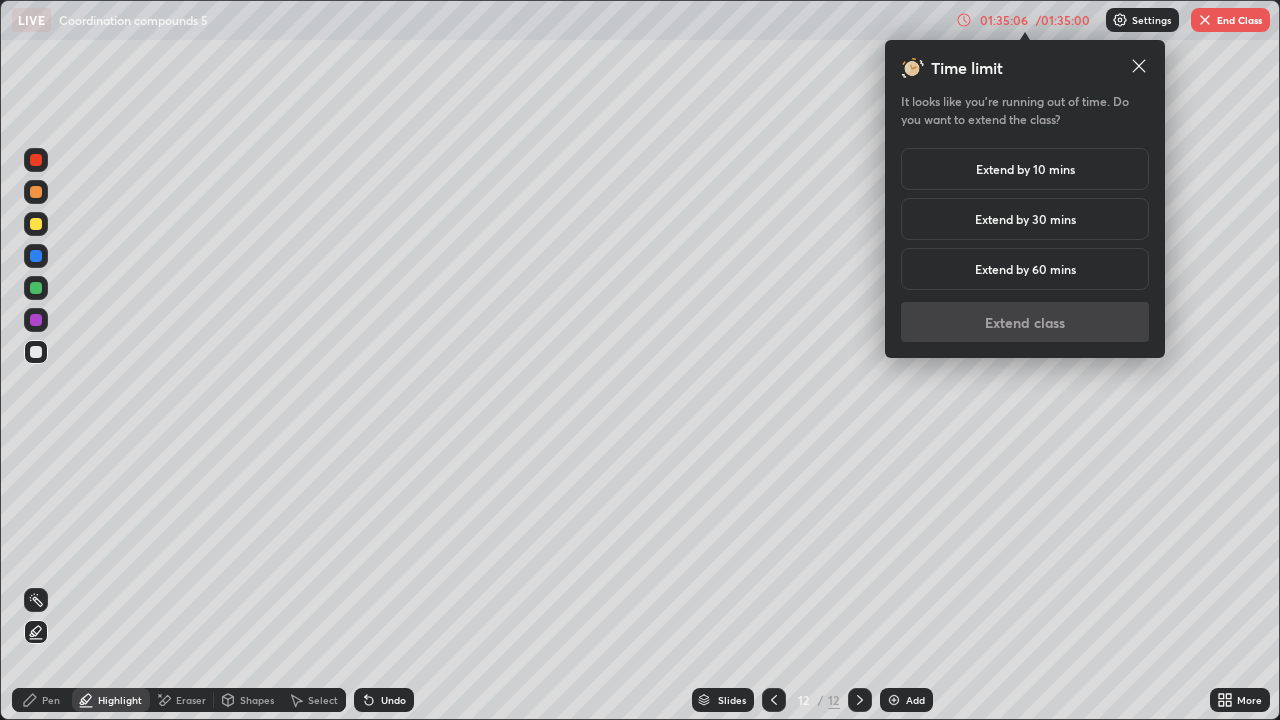 click on "Extend by 10 mins" at bounding box center (1025, 169) 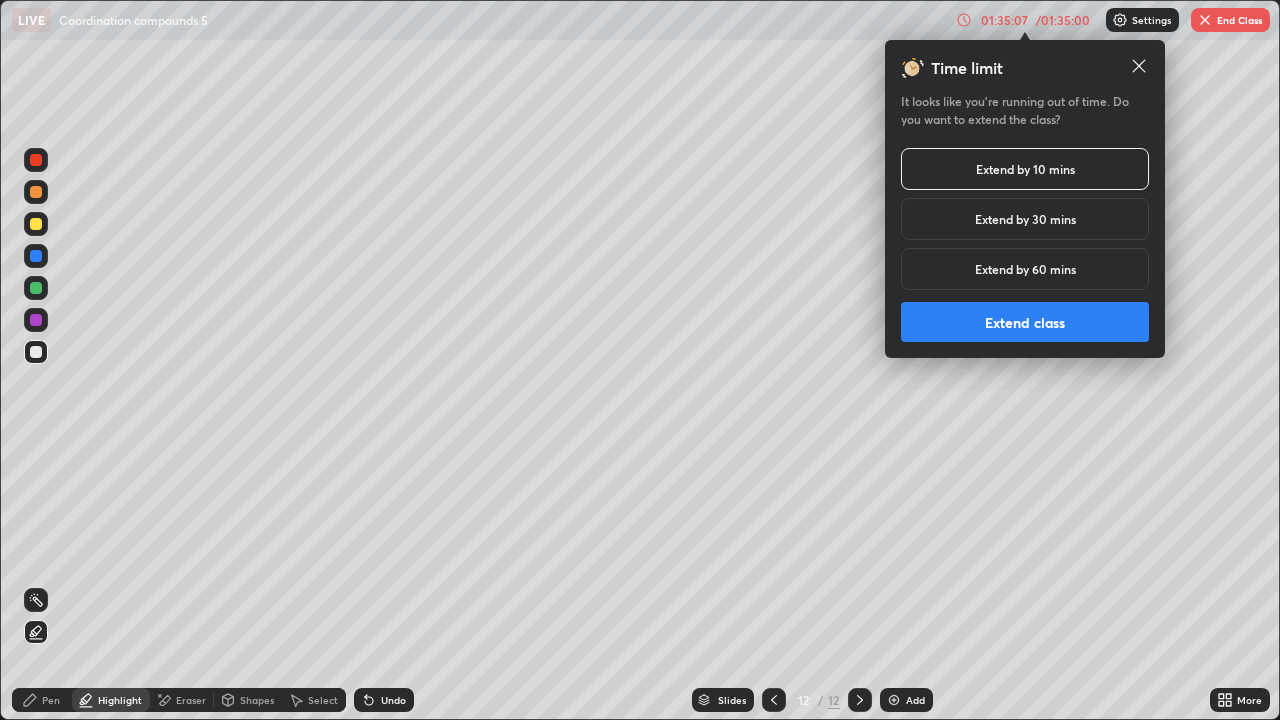 click on "Extend class" at bounding box center [1025, 322] 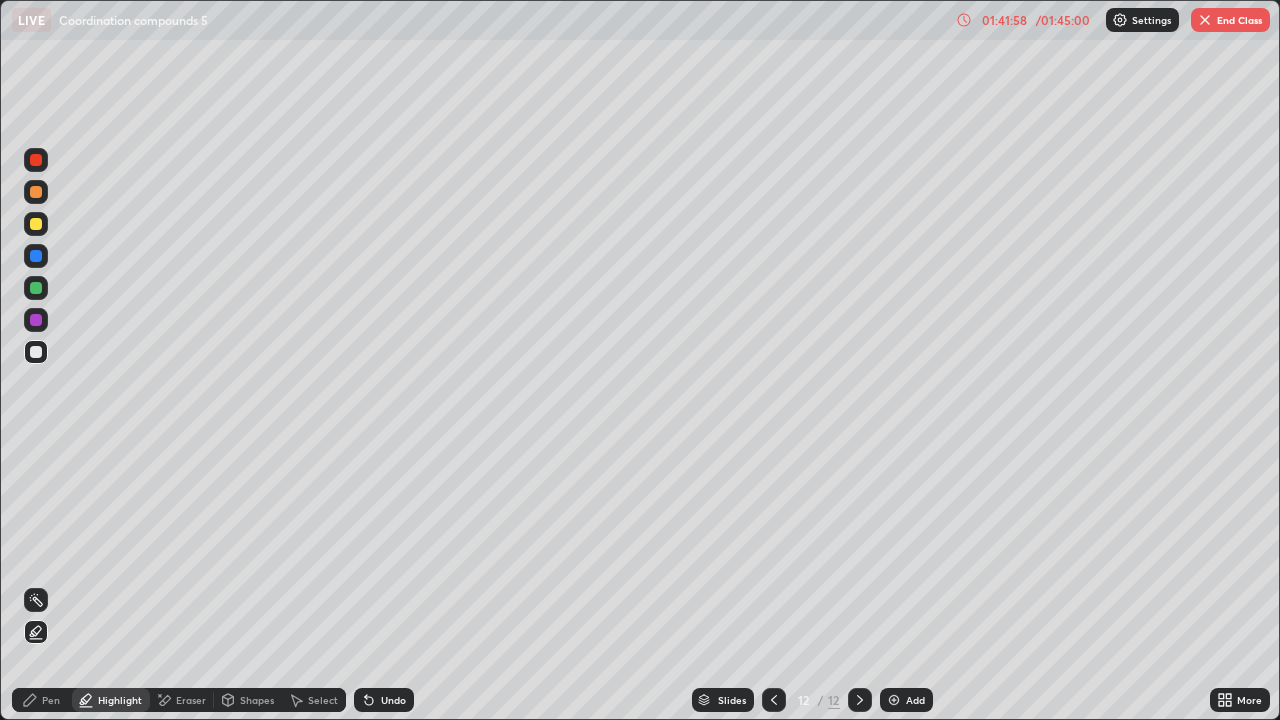 click on "End Class" at bounding box center [1230, 20] 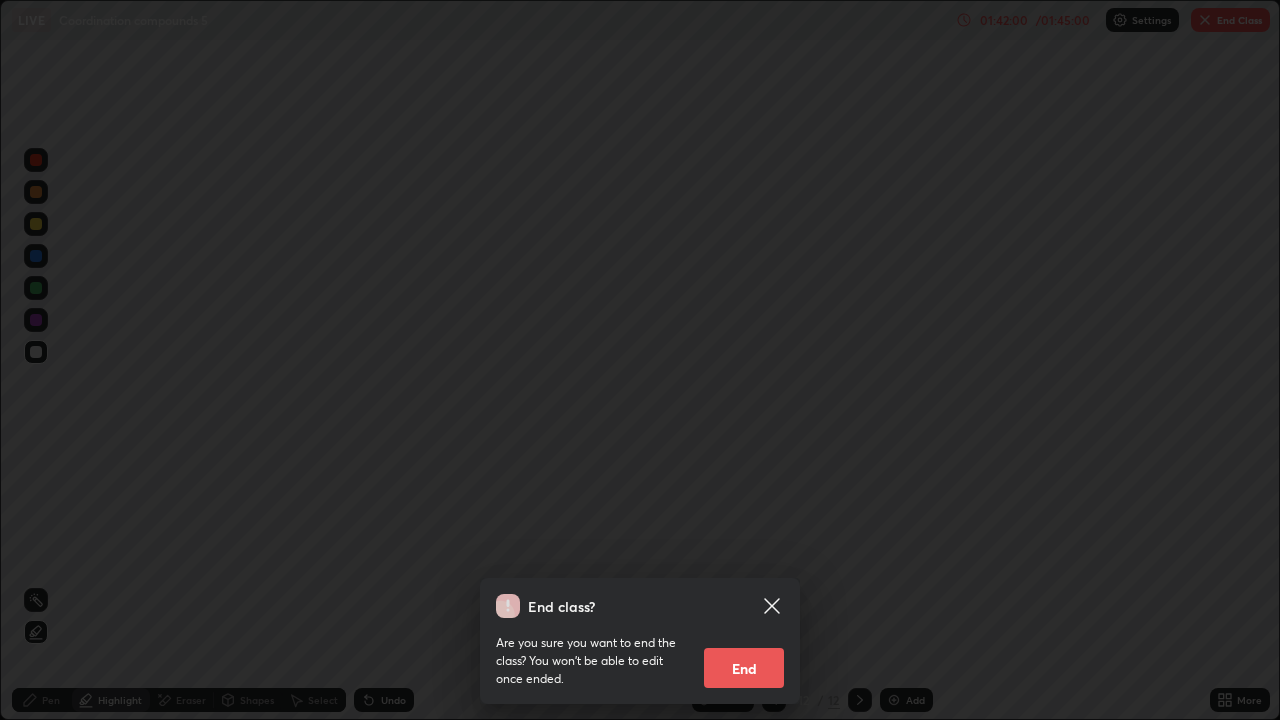 click on "End" at bounding box center (744, 668) 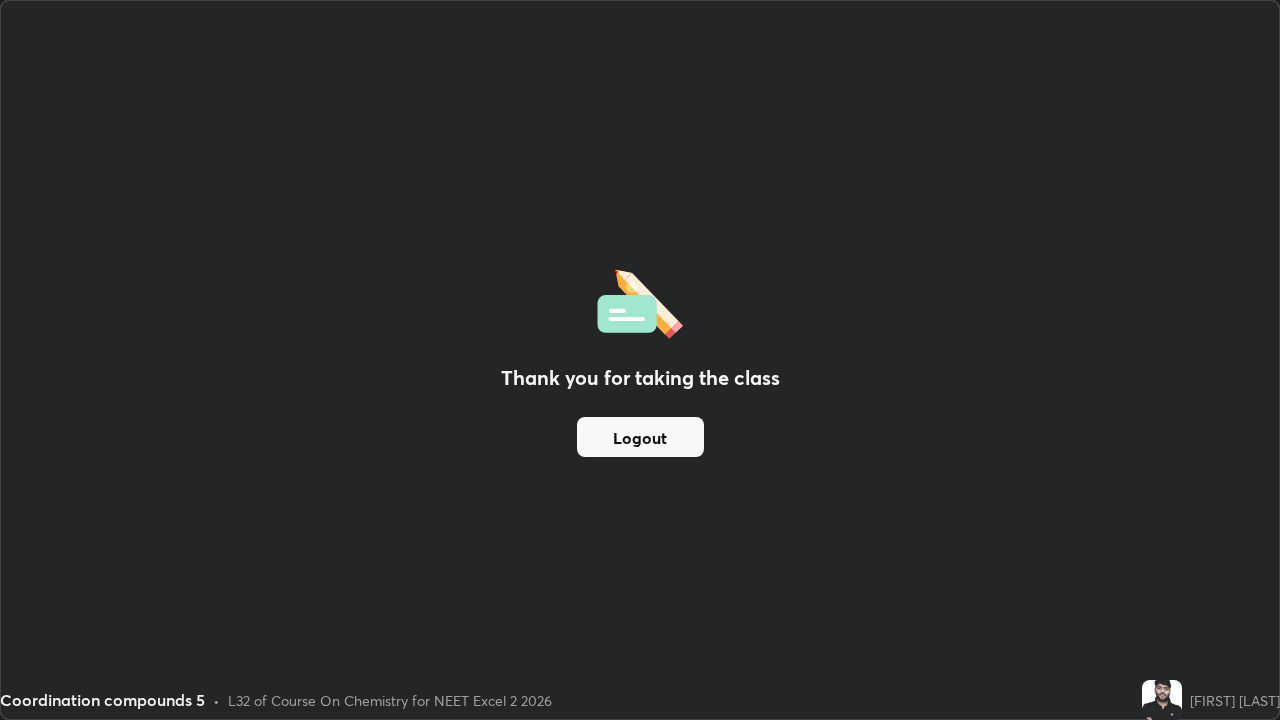 click on "Logout" at bounding box center (640, 437) 